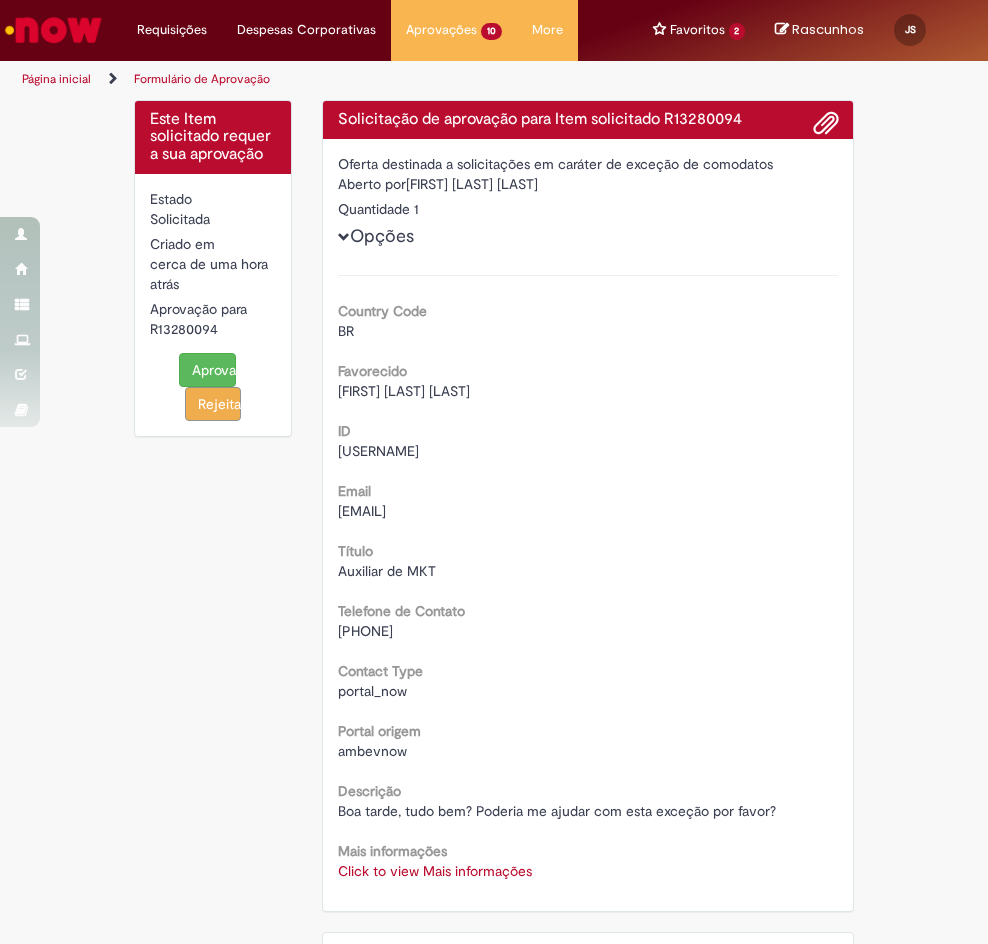 scroll, scrollTop: 0, scrollLeft: 0, axis: both 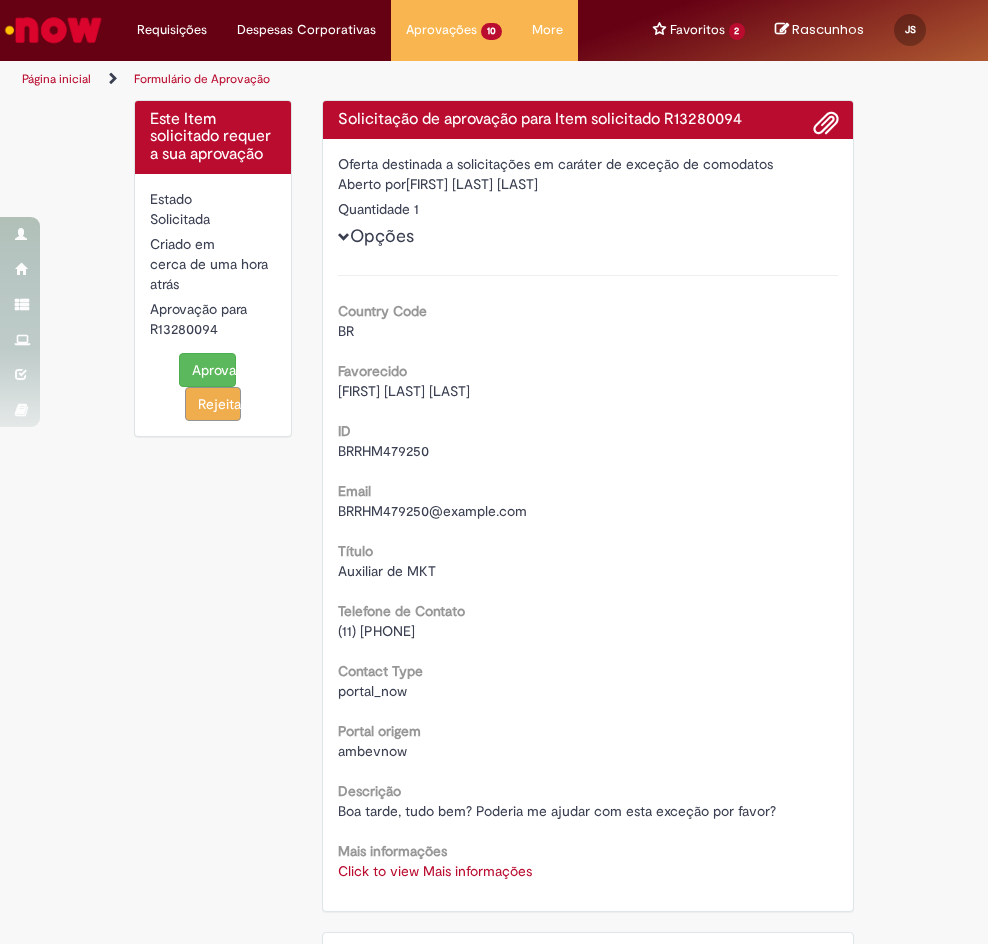 click on "Country Code
BR
Favorecido
[FIRST] [LAST] [LAST]
ID
BRRHM479250
Email
BRRHM479250@example.com
Título
Auxiliar de MKT
Telefone de Contato
(11) [PHONE]
Contact Type
portal_now
Portal origem
ambevnow
Descrição
Boa tarde, tudo bem? Poderia me ajudar com esta exceção por favor?
Mais informações
Click to view Mais informações   Click to view Mais informações" at bounding box center (588, 578) 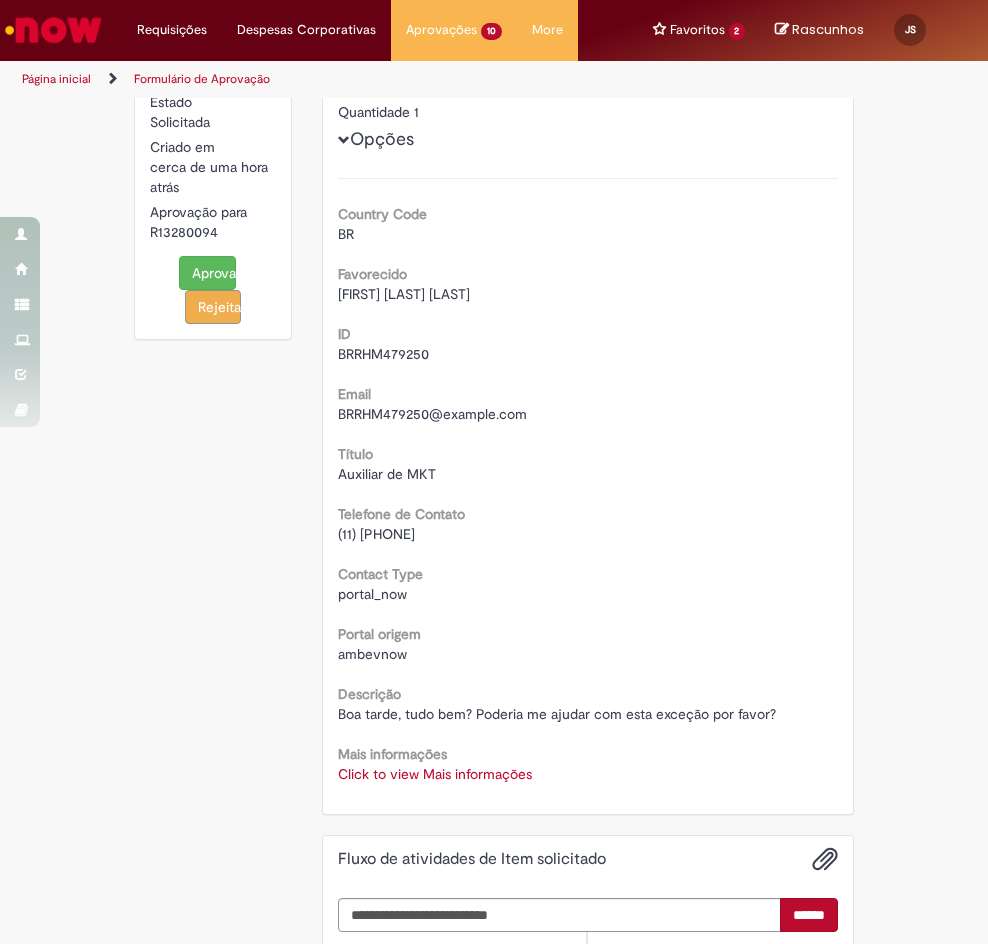 scroll, scrollTop: 371, scrollLeft: 0, axis: vertical 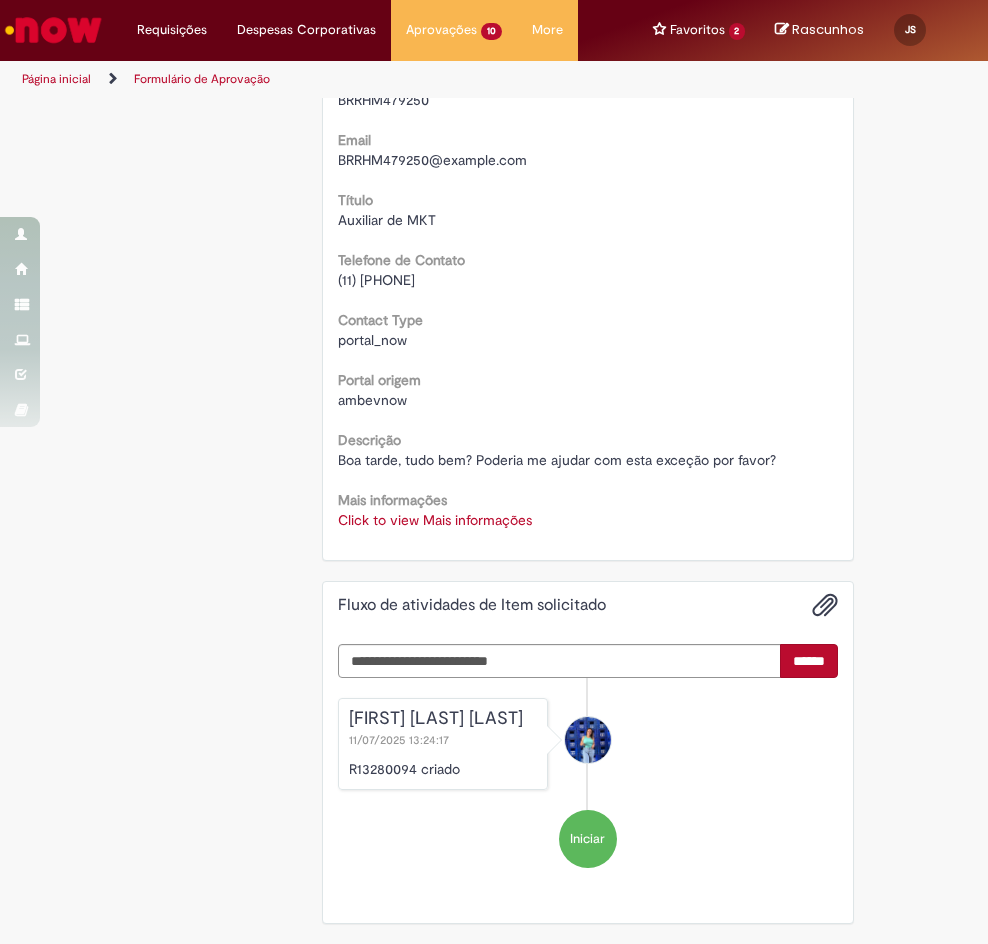 click on "Click to view Mais informações" at bounding box center [435, 520] 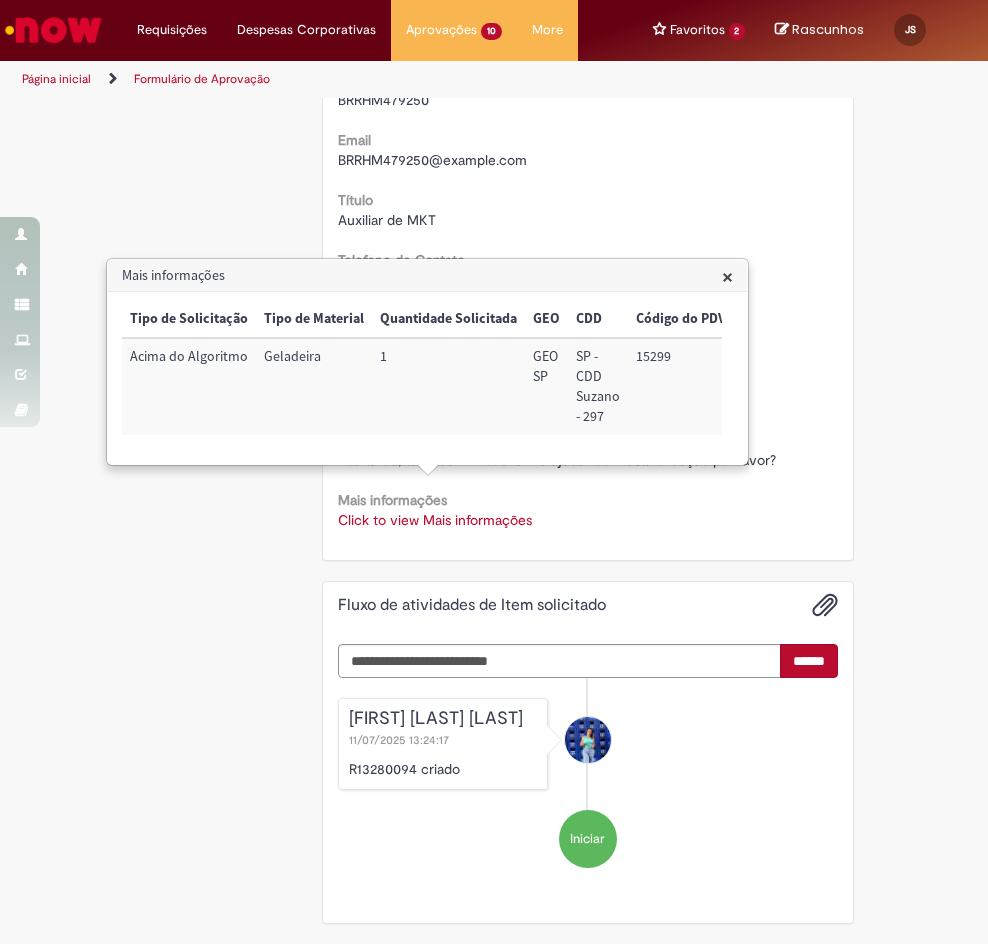 click on "15299" at bounding box center (681, 386) 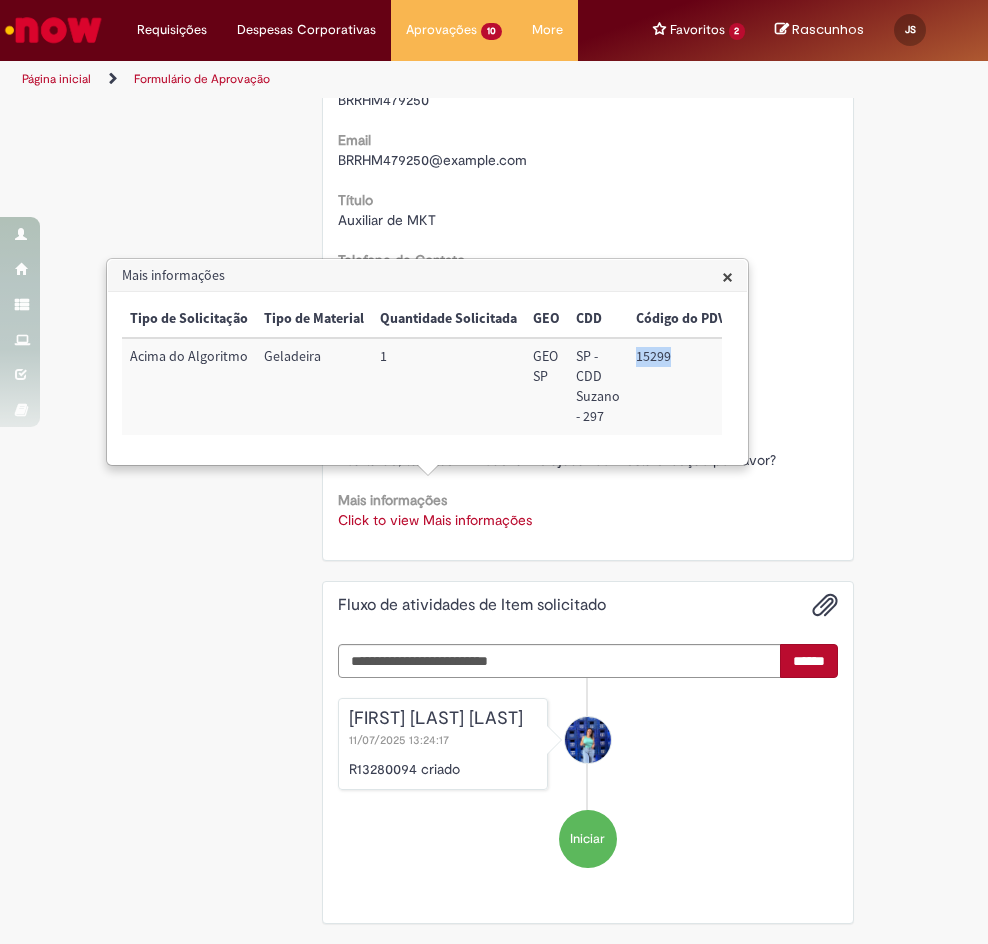 click on "15299" at bounding box center (681, 386) 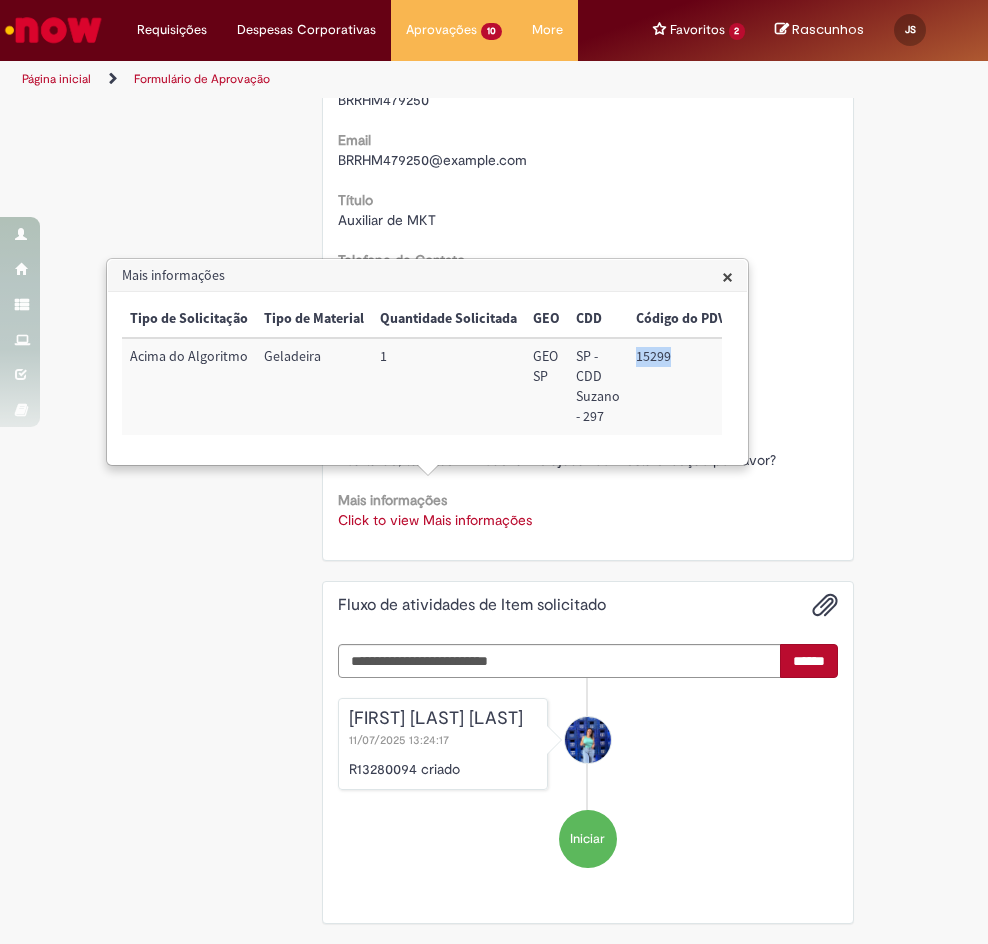 click on "15299" at bounding box center [681, 386] 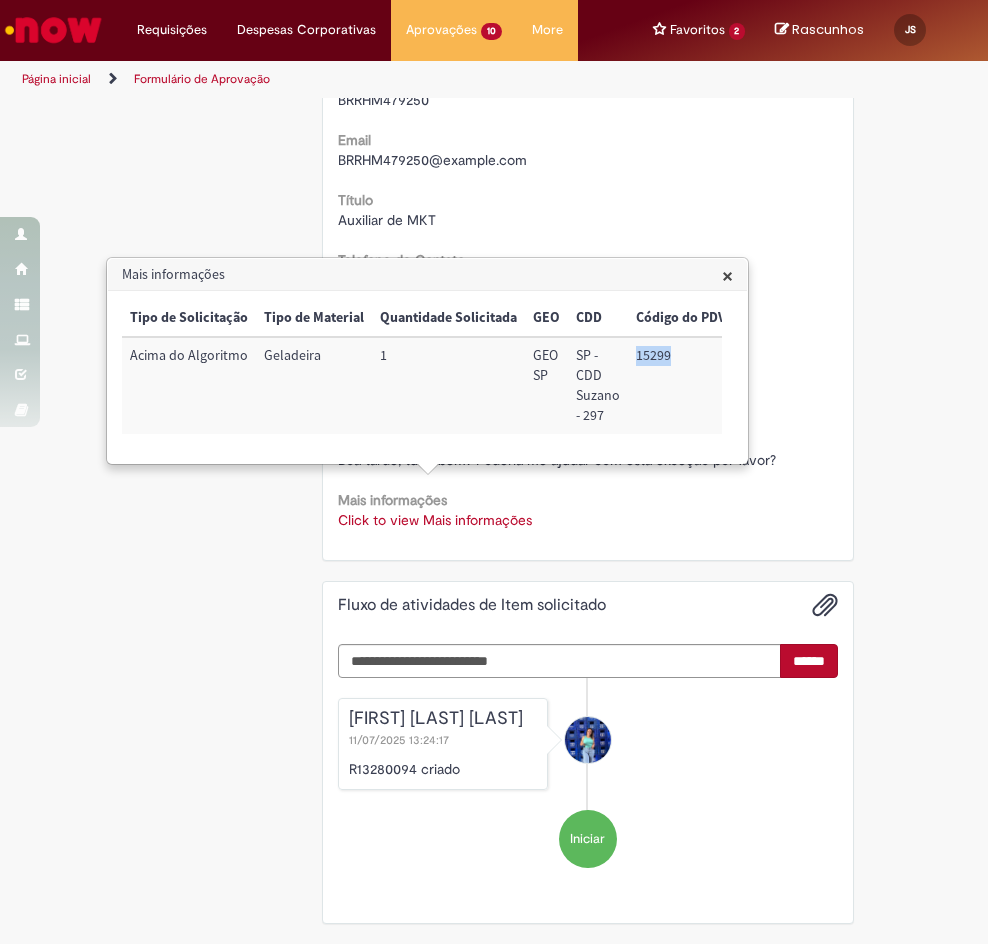 click on "15299" at bounding box center (681, 385) 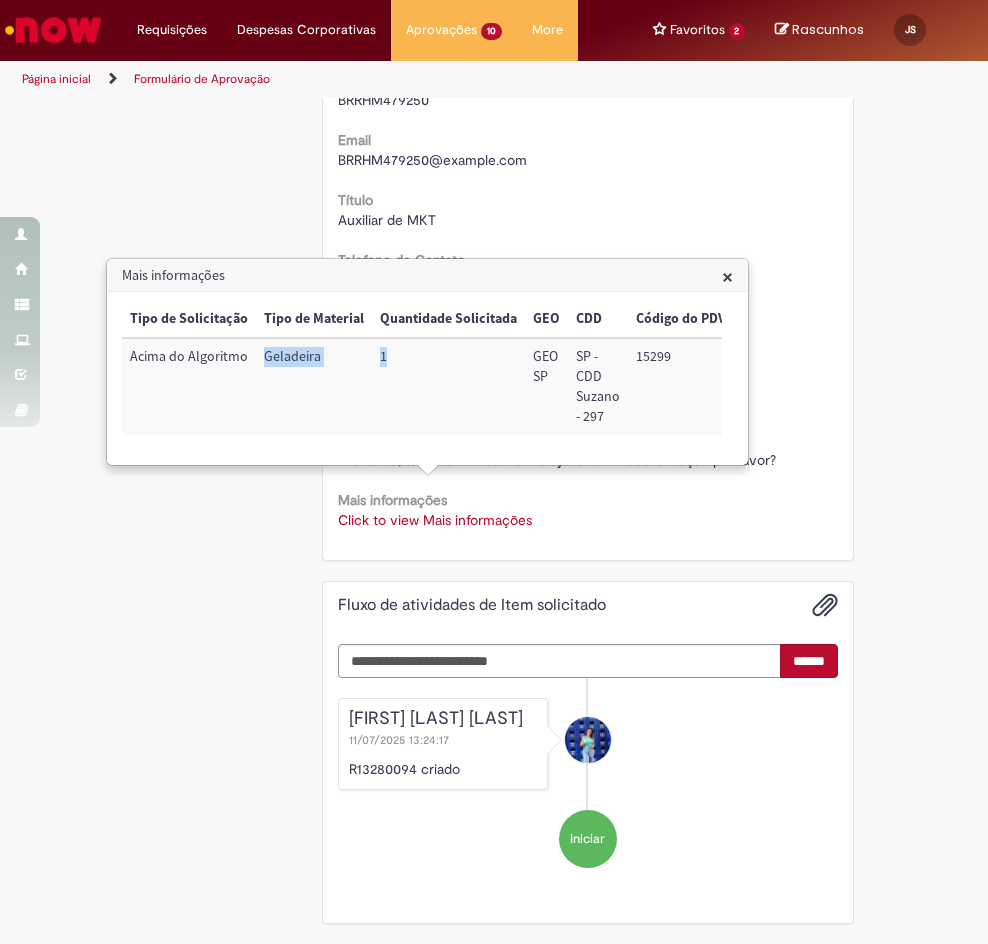 drag, startPoint x: 364, startPoint y: 357, endPoint x: 260, endPoint y: 373, distance: 105.22357 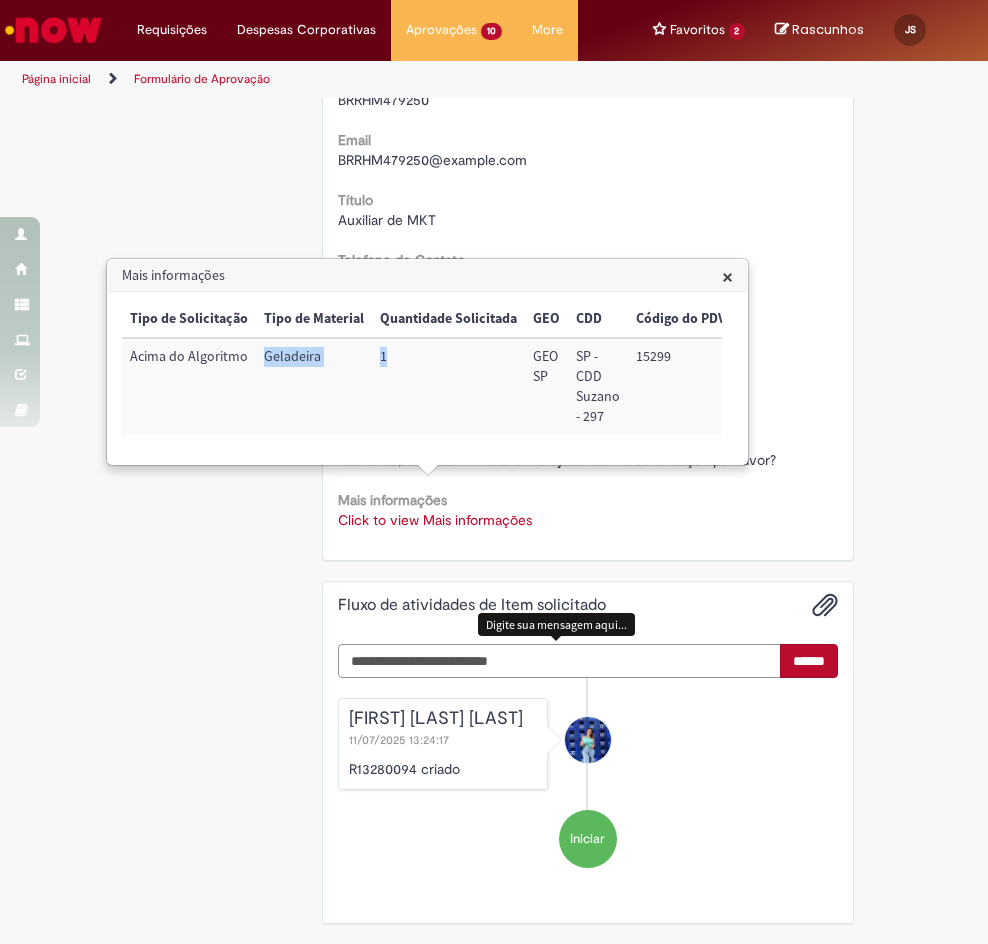 drag, startPoint x: 632, startPoint y: 650, endPoint x: 634, endPoint y: 630, distance: 20.09975 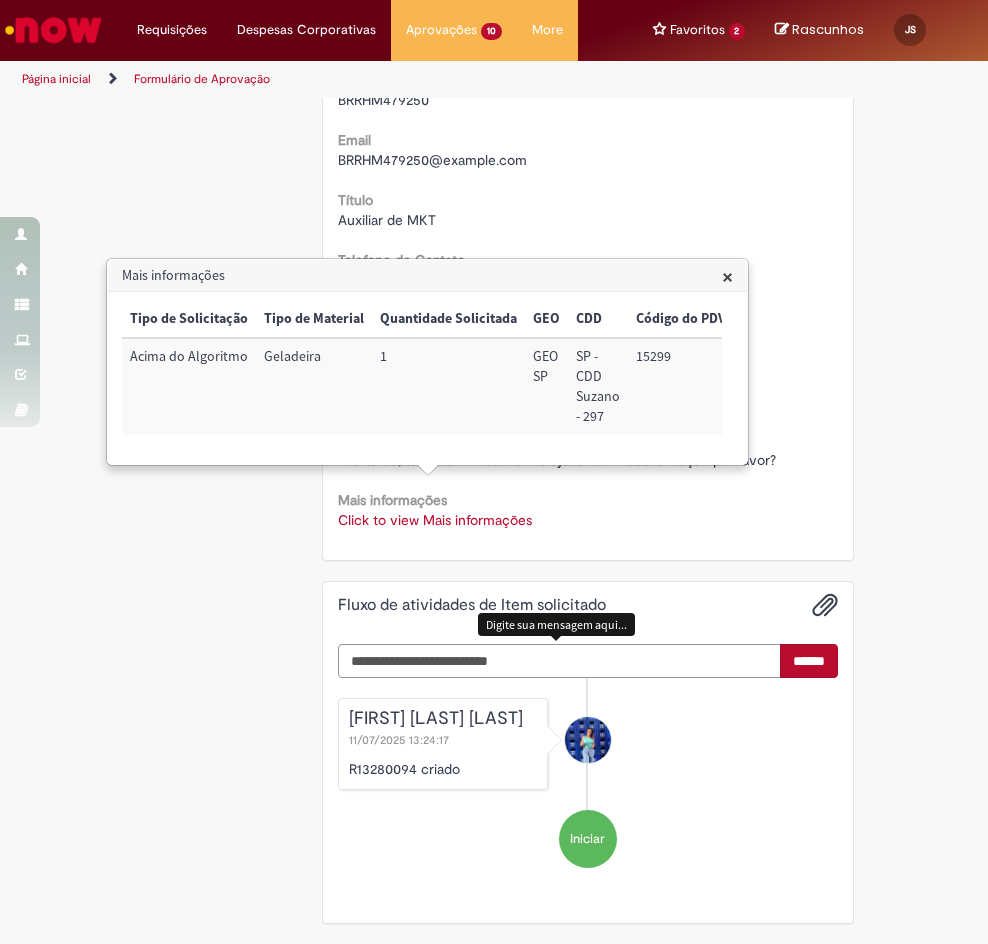 paste on "**********" 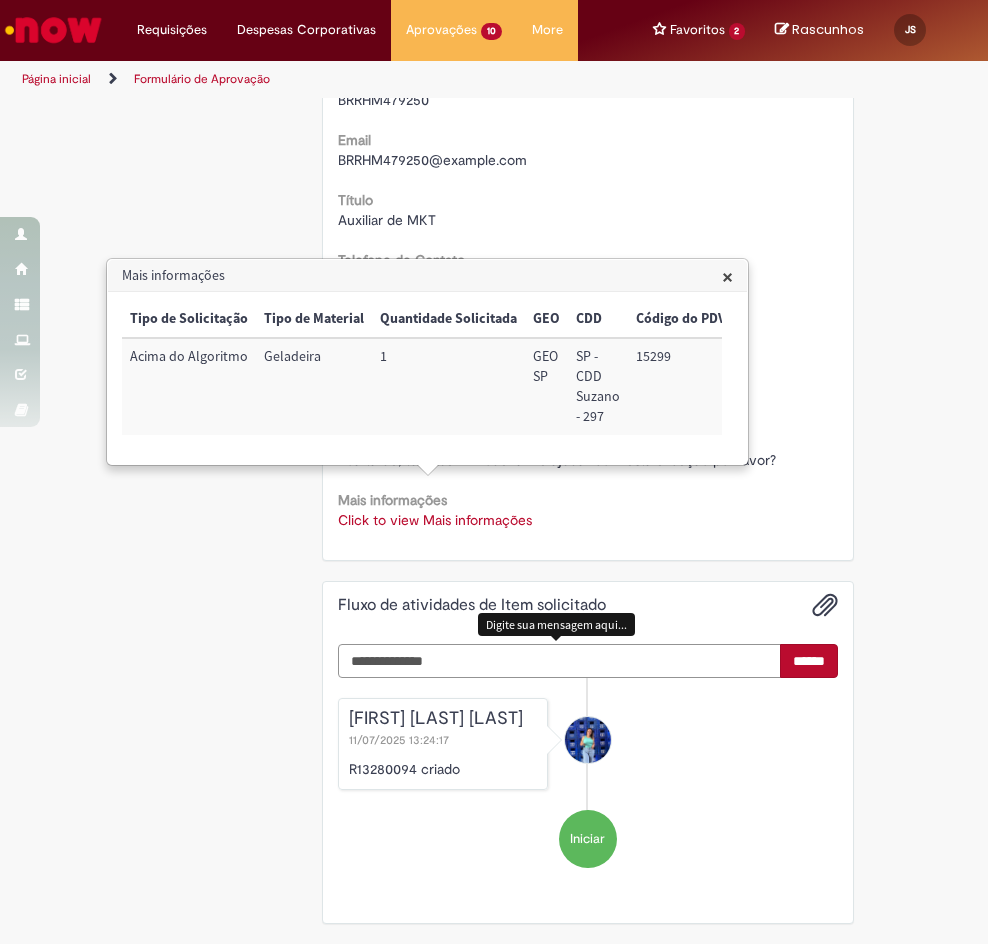 scroll, scrollTop: 698, scrollLeft: 0, axis: vertical 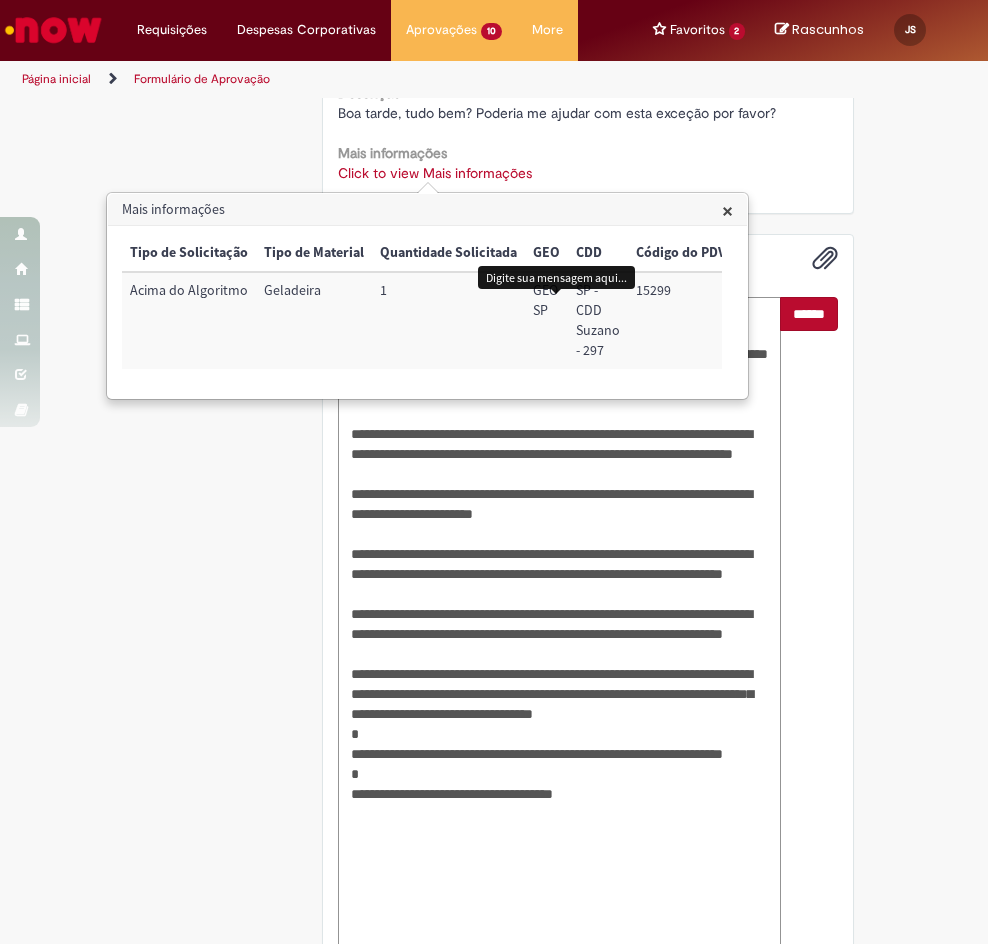 type on "**********" 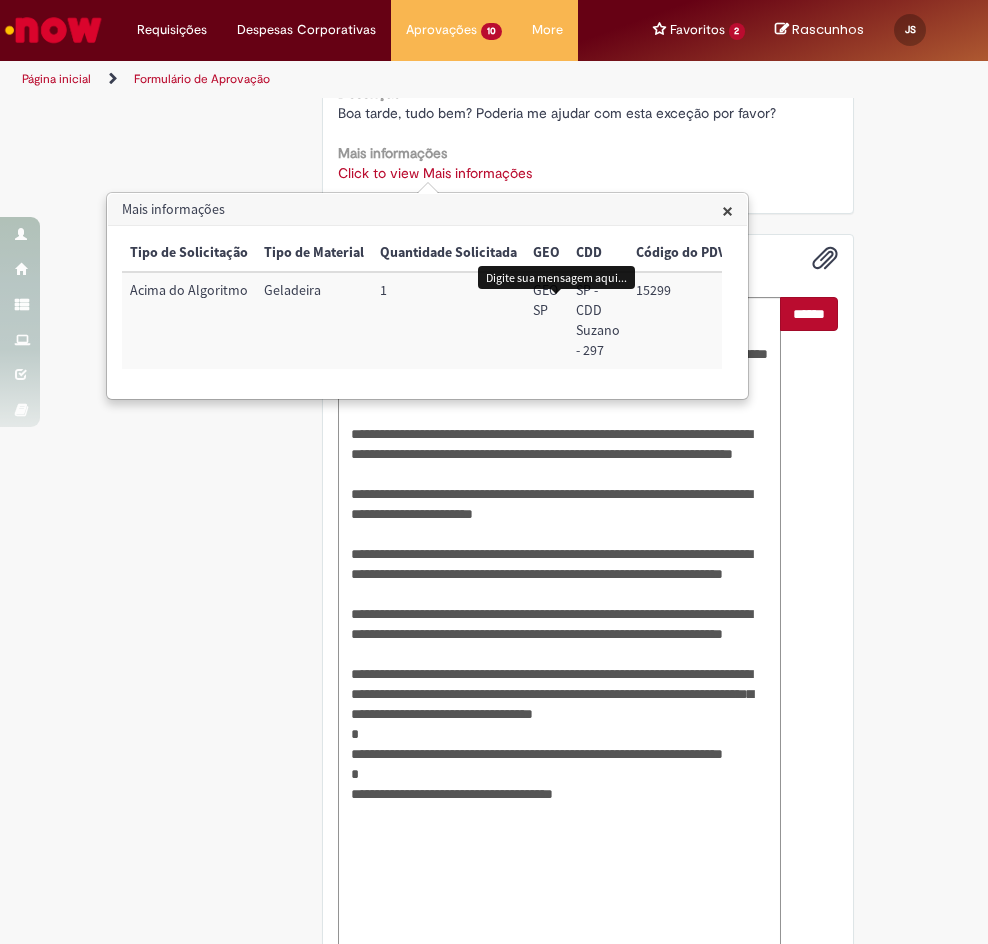 click on "×" at bounding box center [727, 210] 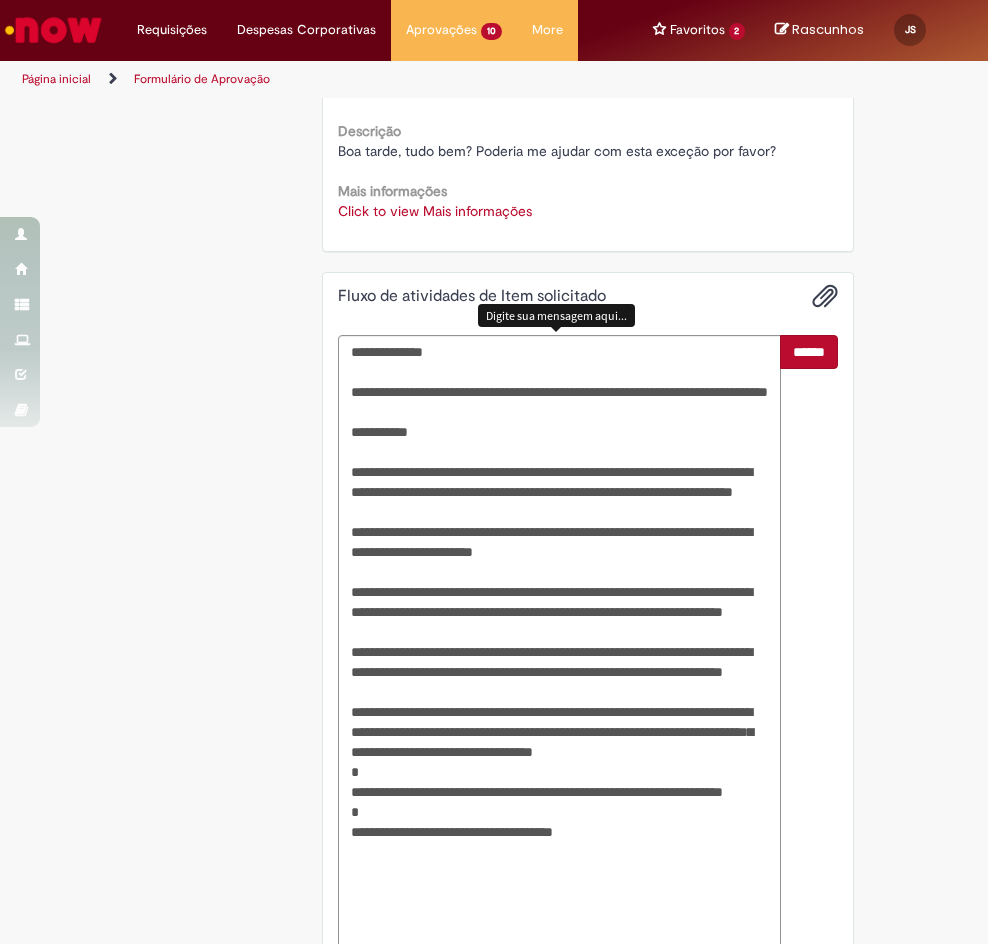 scroll, scrollTop: 798, scrollLeft: 0, axis: vertical 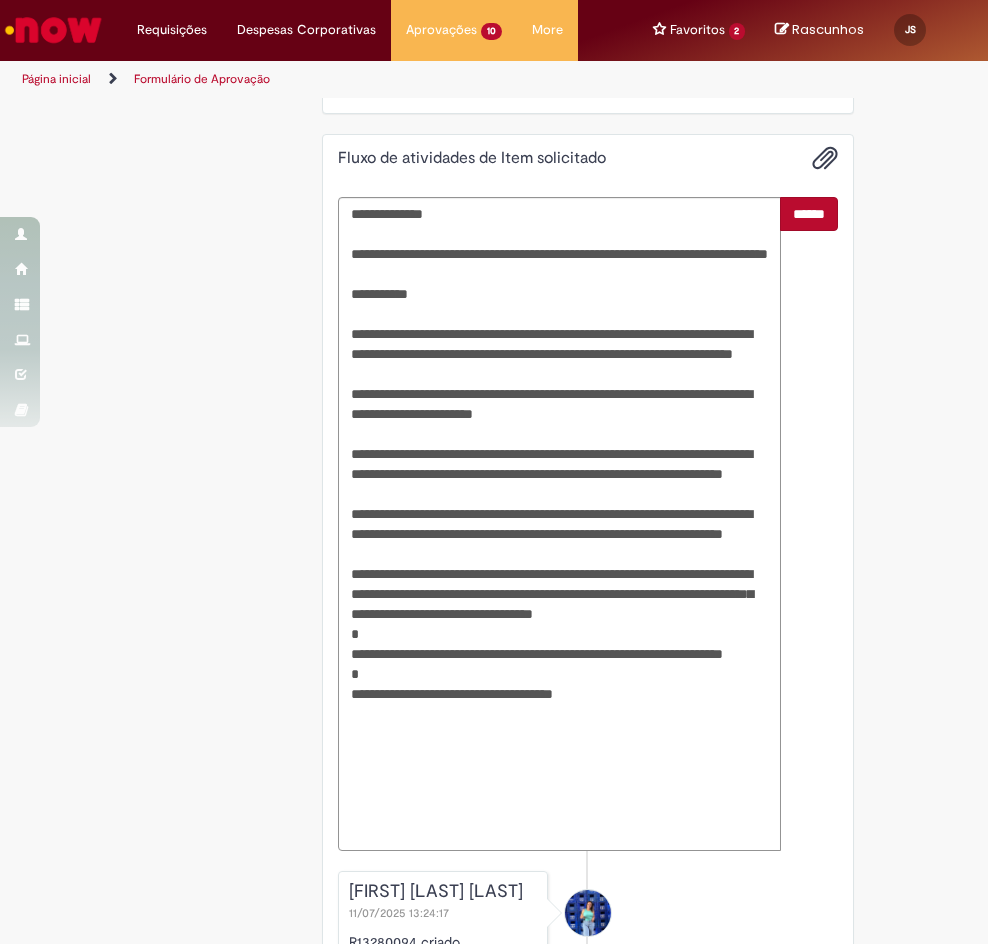 click on "******" at bounding box center [809, 214] 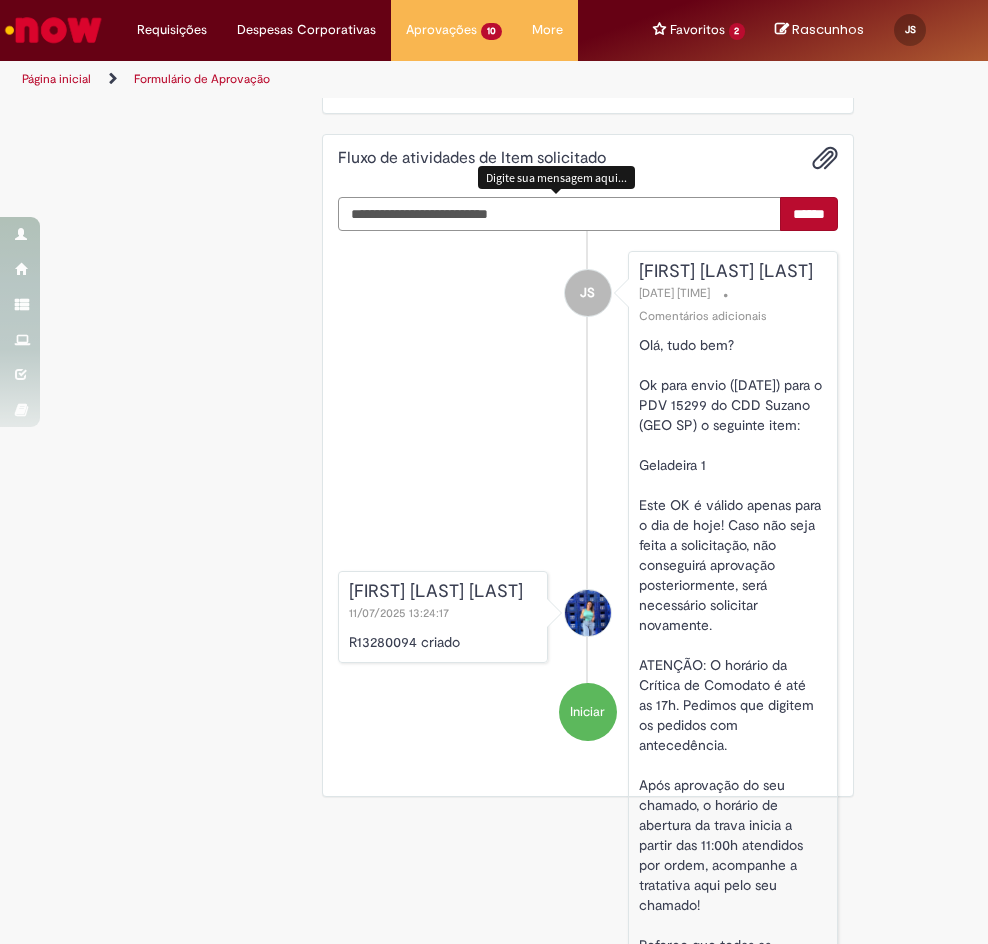 scroll, scrollTop: 798, scrollLeft: 0, axis: vertical 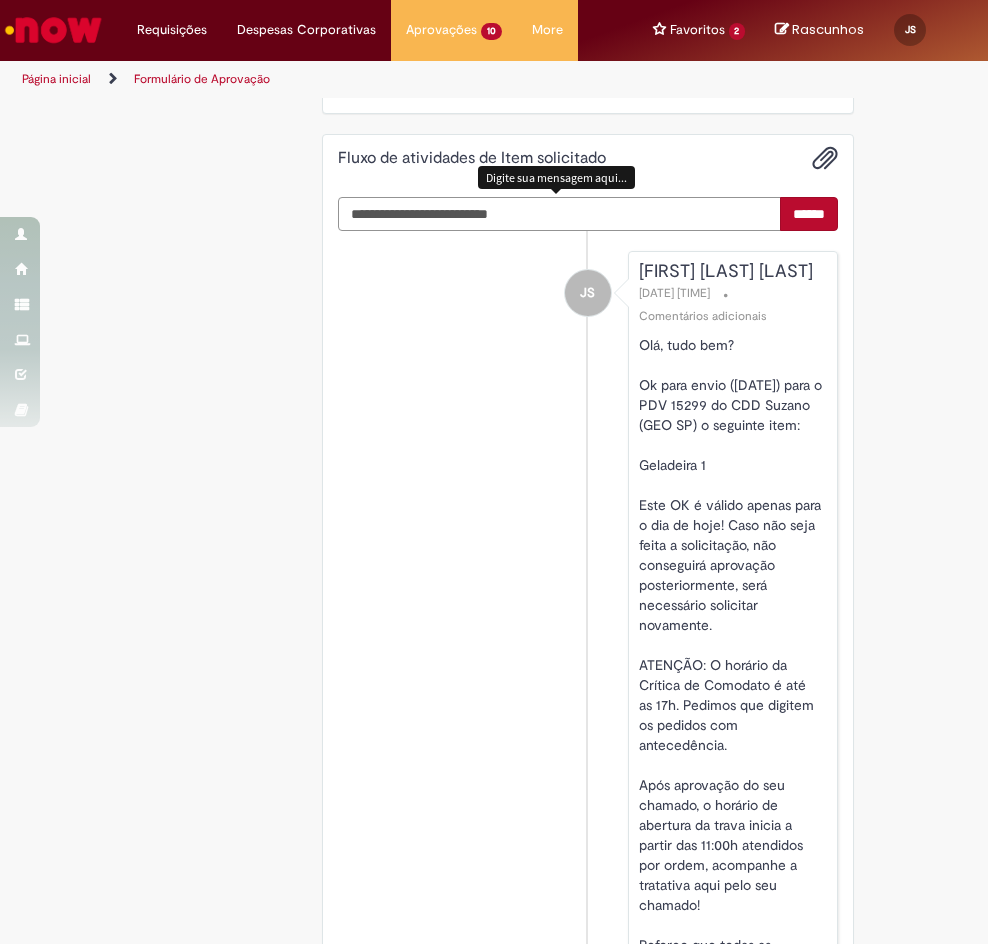 click at bounding box center (560, 214) 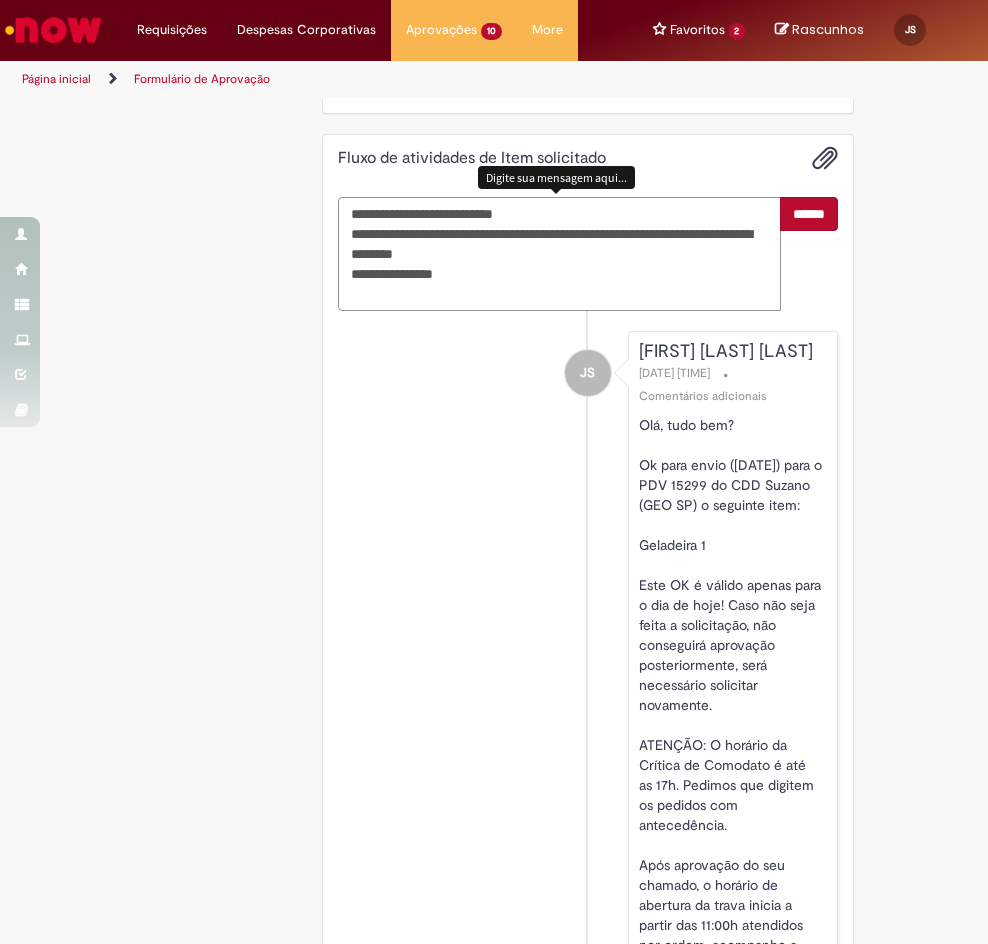 type on "**********" 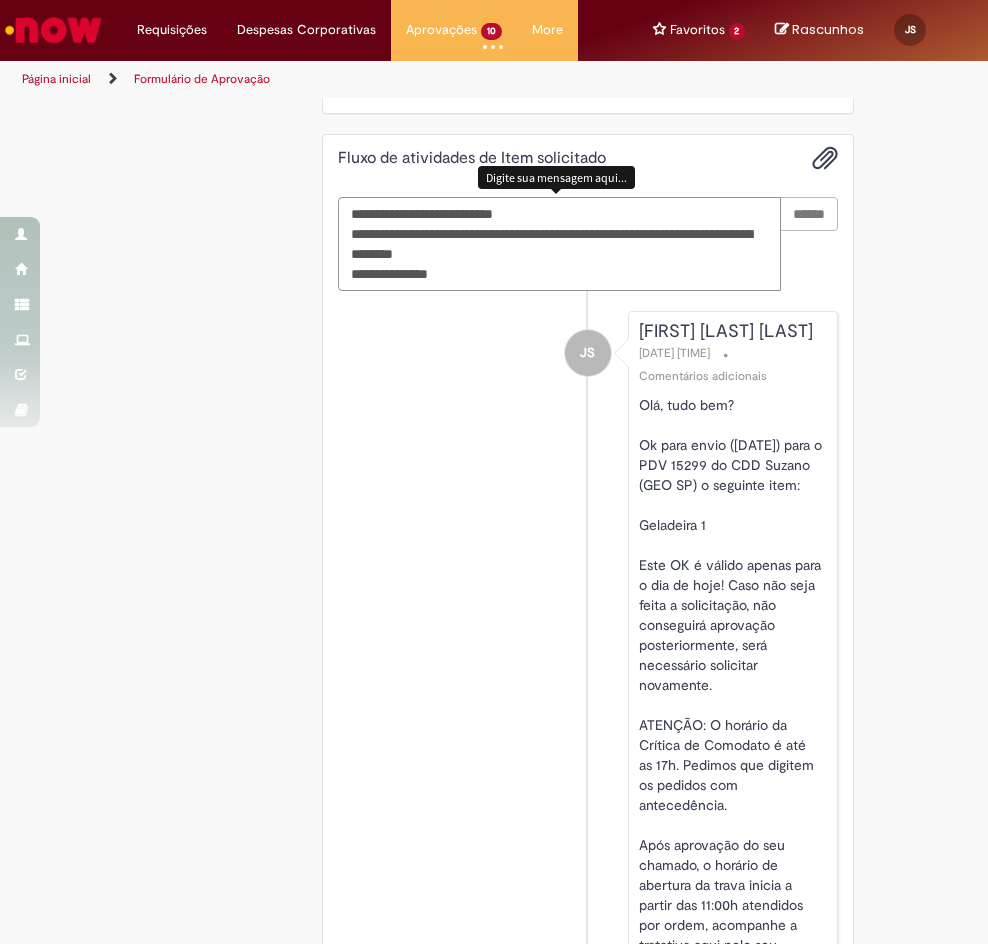 type 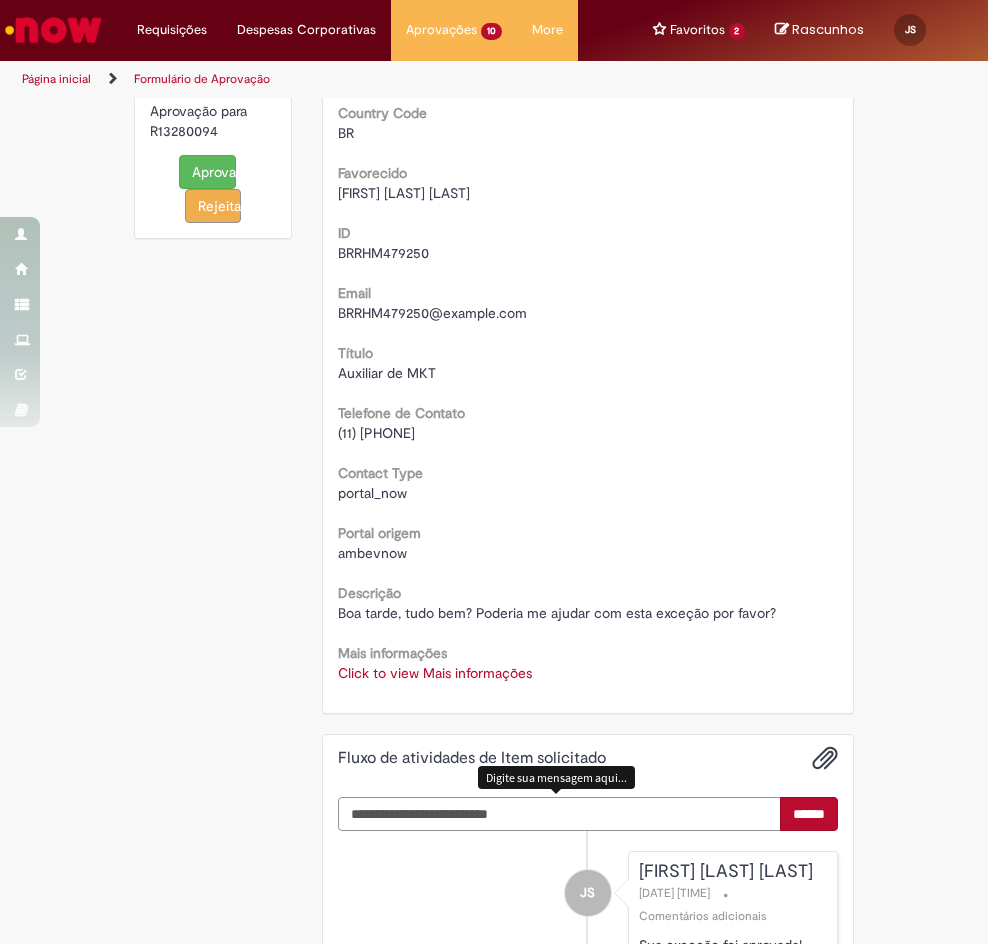 scroll, scrollTop: 0, scrollLeft: 0, axis: both 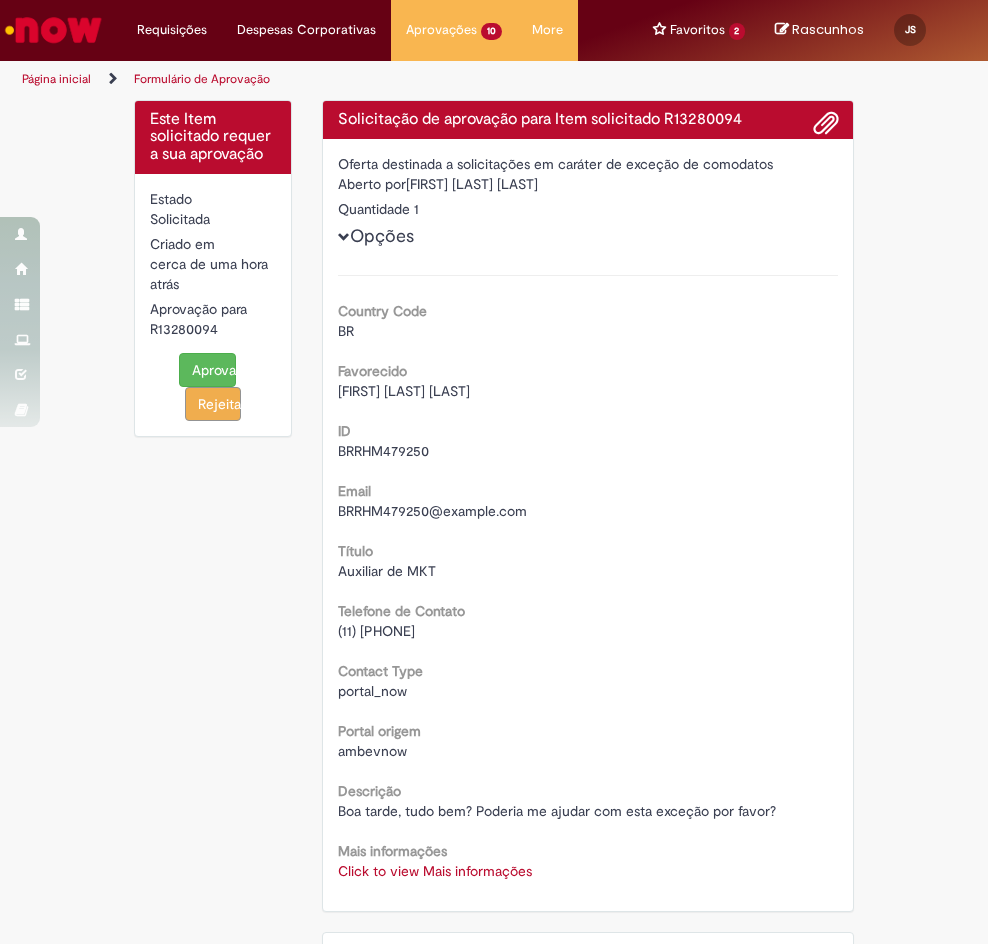 click on "Aprovar" at bounding box center [207, 370] 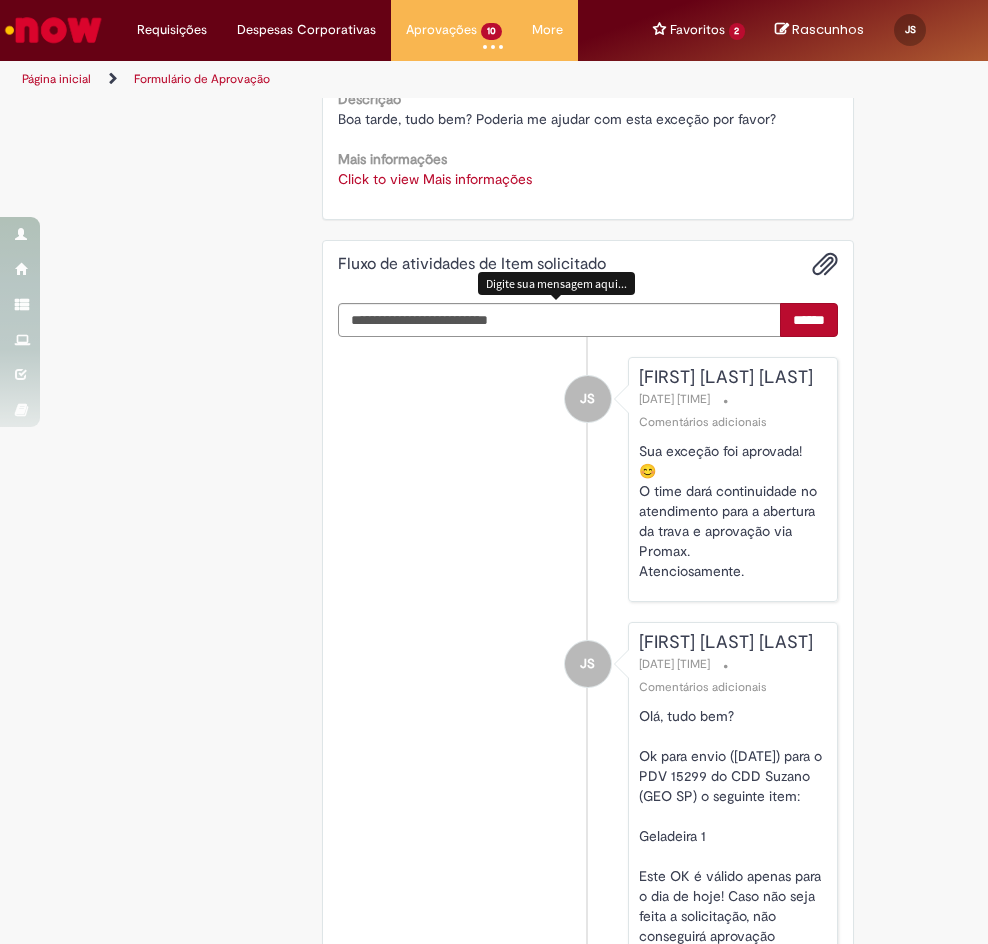 scroll, scrollTop: 500, scrollLeft: 0, axis: vertical 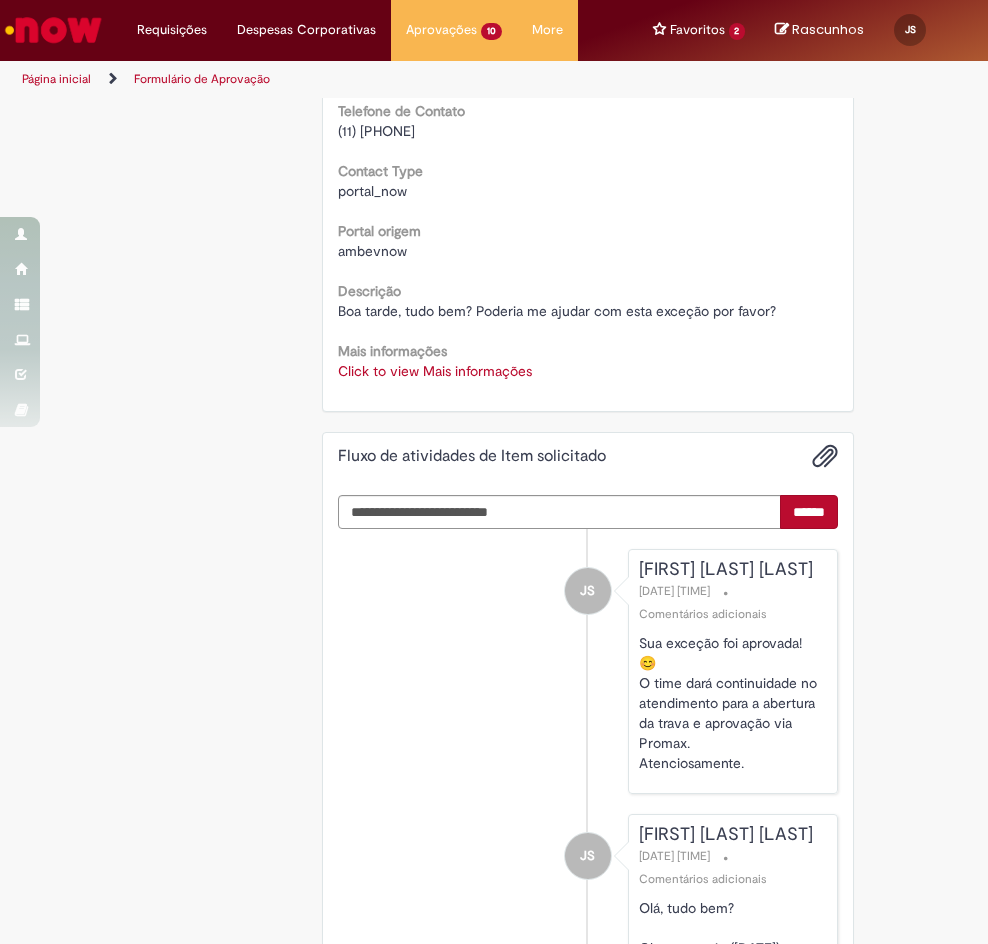 click on "Click to view Mais informações" at bounding box center (435, 371) 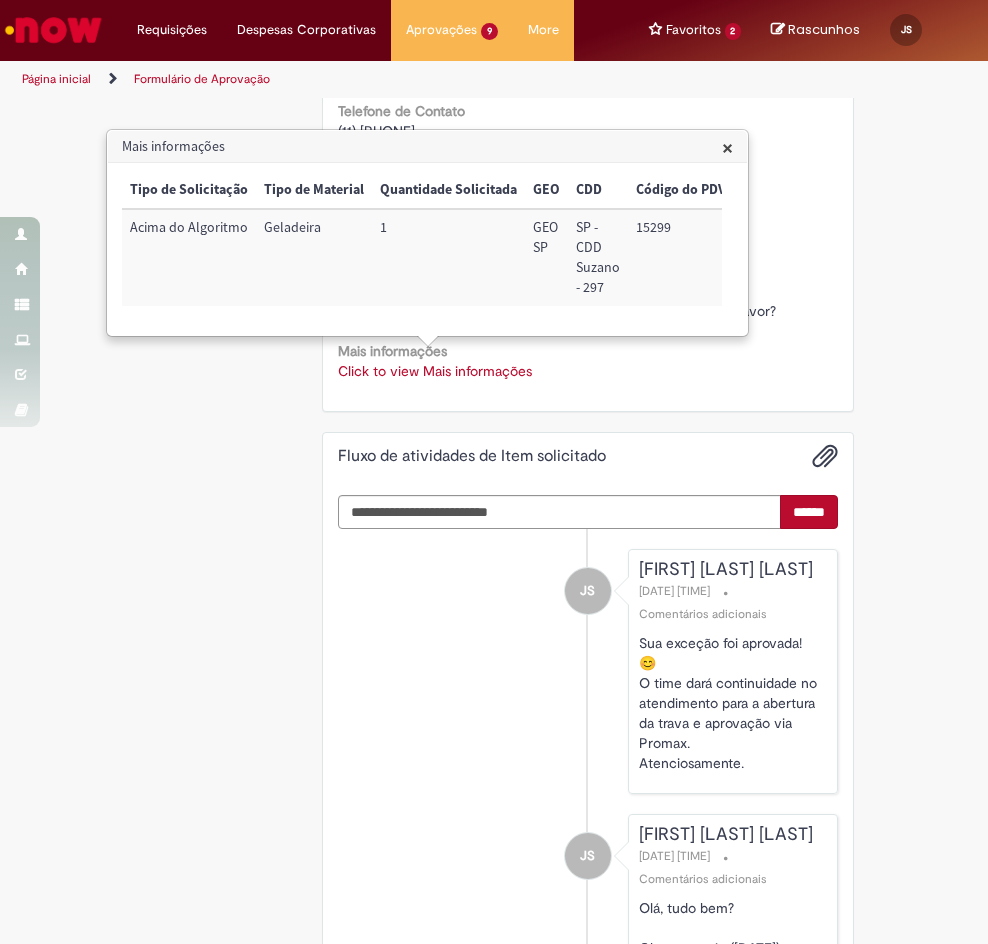 click on "Click to view Mais informações" at bounding box center (435, 371) 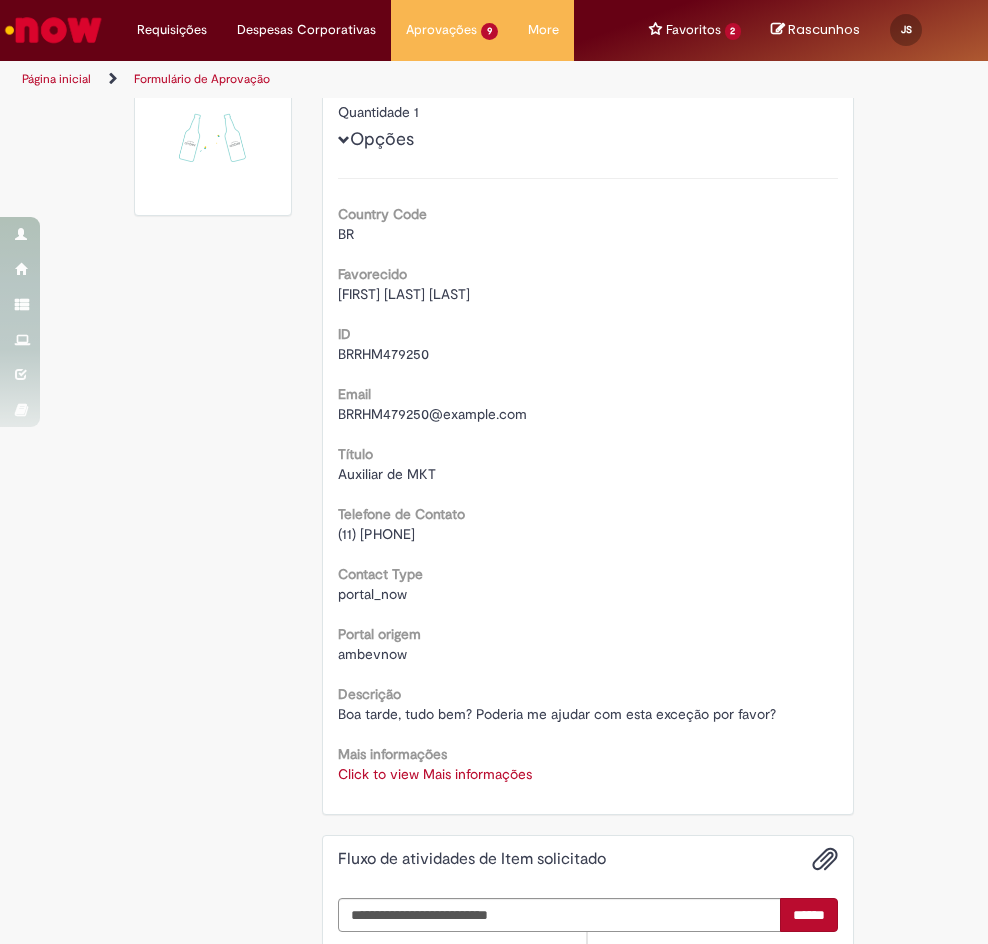 scroll, scrollTop: 0, scrollLeft: 0, axis: both 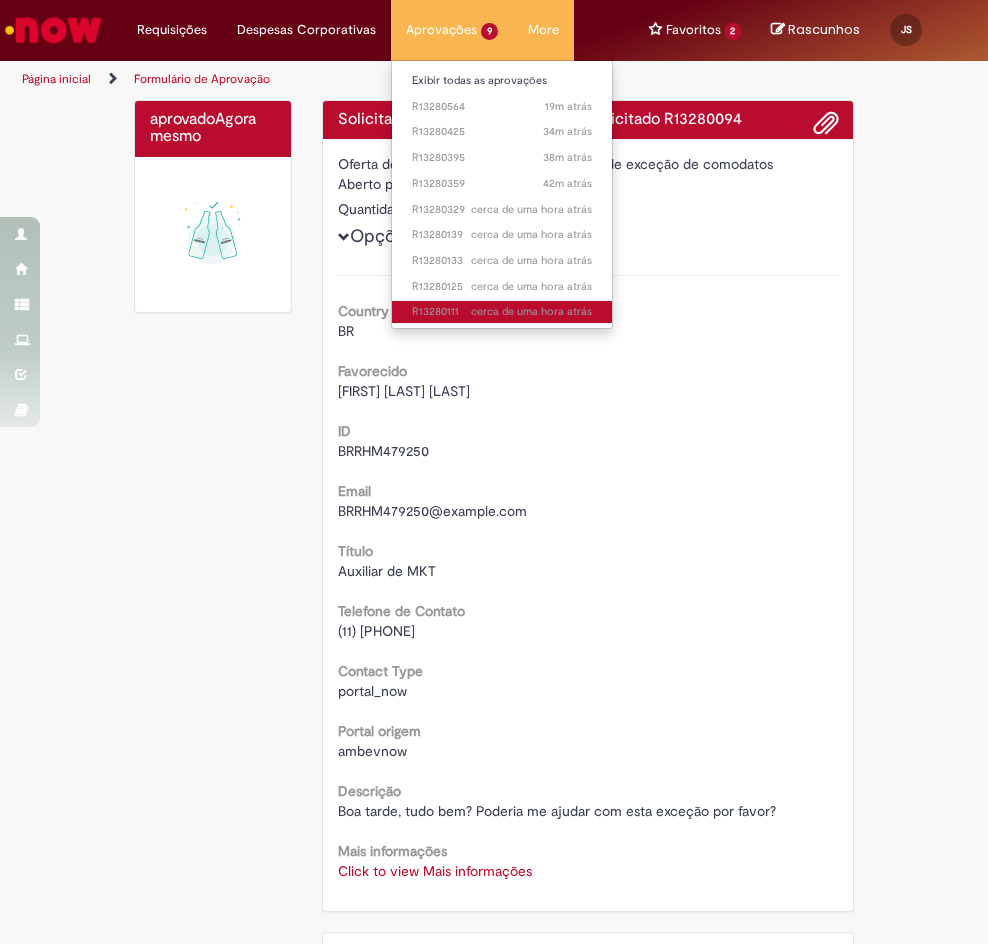 click on "cerca de uma hora atrás cerca de uma hora atrás  R13280111" at bounding box center (502, 312) 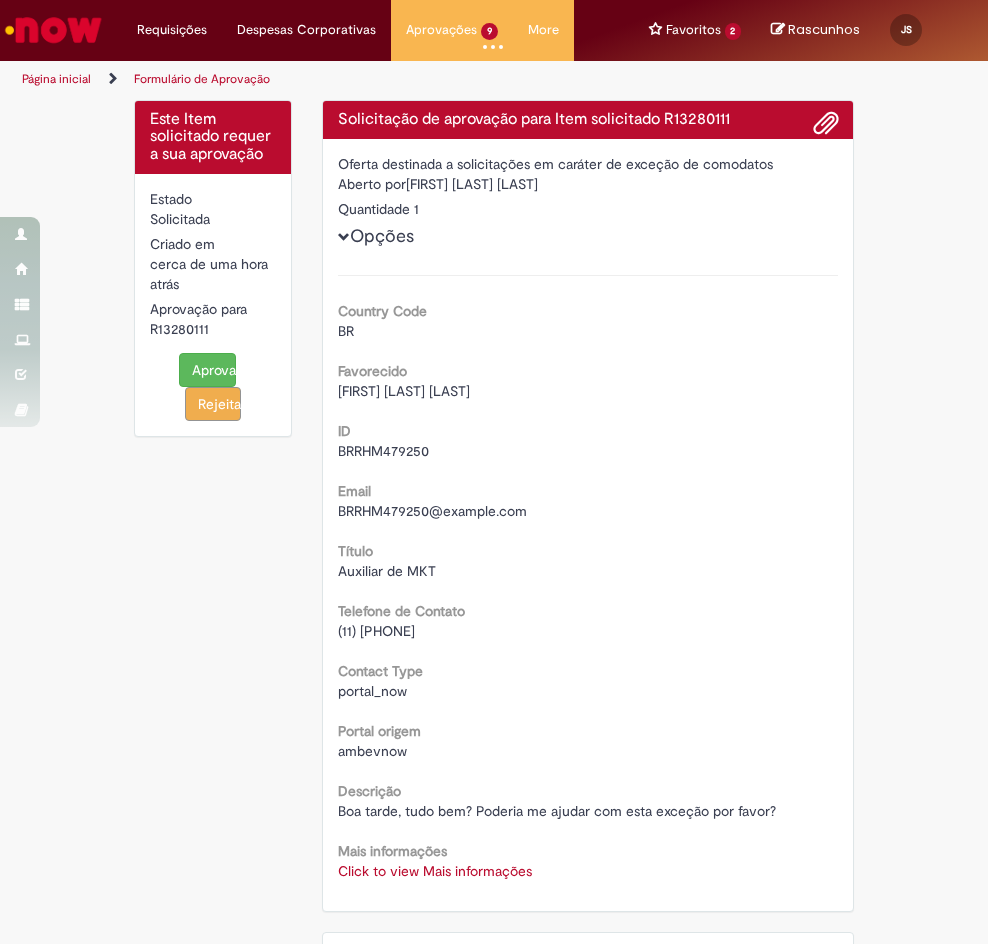 scroll, scrollTop: 371, scrollLeft: 0, axis: vertical 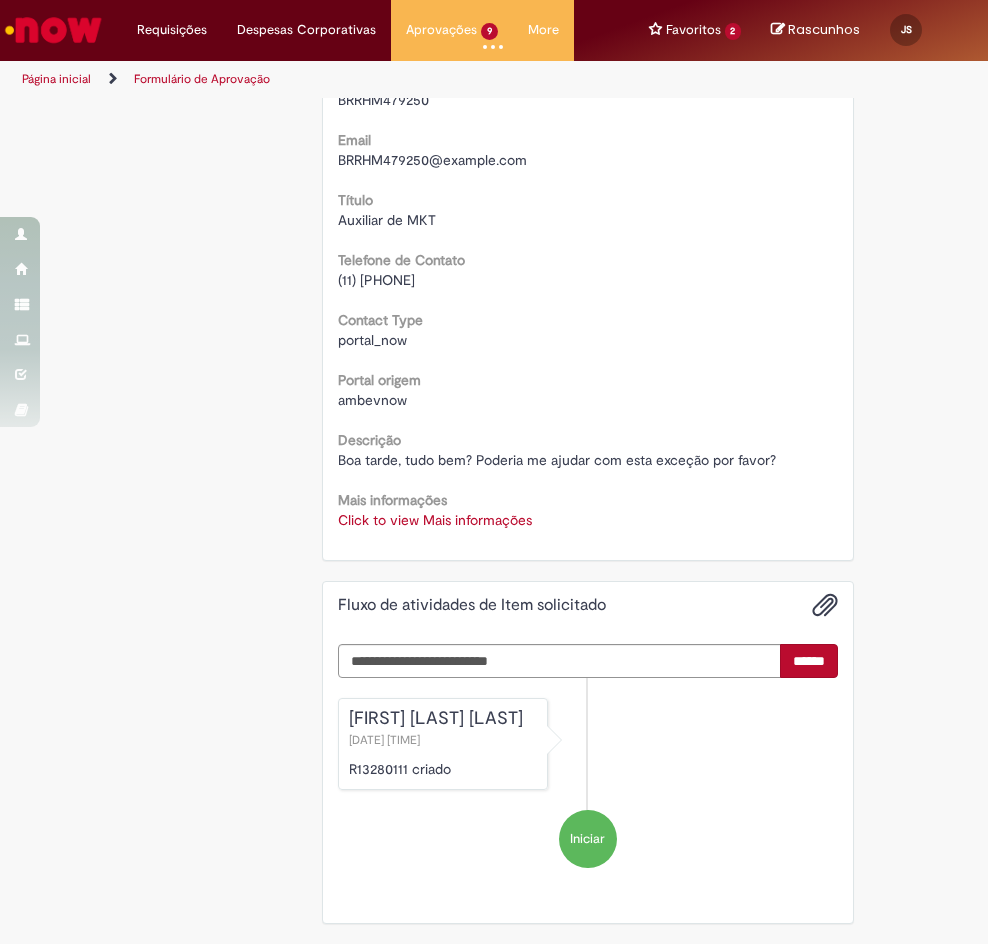 click on "Click to view Mais informações" at bounding box center (435, 520) 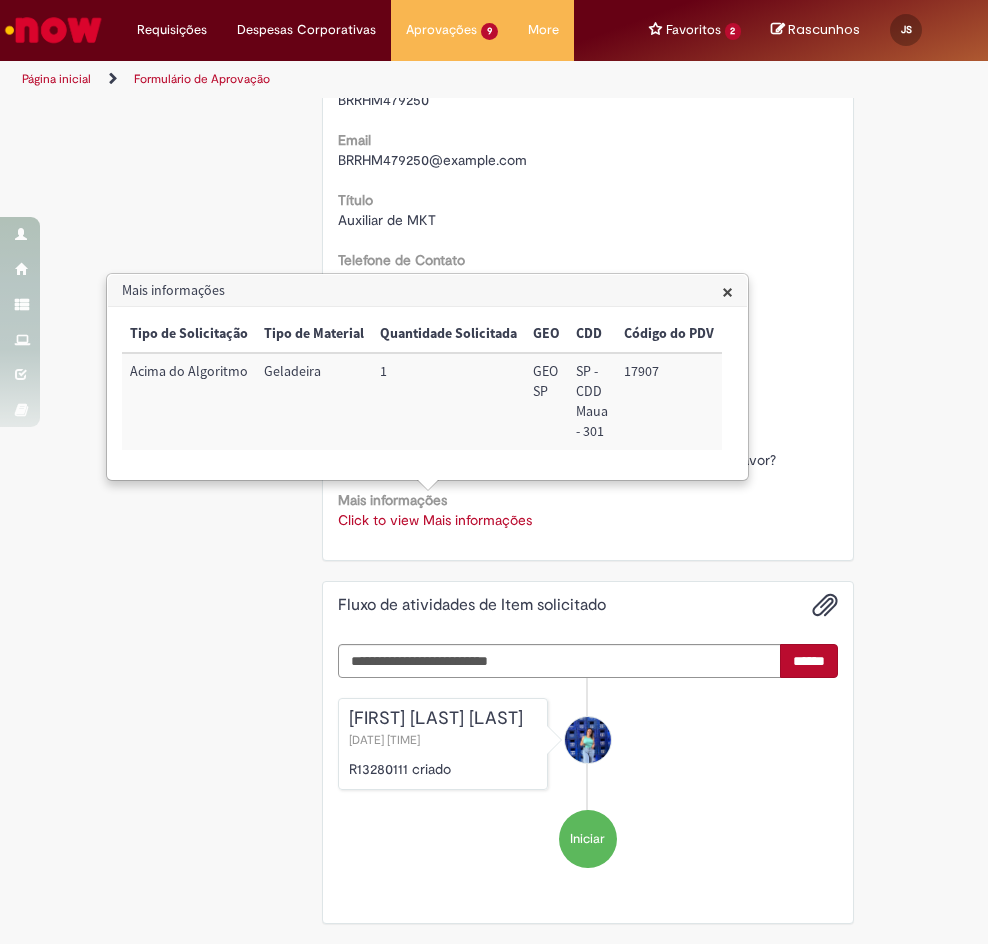 click on "17907" at bounding box center (669, 401) 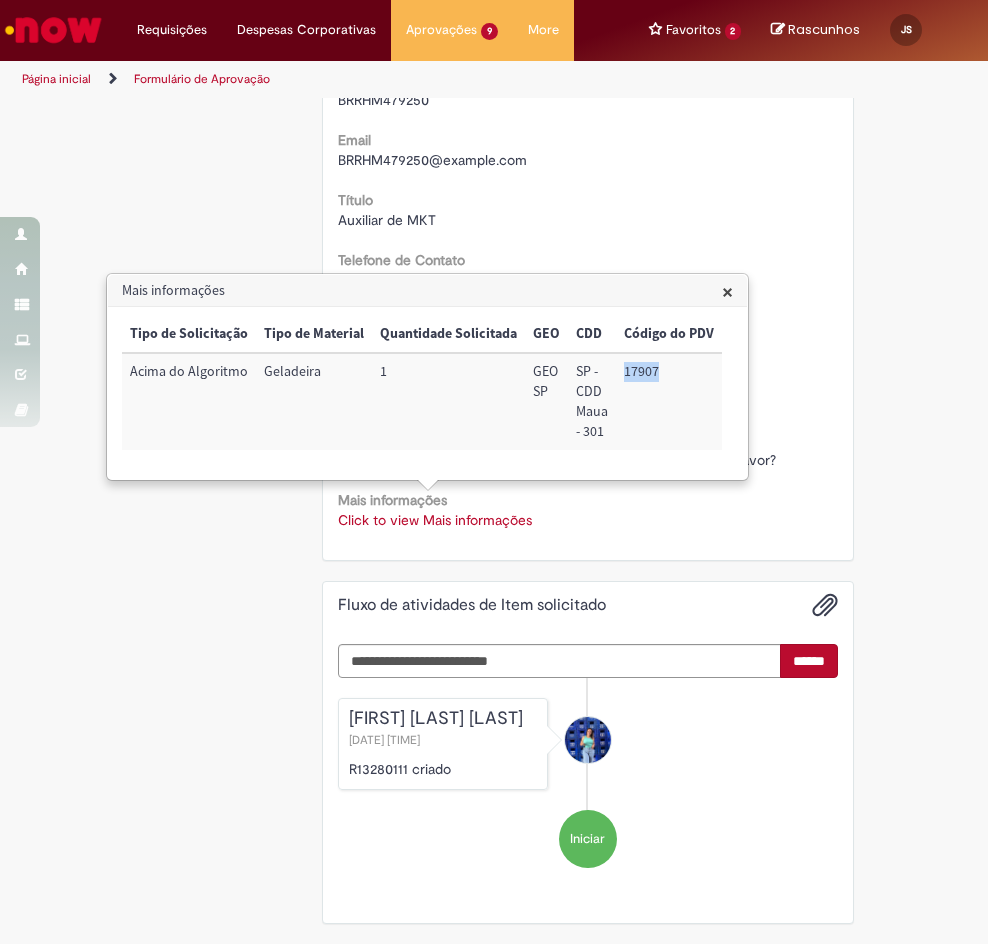 click on "17907" at bounding box center (669, 401) 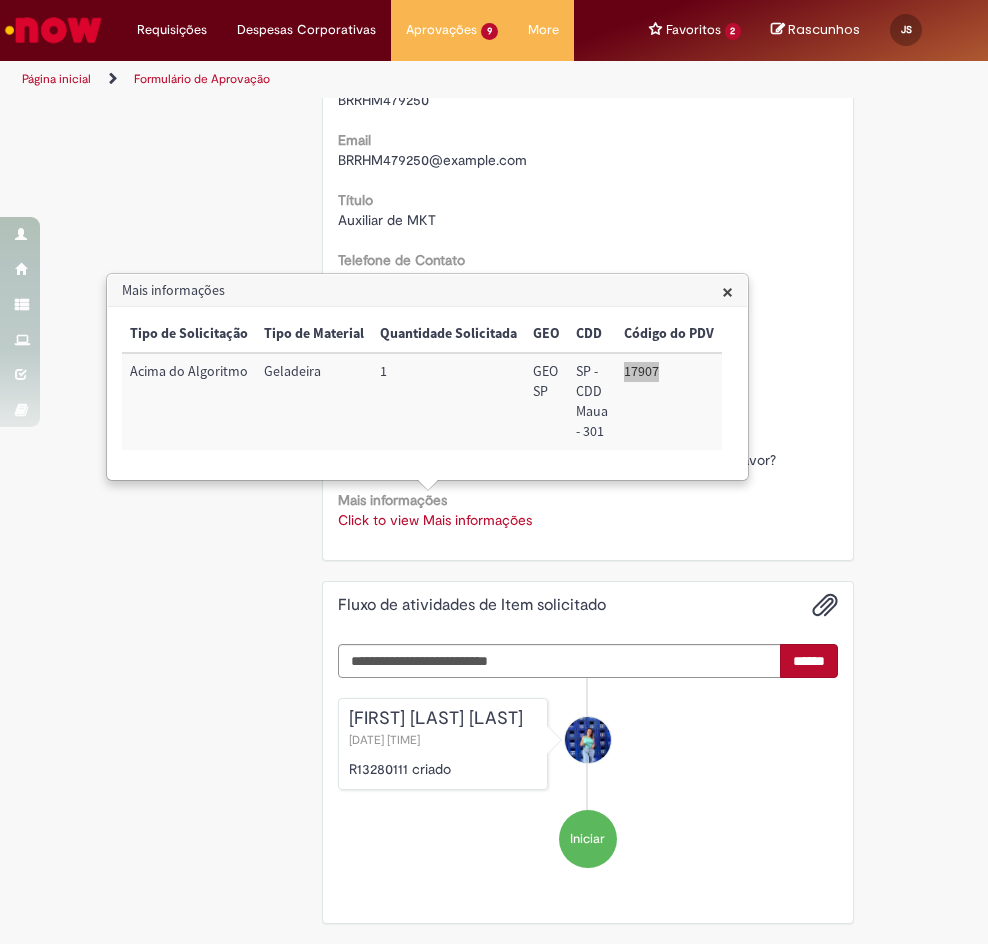 click on "17907" at bounding box center [669, 401] 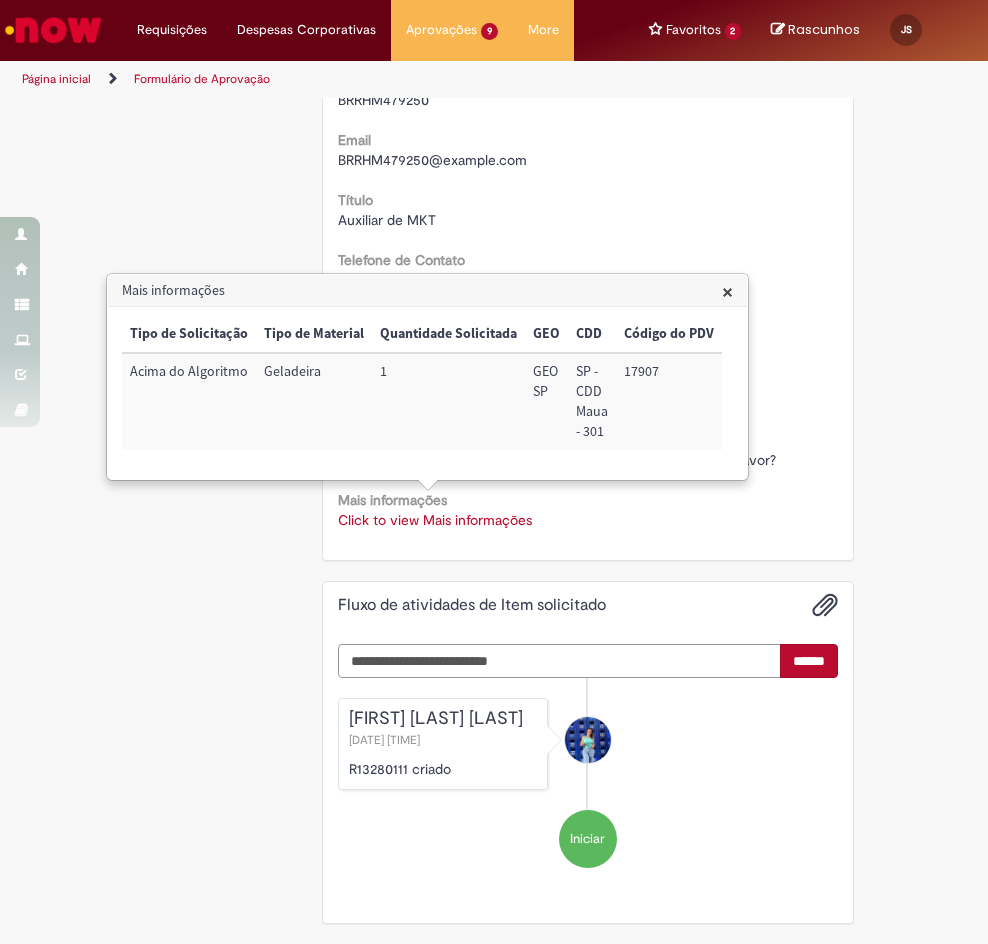 click at bounding box center [560, 661] 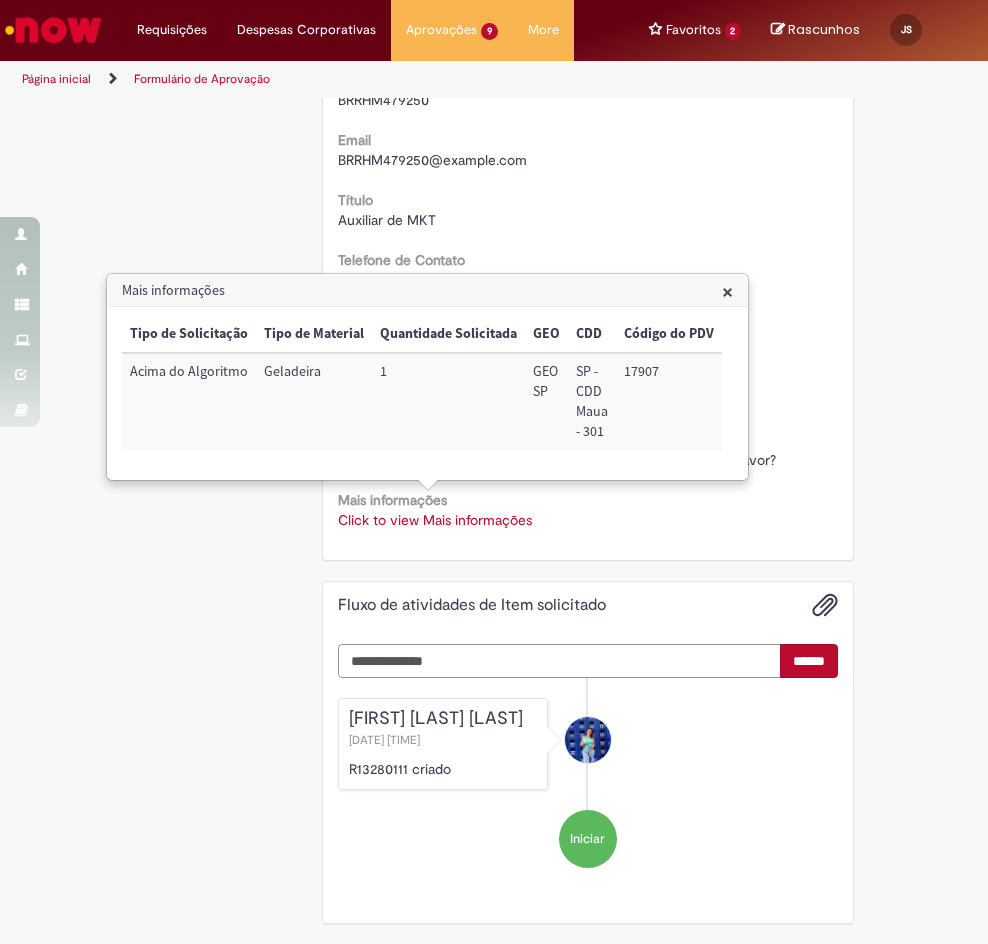 scroll, scrollTop: 698, scrollLeft: 0, axis: vertical 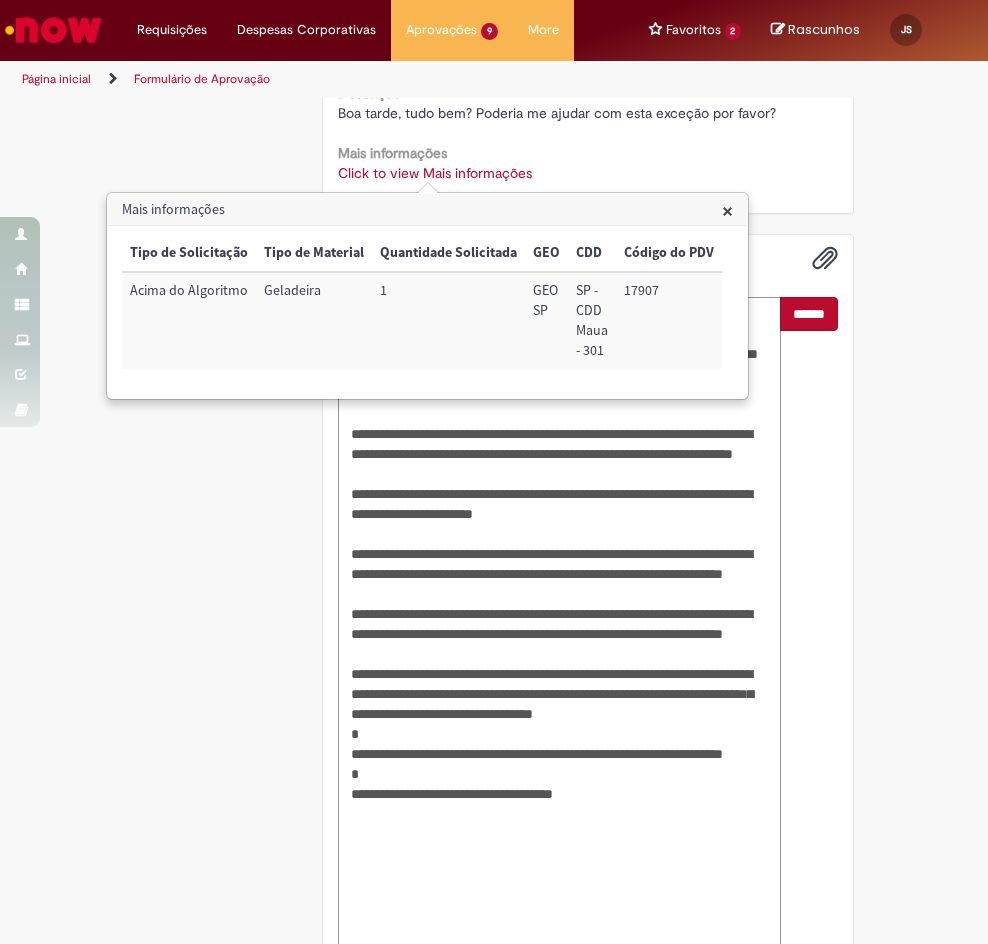 type on "**********" 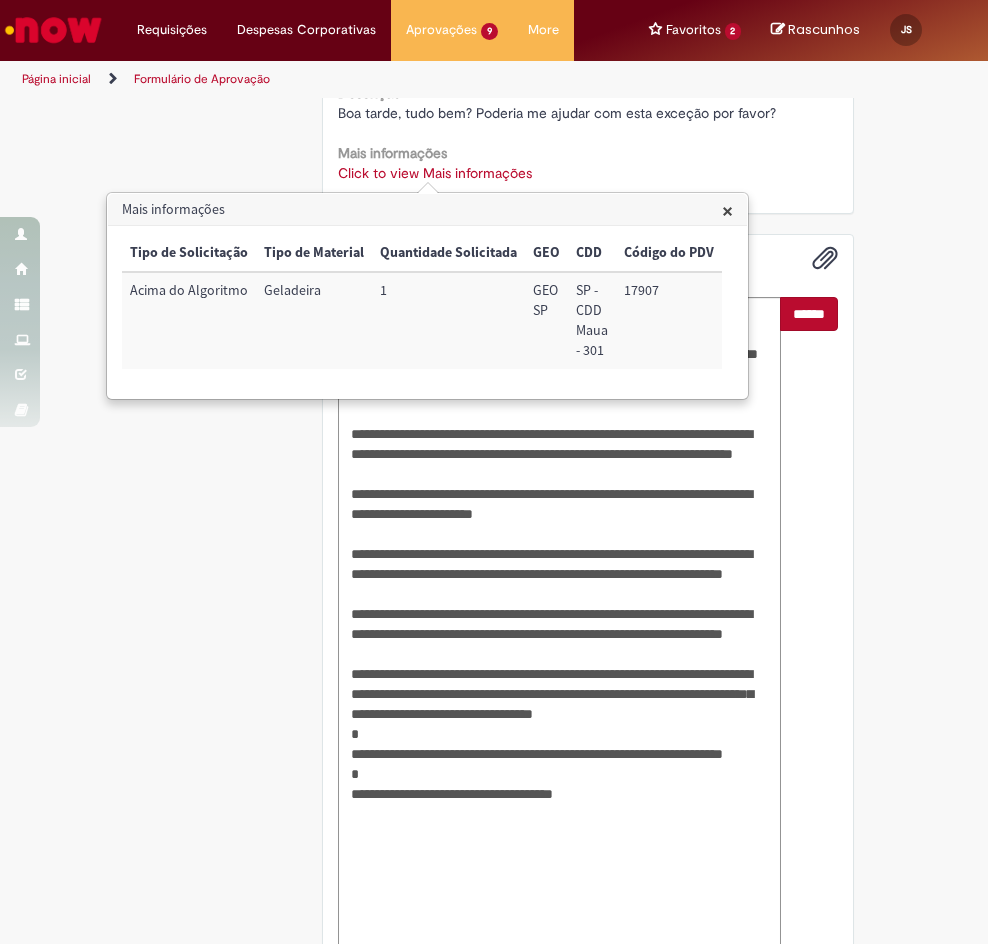 click on "******" at bounding box center [809, 314] 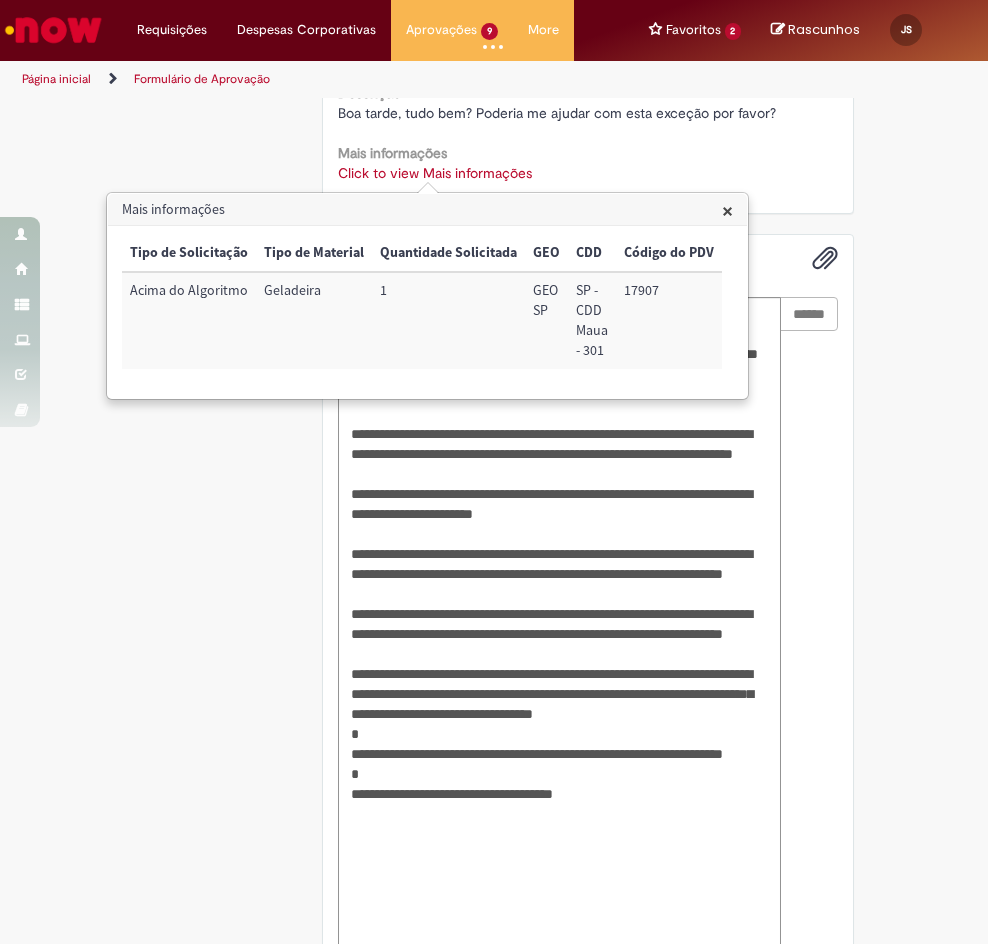 click on "×" at bounding box center [727, 210] 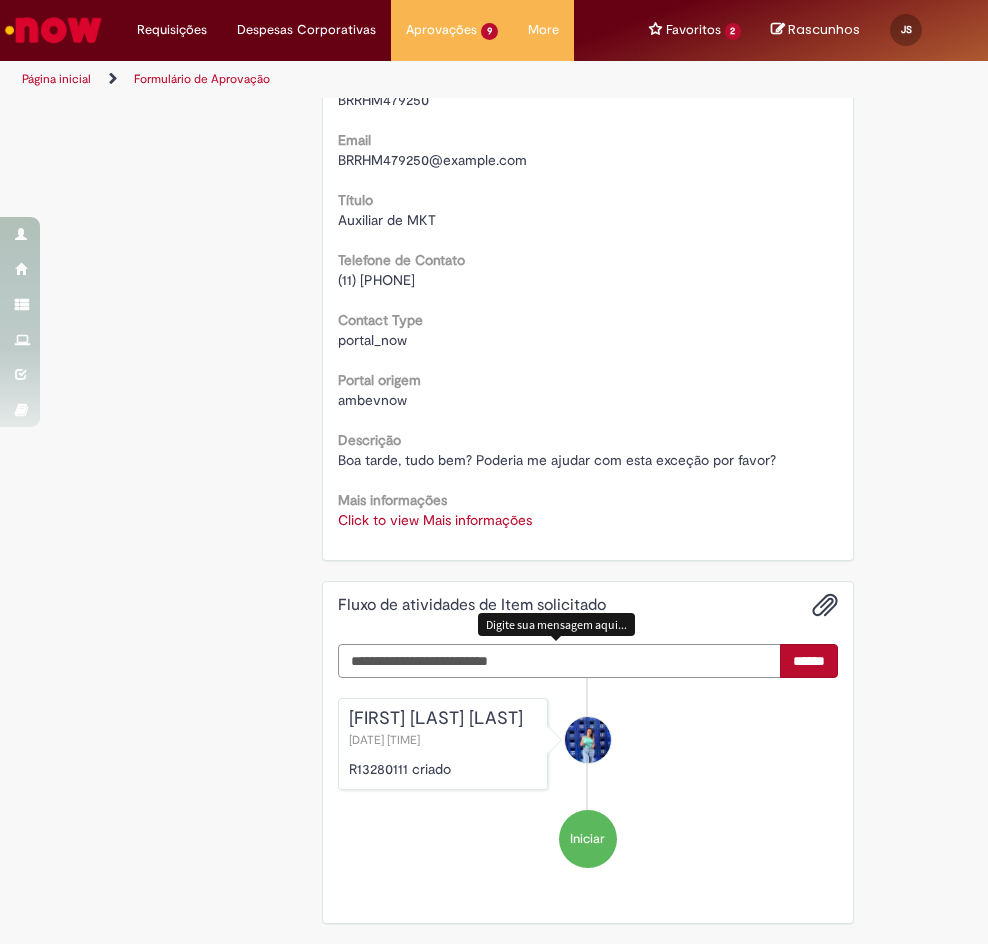 scroll, scrollTop: 371, scrollLeft: 0, axis: vertical 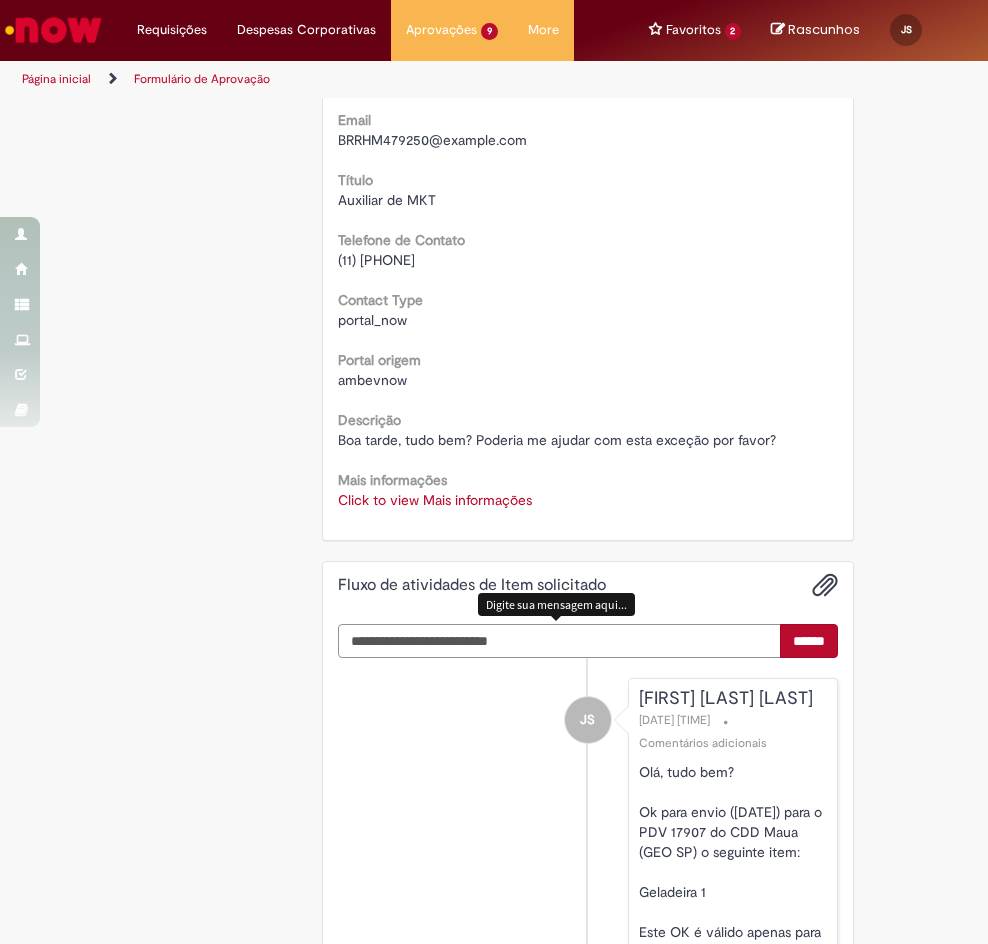 click at bounding box center [560, 641] 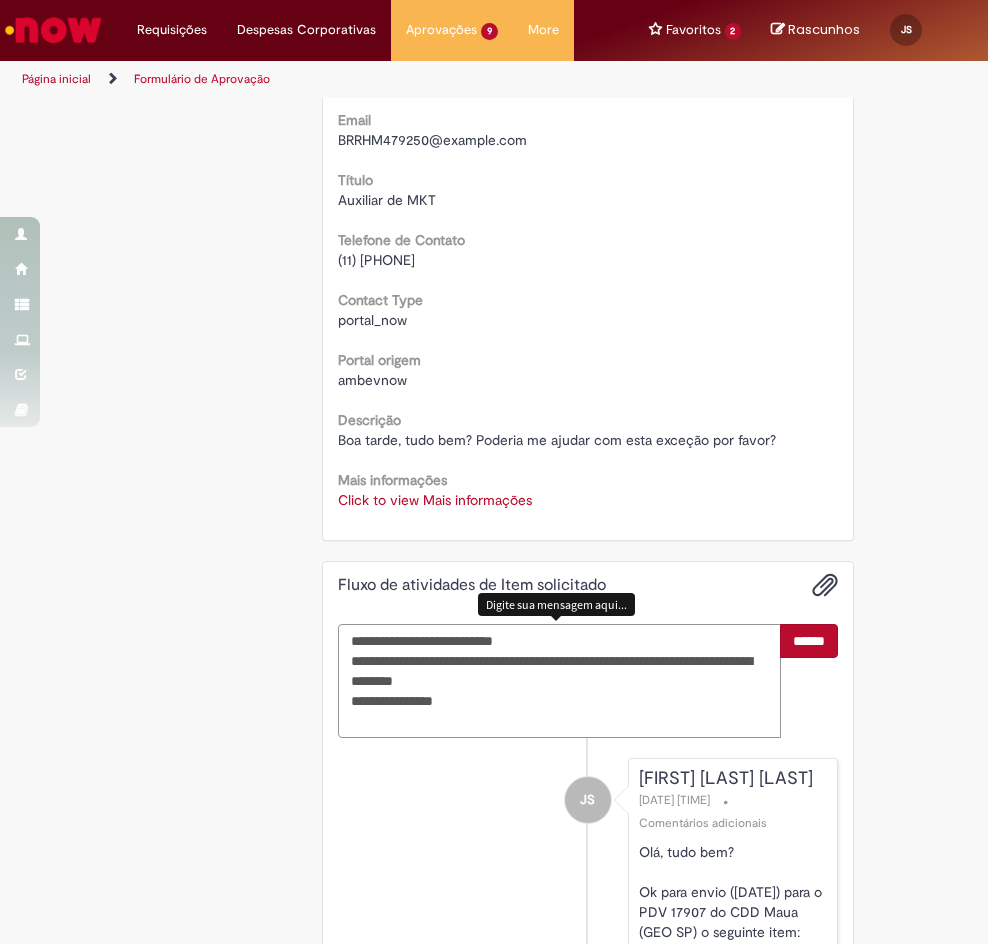type on "**********" 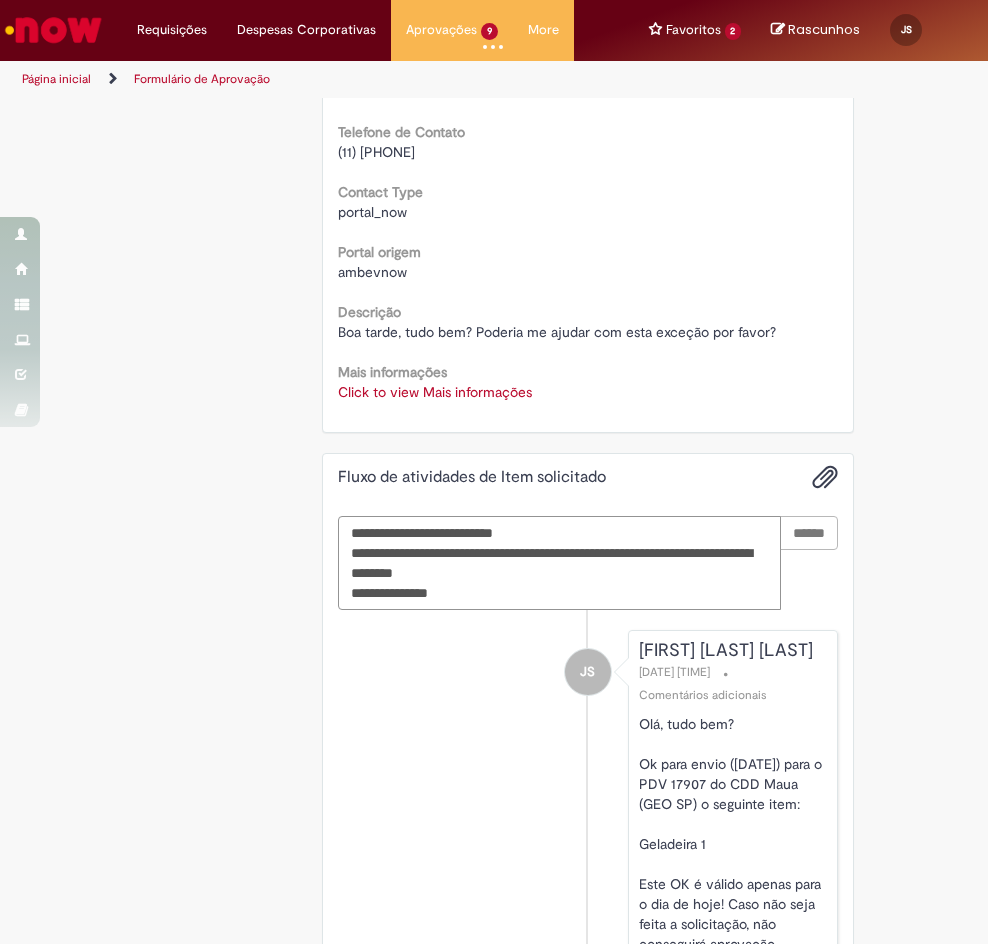 scroll, scrollTop: 671, scrollLeft: 0, axis: vertical 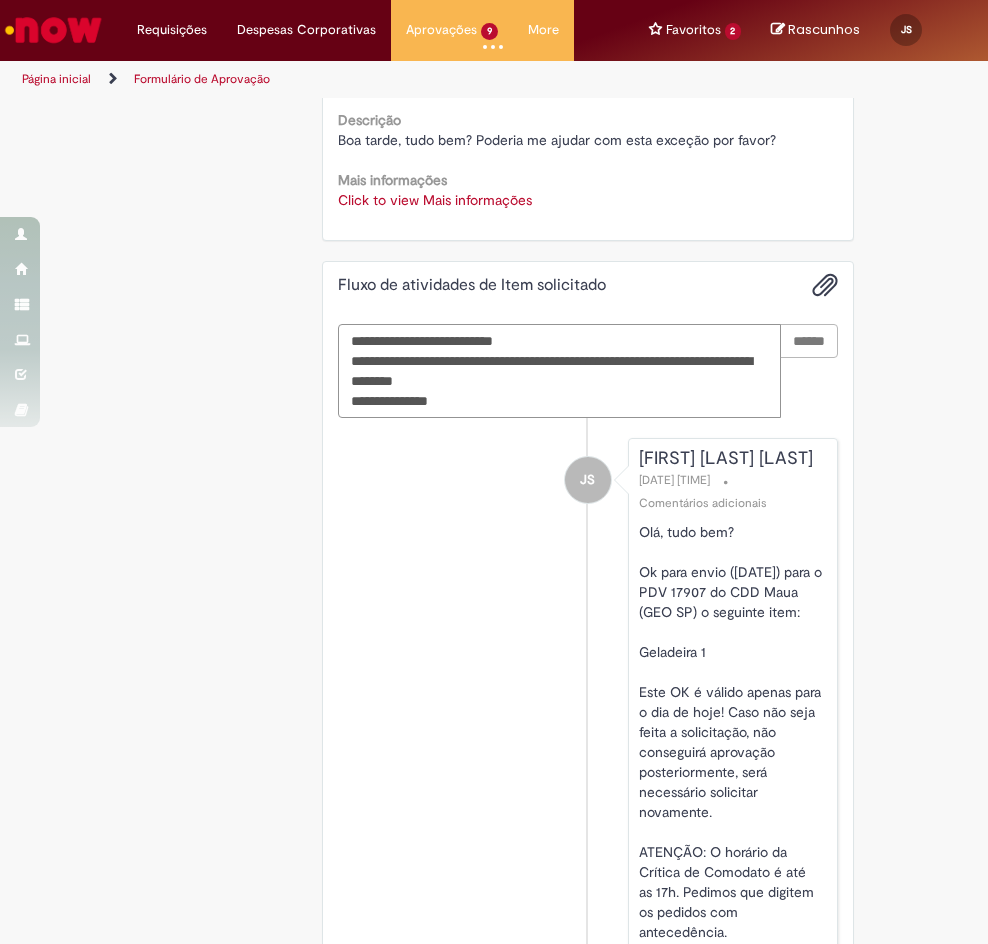 type 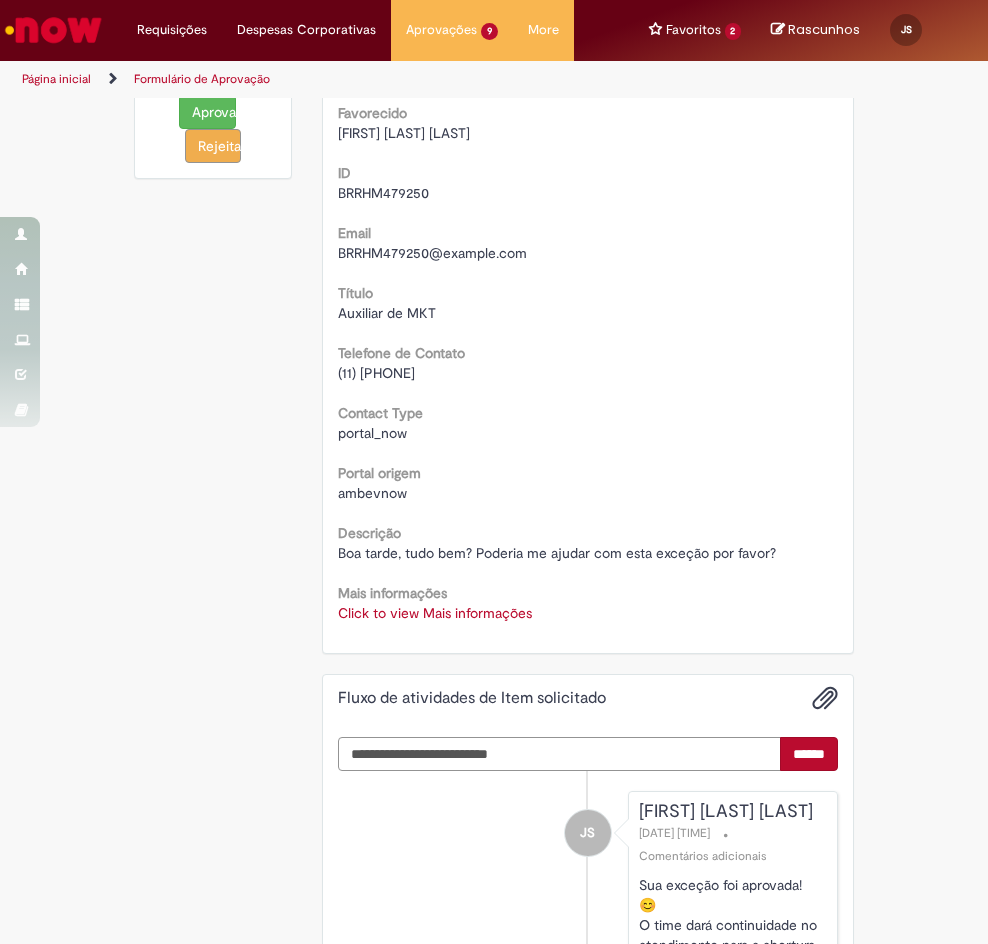 scroll, scrollTop: 0, scrollLeft: 0, axis: both 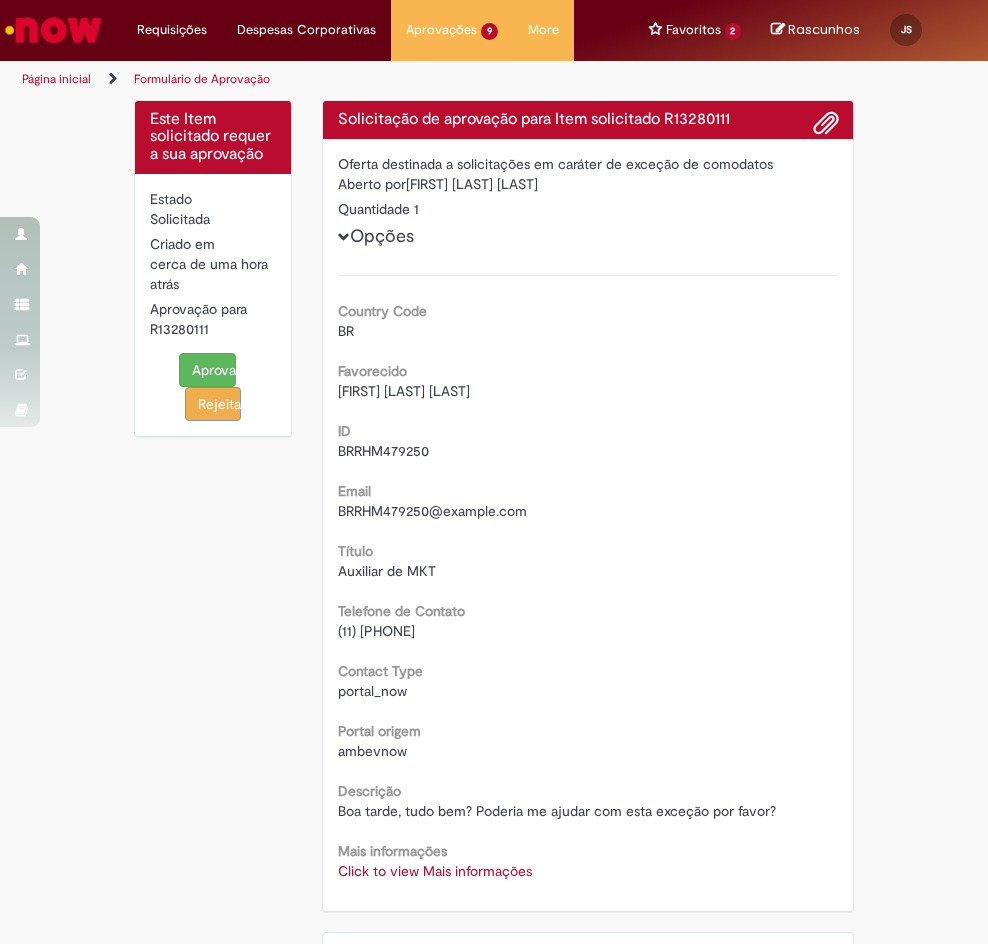 click on "Aprovar" at bounding box center (207, 370) 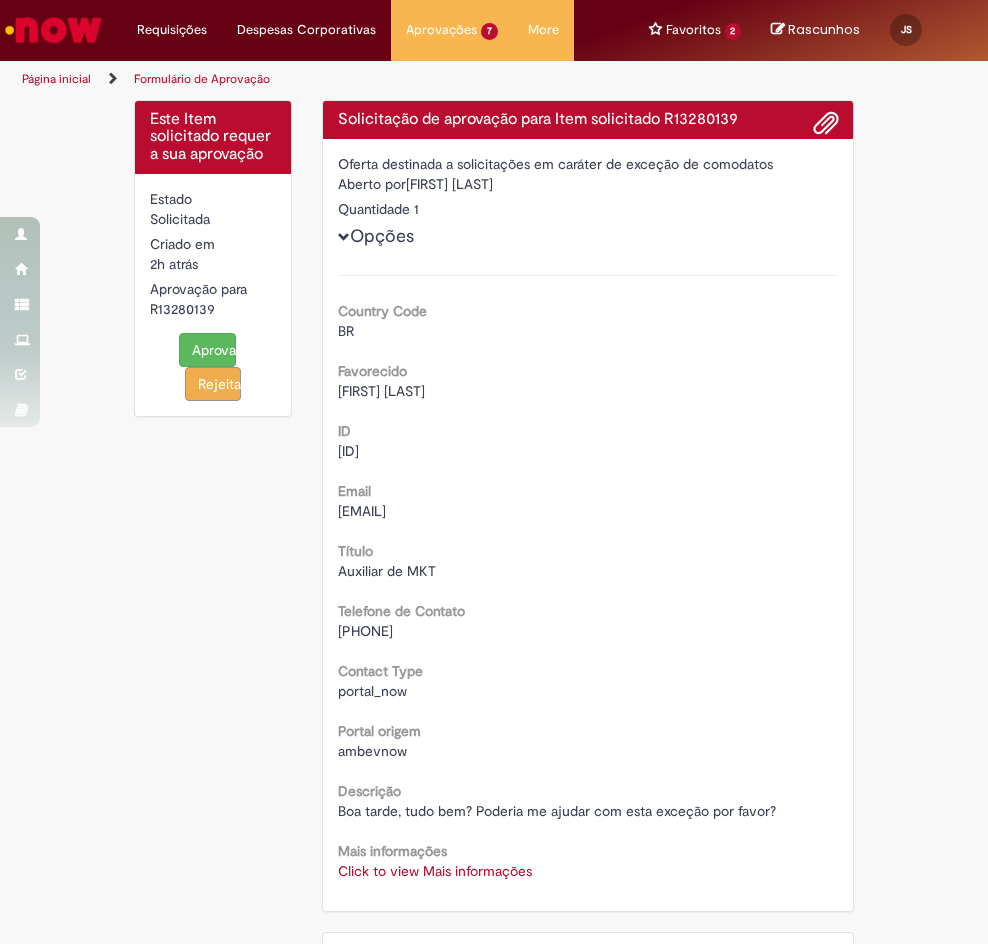 scroll, scrollTop: 0, scrollLeft: 0, axis: both 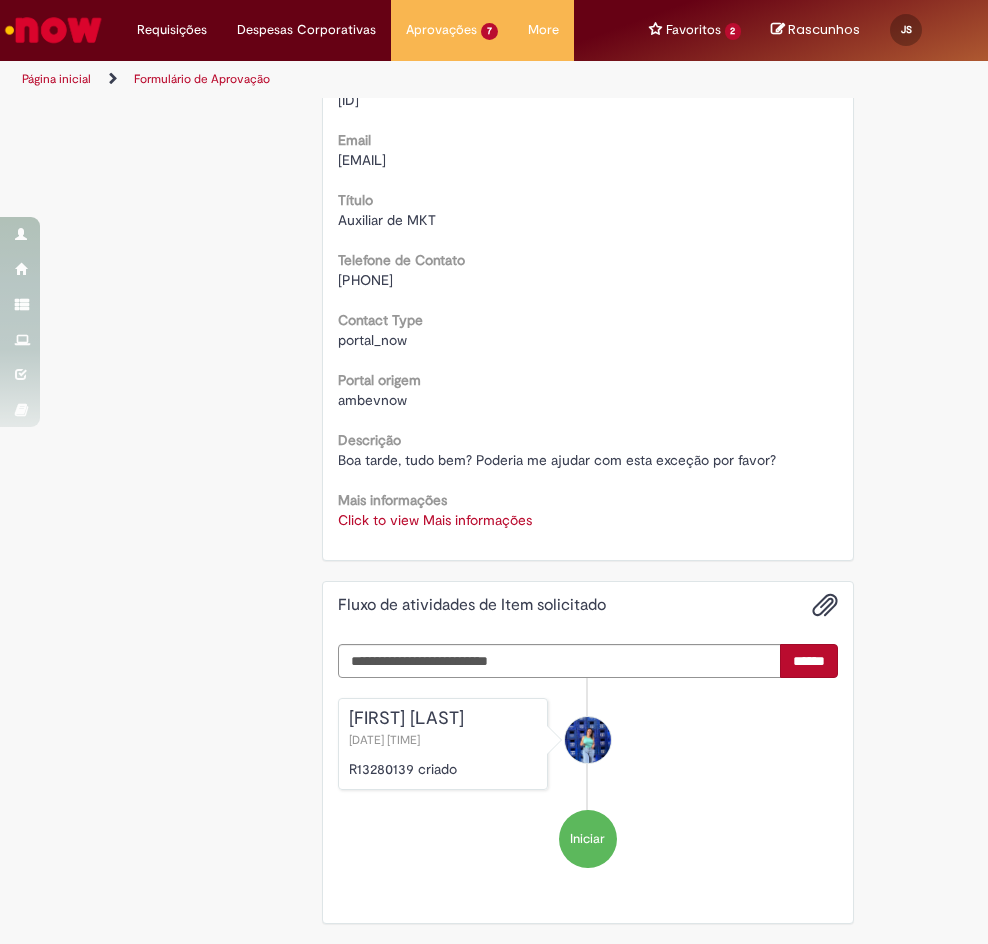 click on "Click to view Mais informações" at bounding box center [435, 520] 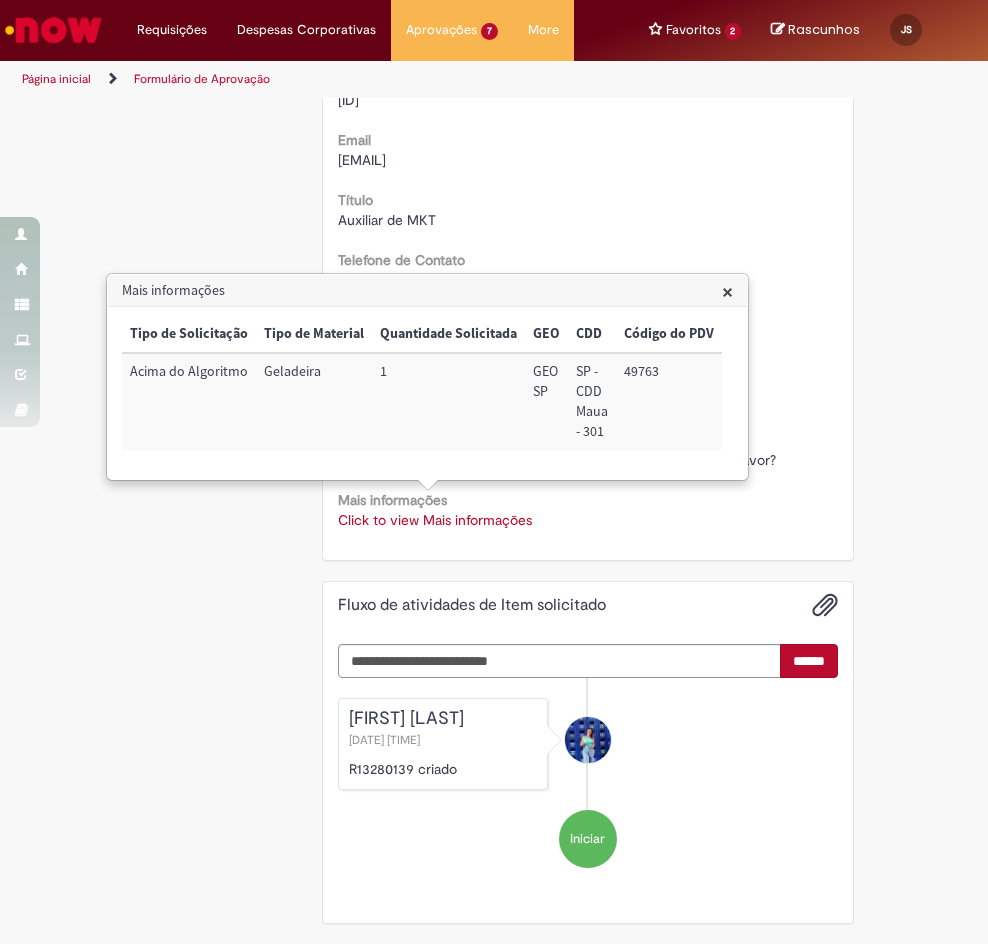 click on "49763" at bounding box center [669, 401] 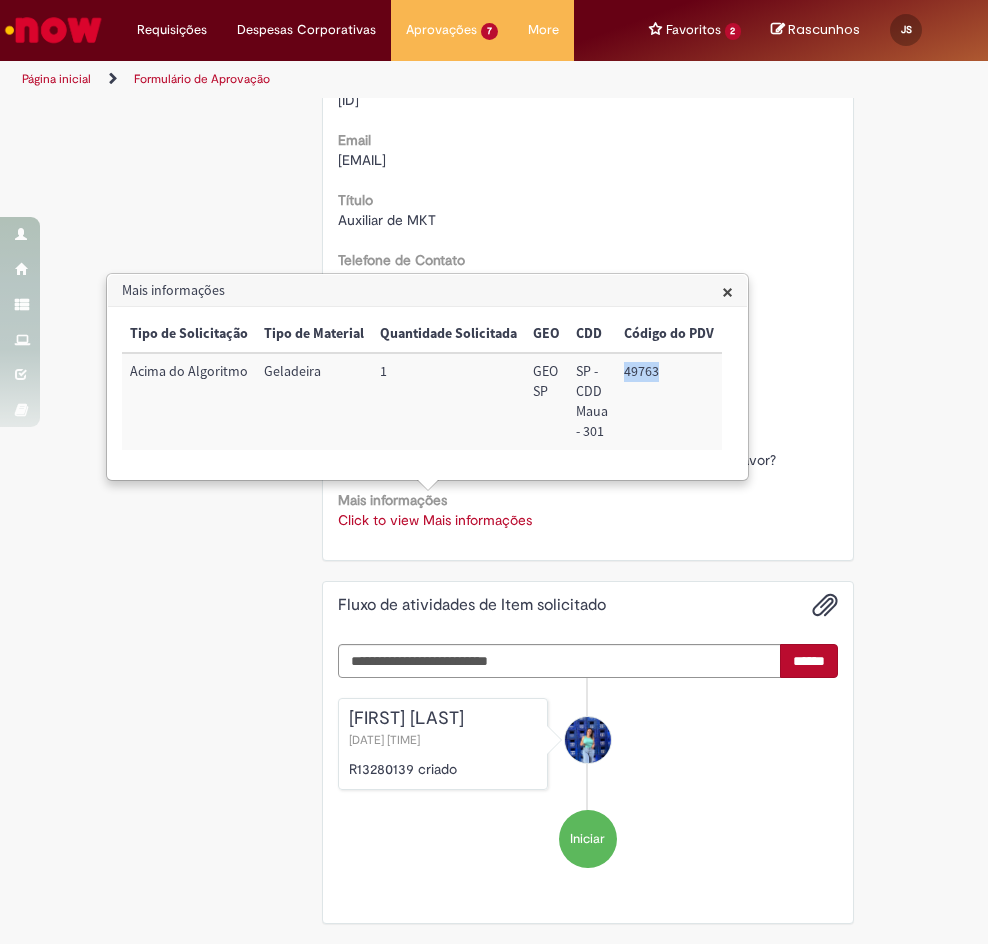 click on "49763" at bounding box center (669, 401) 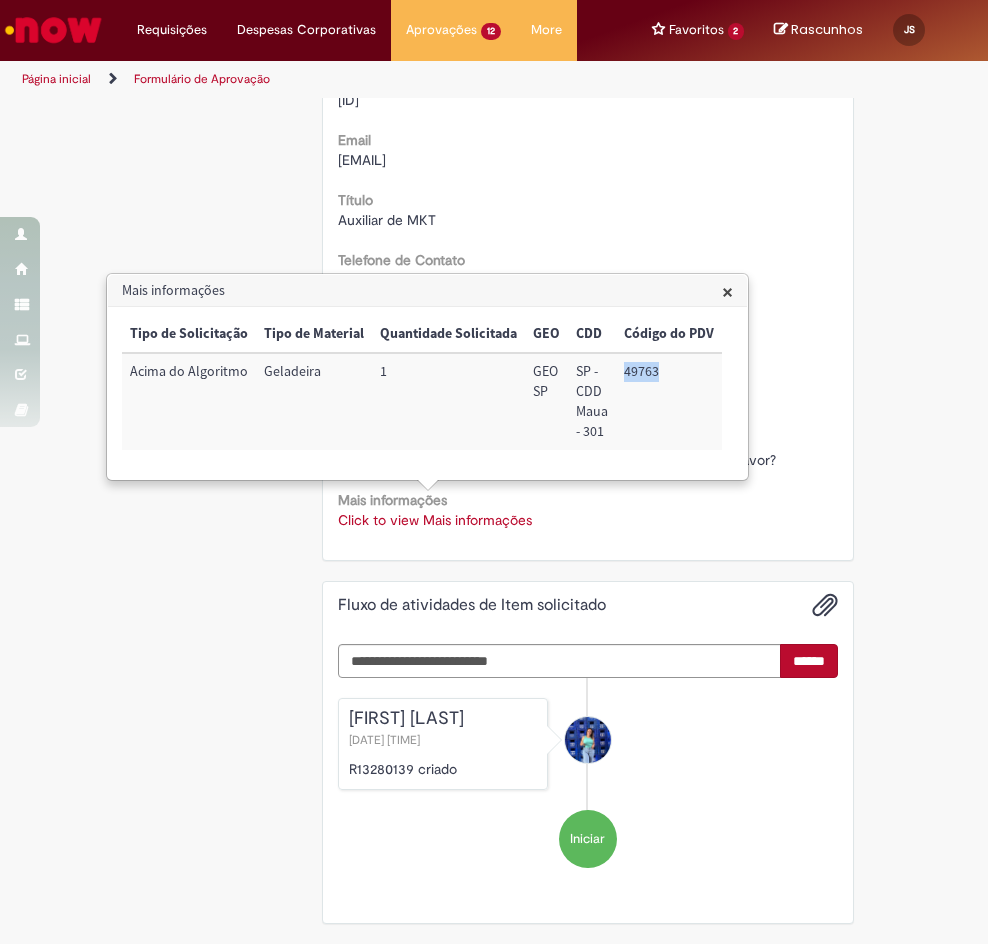 click on "49763" at bounding box center [669, 401] 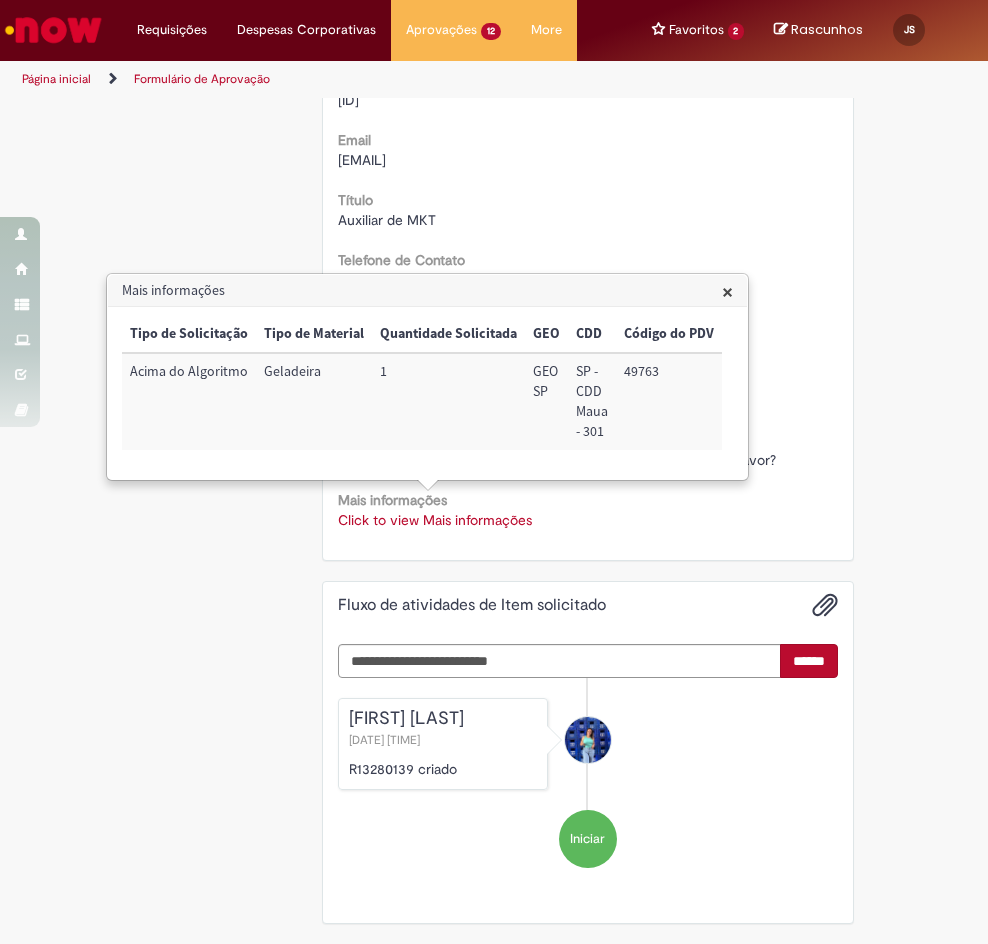 click on "49763" at bounding box center (669, 401) 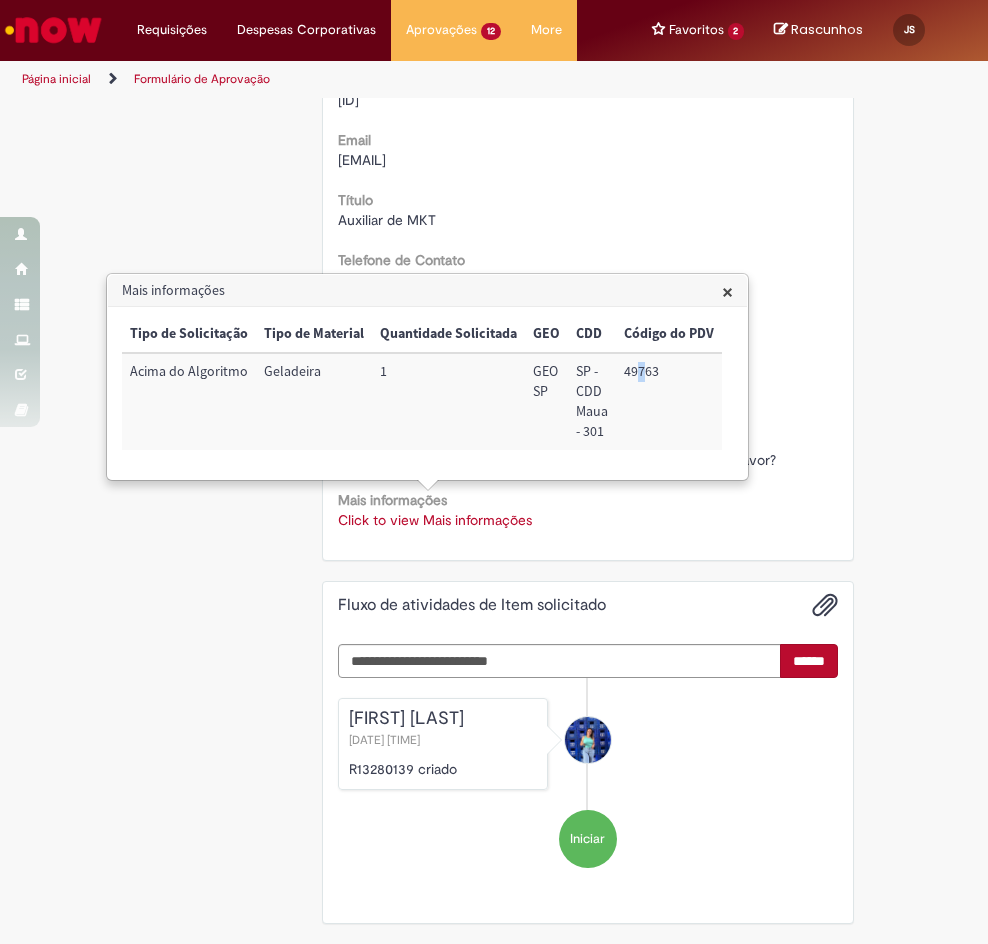 click on "49763" at bounding box center (669, 401) 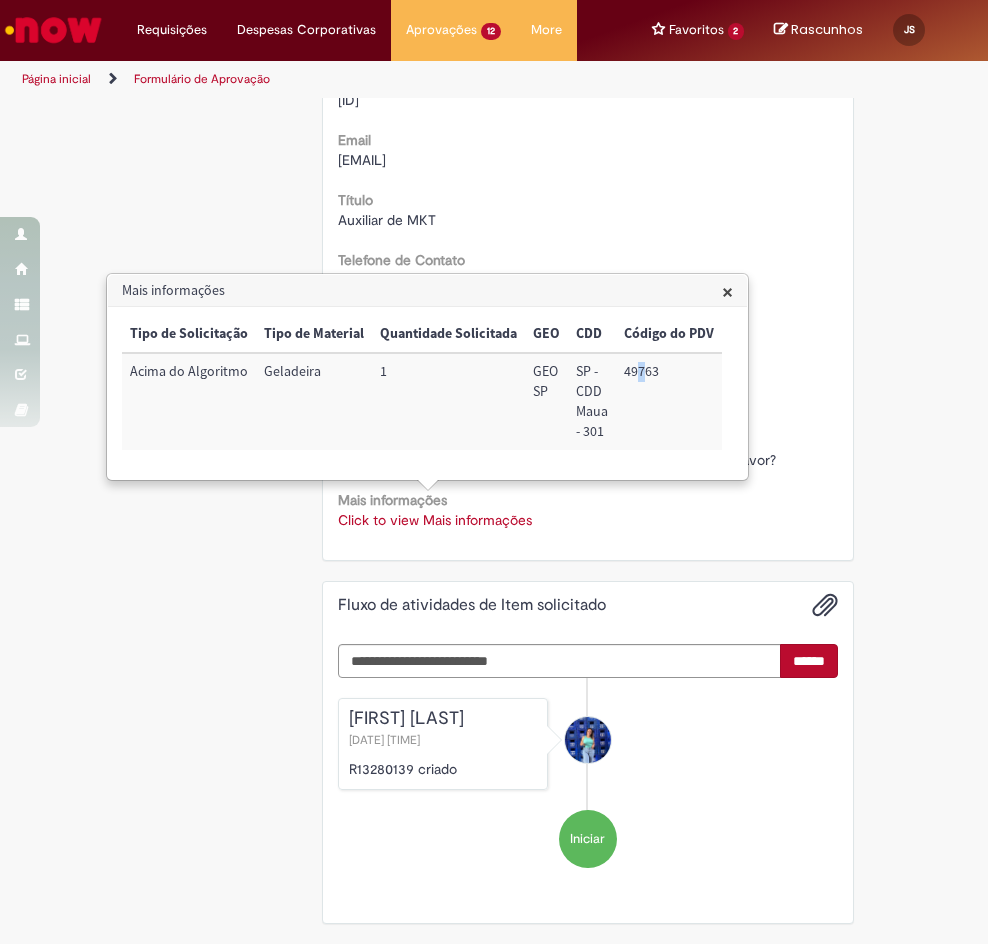 click on "49763" at bounding box center (669, 401) 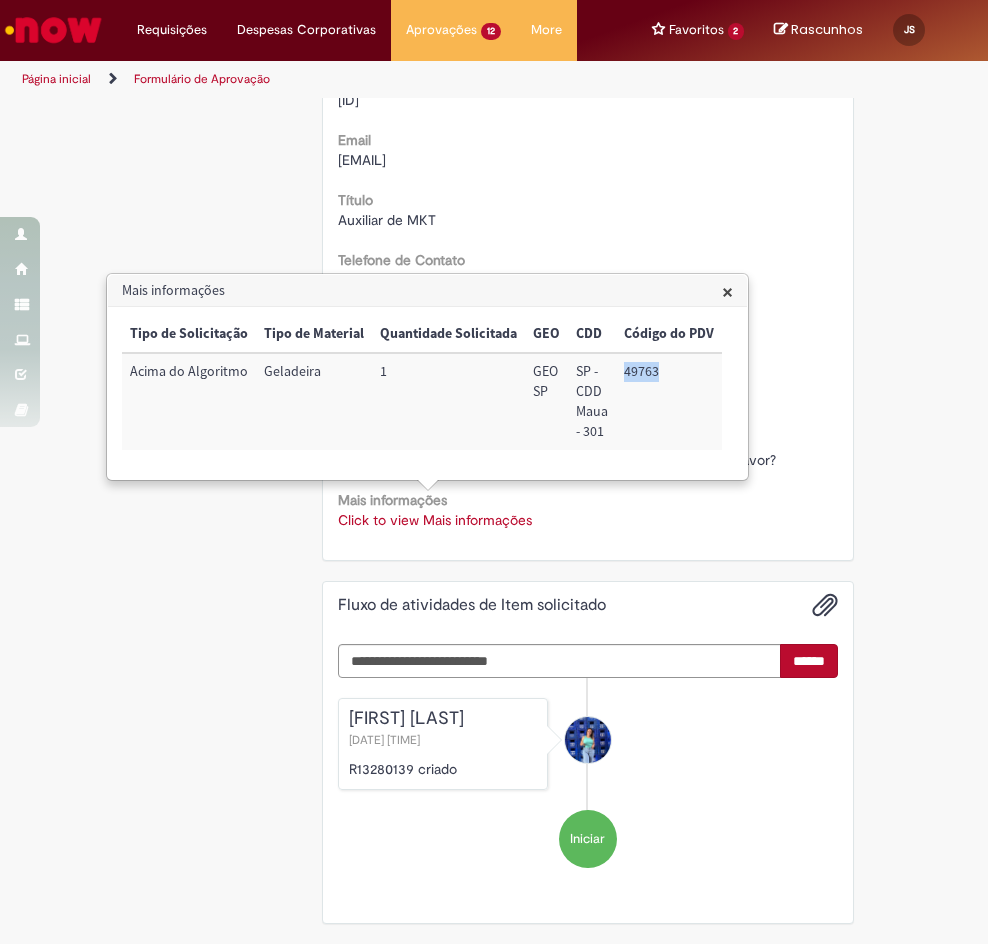 click on "49763" at bounding box center (669, 401) 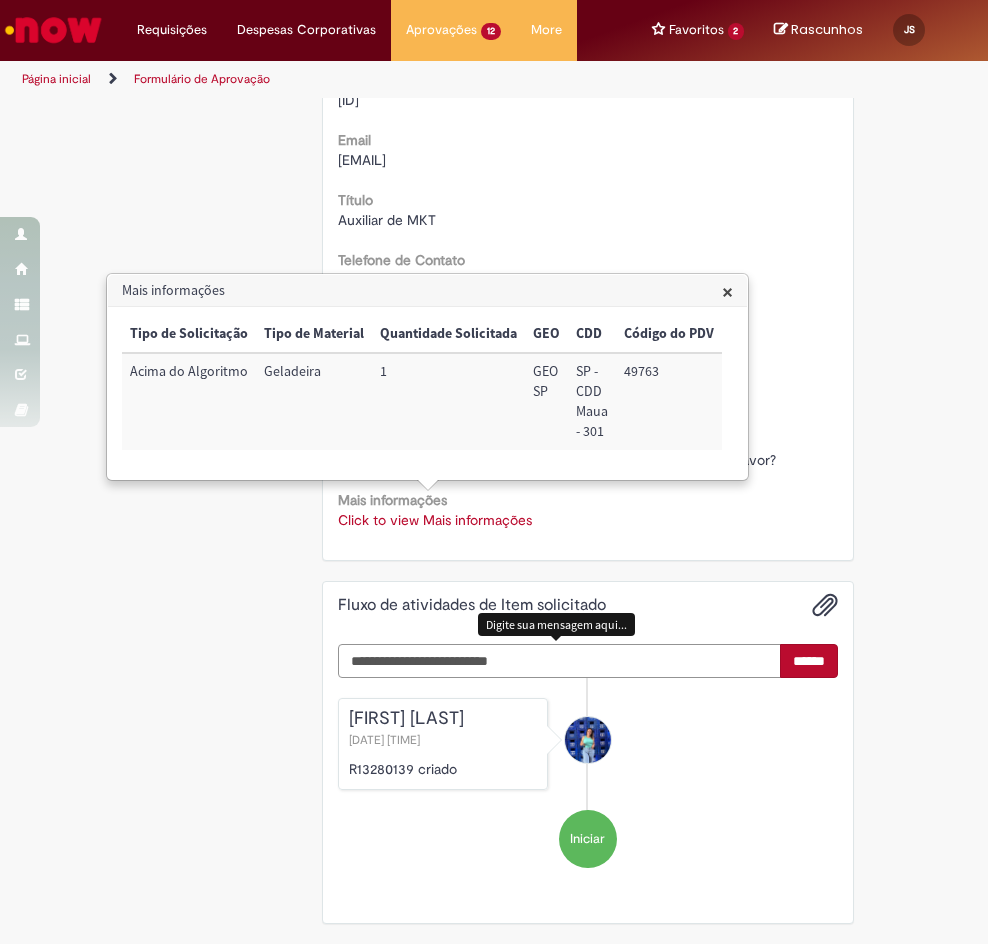 click at bounding box center [560, 661] 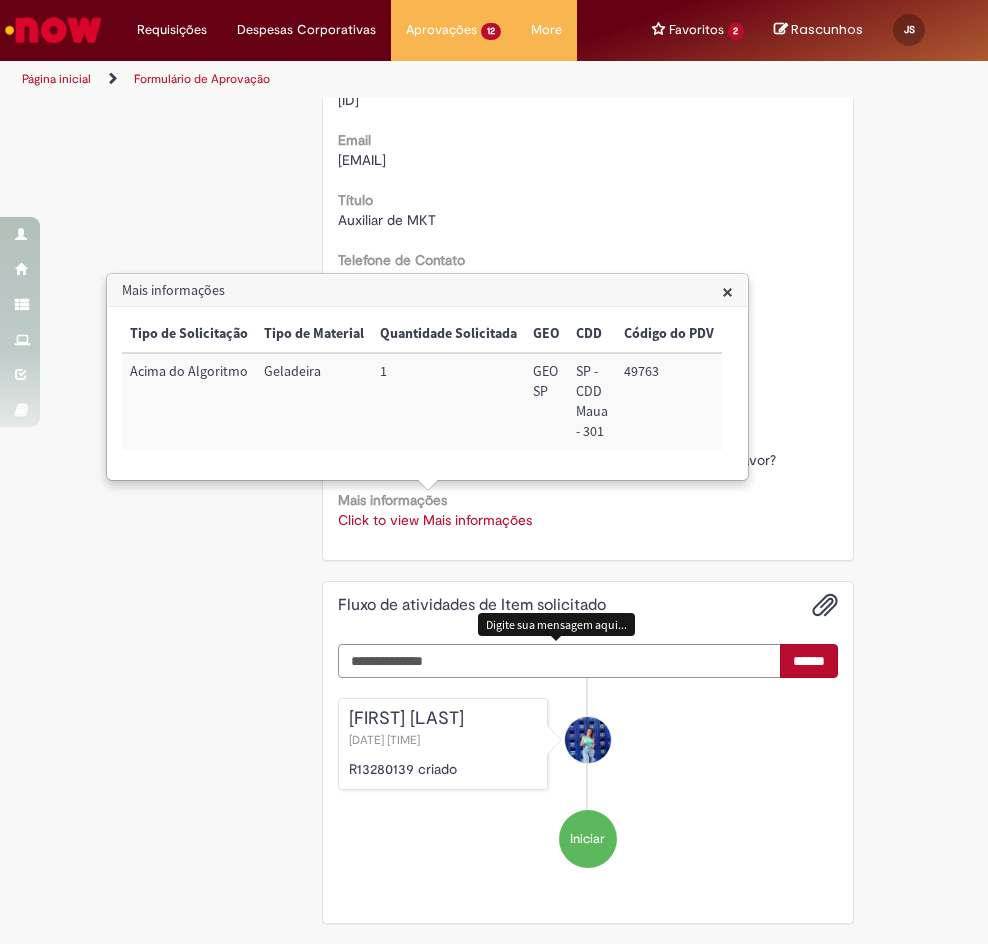scroll, scrollTop: 698, scrollLeft: 0, axis: vertical 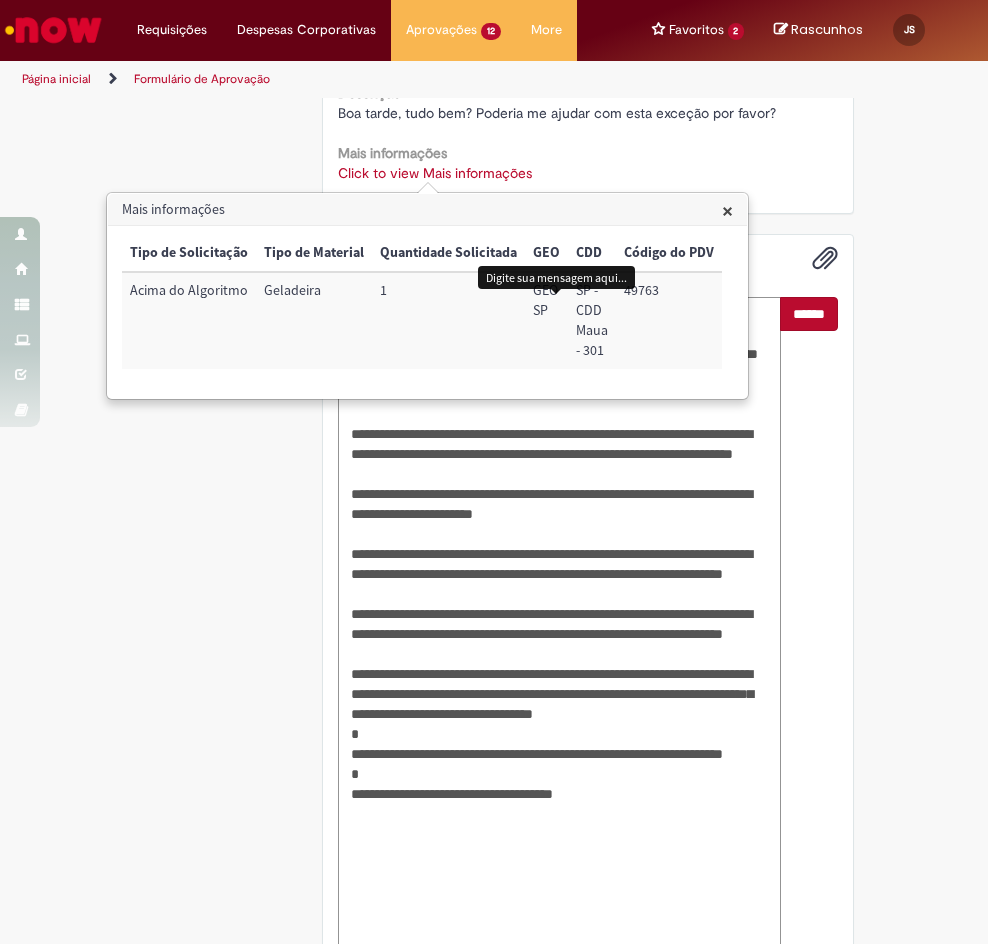 type on "**********" 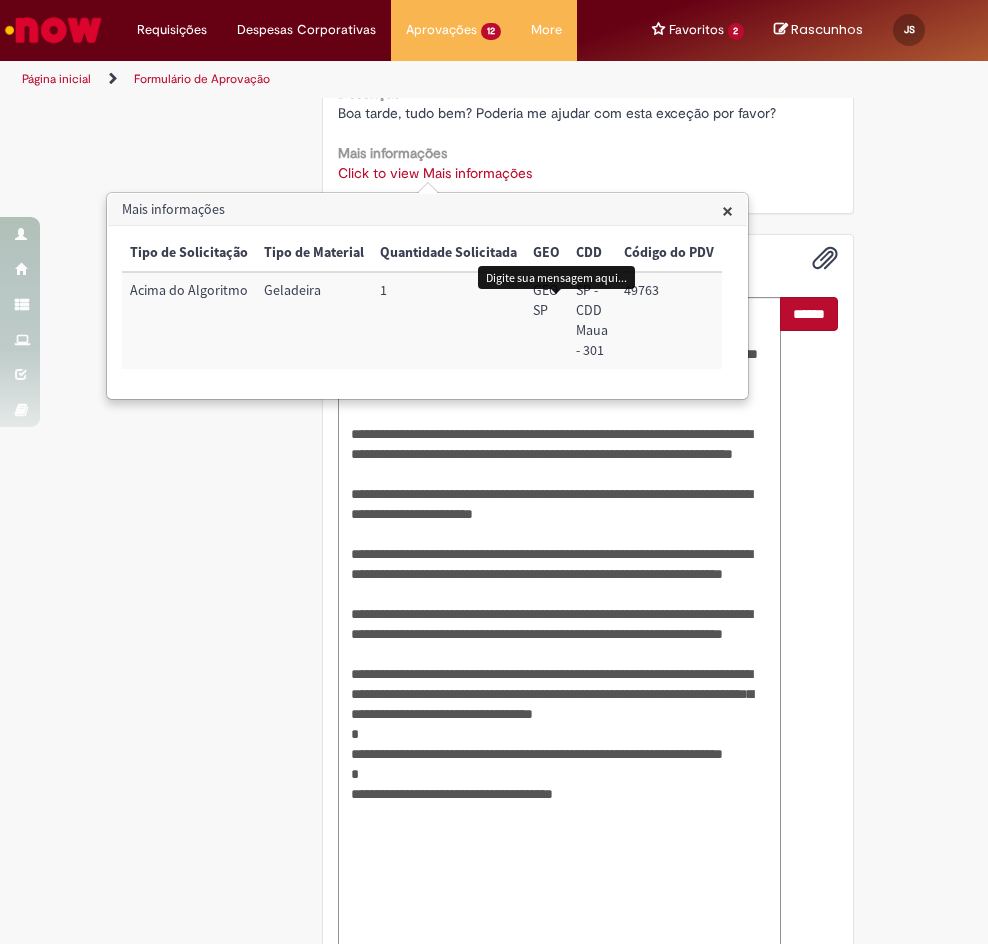 click on "×" at bounding box center [727, 210] 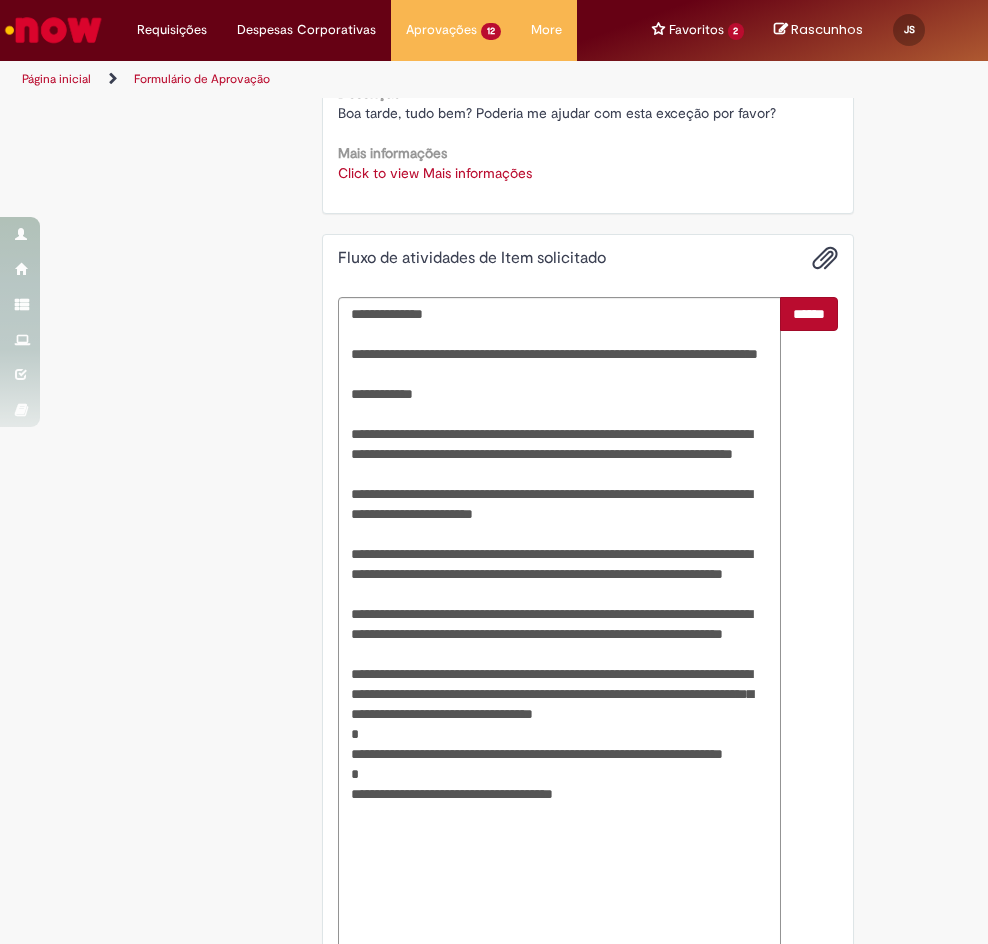 click on "******" at bounding box center (809, 314) 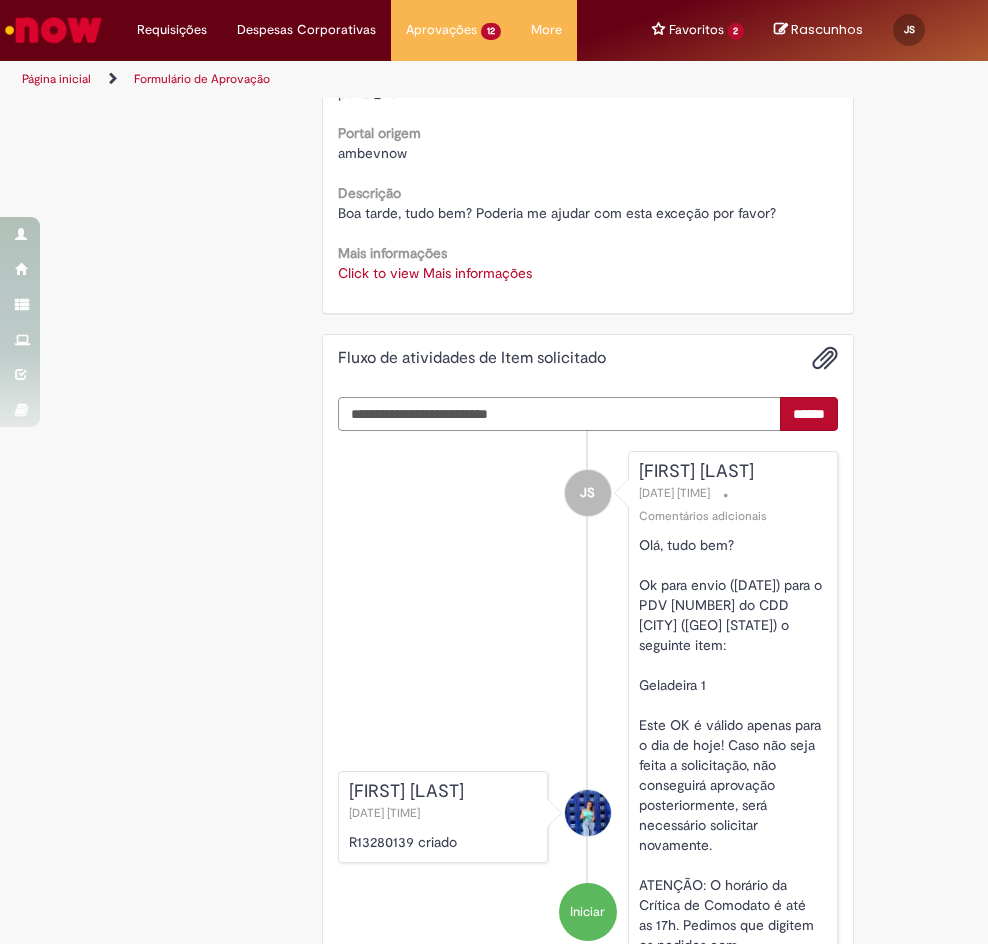 scroll, scrollTop: 598, scrollLeft: 0, axis: vertical 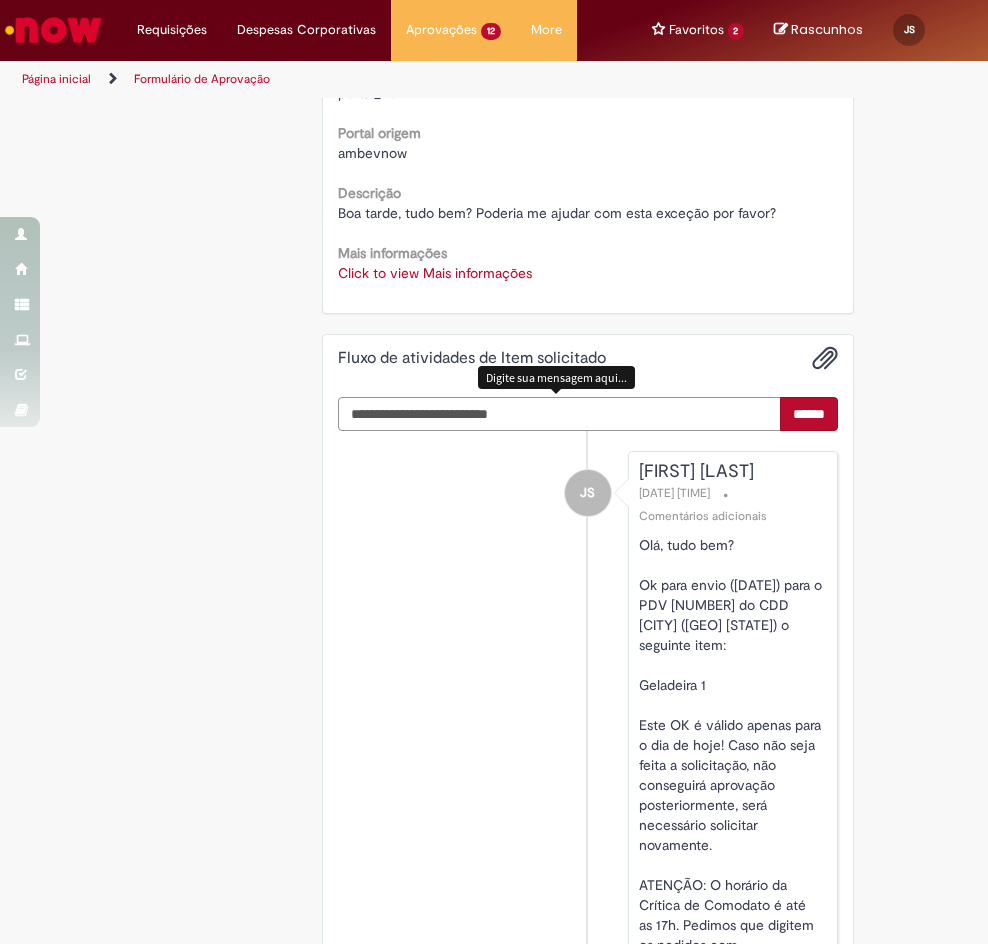 click at bounding box center (560, 414) 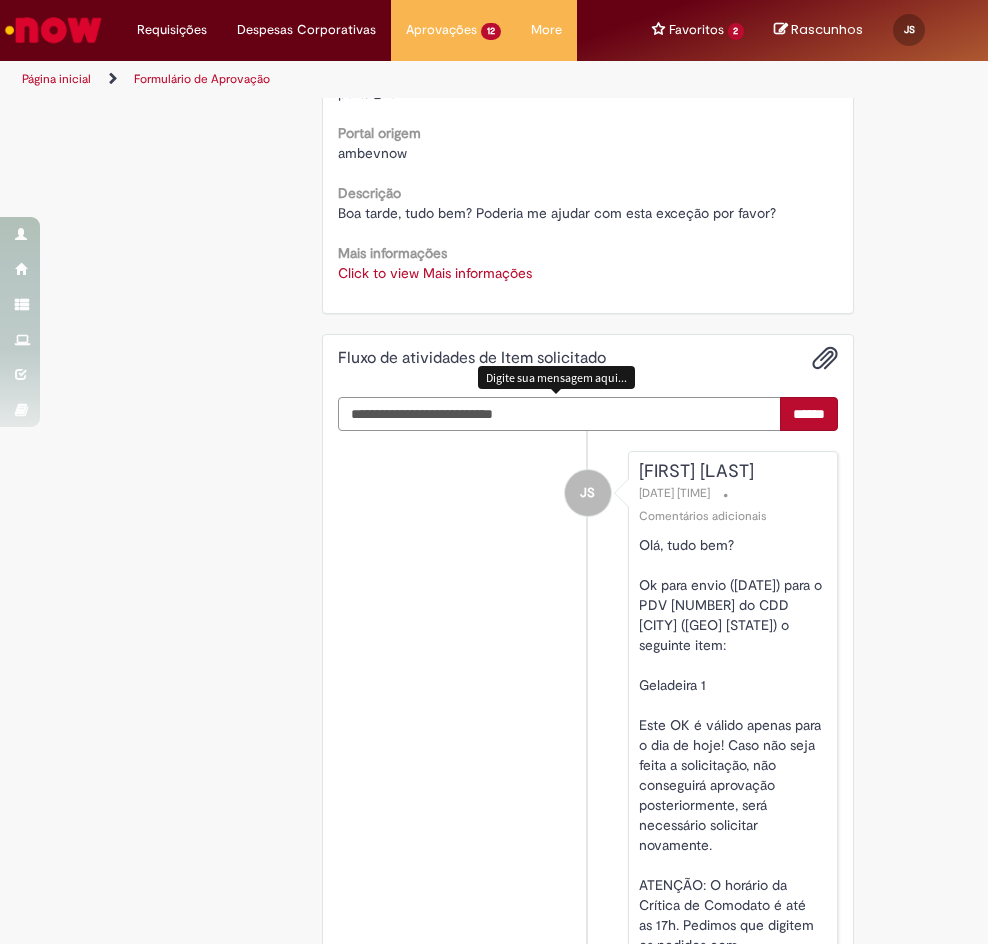 type on "**********" 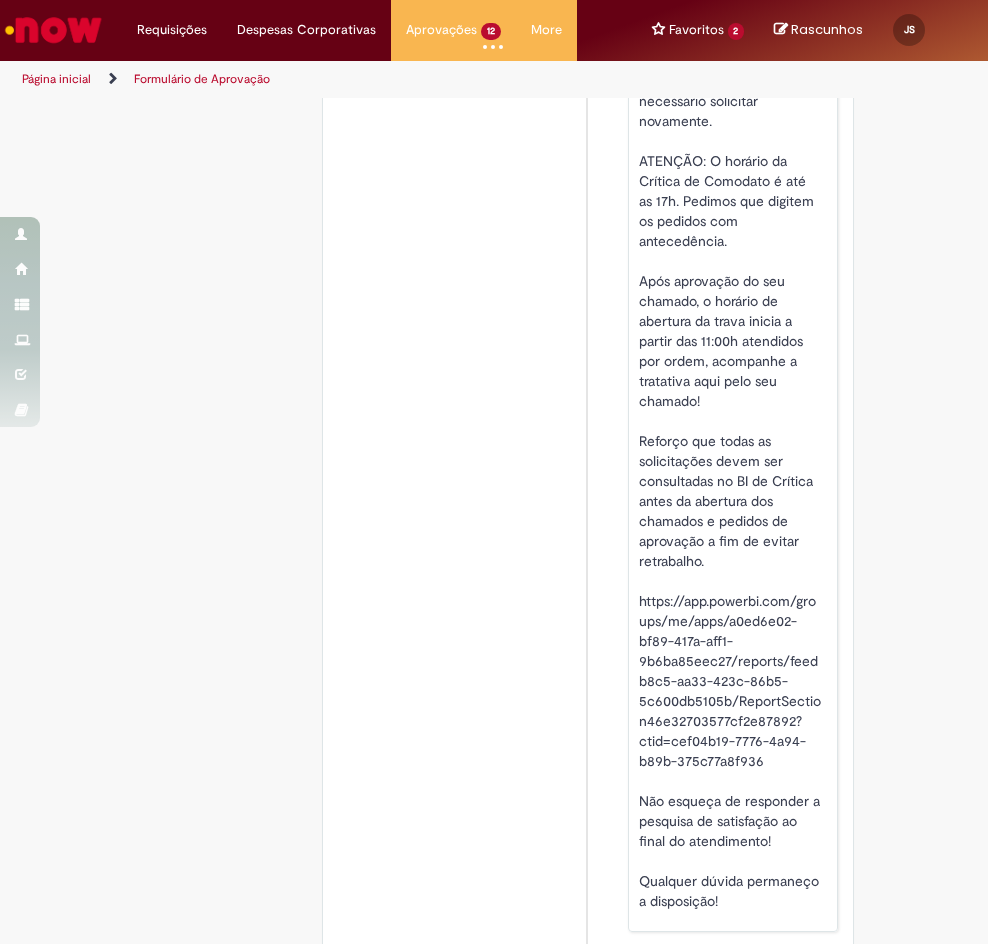 scroll, scrollTop: 1175, scrollLeft: 0, axis: vertical 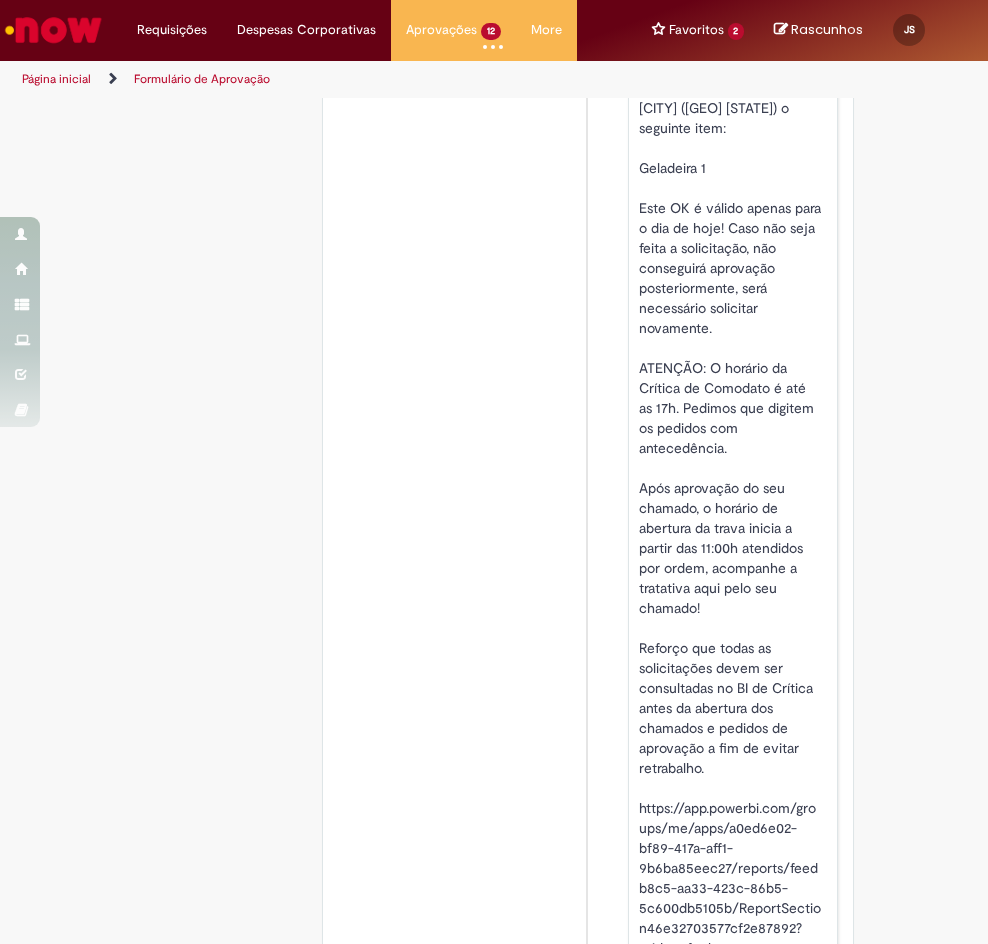 type 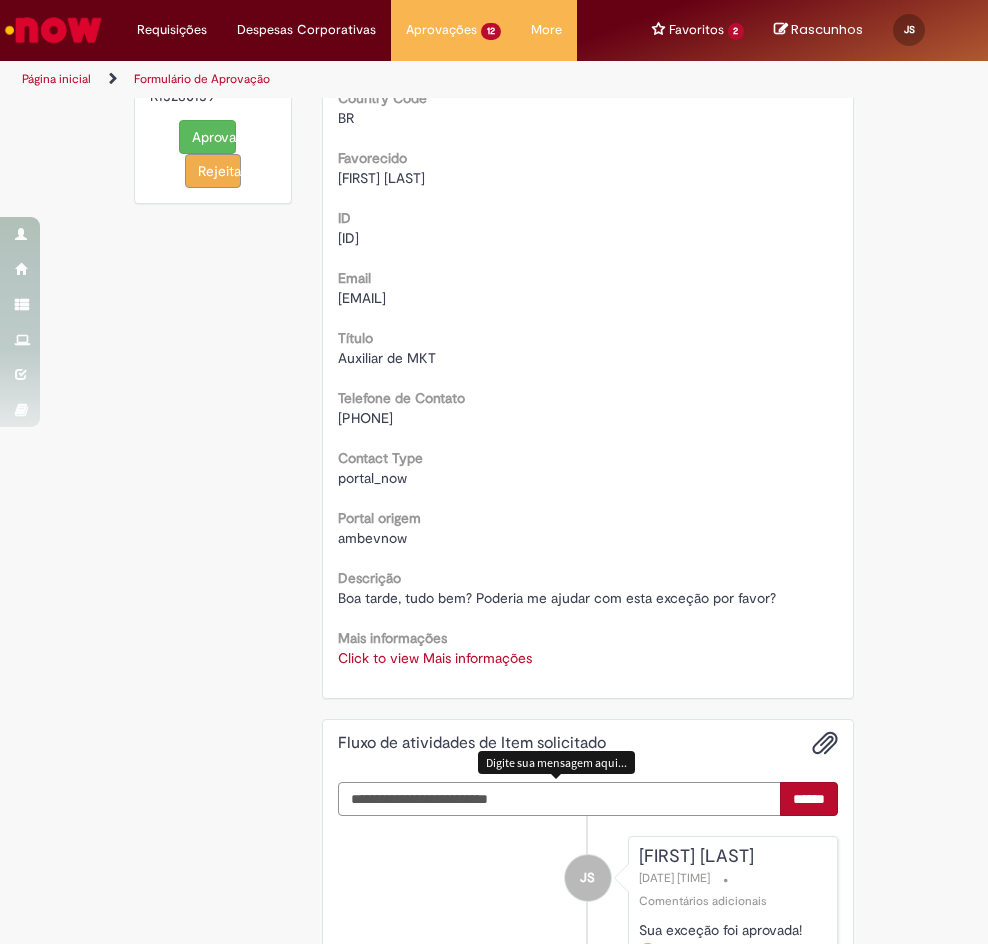 scroll, scrollTop: 0, scrollLeft: 0, axis: both 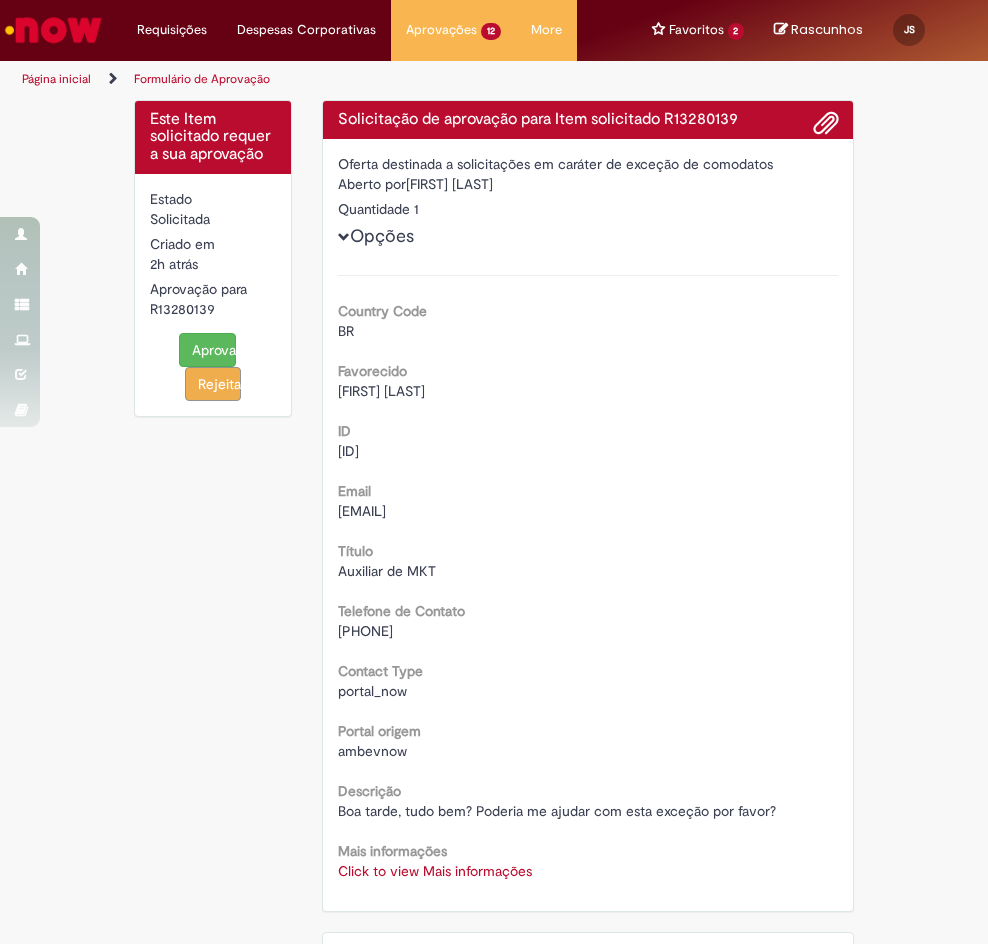 click on "Aprovar" at bounding box center (207, 350) 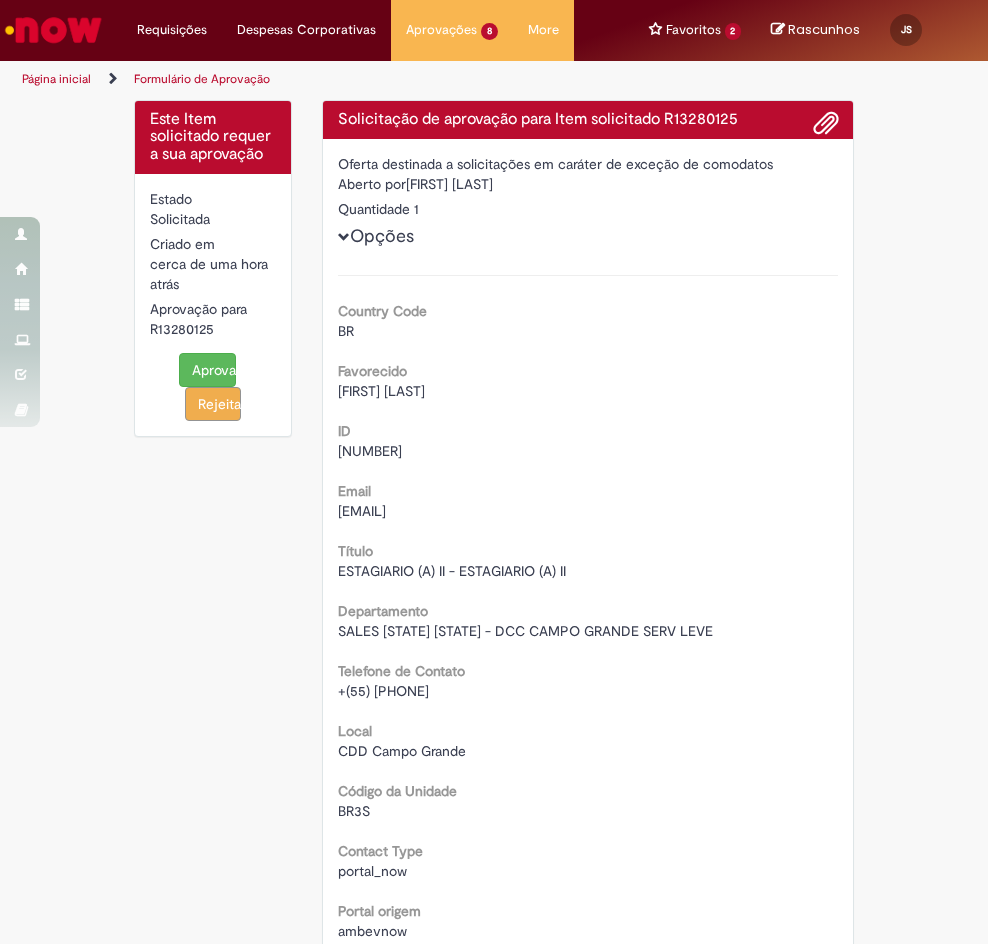 scroll, scrollTop: 0, scrollLeft: 0, axis: both 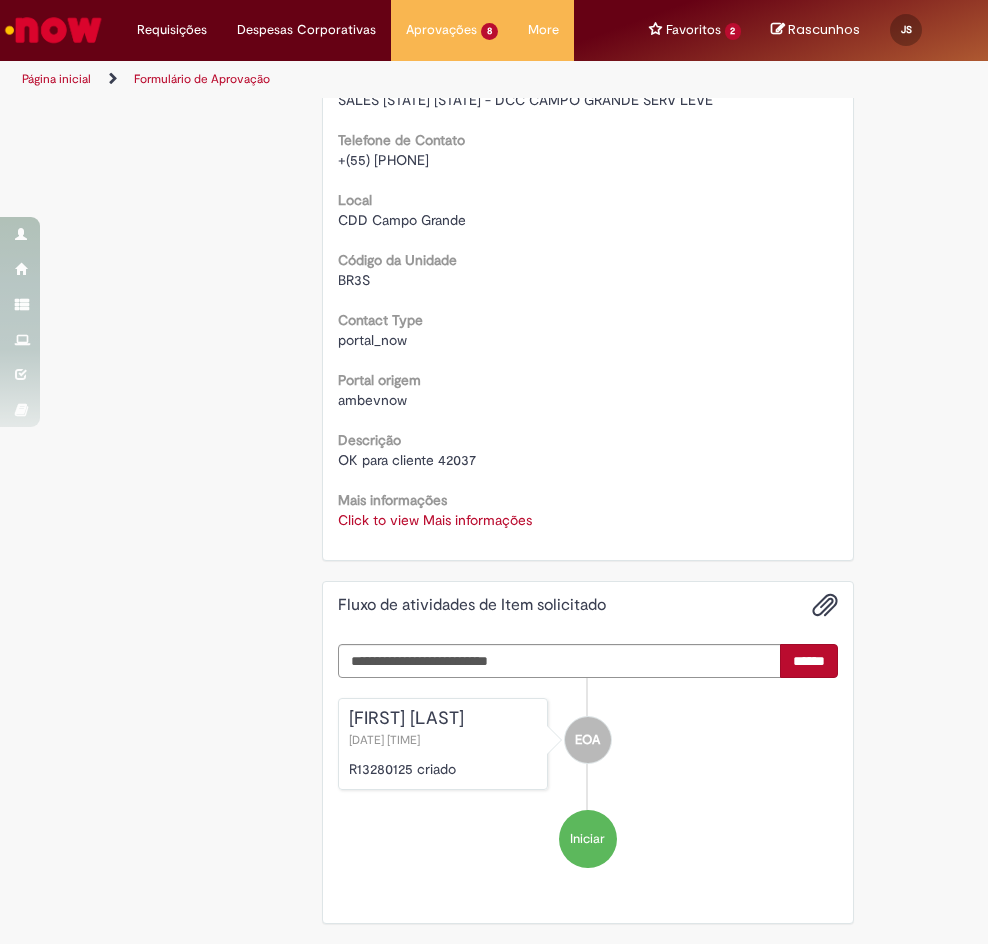 click on "Click to view Mais informações" at bounding box center (435, 520) 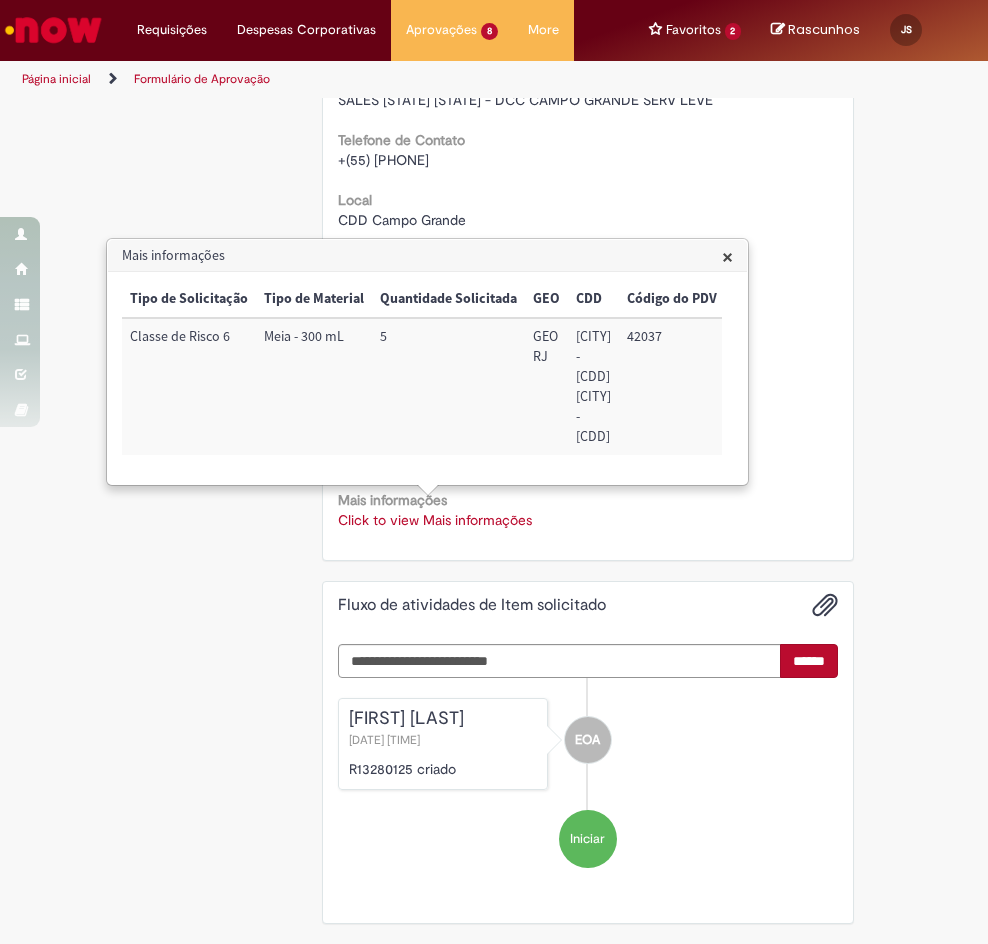 click on "42037" at bounding box center [672, 386] 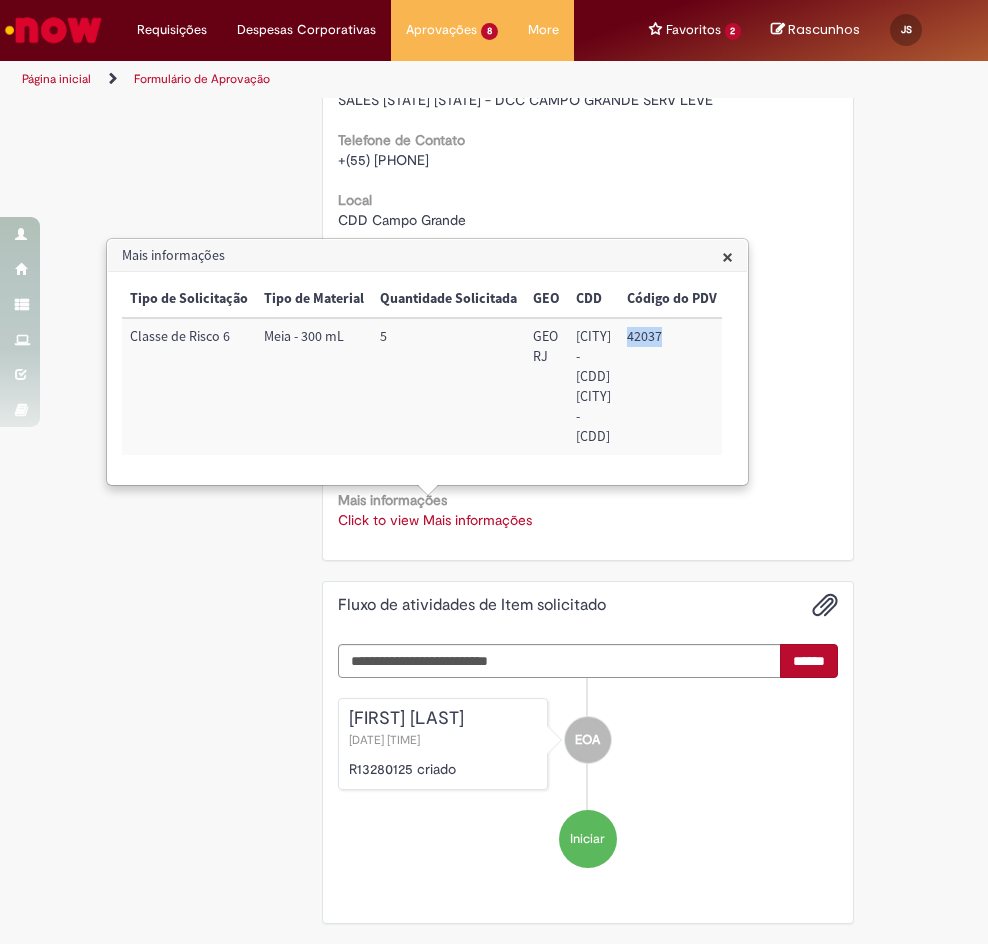 click on "42037" at bounding box center (672, 386) 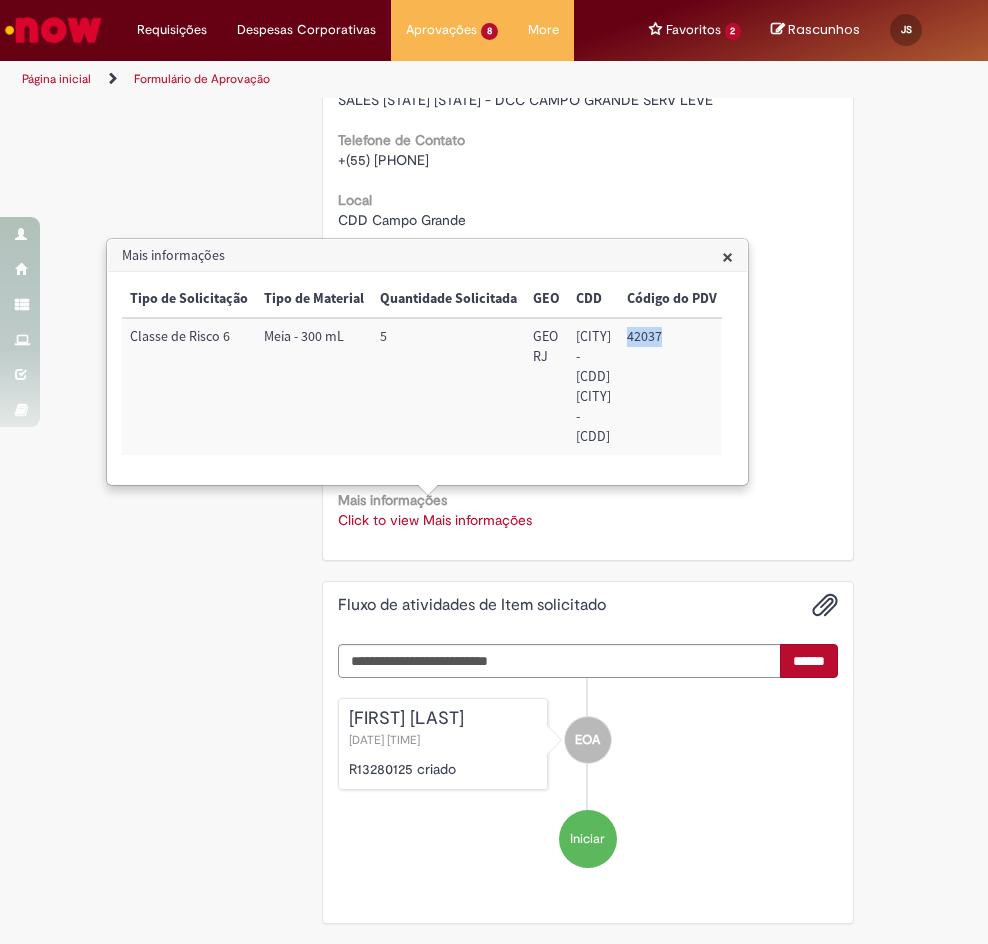 click on "×" at bounding box center [727, 256] 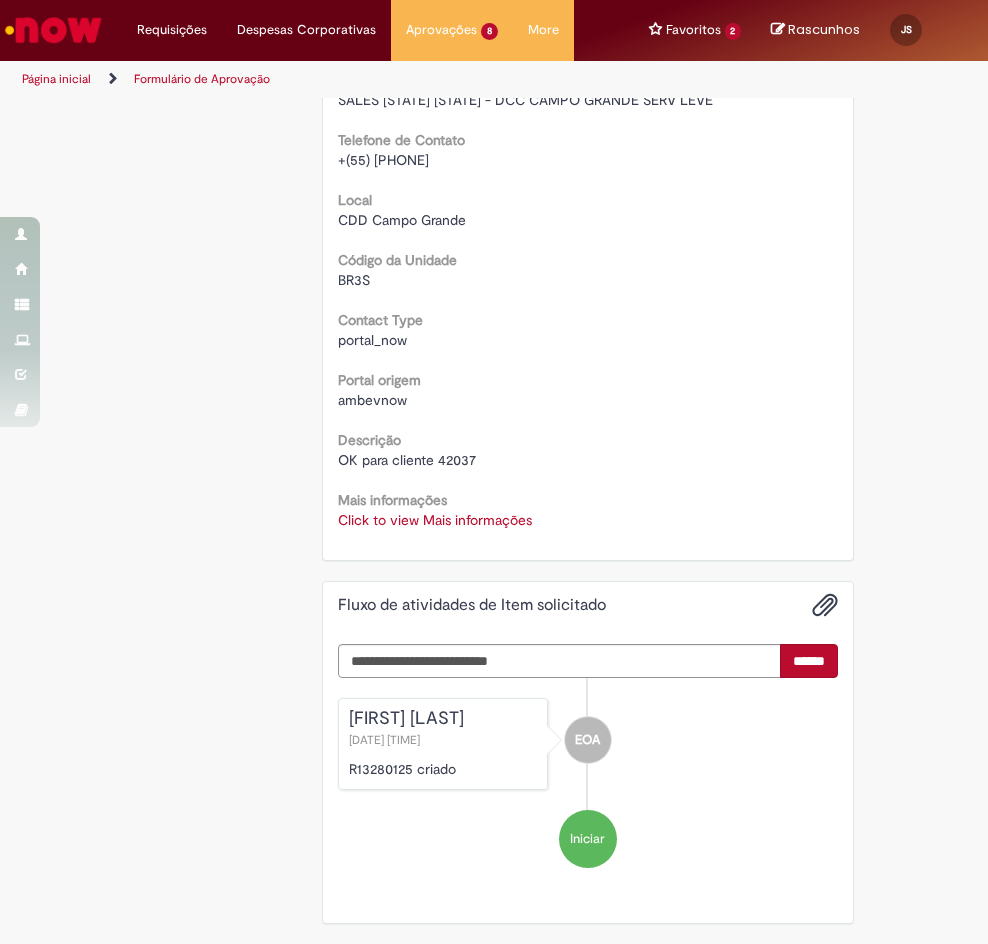 click on "Click to view Mais informações" at bounding box center (435, 520) 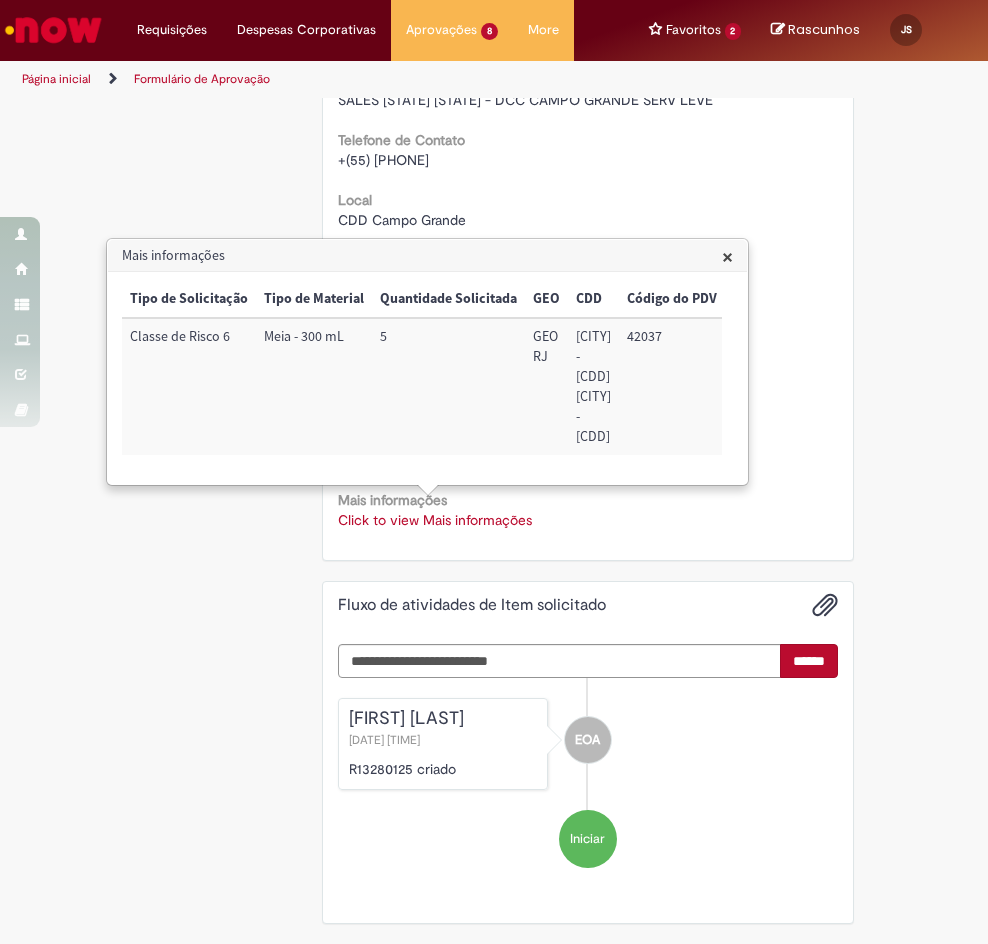 click on "42037" at bounding box center [672, 386] 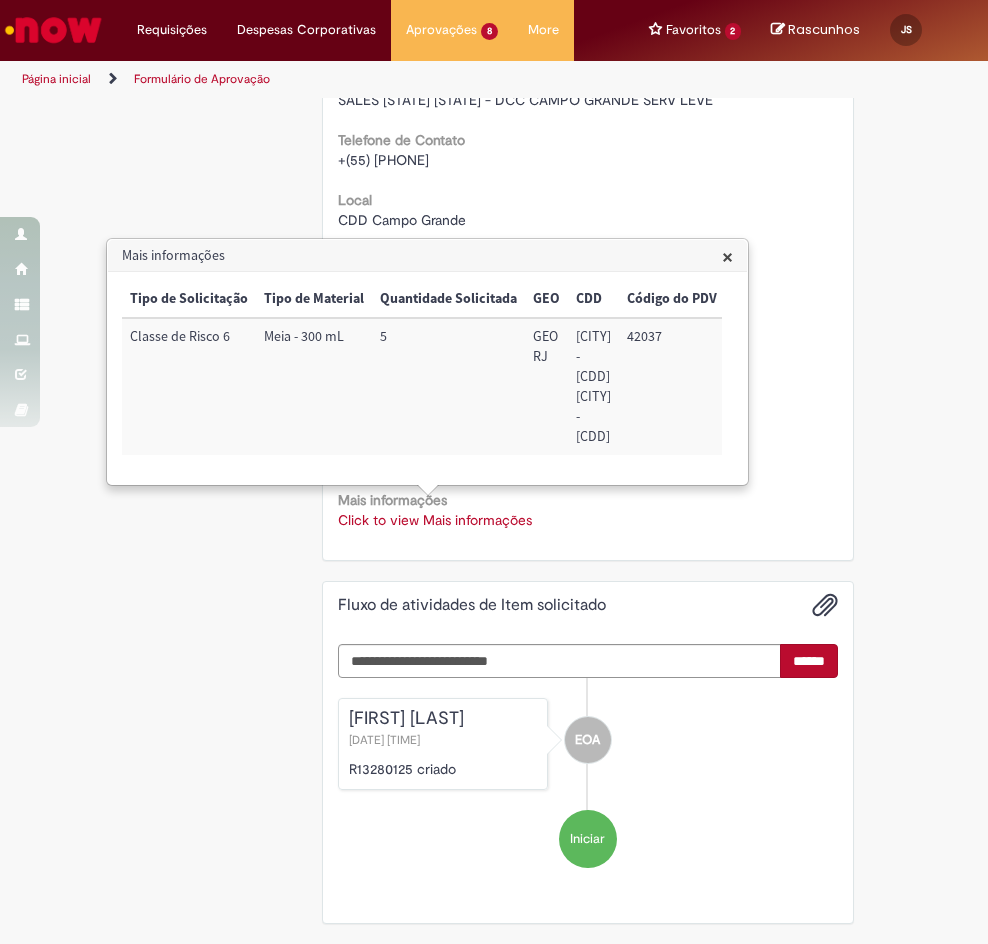 click on "42037" at bounding box center [672, 386] 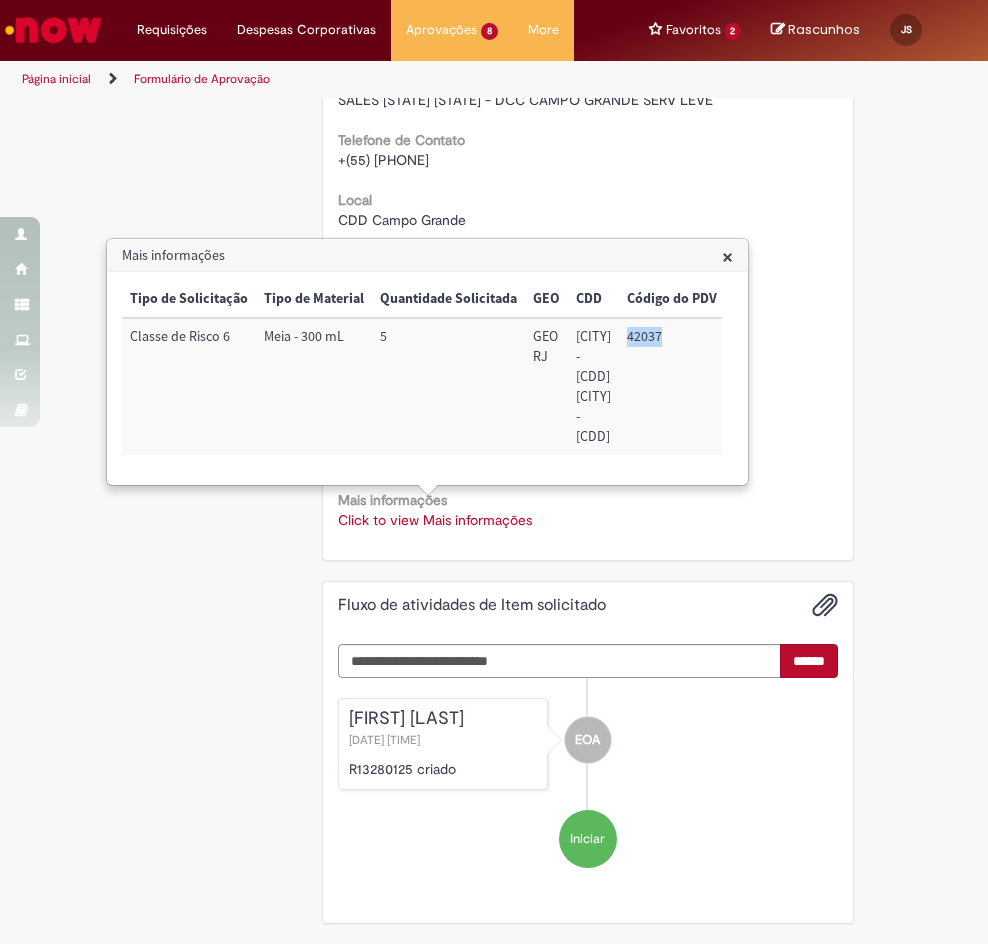 click on "42037" at bounding box center [672, 386] 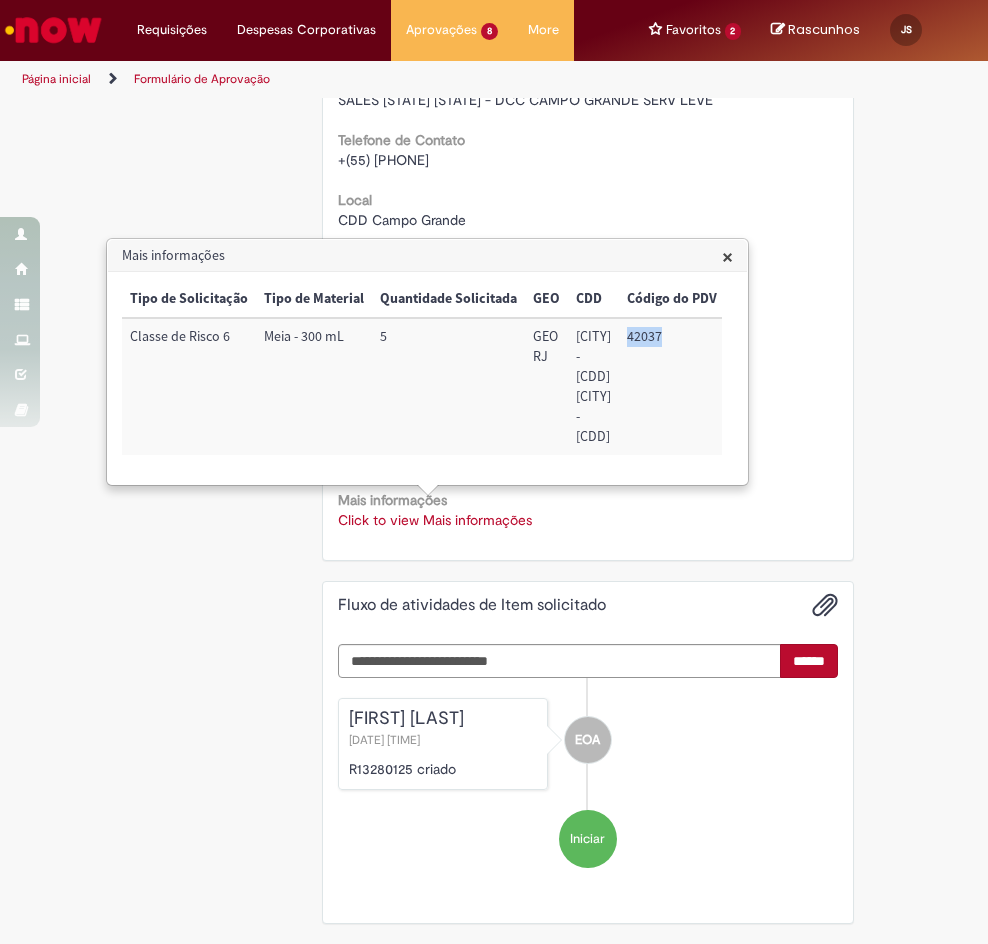 copy on "42037" 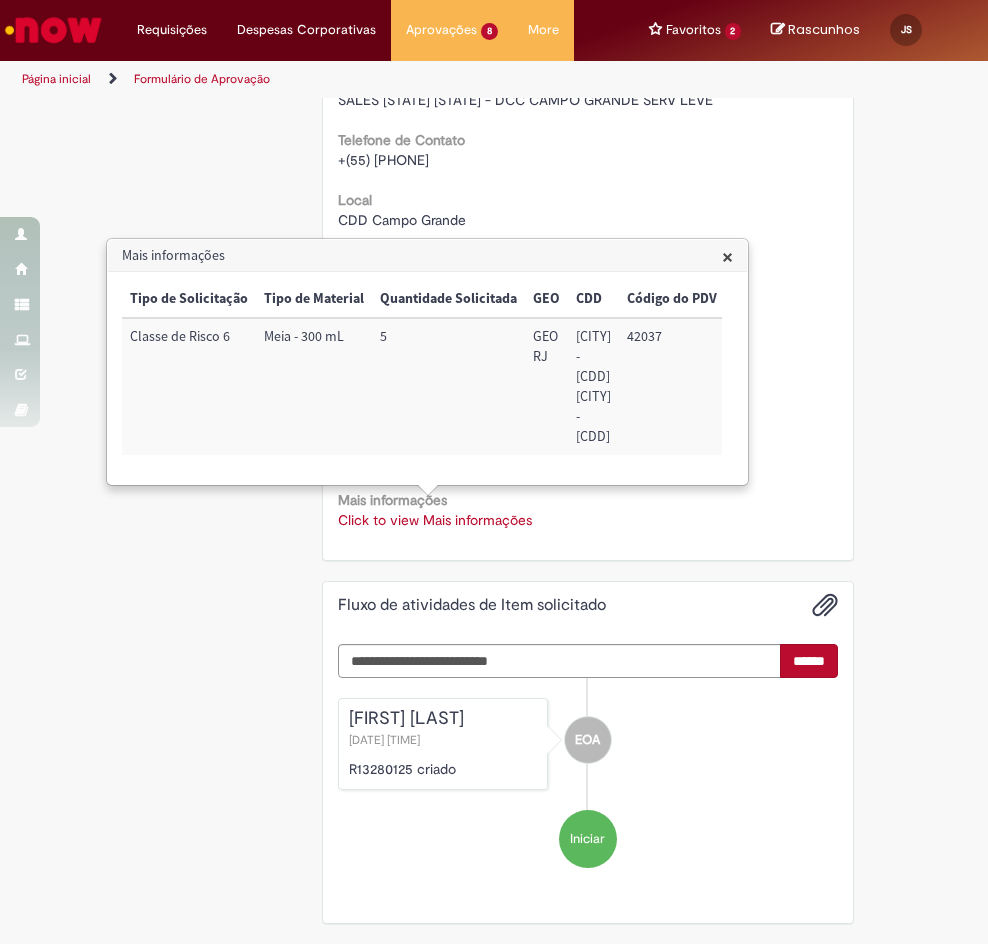 click on "5" at bounding box center (448, 386) 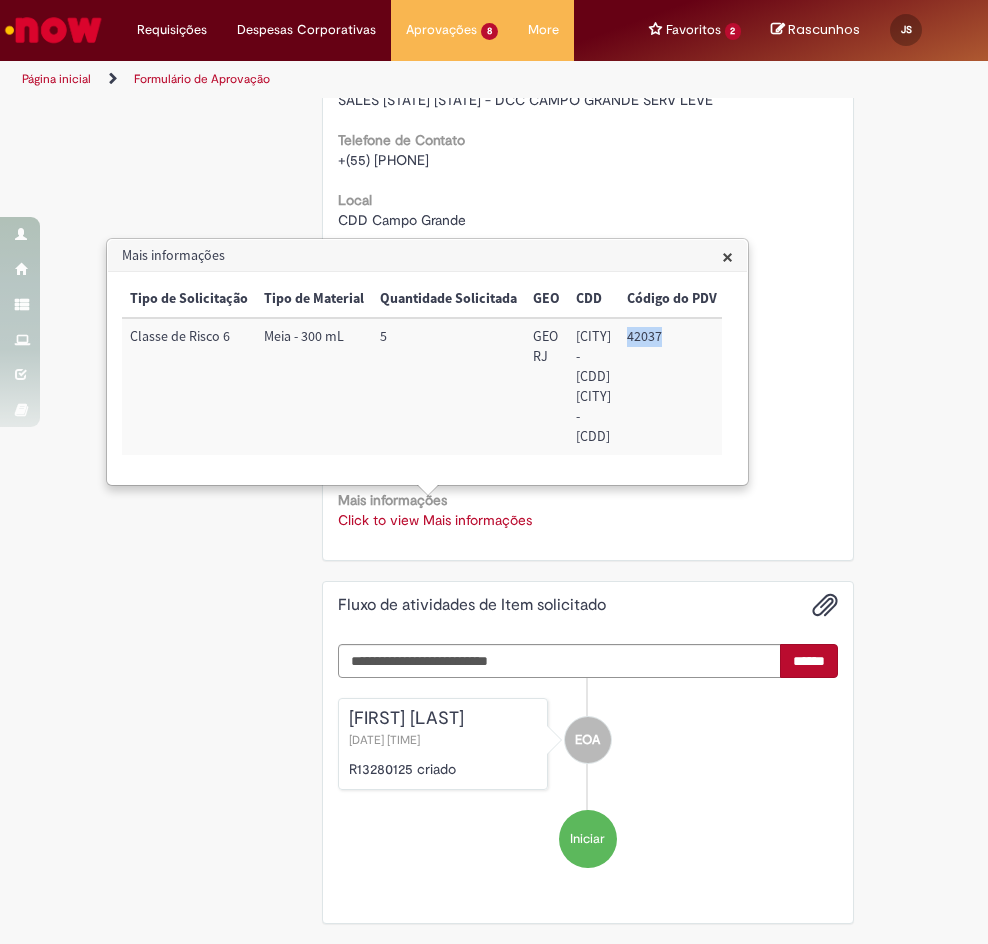 click on "42037" at bounding box center (672, 386) 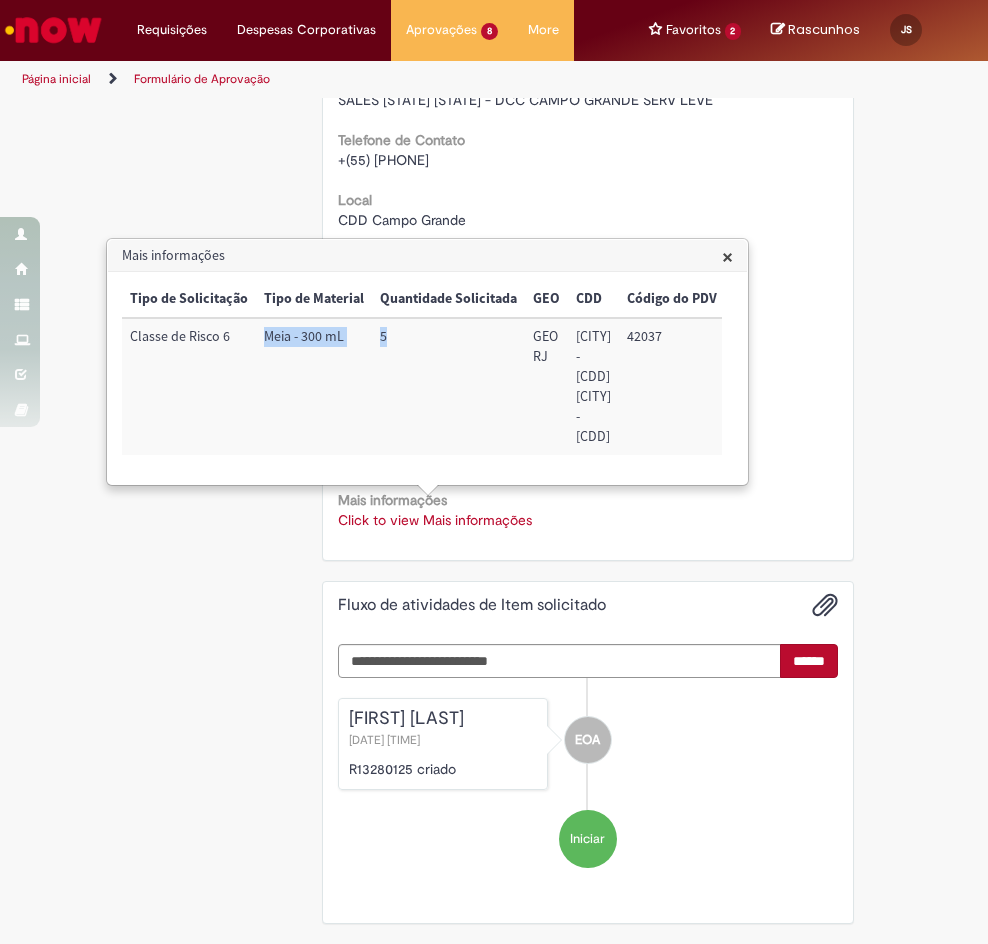 drag, startPoint x: 457, startPoint y: 371, endPoint x: 257, endPoint y: 367, distance: 200.04 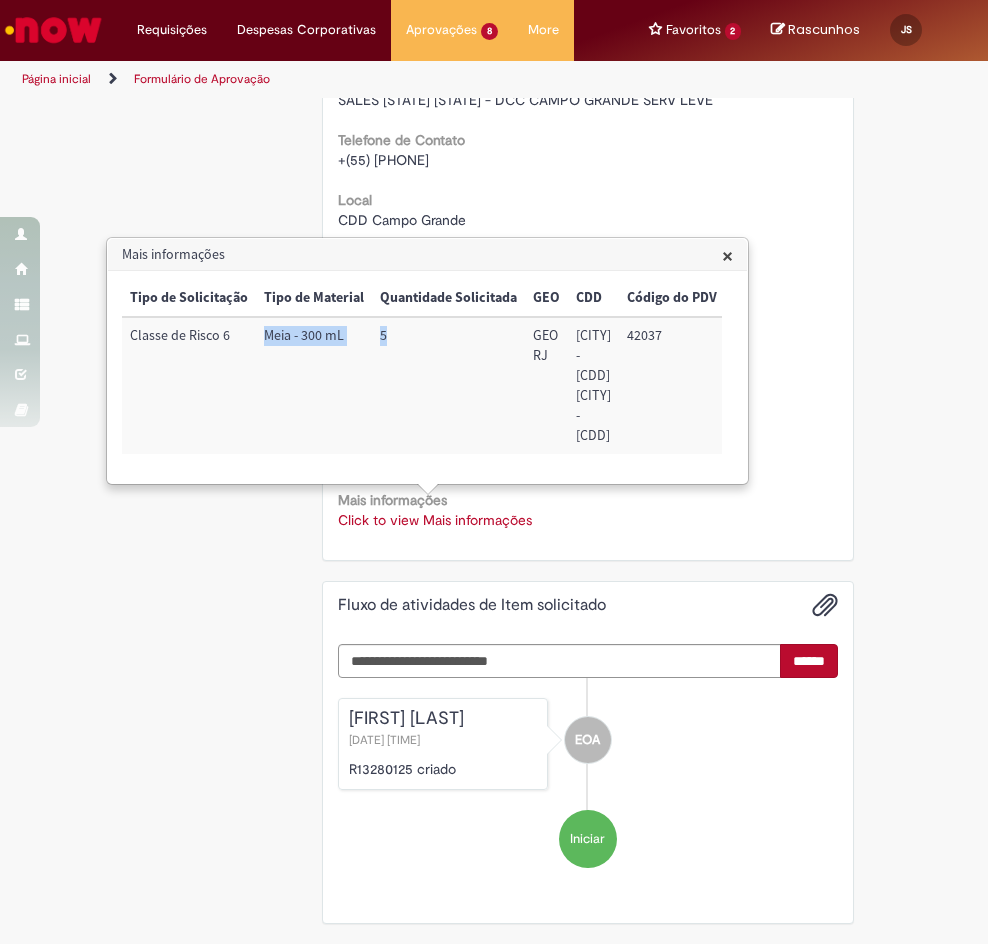 click on "×" at bounding box center [727, 255] 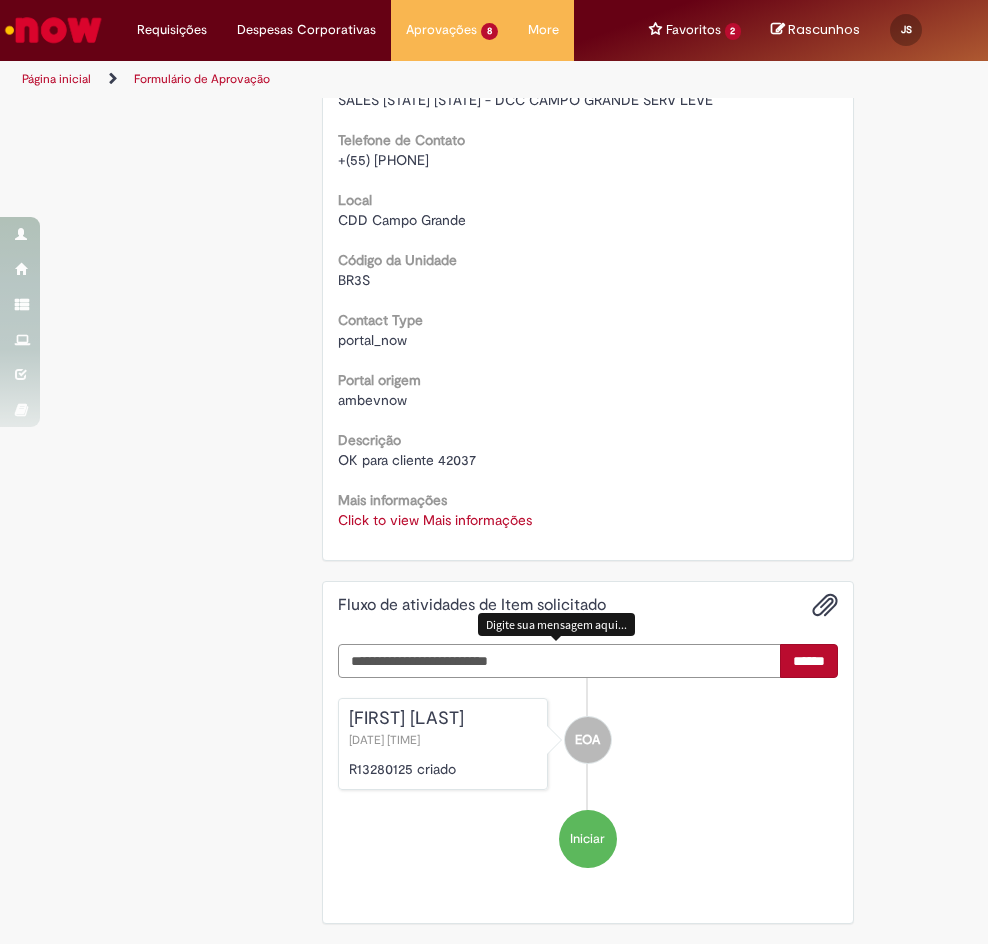 click at bounding box center [560, 661] 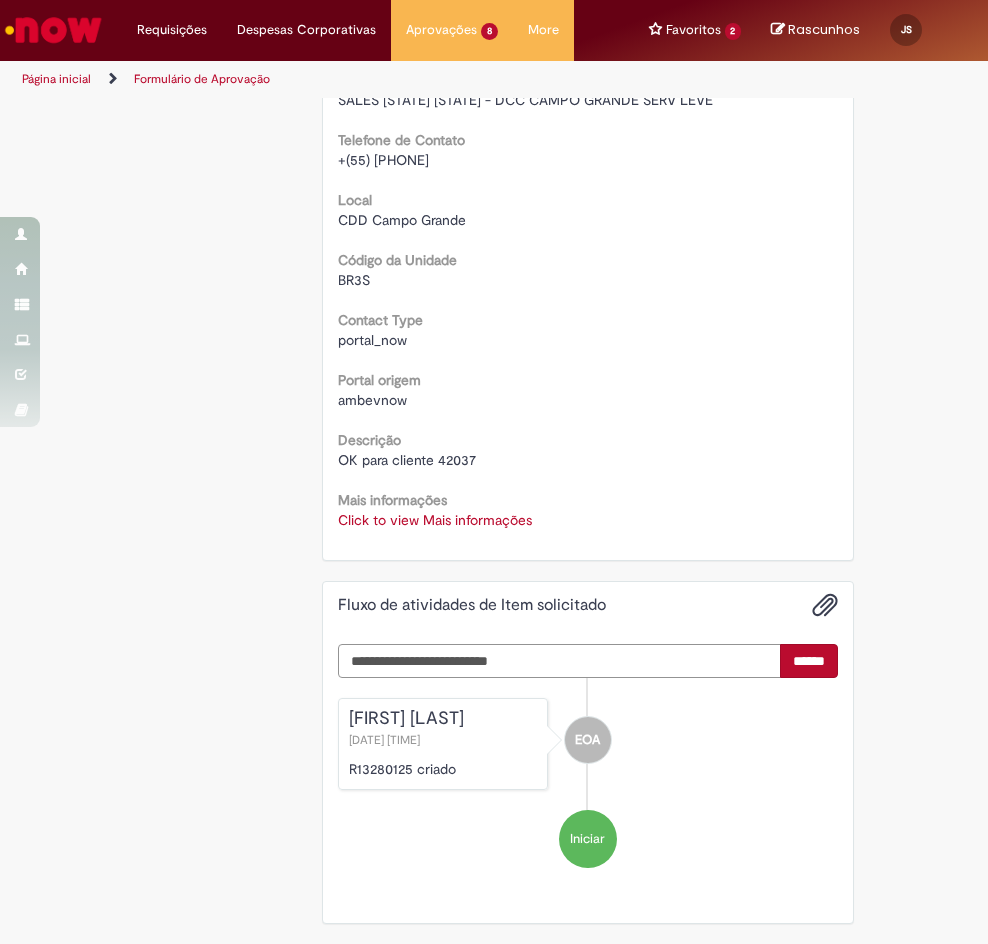 paste on "**********" 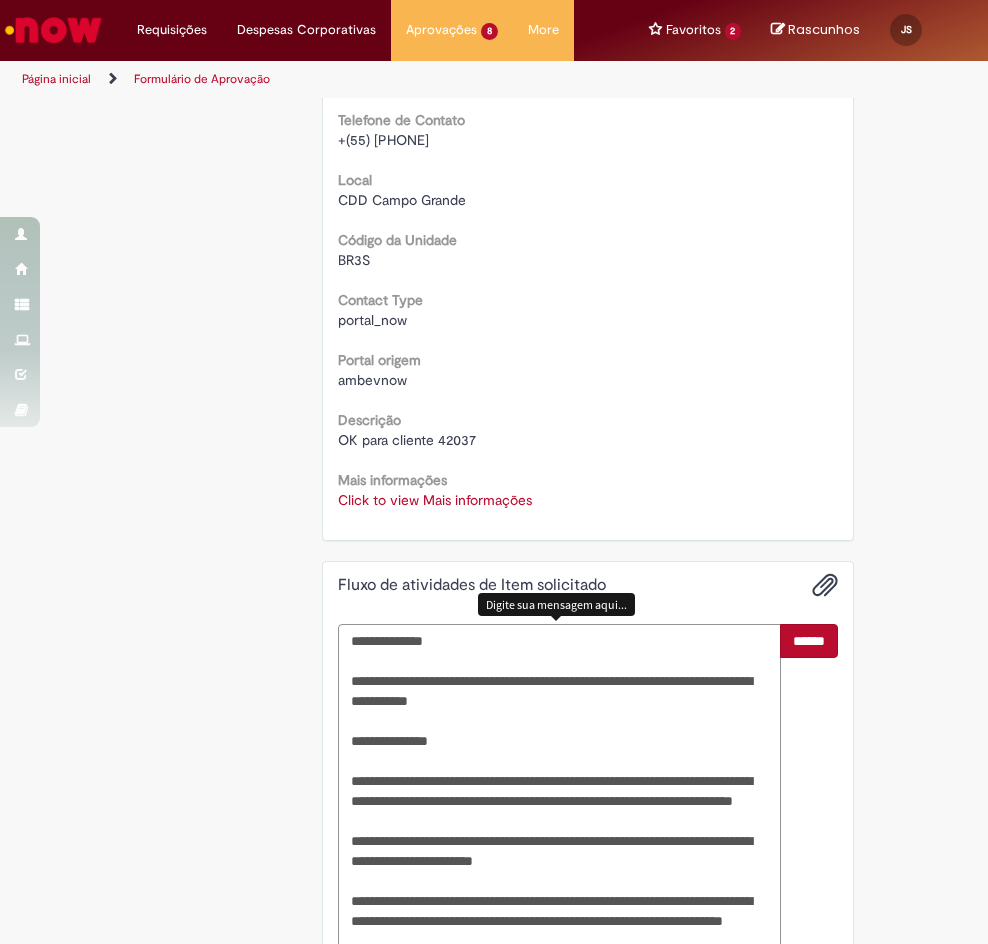 scroll, scrollTop: 878, scrollLeft: 0, axis: vertical 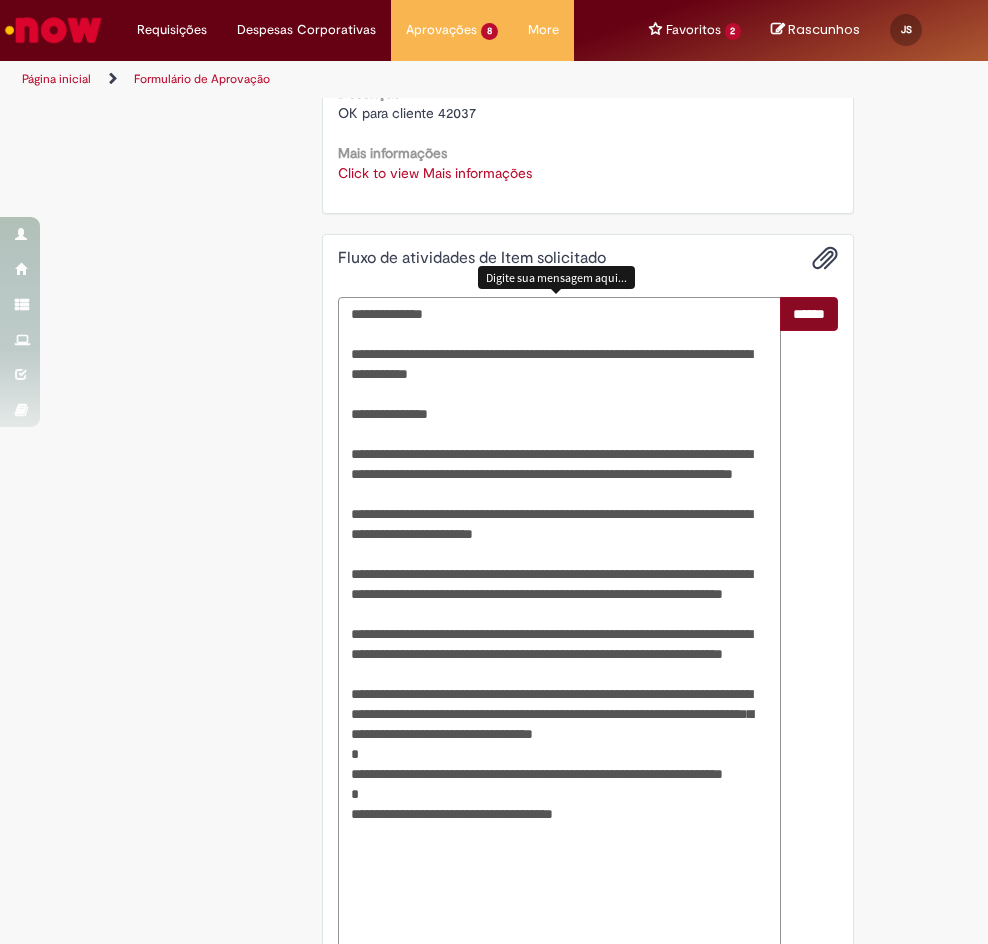 type on "**********" 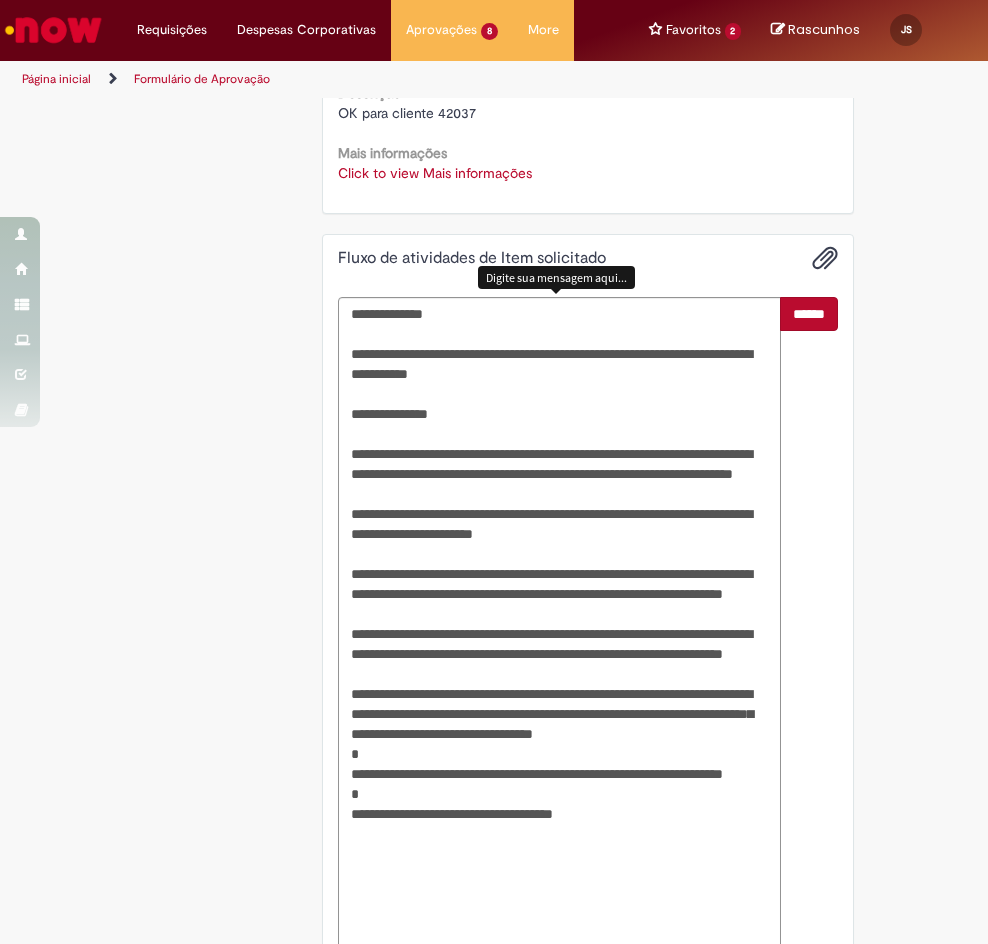 click on "******" at bounding box center [809, 314] 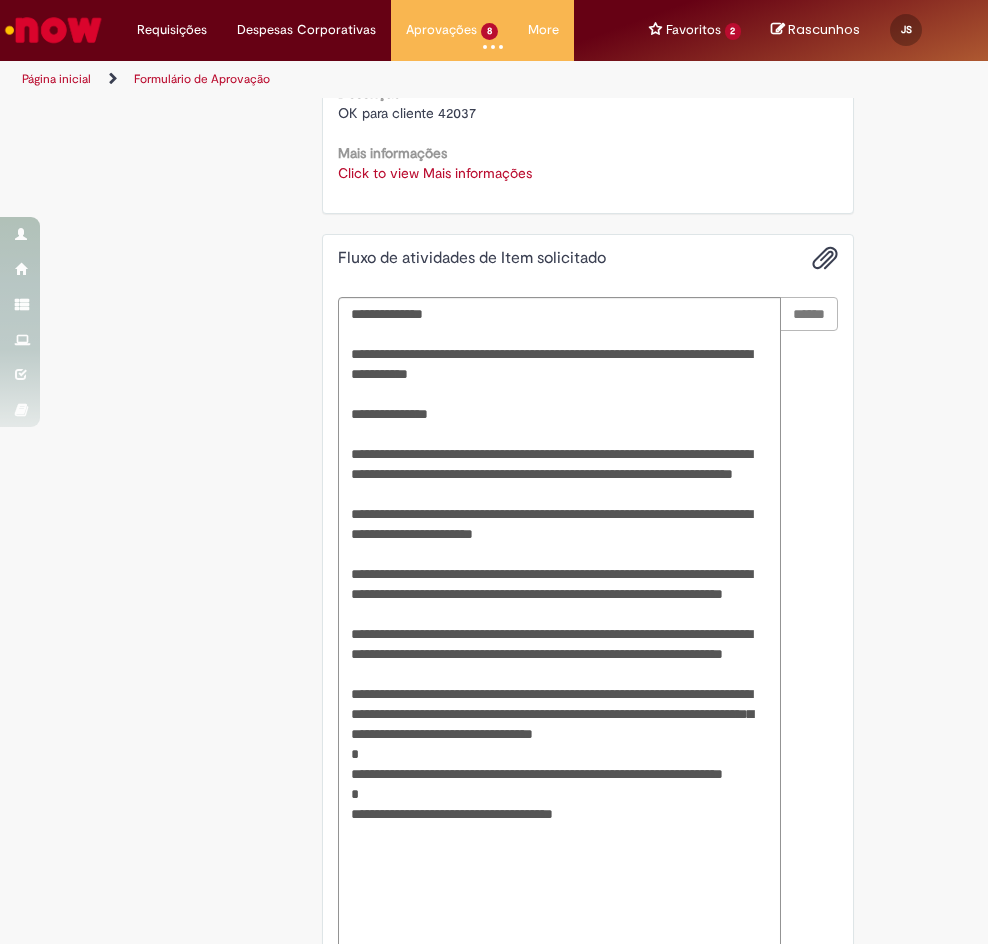 click on "Click to view Mais informações" at bounding box center (435, 173) 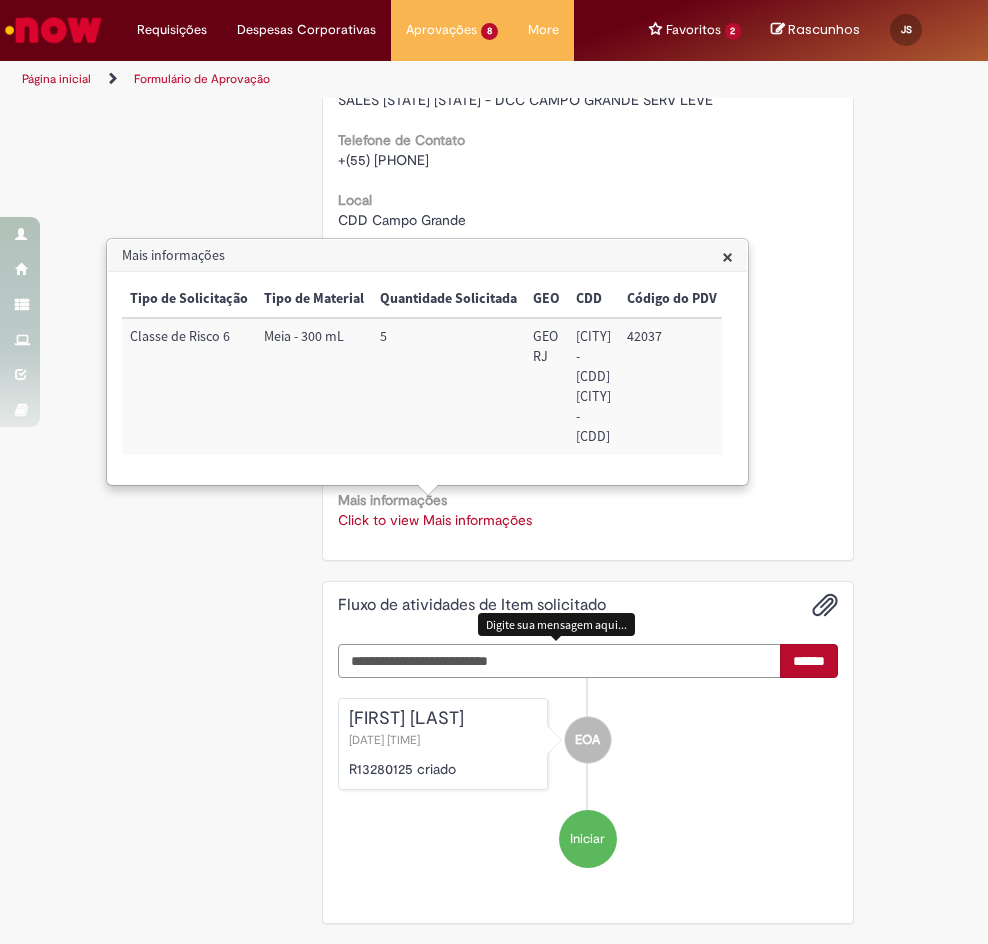 scroll, scrollTop: 551, scrollLeft: 0, axis: vertical 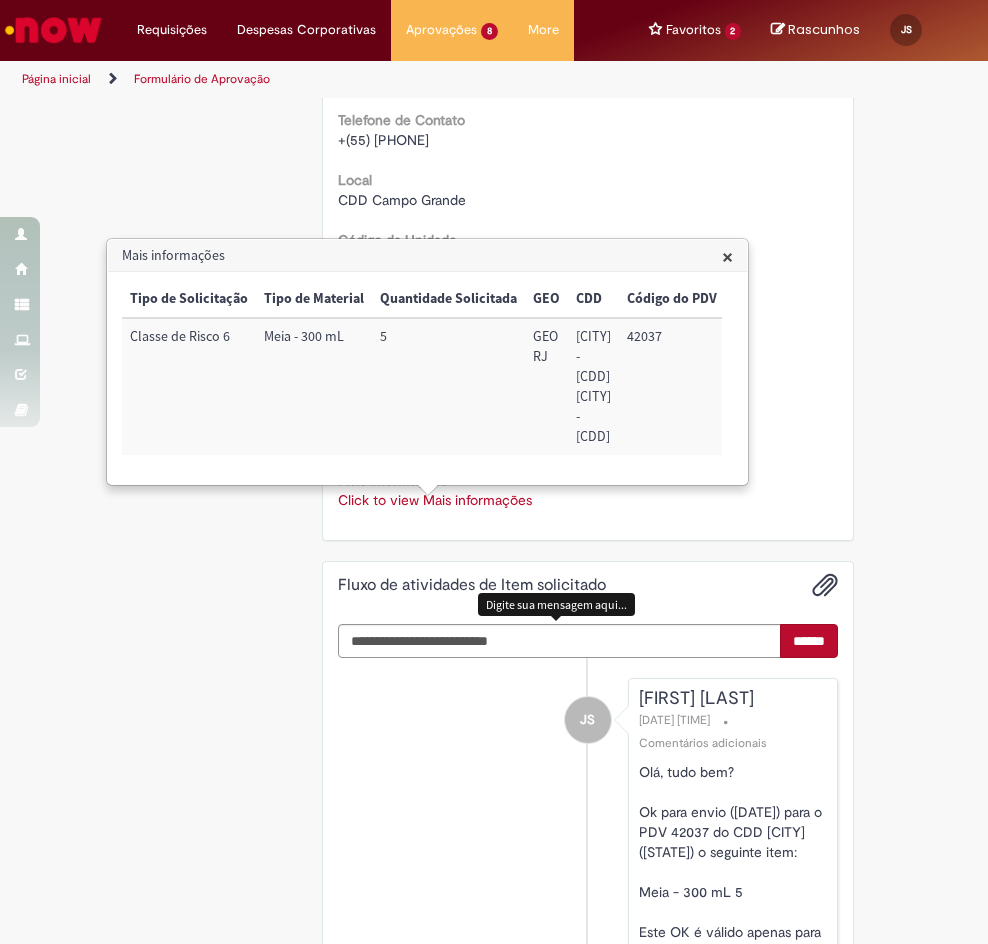 click on "Mais informações" at bounding box center (427, 256) 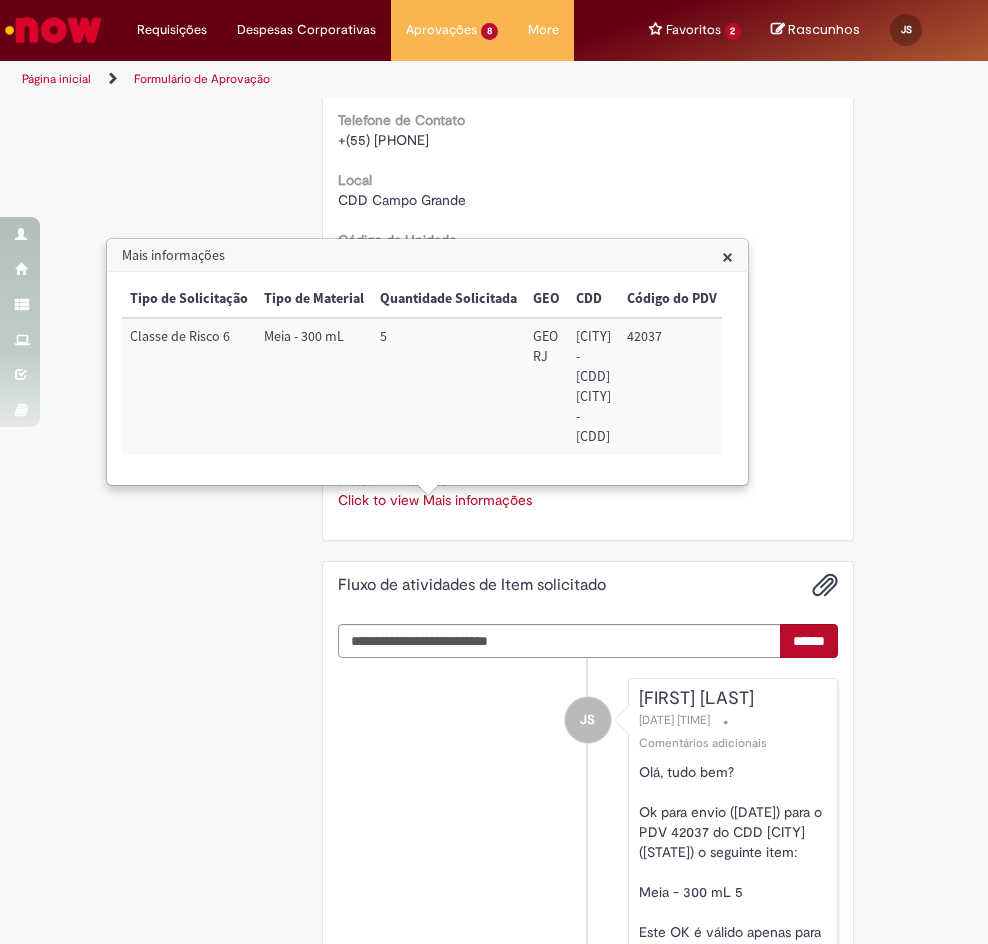 click on "×" at bounding box center (727, 256) 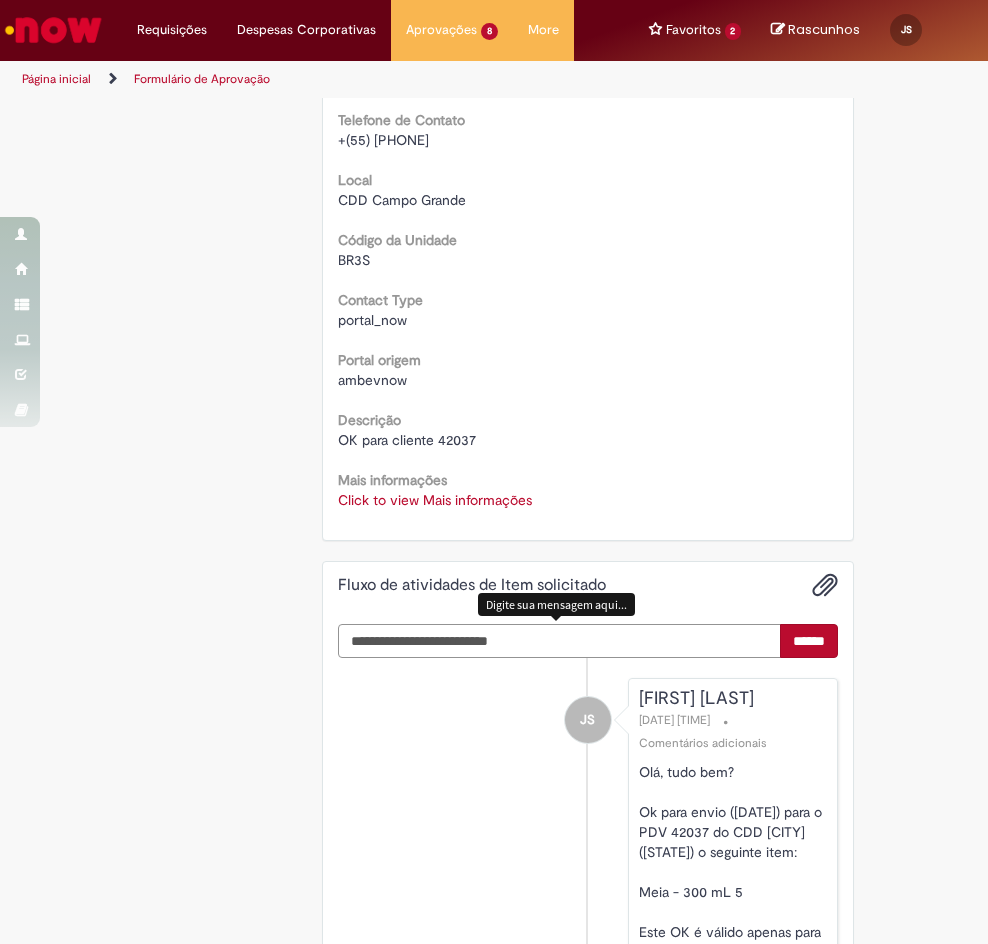click at bounding box center [560, 641] 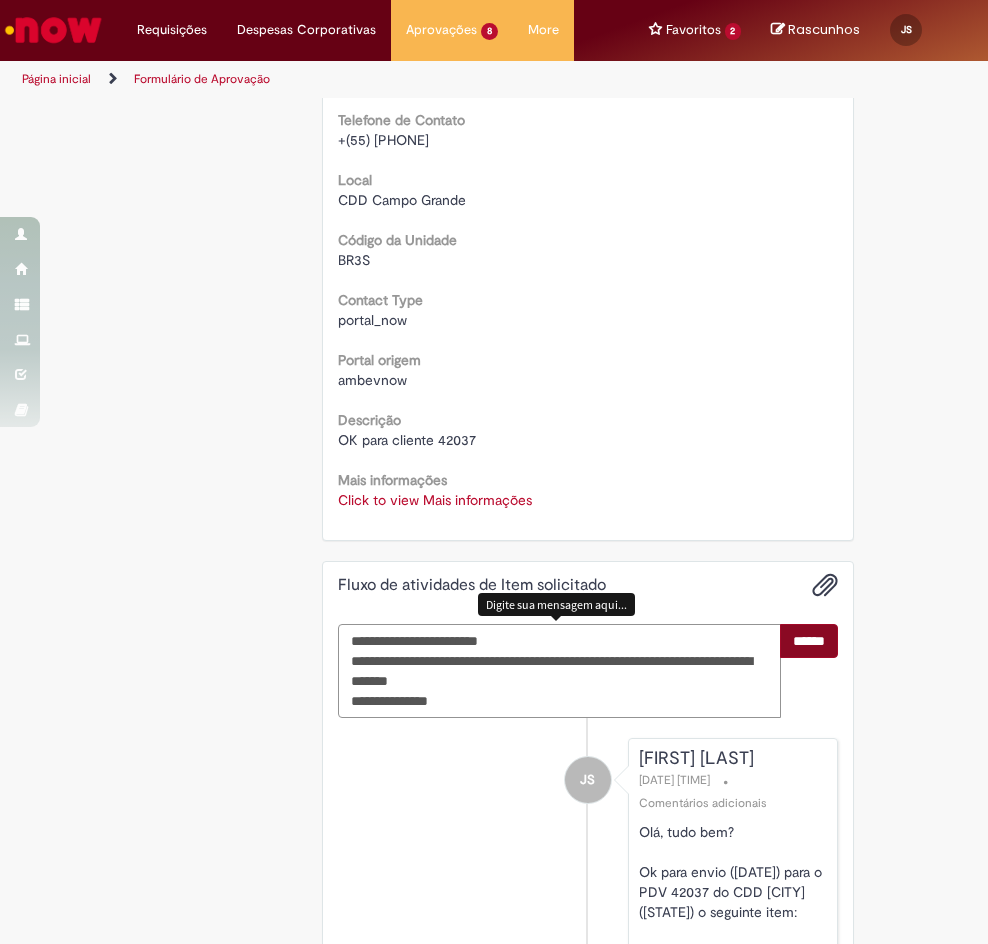type on "**********" 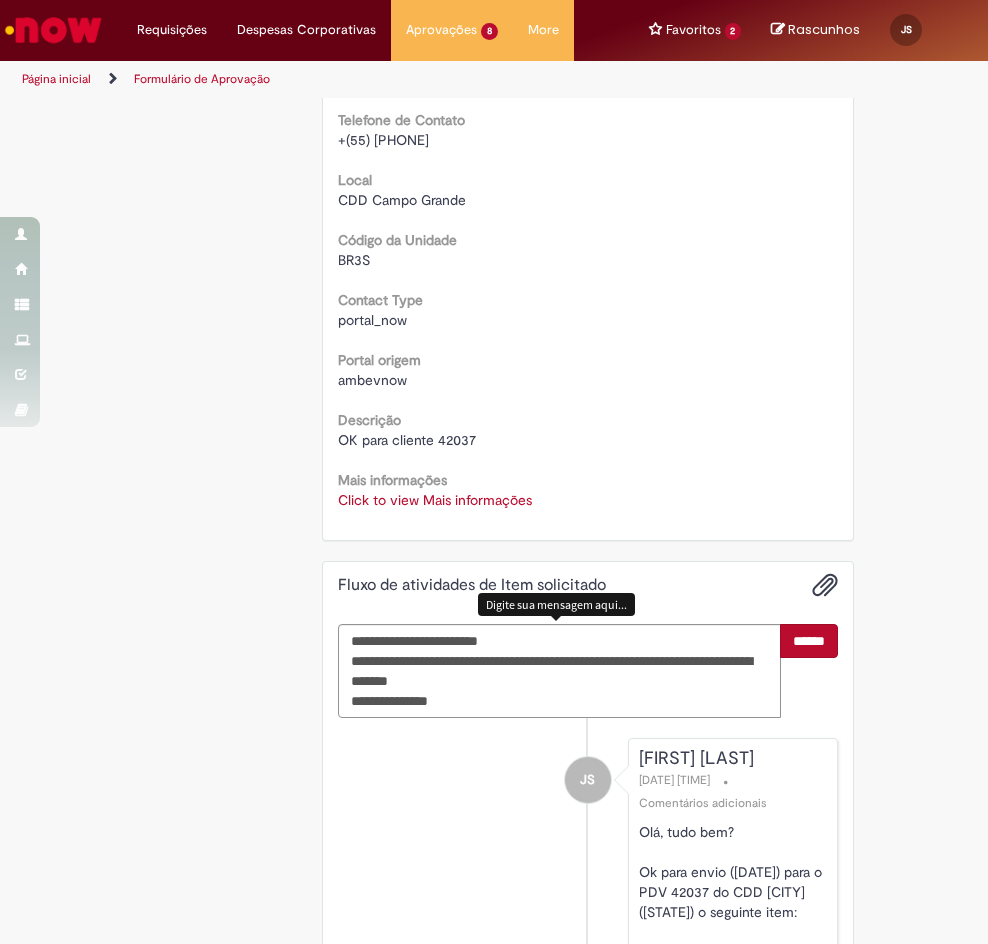 click on "******" at bounding box center [809, 641] 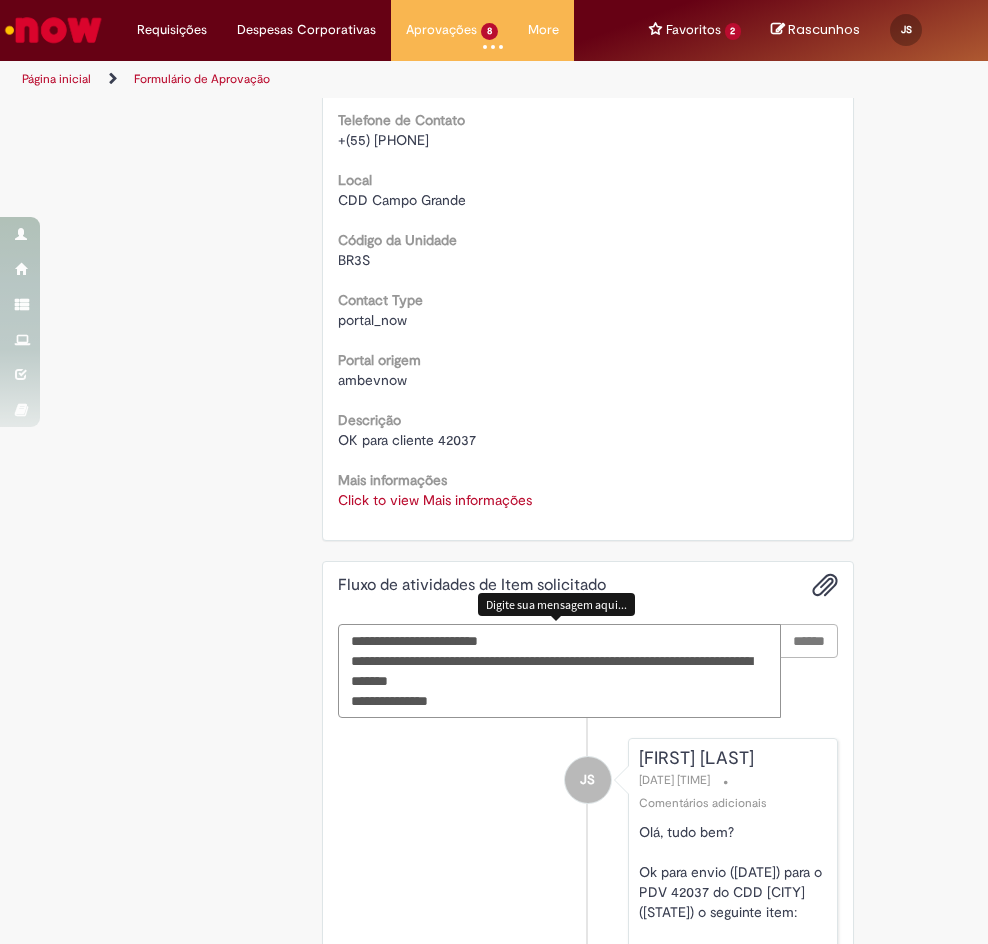 type 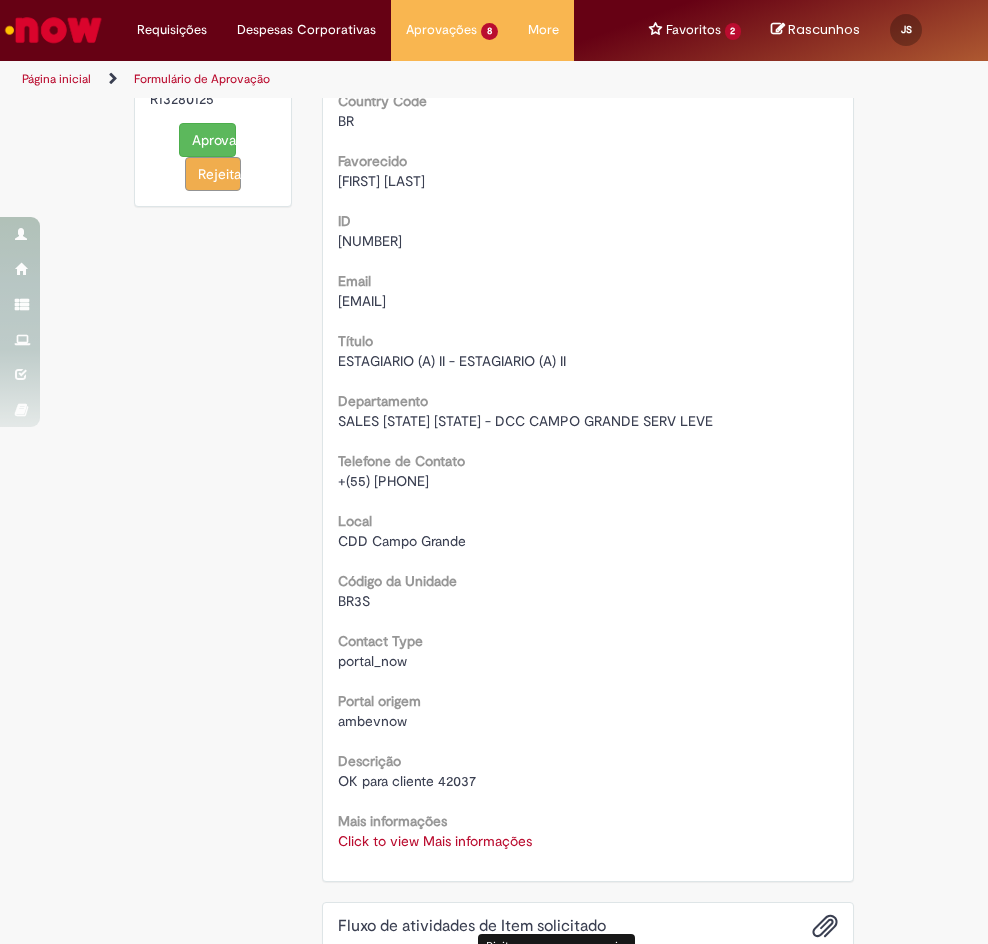 scroll, scrollTop: 0, scrollLeft: 0, axis: both 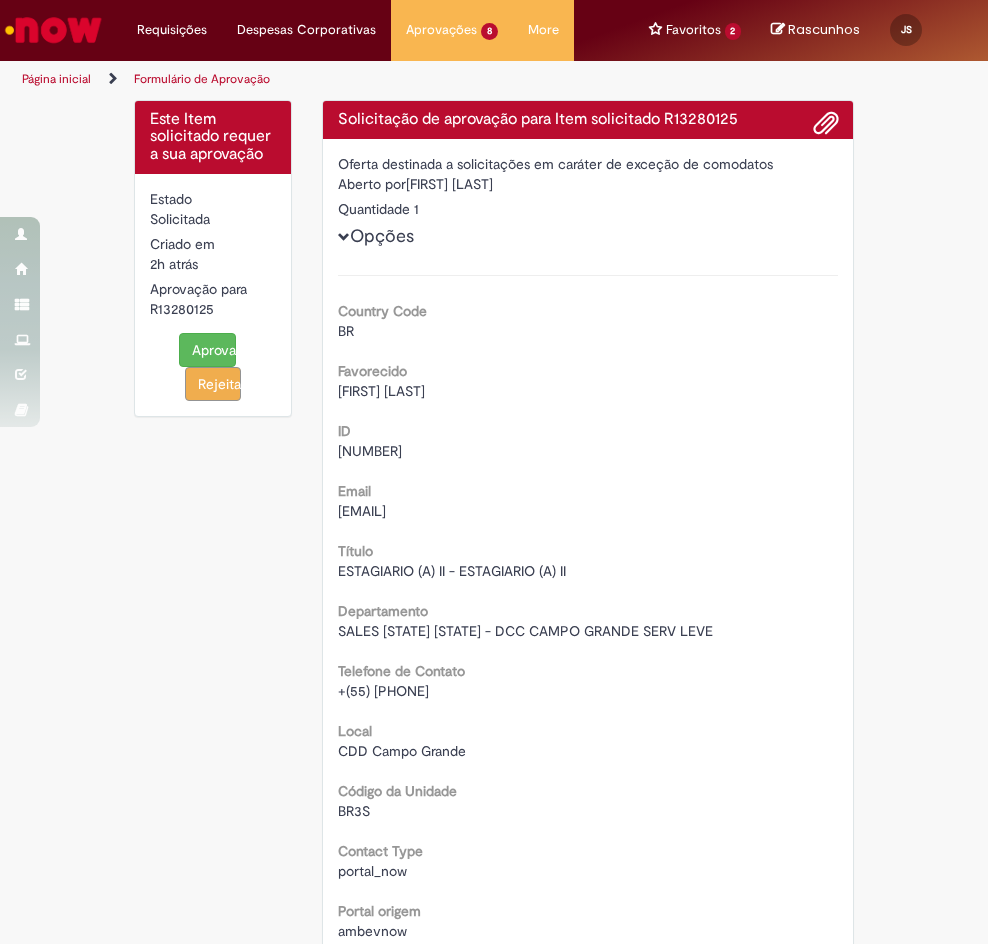 click on "Aprovar" at bounding box center (207, 350) 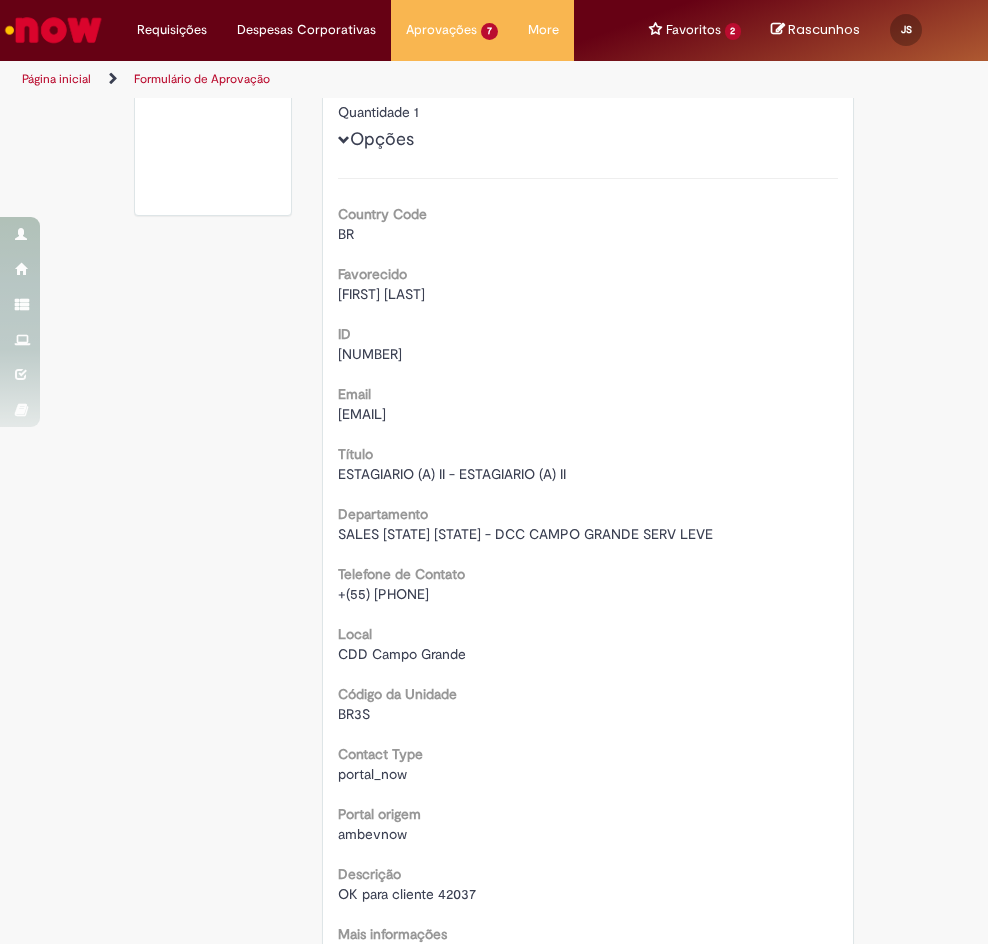scroll, scrollTop: 0, scrollLeft: 0, axis: both 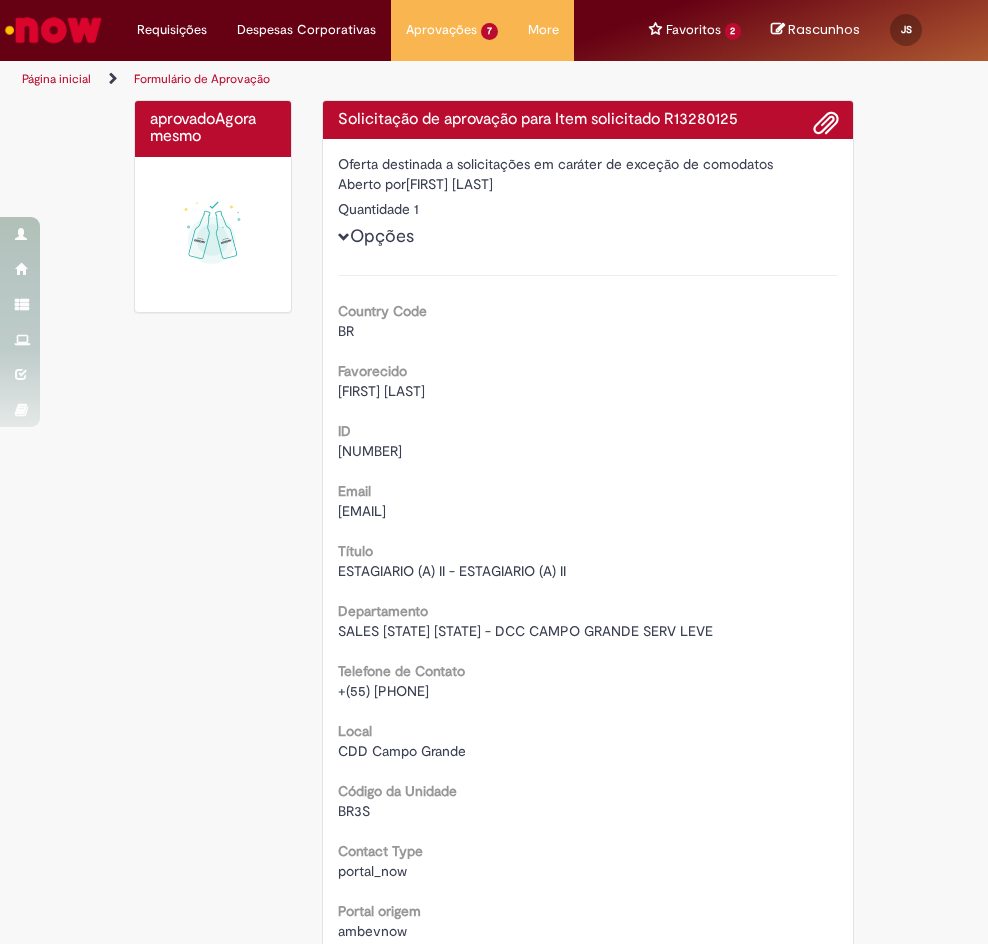 click on "Email
99845663@ambev.com.br" at bounding box center [588, 498] 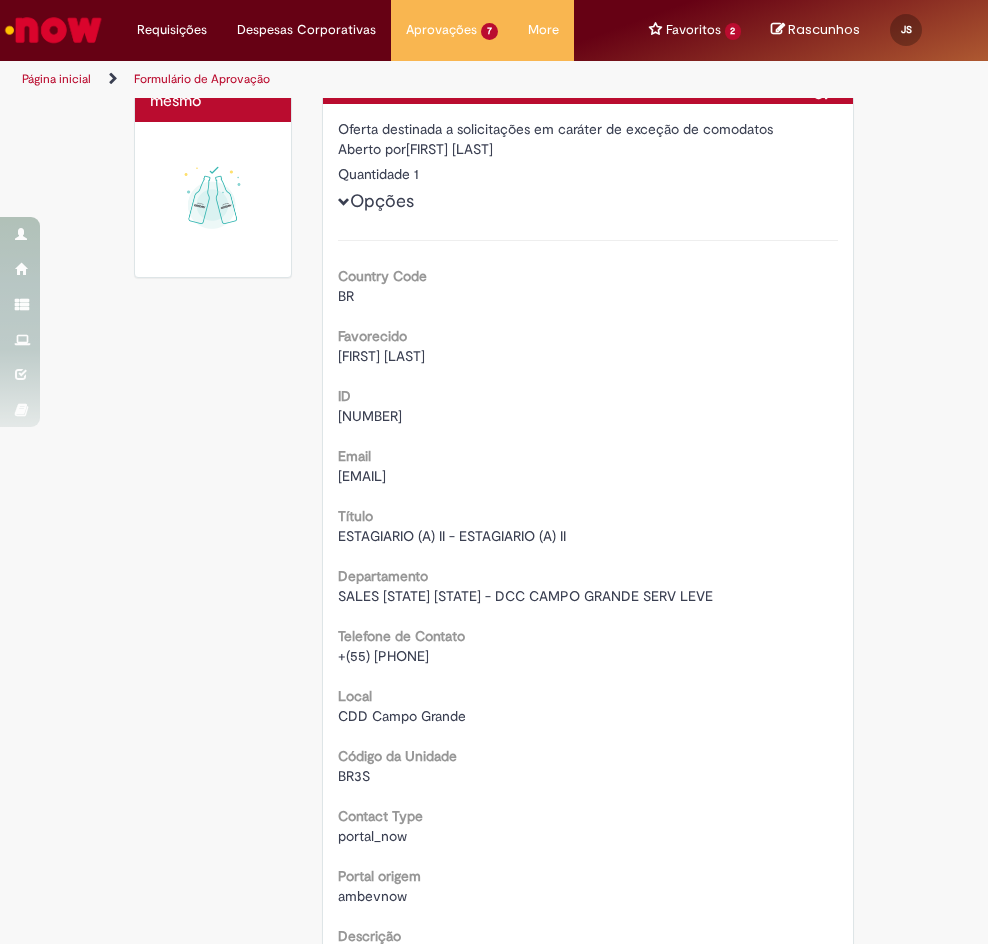 scroll, scrollTop: 0, scrollLeft: 0, axis: both 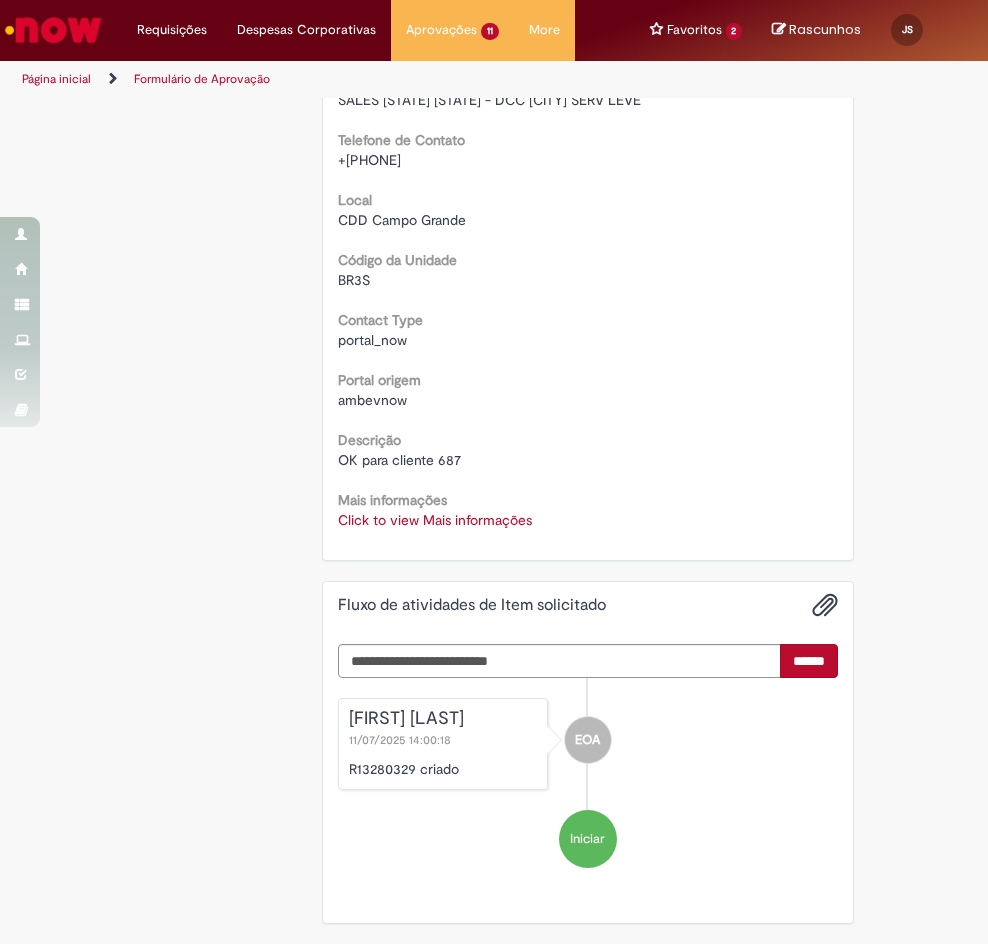 click on "Click to view Mais informações" at bounding box center (435, 520) 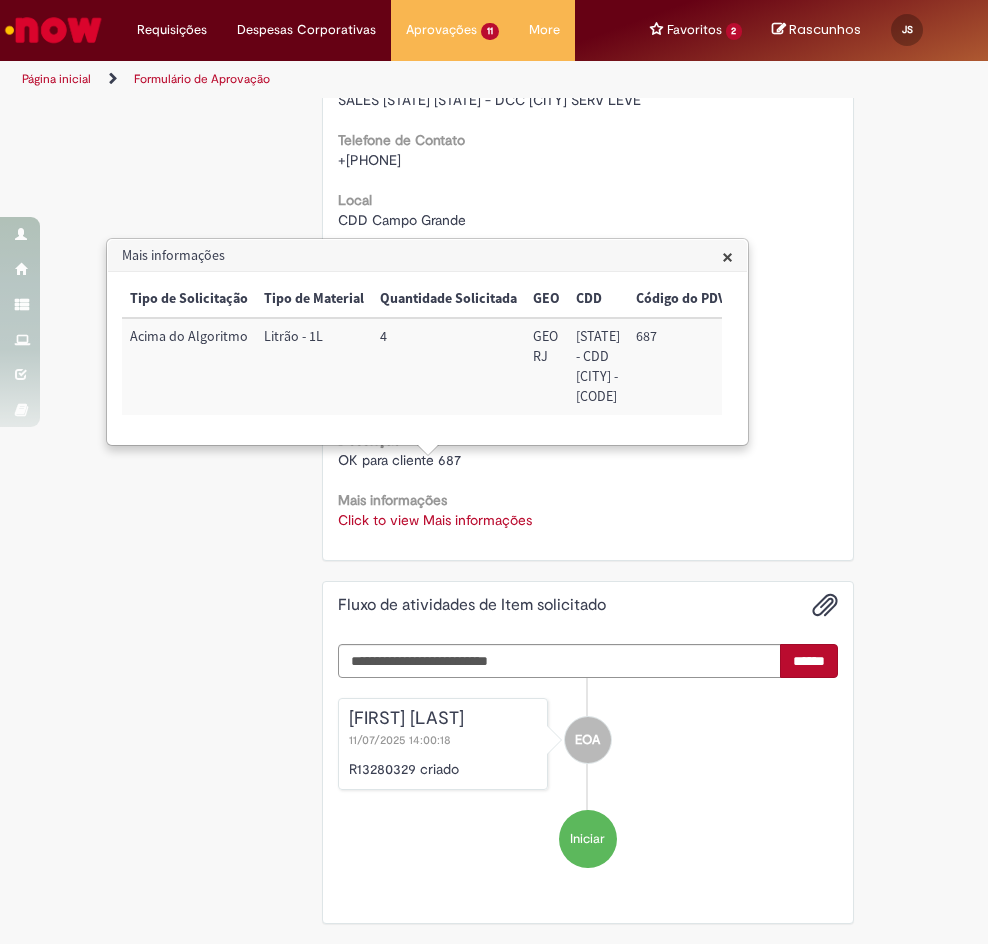 click on "687" at bounding box center (681, 366) 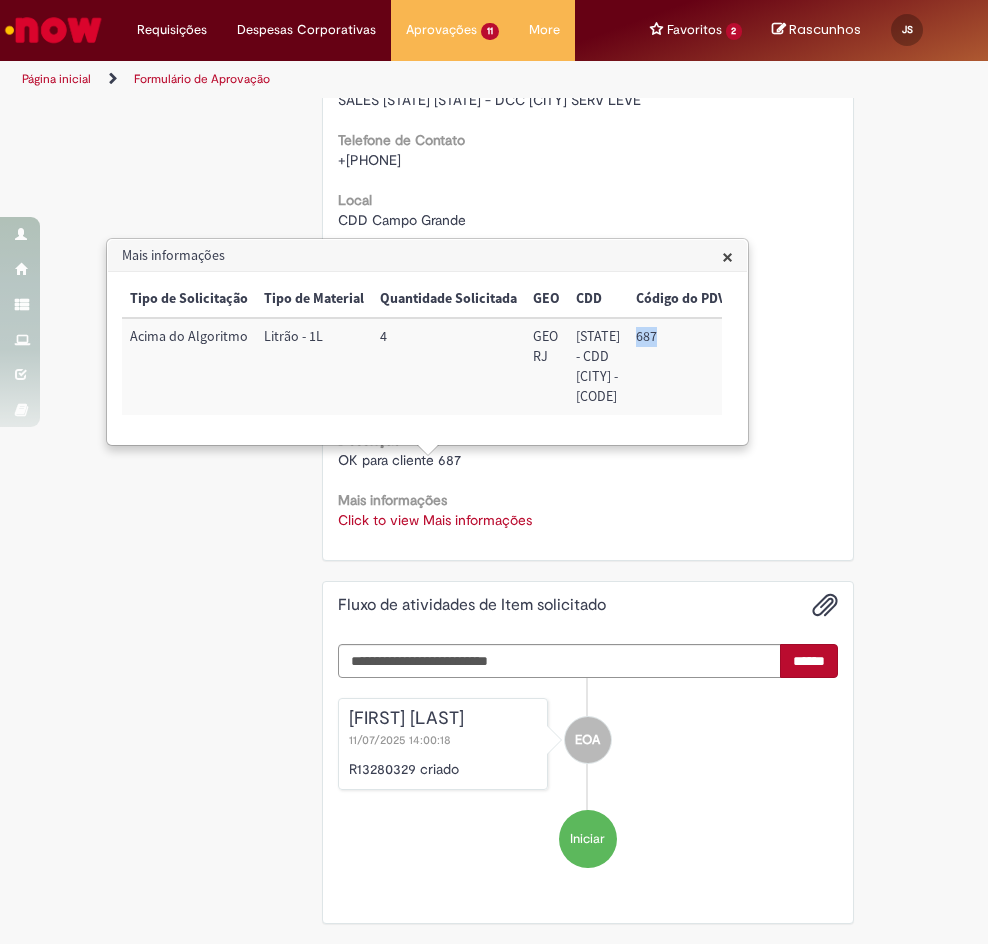 click on "687" at bounding box center [681, 366] 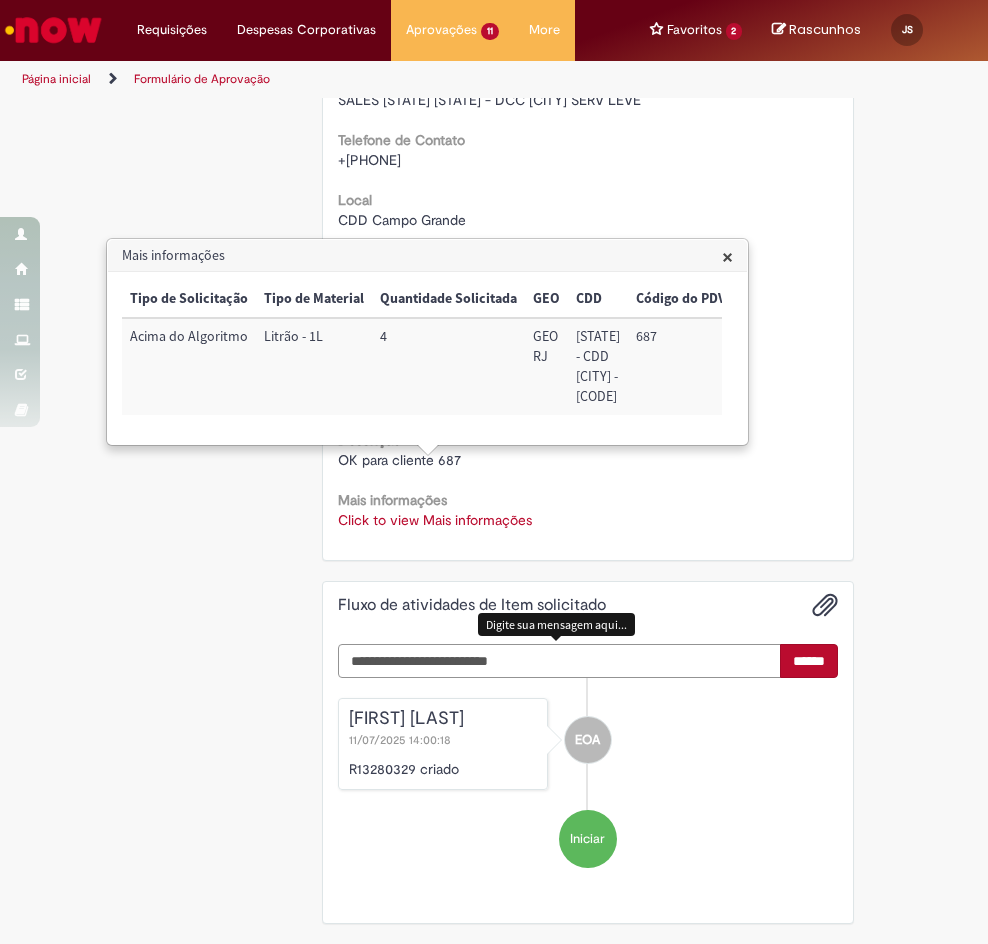 click at bounding box center [560, 661] 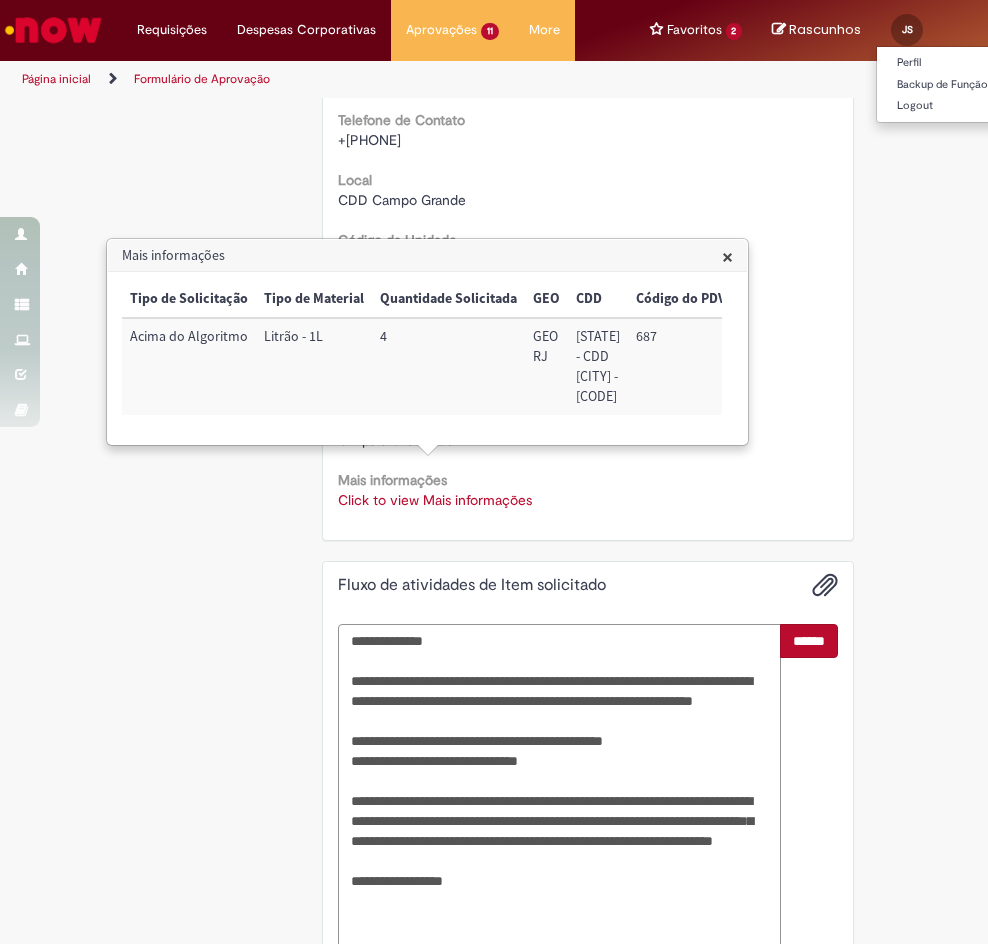 type on "**********" 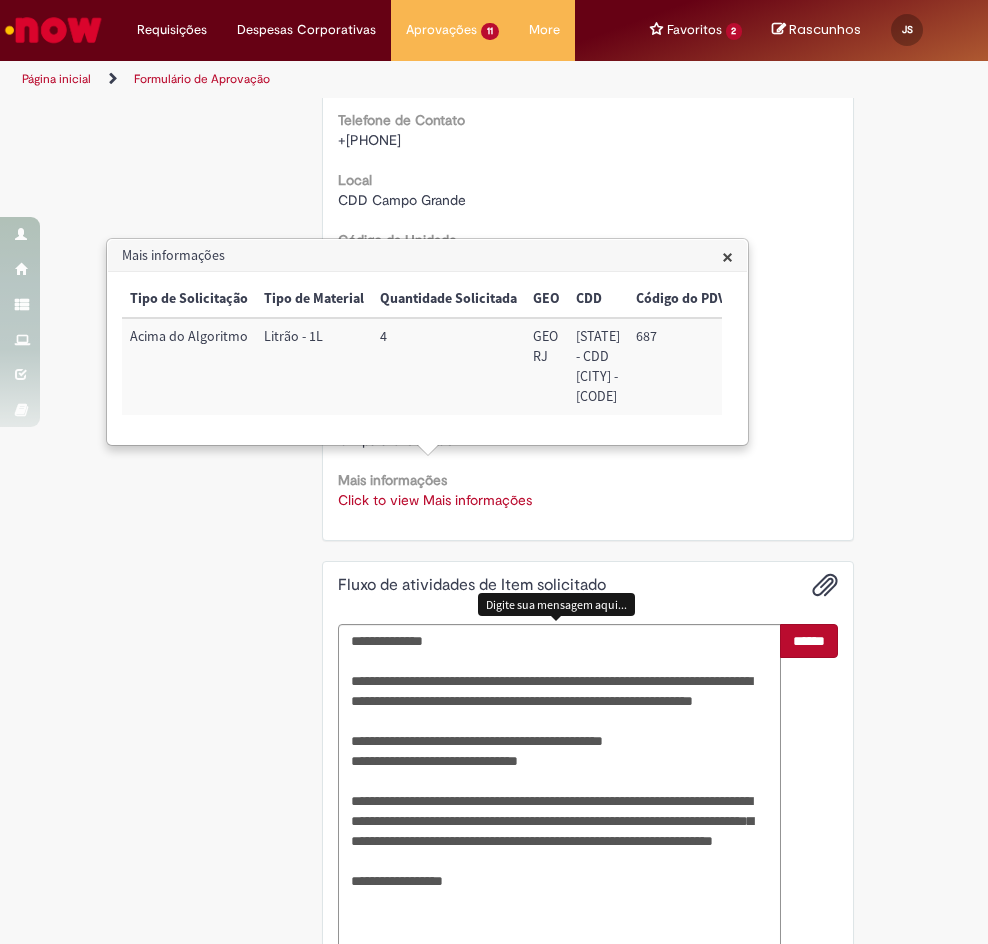 click on "******" at bounding box center (809, 641) 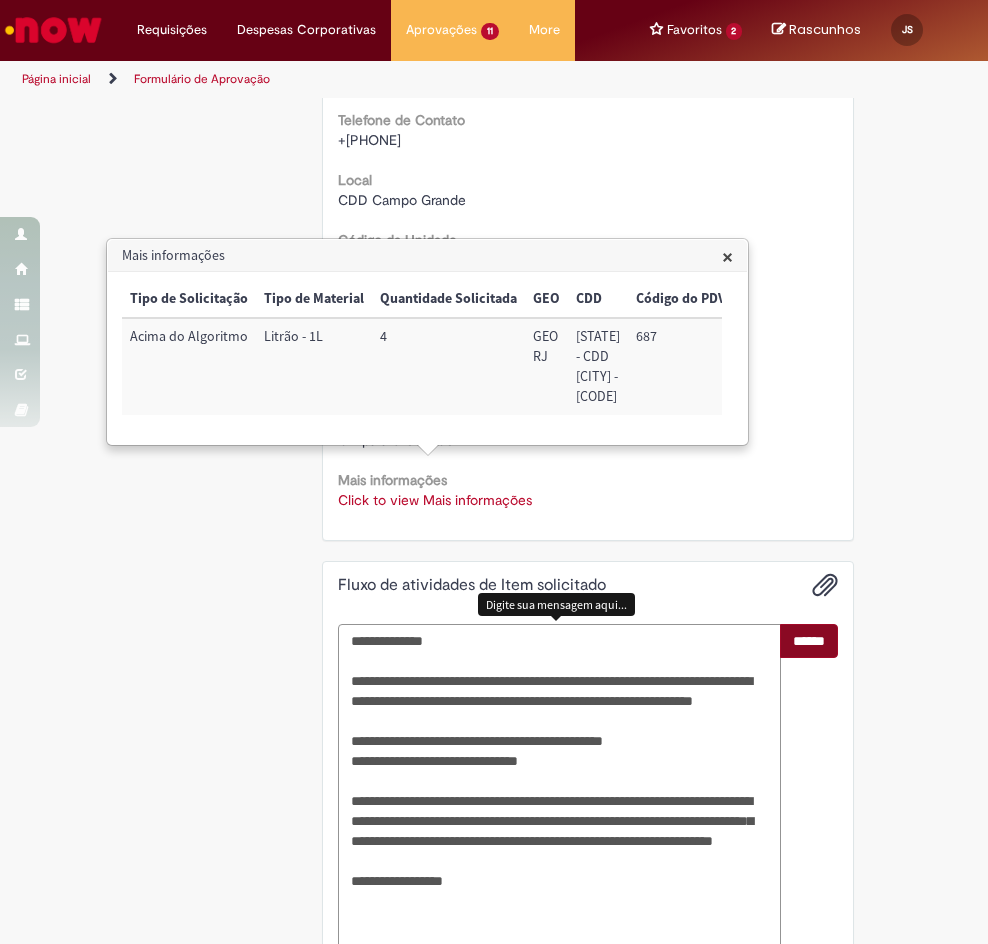 scroll, scrollTop: 558, scrollLeft: 0, axis: vertical 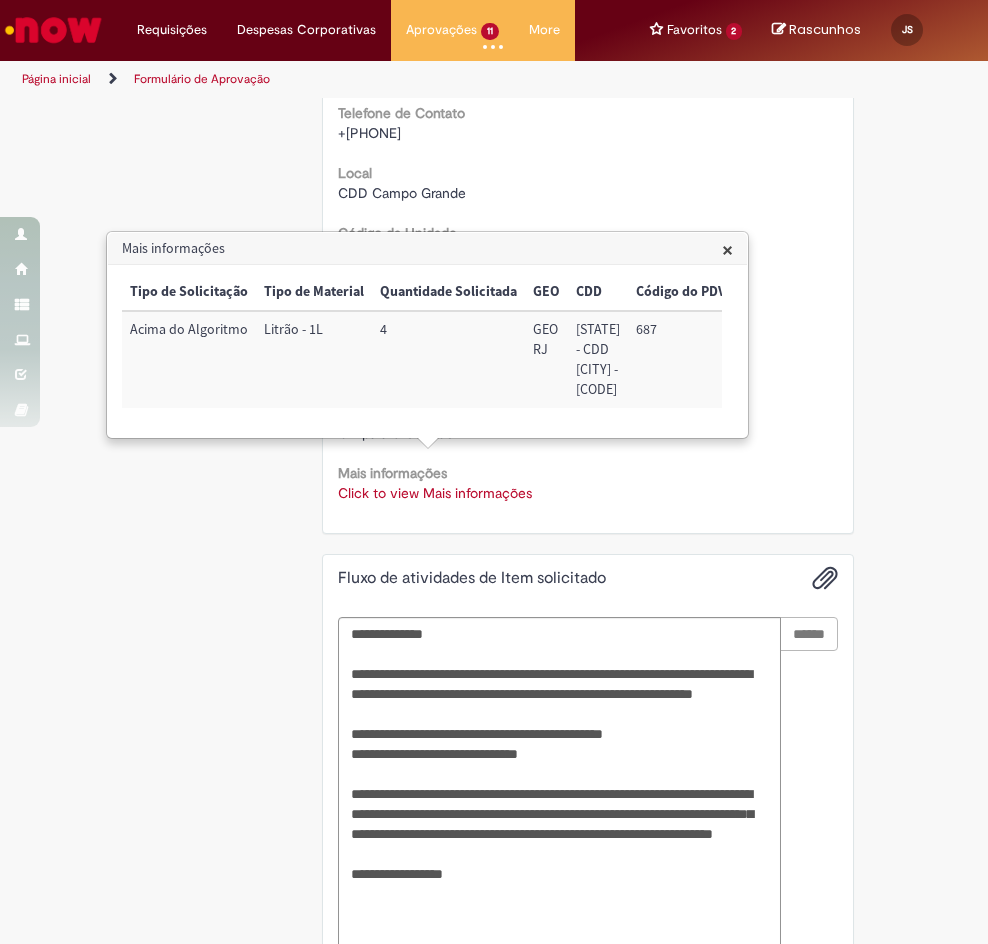 click on "×" at bounding box center [727, 249] 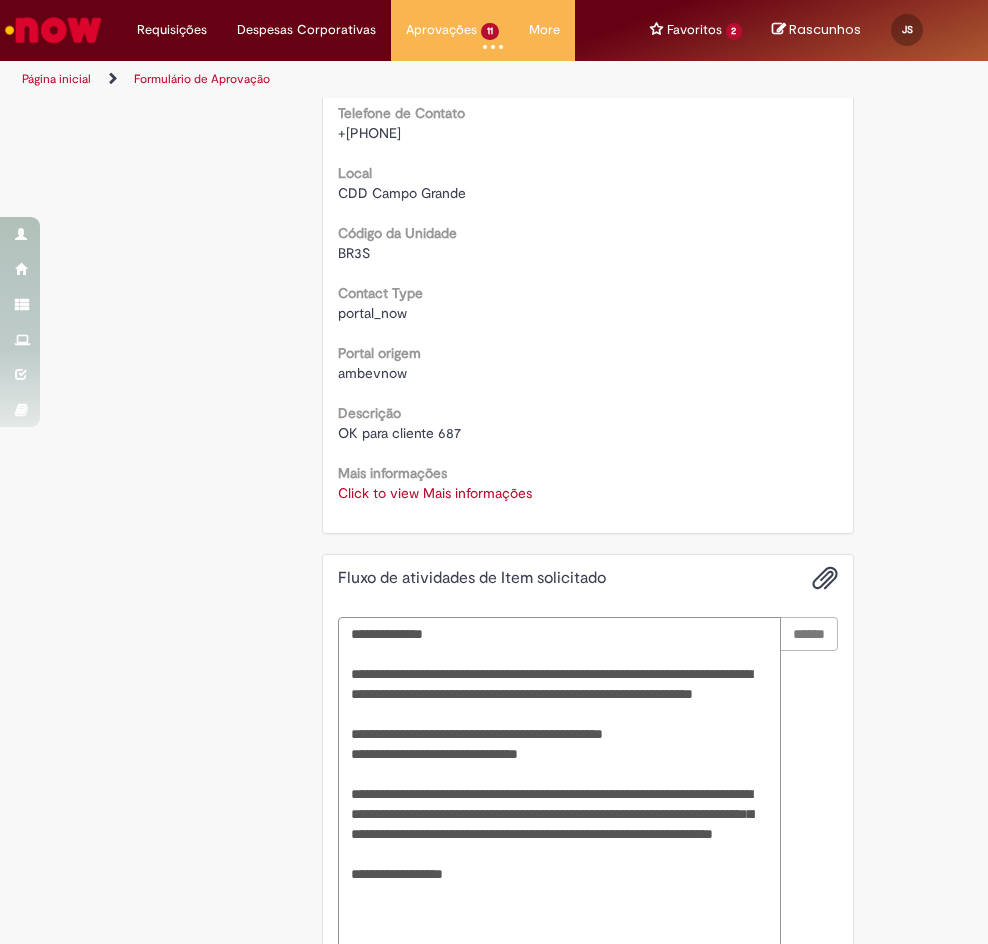 type 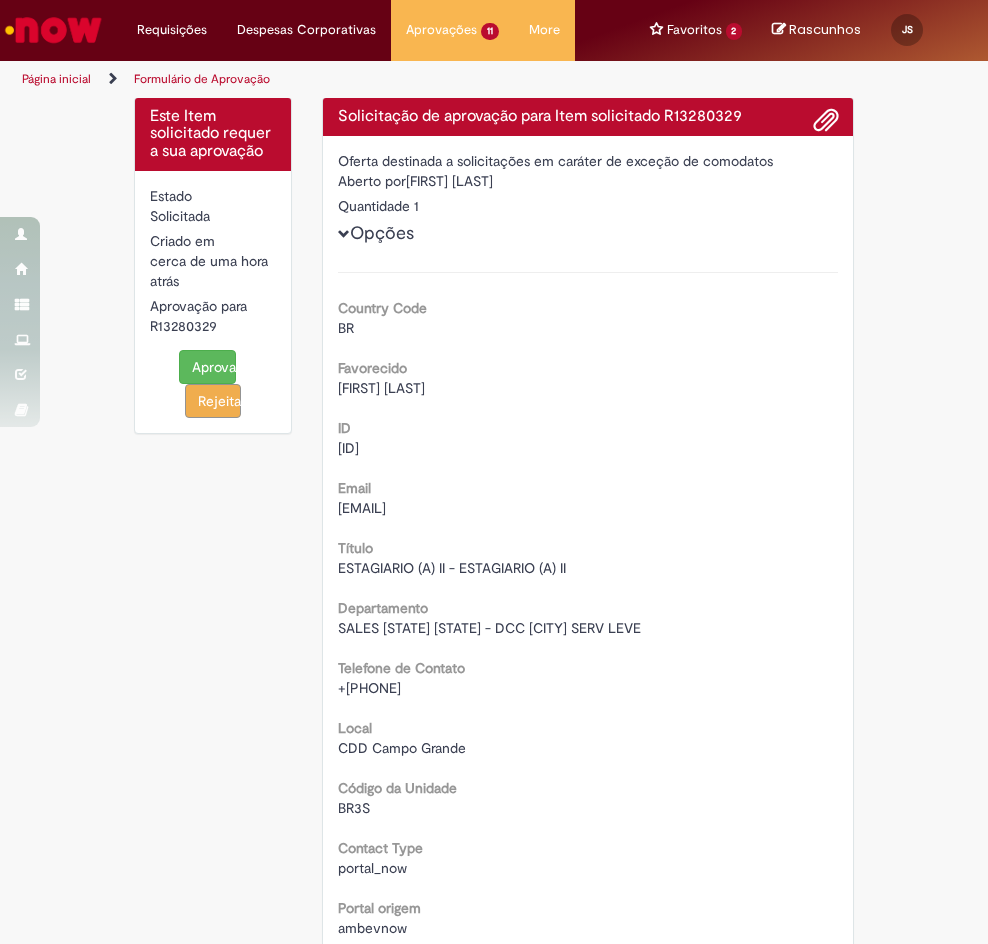scroll, scrollTop: 0, scrollLeft: 0, axis: both 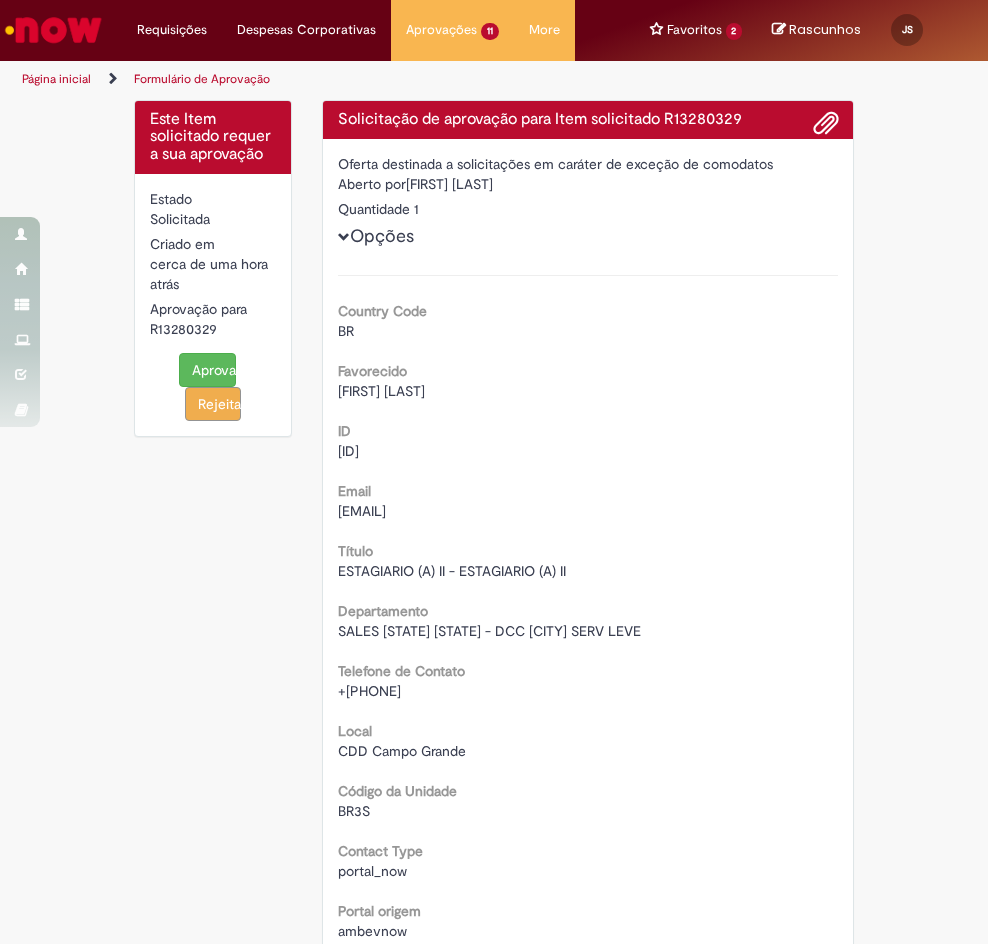 click on "Solicitação de aprovação para Item solicitado R13280329" at bounding box center (588, 120) 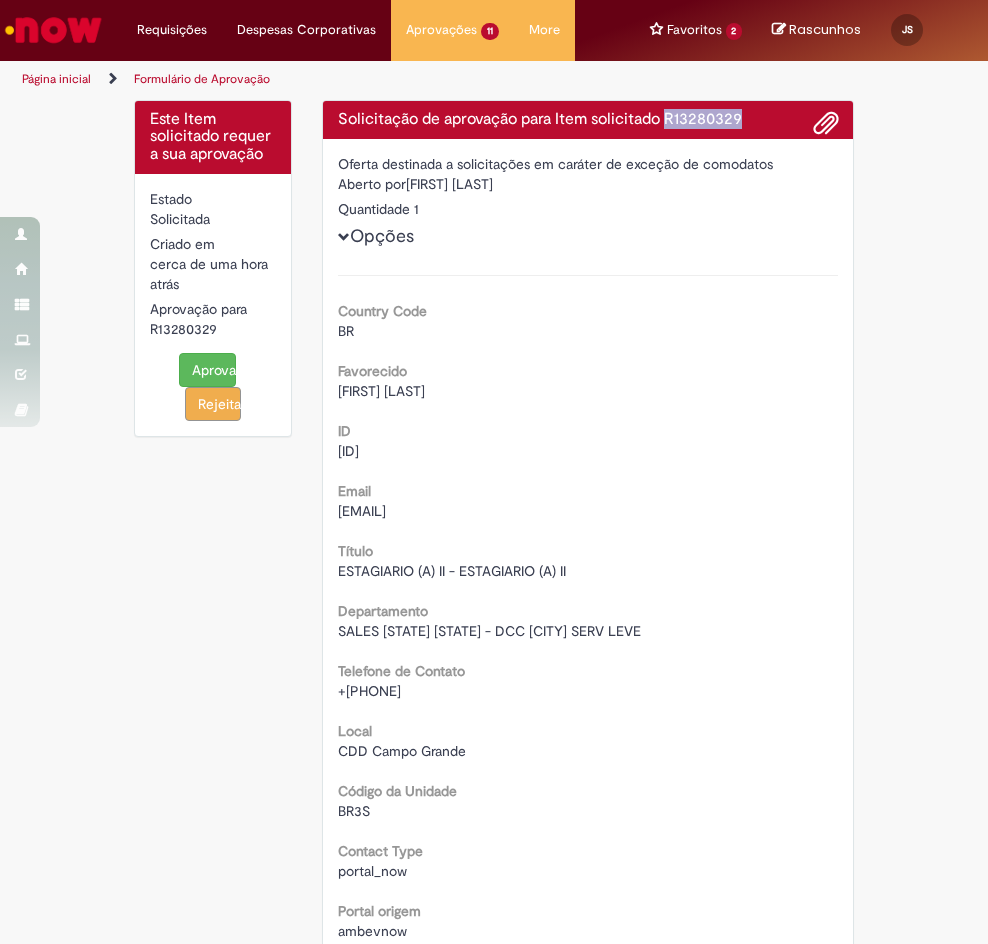 click on "Solicitação de aprovação para Item solicitado R13280329" at bounding box center (588, 120) 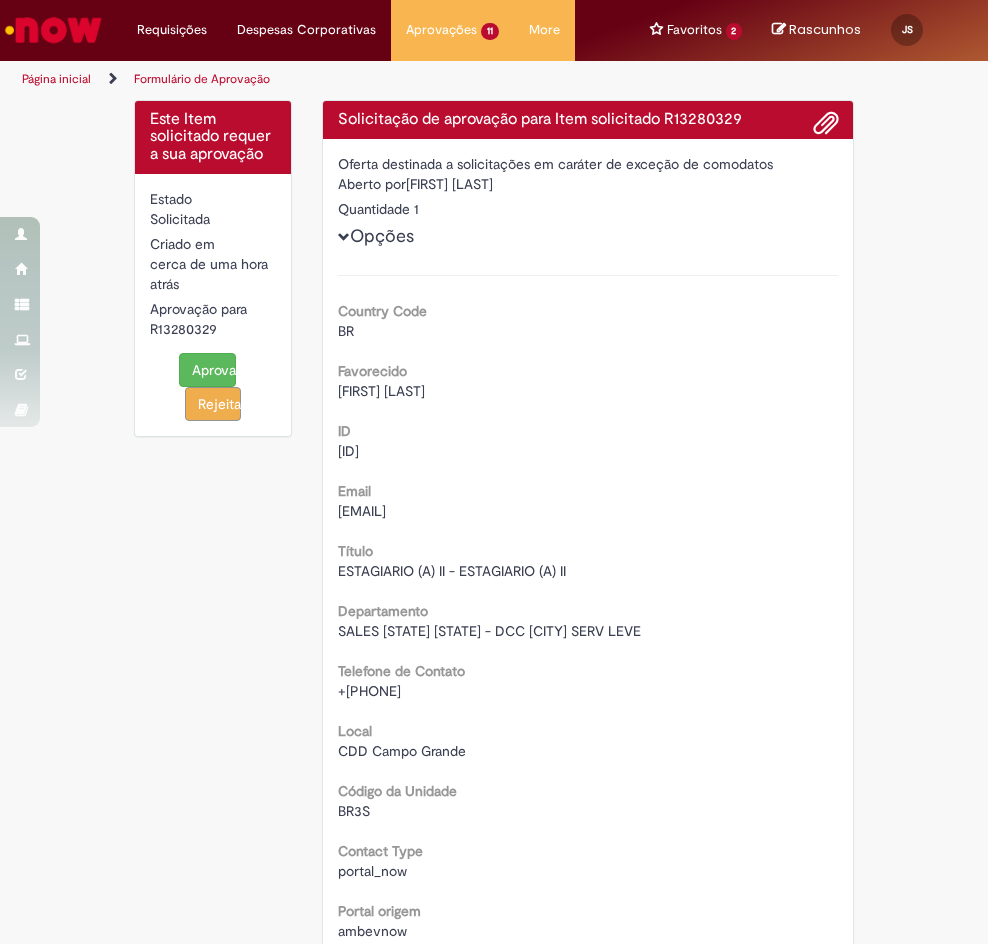 click on "Rejeitar" at bounding box center [213, 404] 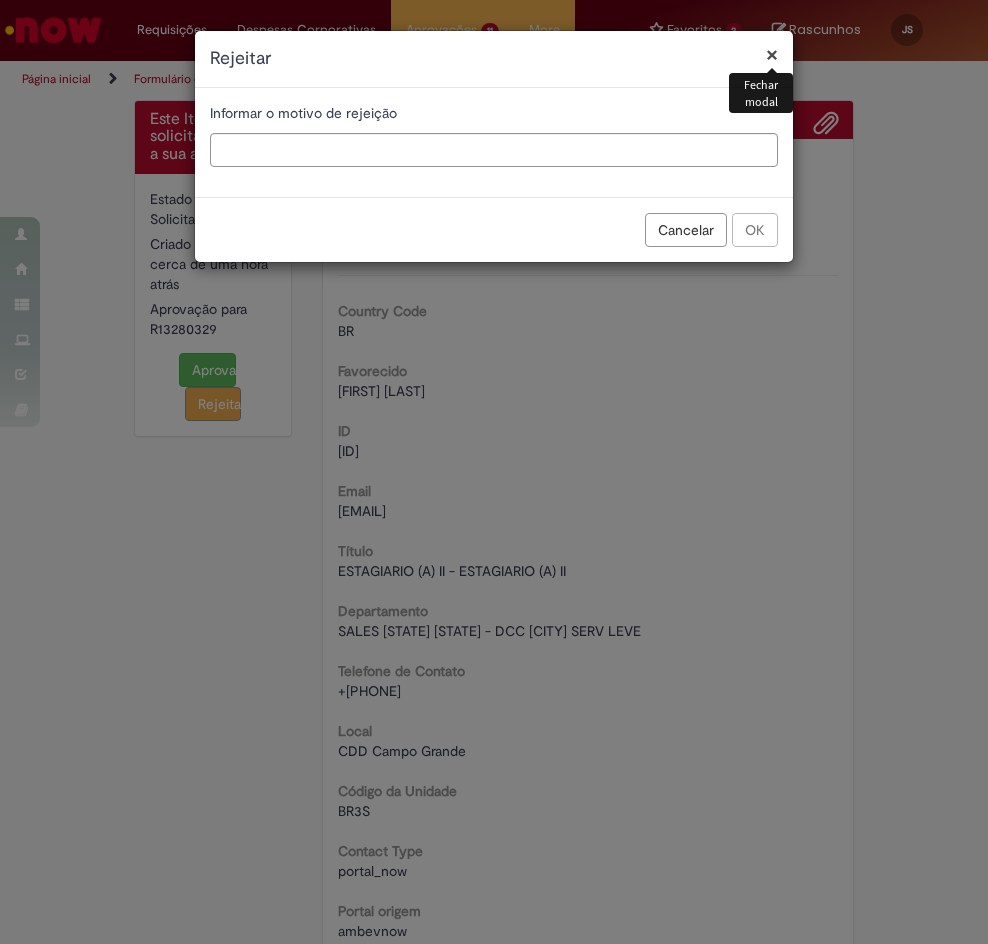 click on "Informar o motivo de rejeição" at bounding box center (494, 142) 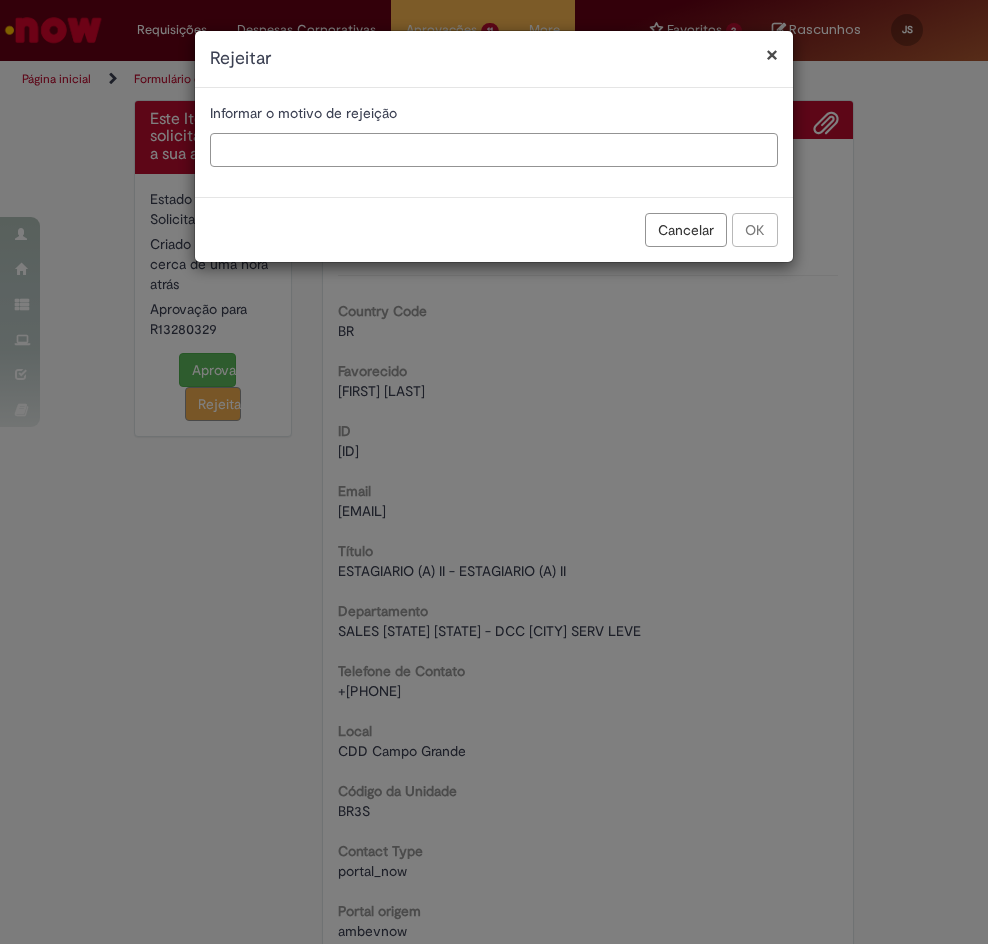 drag, startPoint x: 559, startPoint y: 154, endPoint x: 643, endPoint y: 178, distance: 87.36132 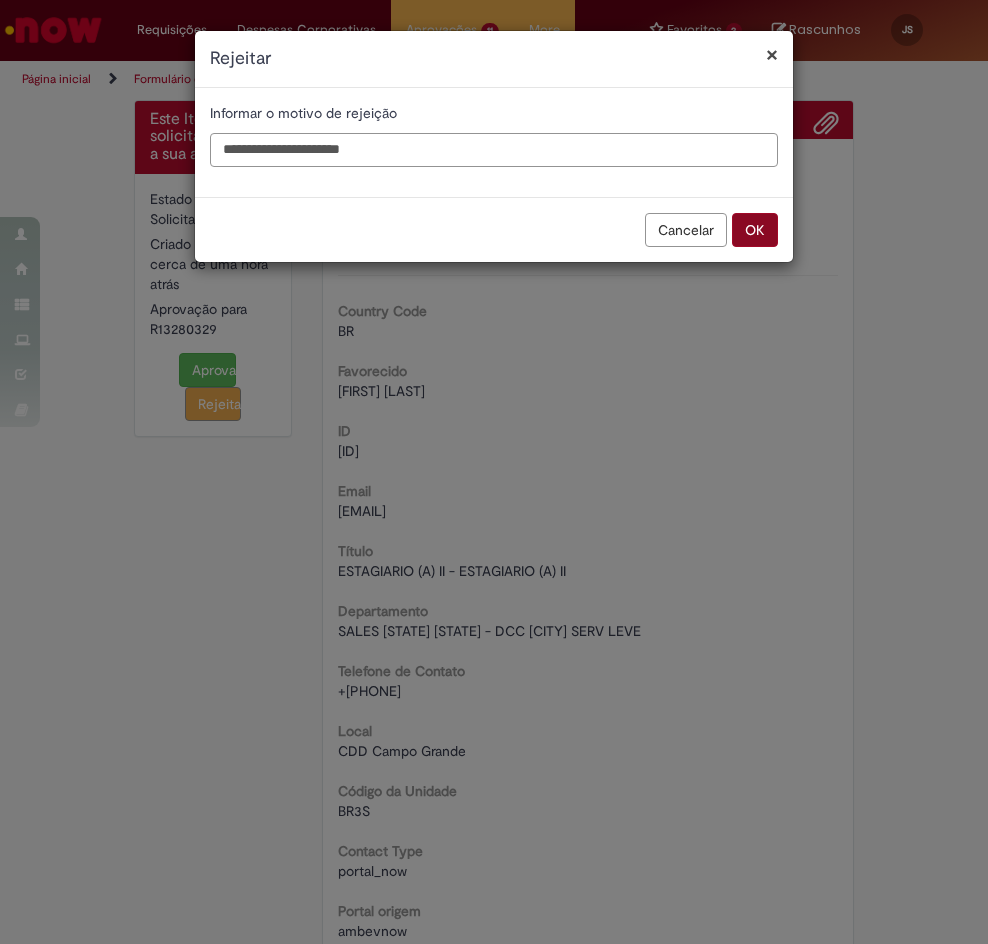 type on "**********" 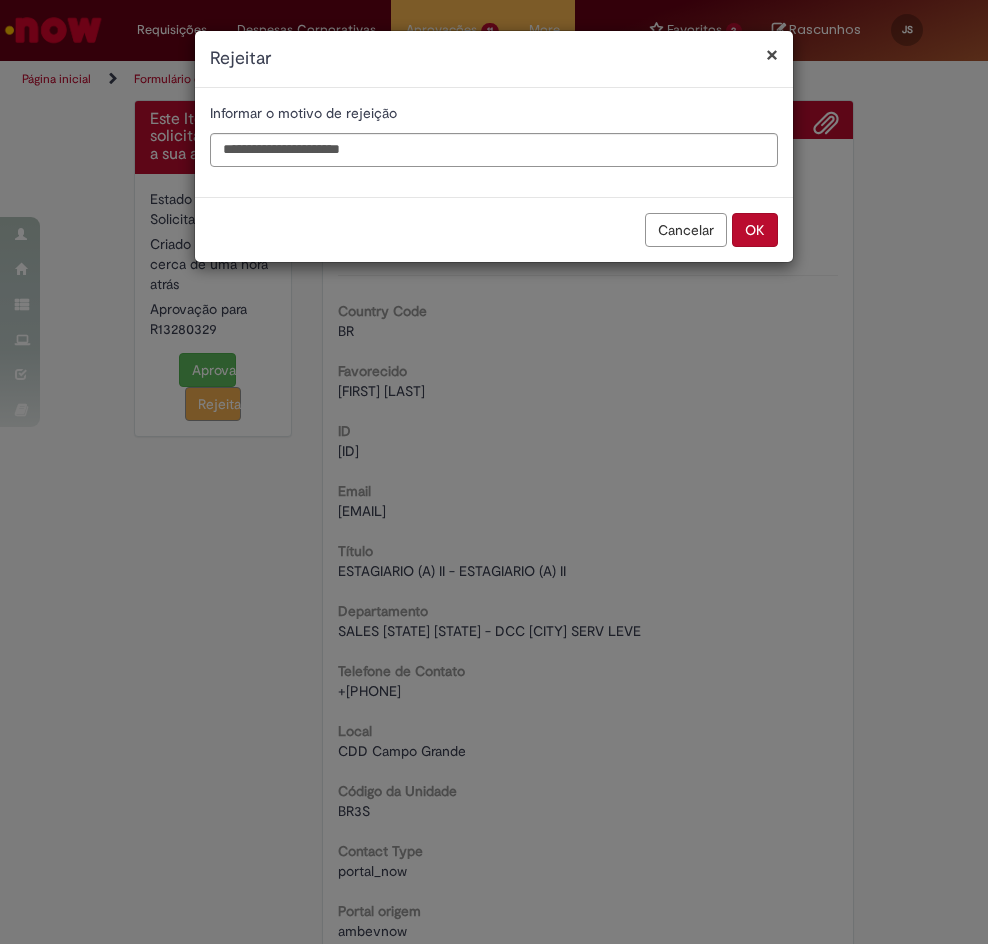 click on "OK" at bounding box center [755, 230] 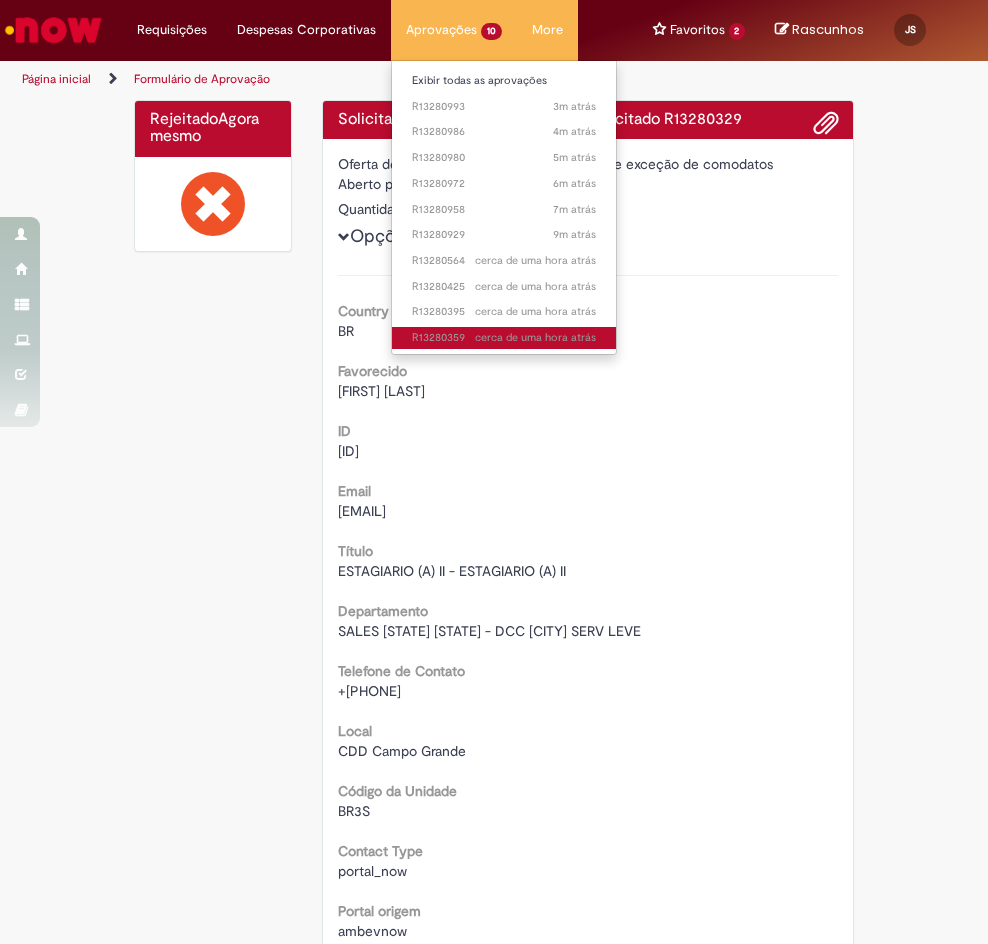 click on "cerca de uma hora atrás" at bounding box center (535, 337) 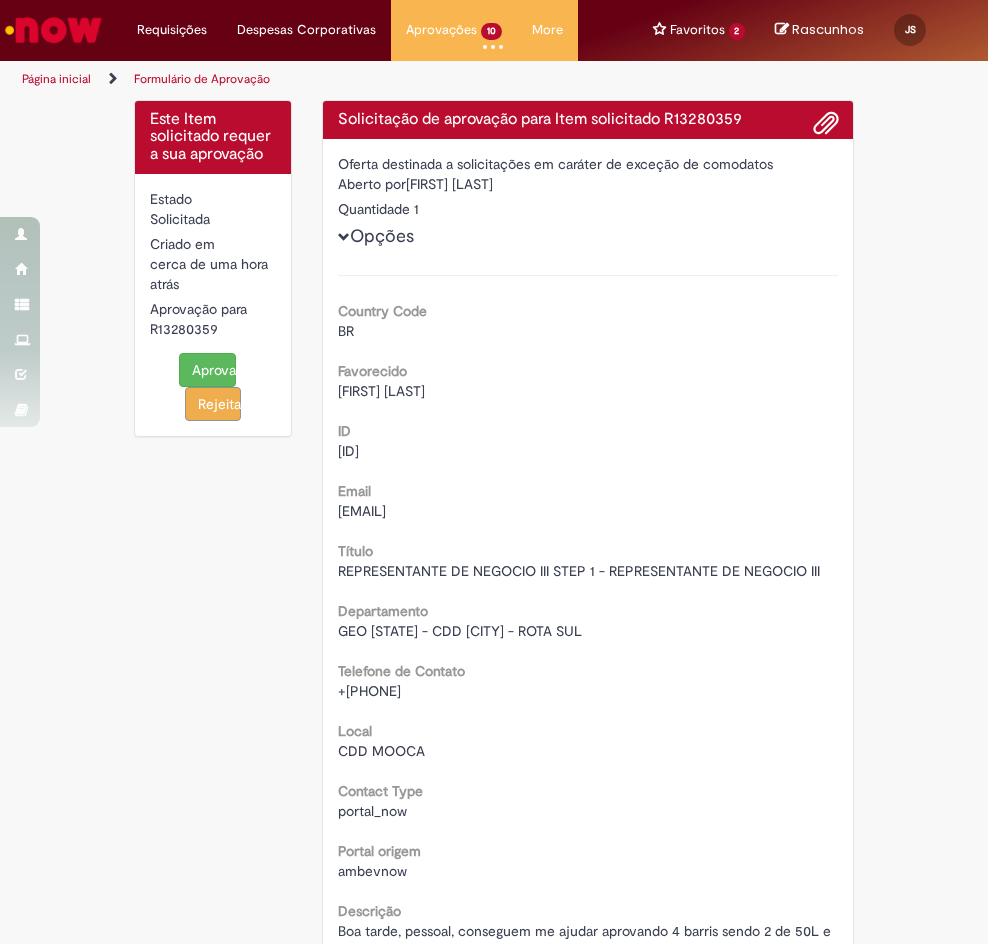 scroll, scrollTop: 511, scrollLeft: 0, axis: vertical 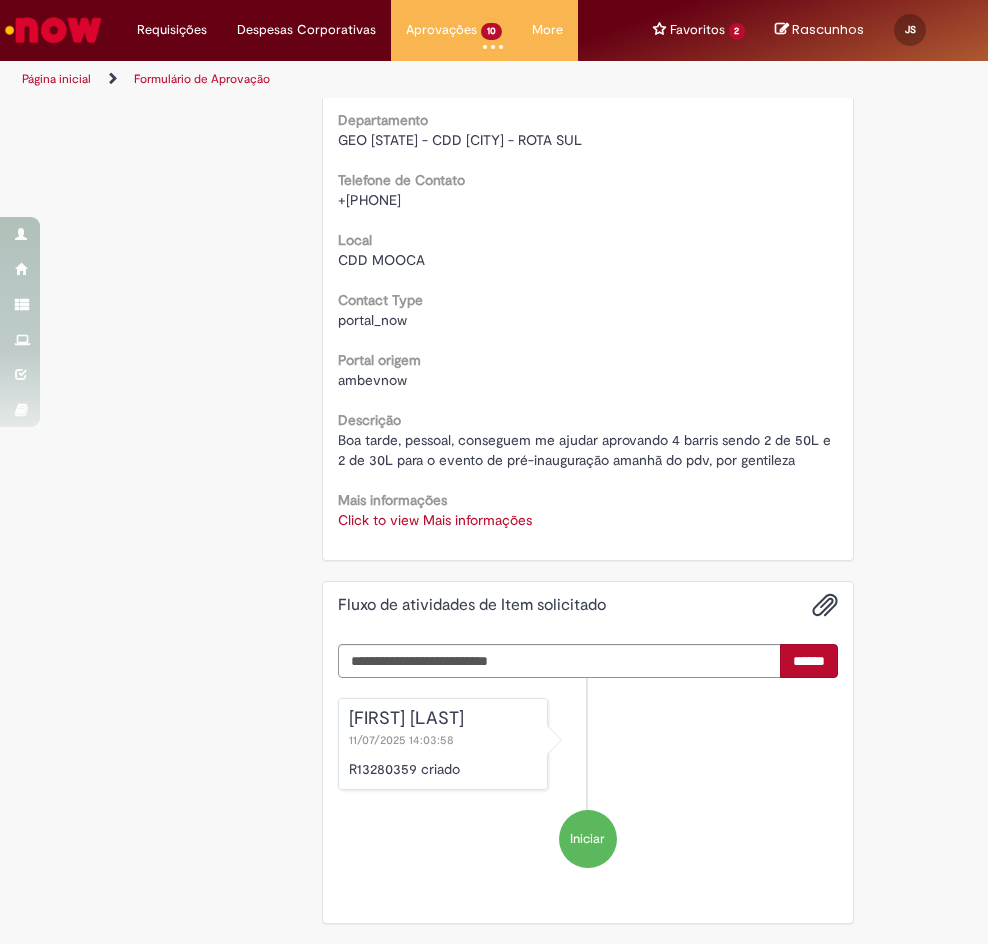 click on "Click to view Mais informações" at bounding box center [435, 520] 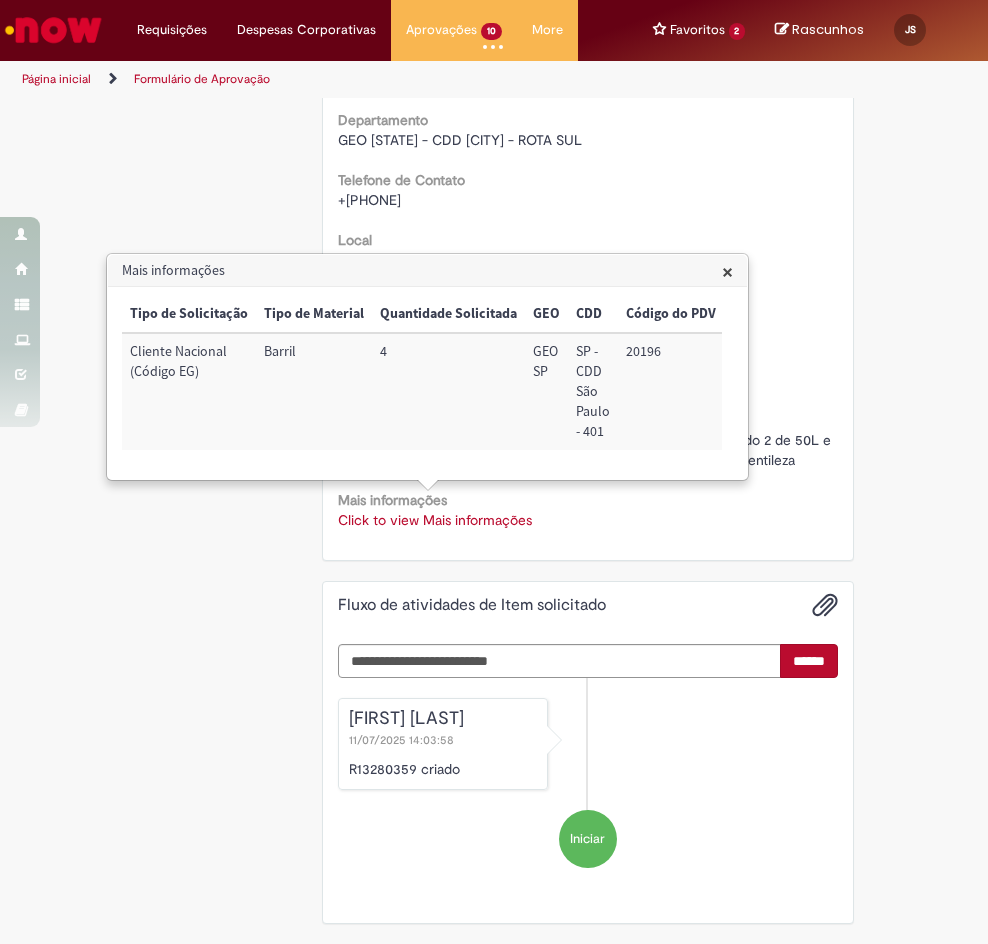click on "20196" at bounding box center [671, 391] 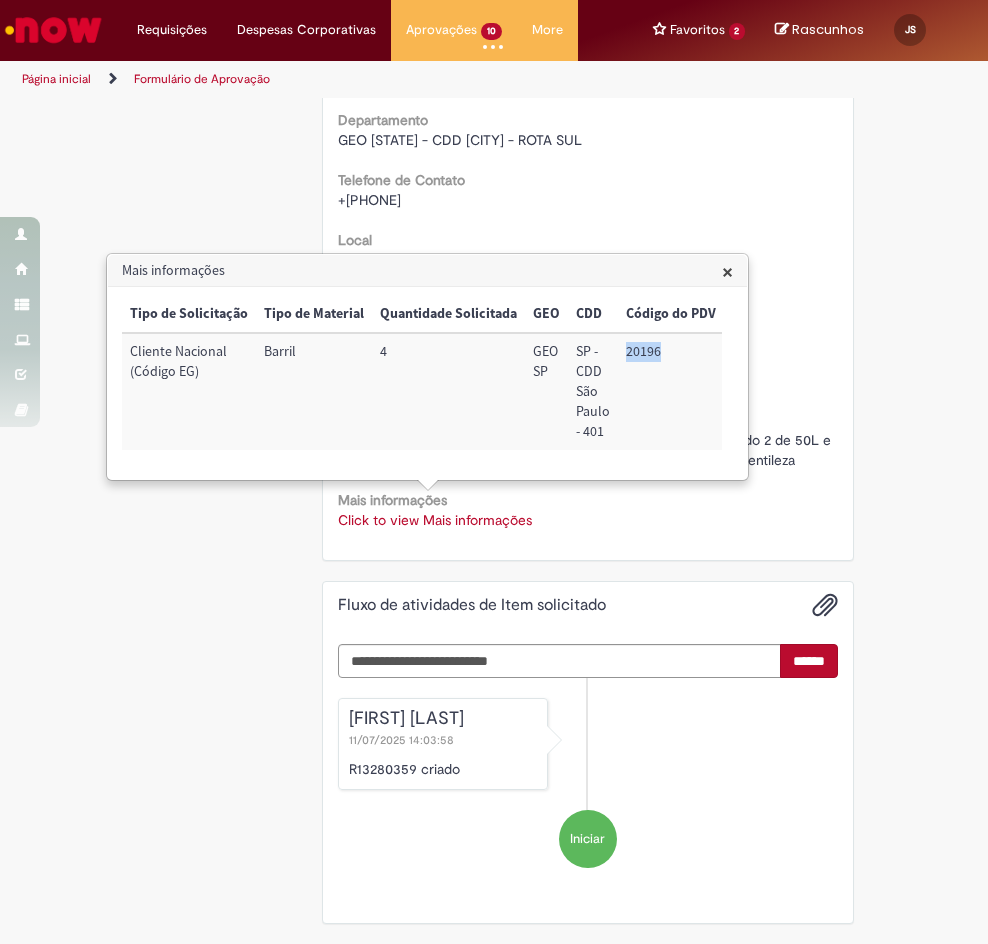 click on "20196" at bounding box center (671, 391) 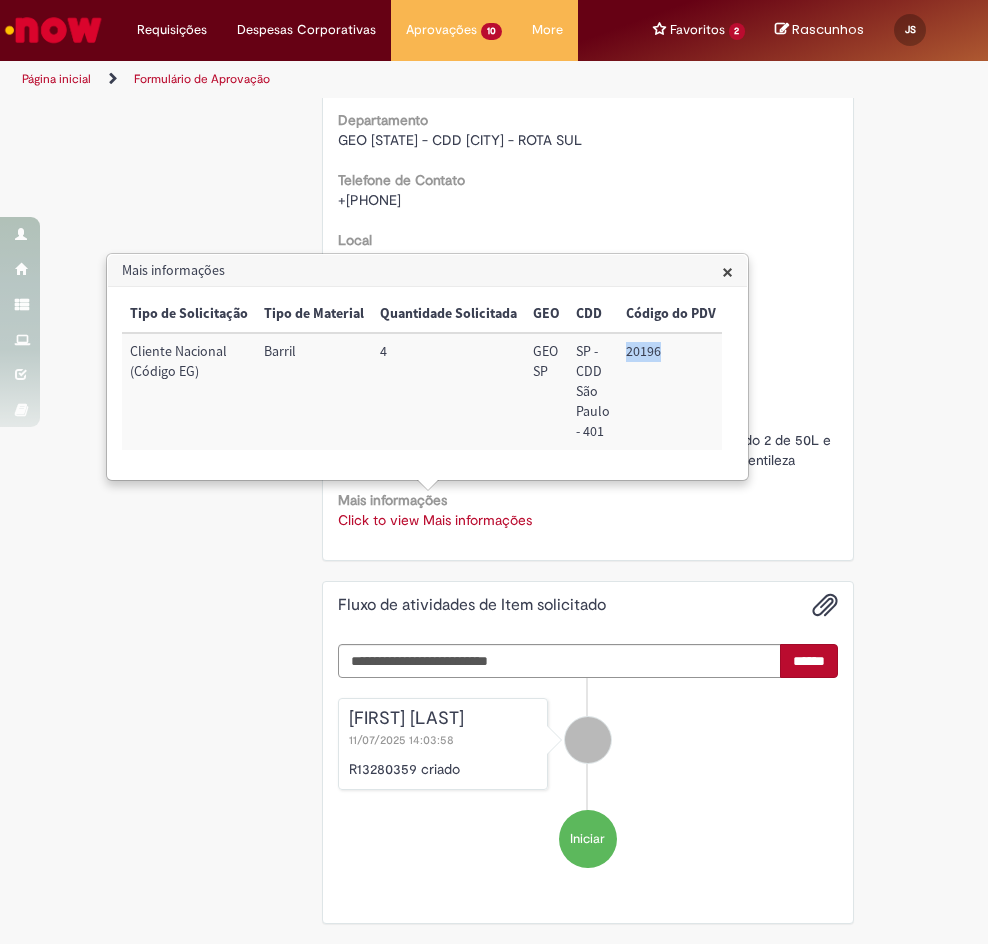 click on "×" at bounding box center [727, 271] 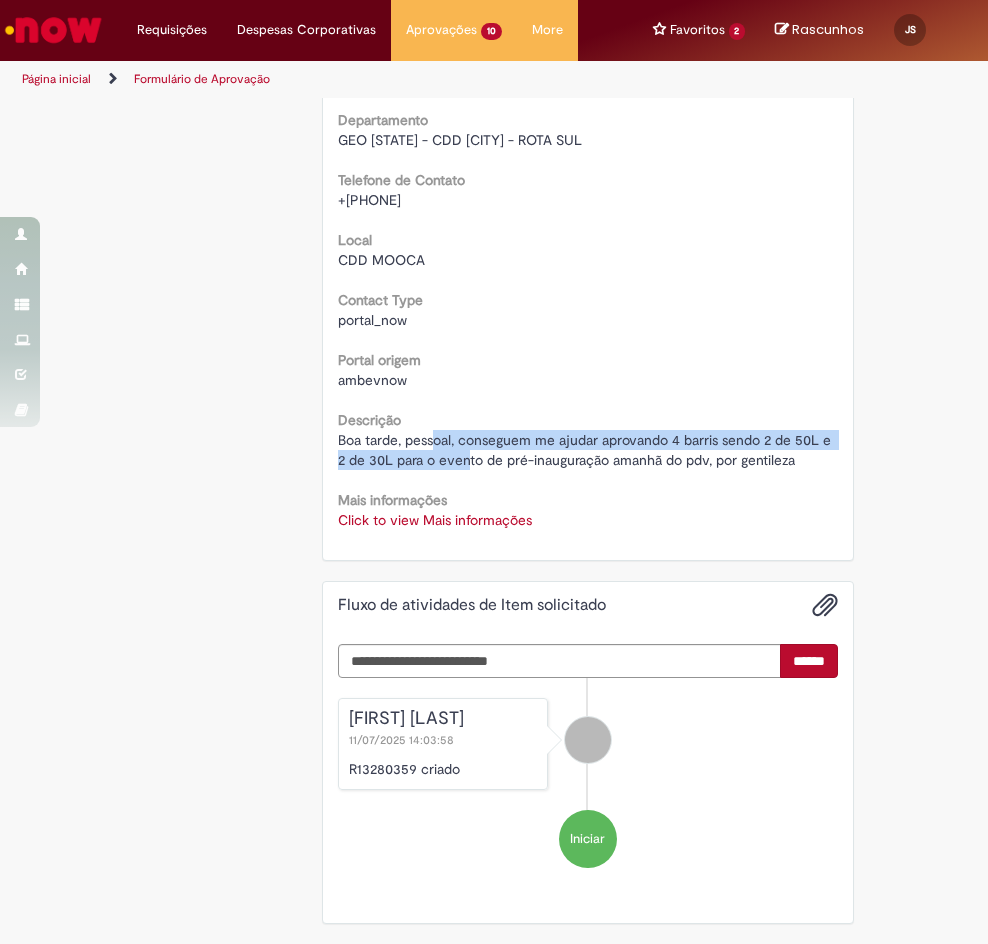 drag, startPoint x: 424, startPoint y: 422, endPoint x: 468, endPoint y: 433, distance: 45.35416 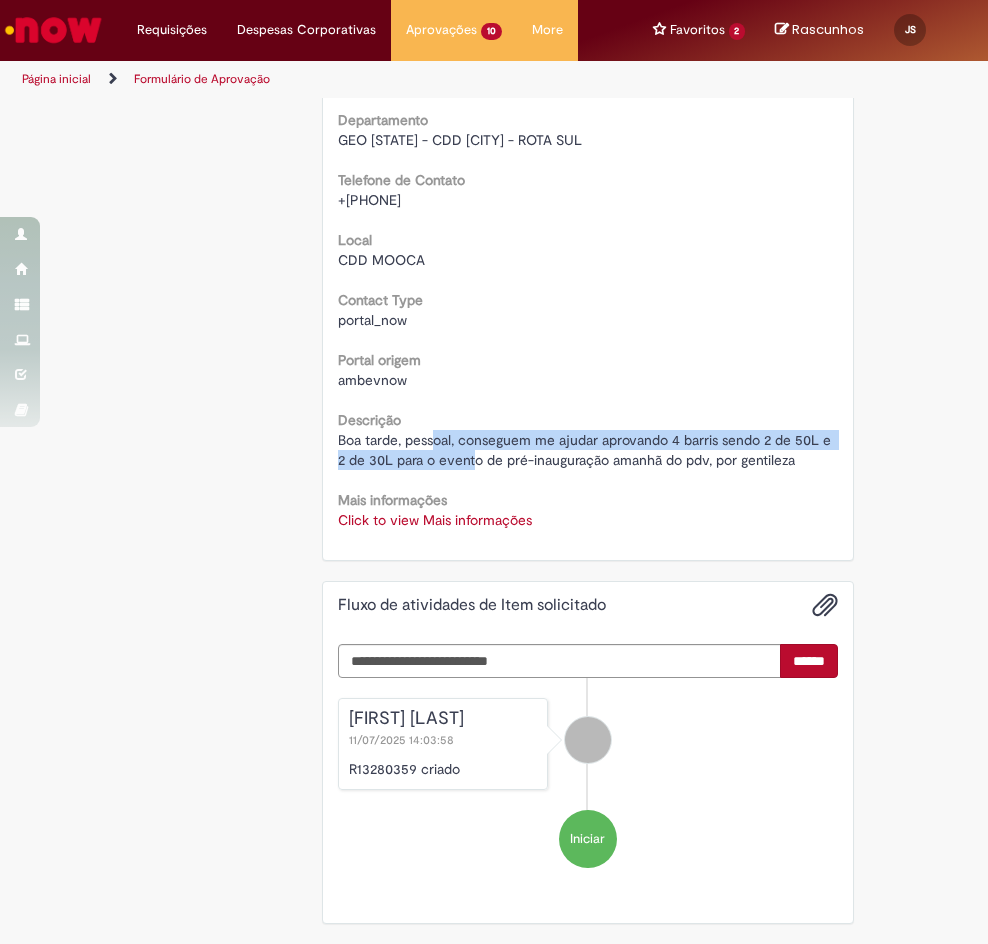 click on "Boa tarde, pessoal, conseguem me ajudar aprovando 4 barris sendo 2 de 50L e 2 de 30L para o evento de pré-inauguração amanhã do pdv, por gentileza" at bounding box center [586, 450] 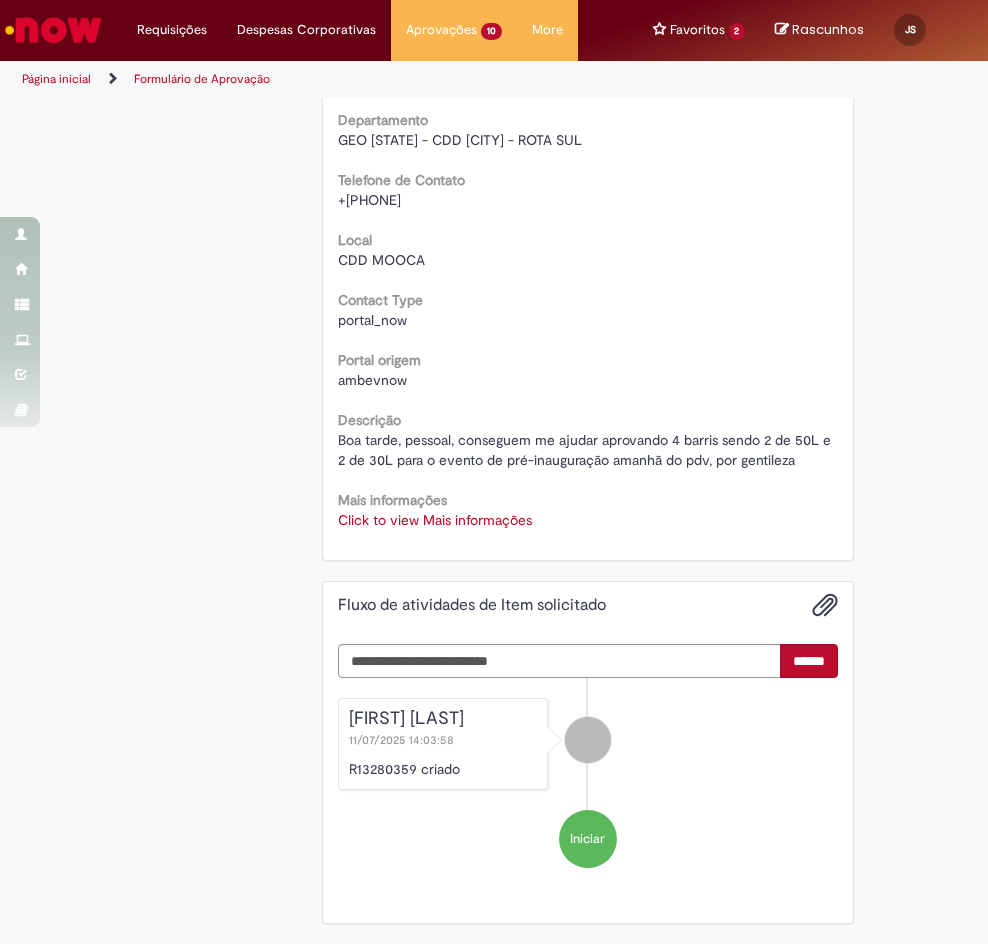 click on "Boa tarde, pessoal, conseguem me ajudar aprovando 4 barris sendo 2 de 50L e 2 de 30L para o evento de pré-inauguração amanhã do pdv, por gentileza" at bounding box center [586, 450] 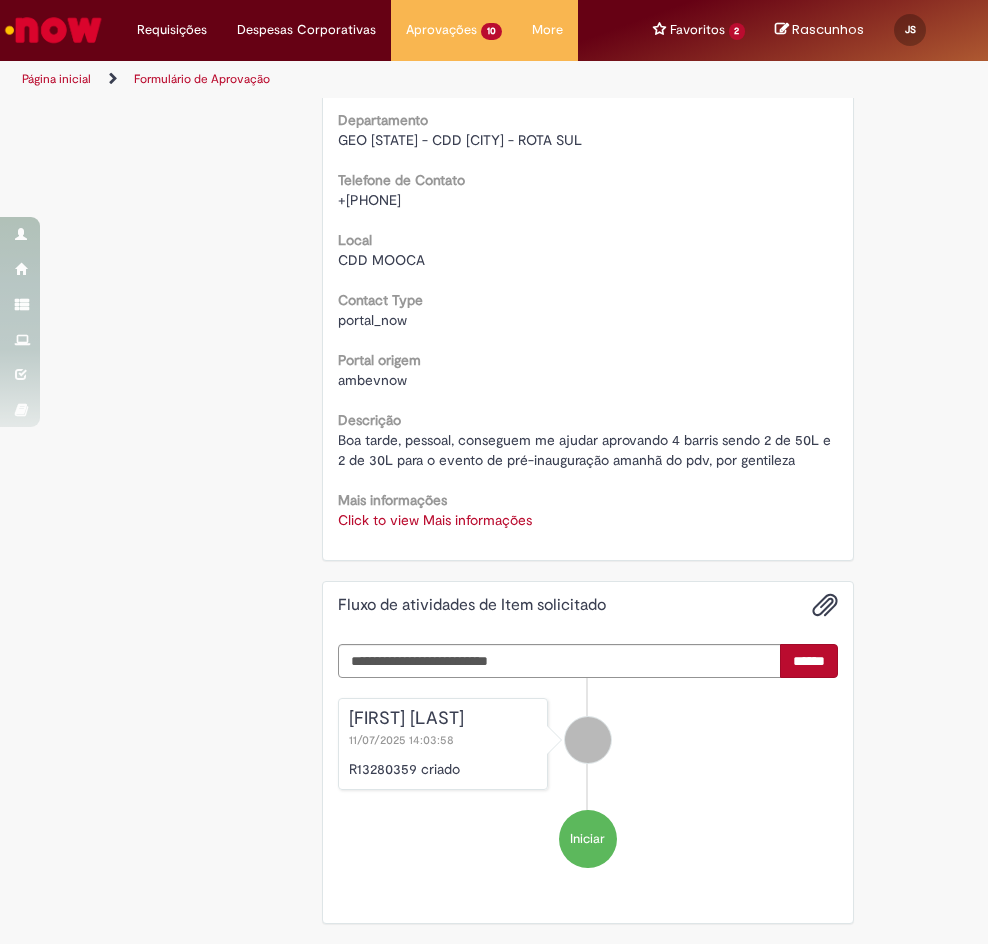 click on "Lucas Gonzaga Da Silva" at bounding box center [443, 719] 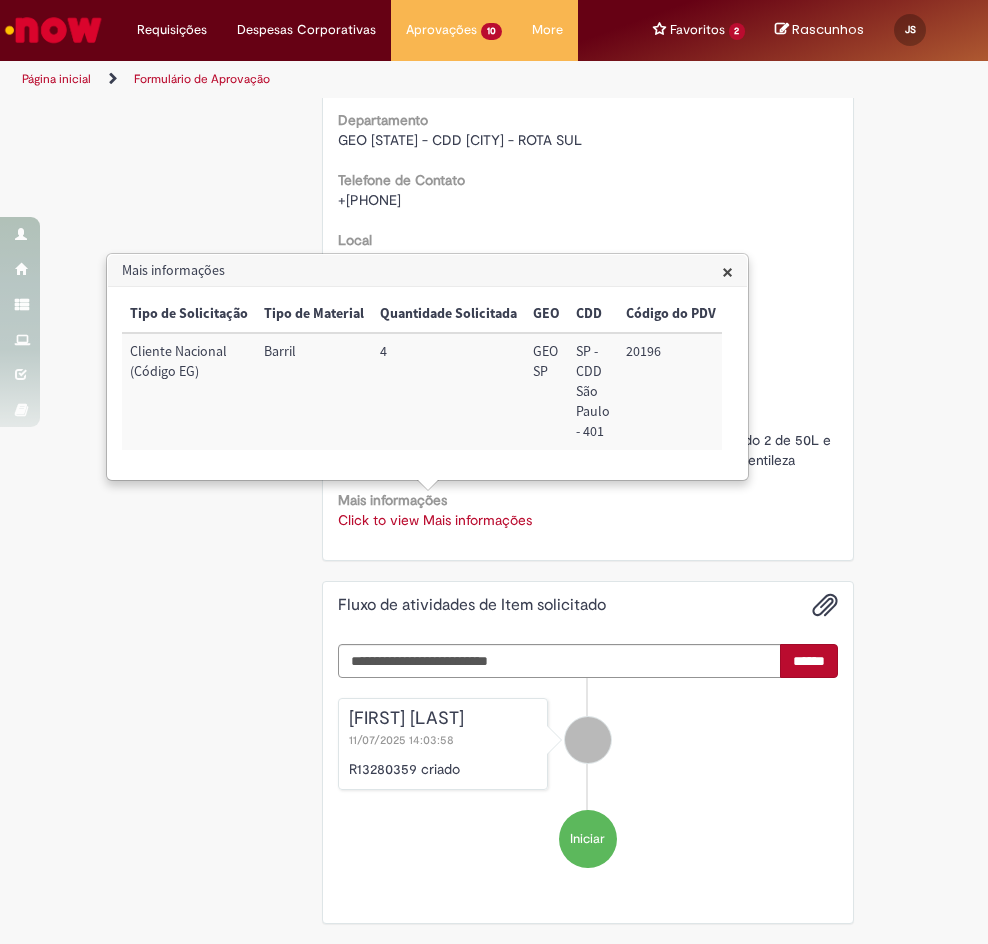 click on "Cliente Nacional (Código EG)" at bounding box center [189, 391] 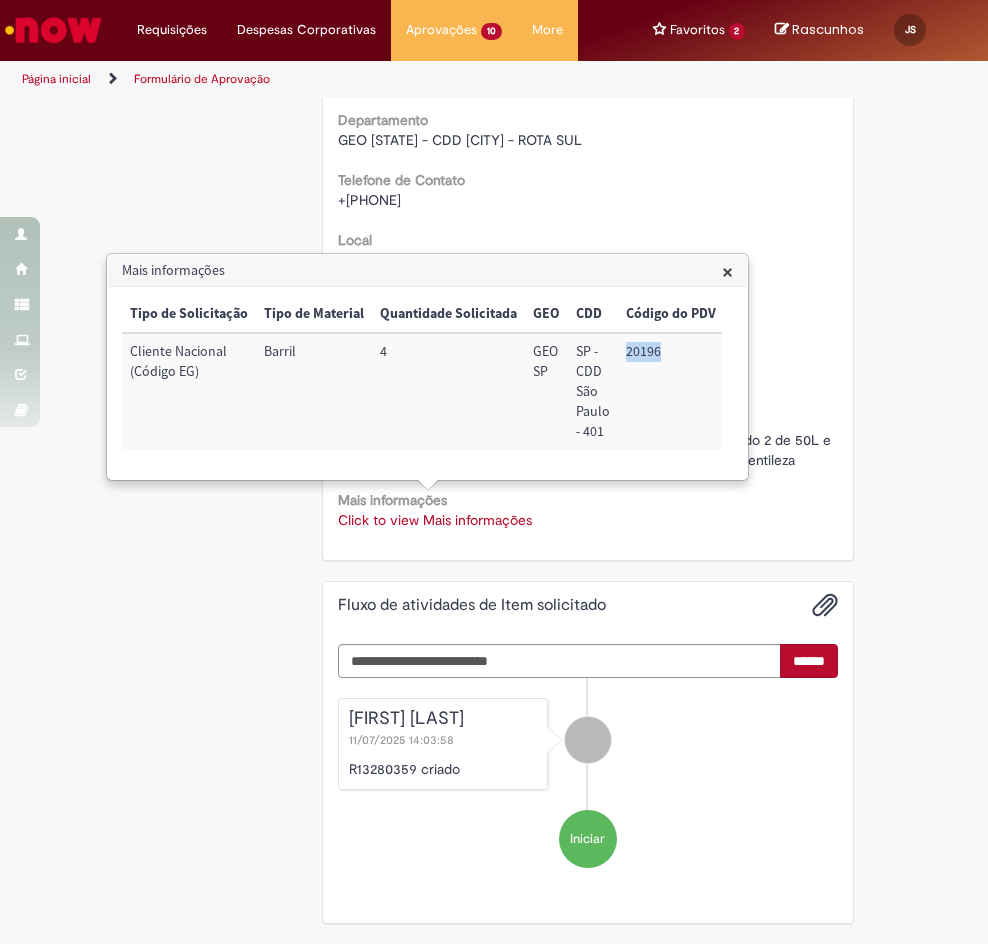 click on "20196" at bounding box center [671, 391] 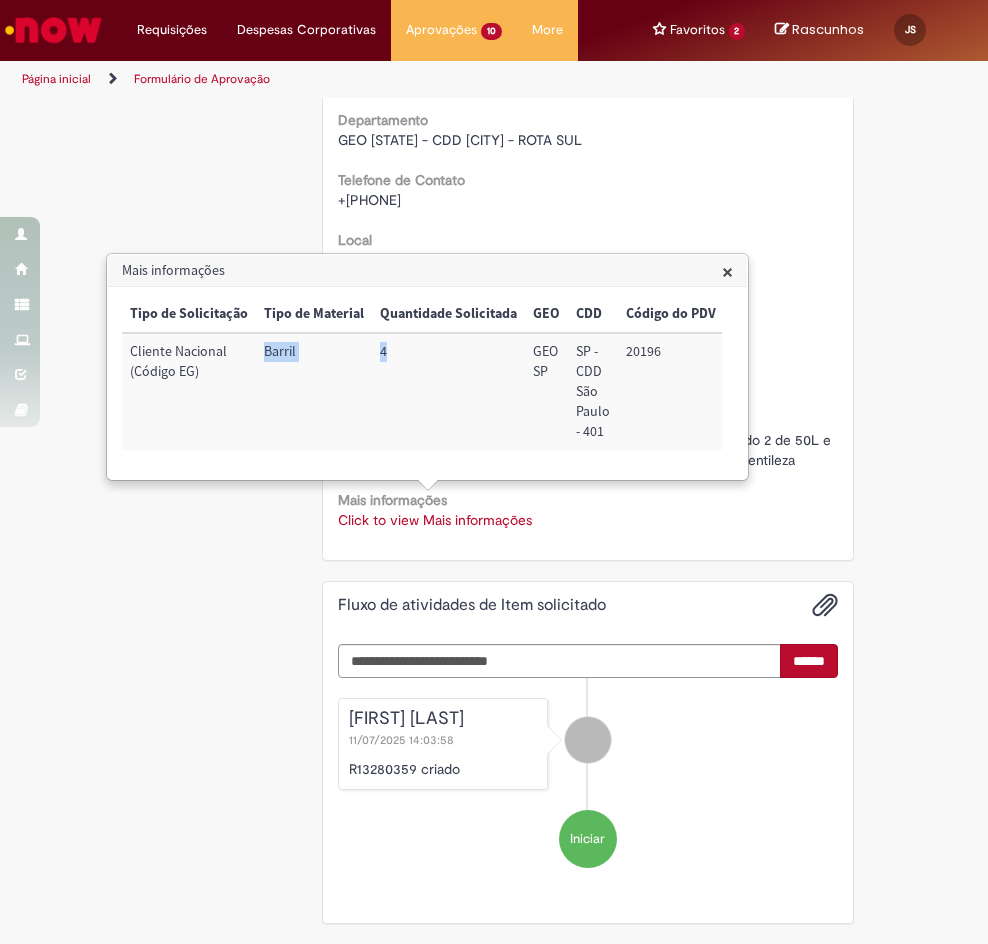 drag, startPoint x: 403, startPoint y: 371, endPoint x: 262, endPoint y: 374, distance: 141.0319 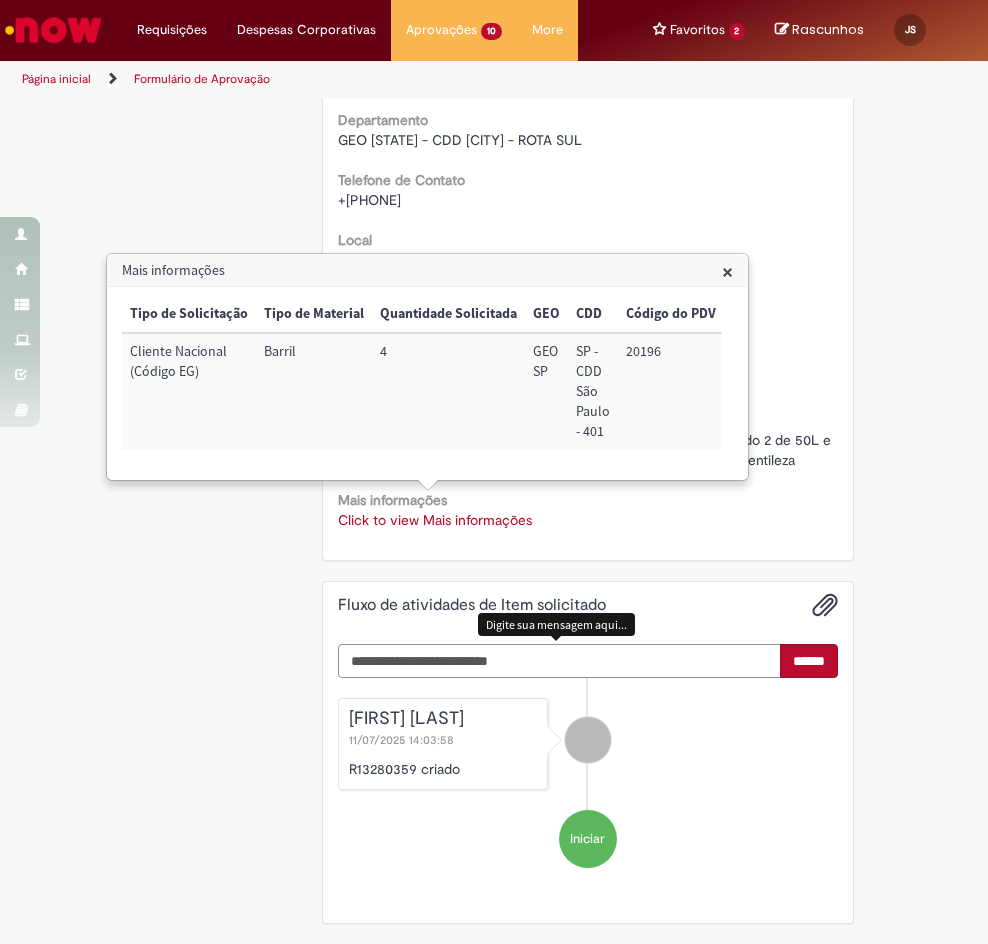 click at bounding box center [560, 661] 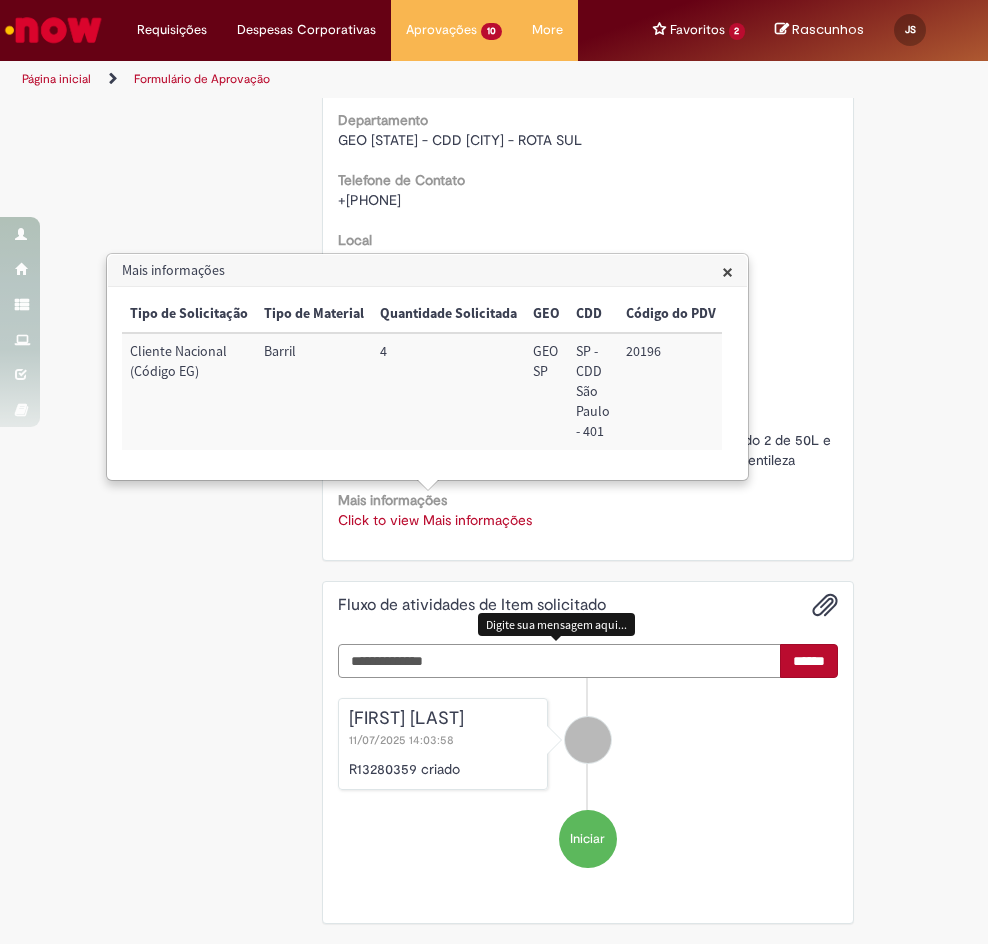 scroll, scrollTop: 838, scrollLeft: 0, axis: vertical 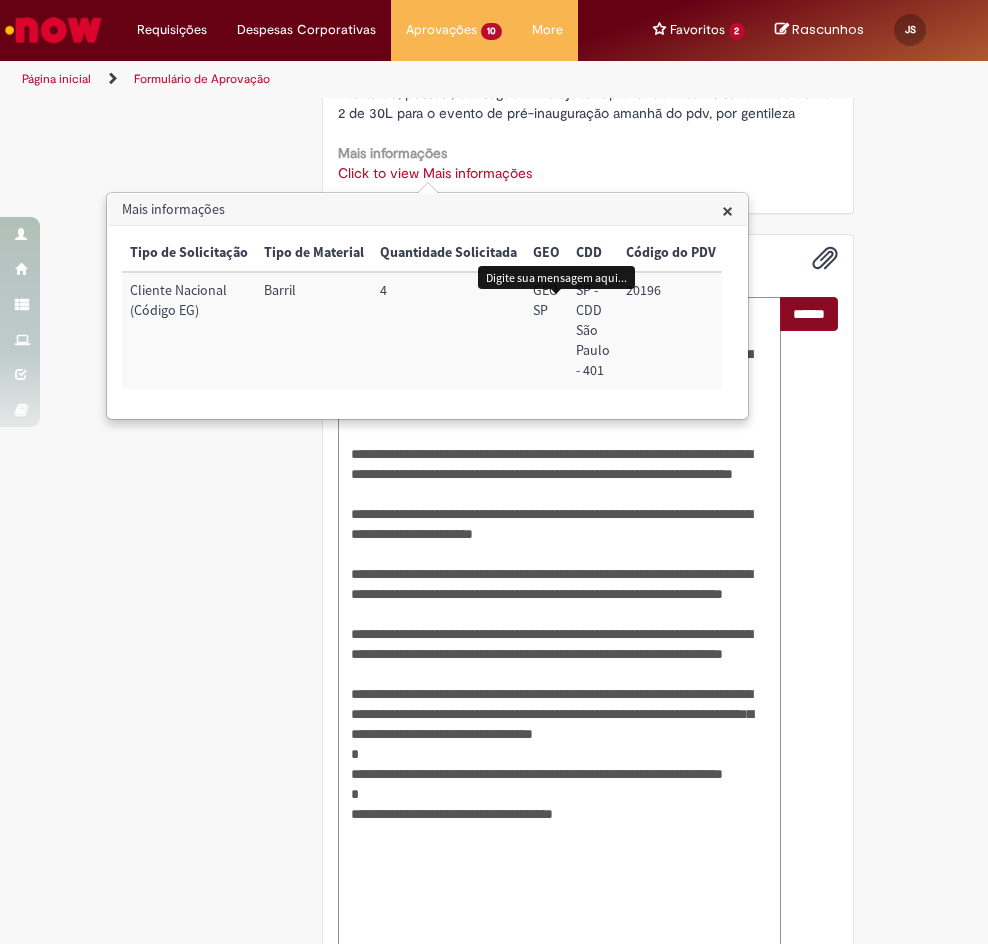 type on "**********" 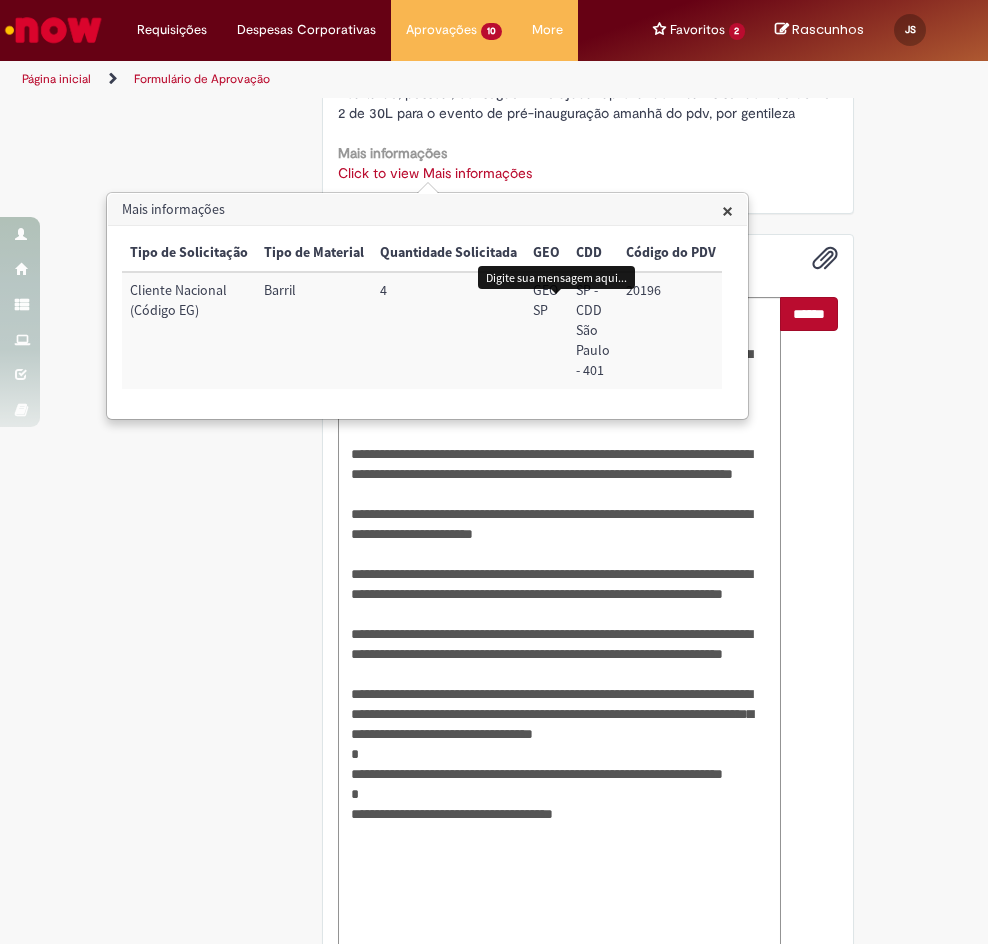 click on "******" at bounding box center (809, 314) 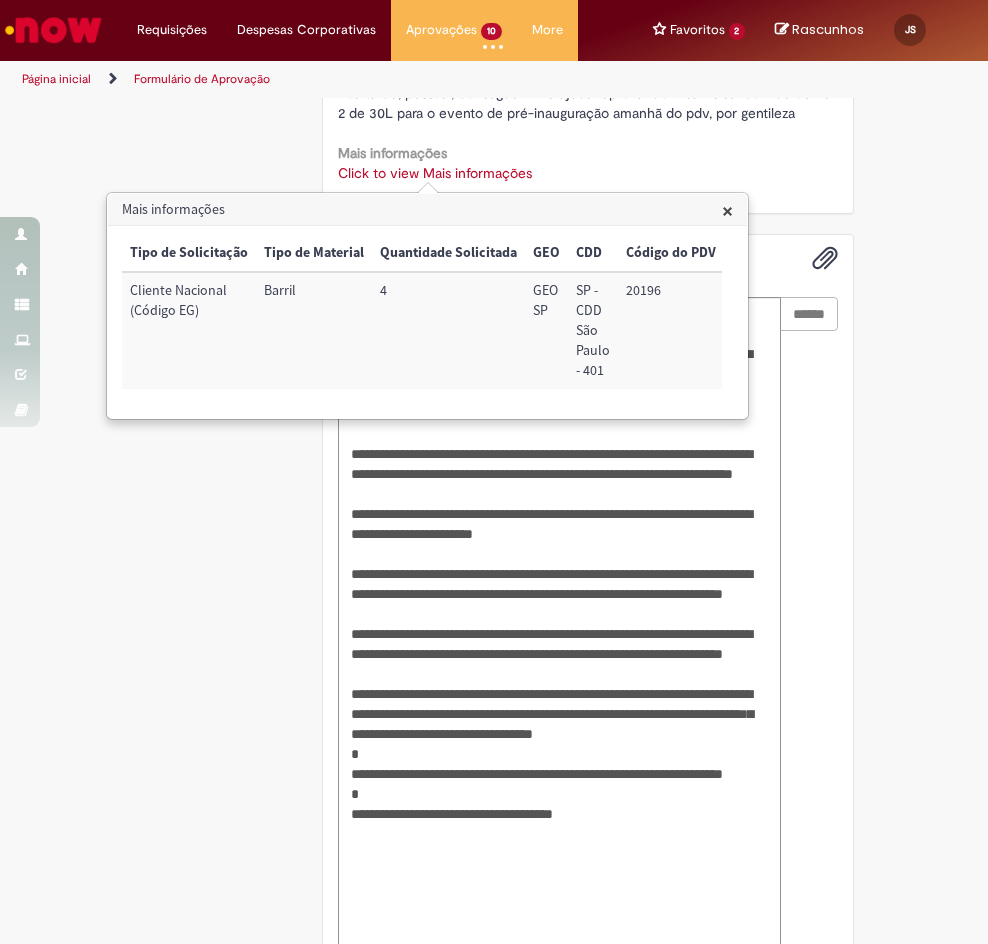 click on "Mais informações" at bounding box center (427, 210) 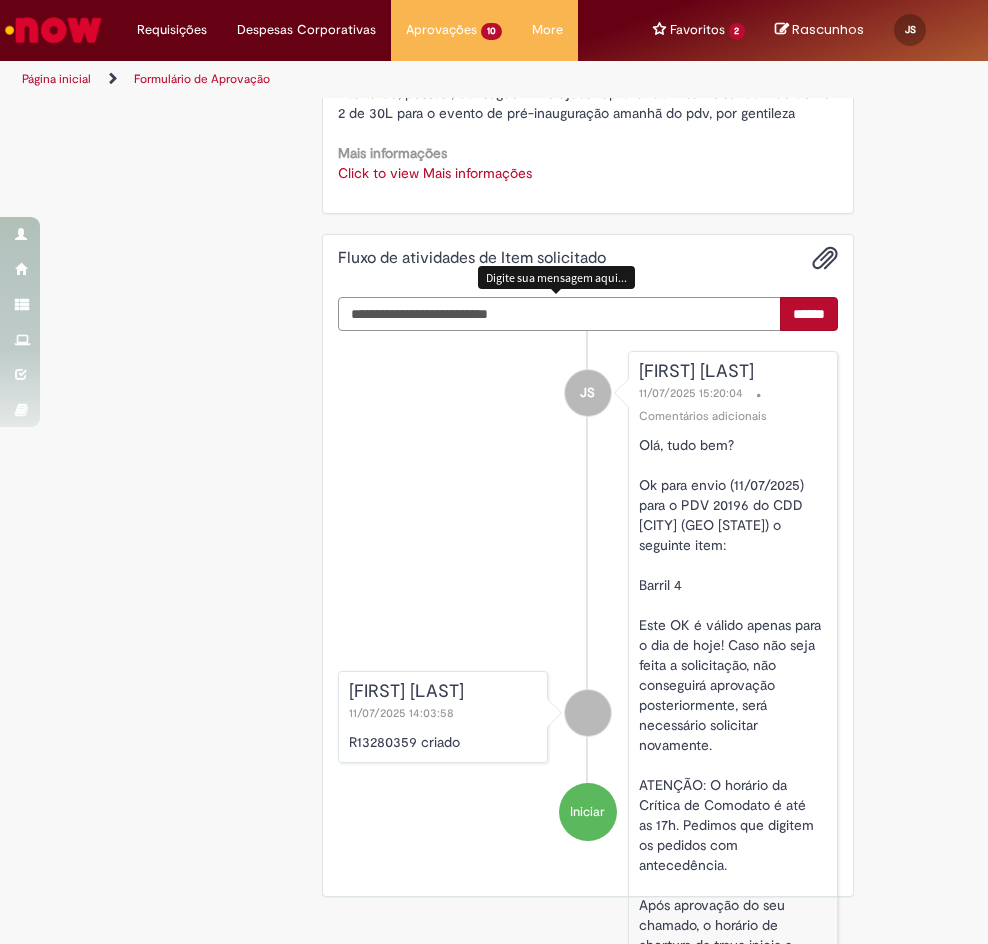 scroll, scrollTop: 511, scrollLeft: 0, axis: vertical 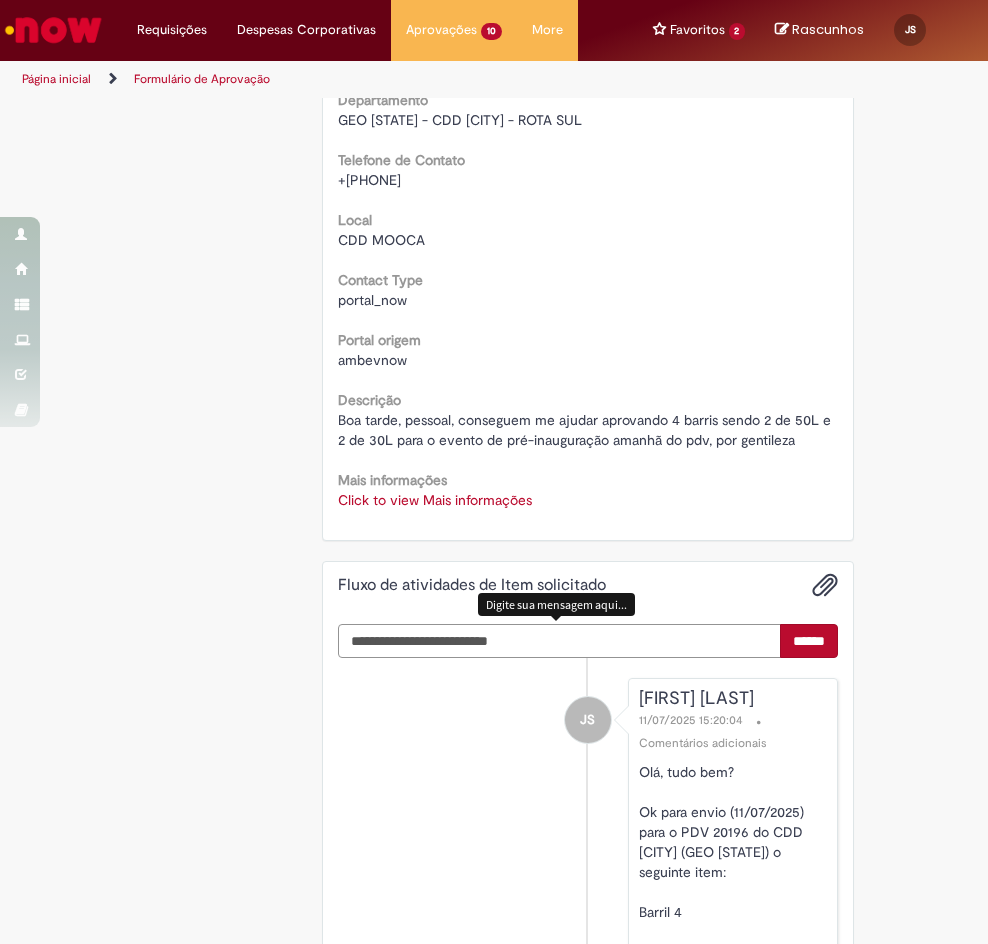 click at bounding box center (560, 641) 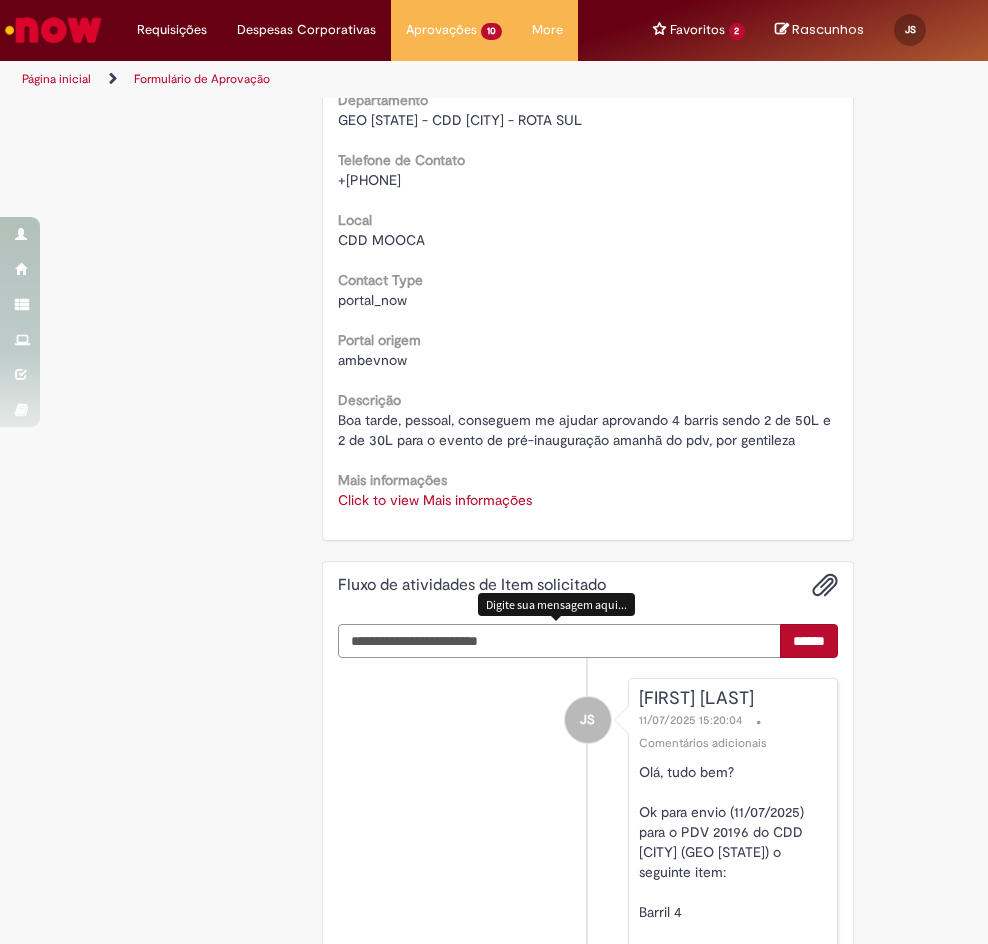 type on "**********" 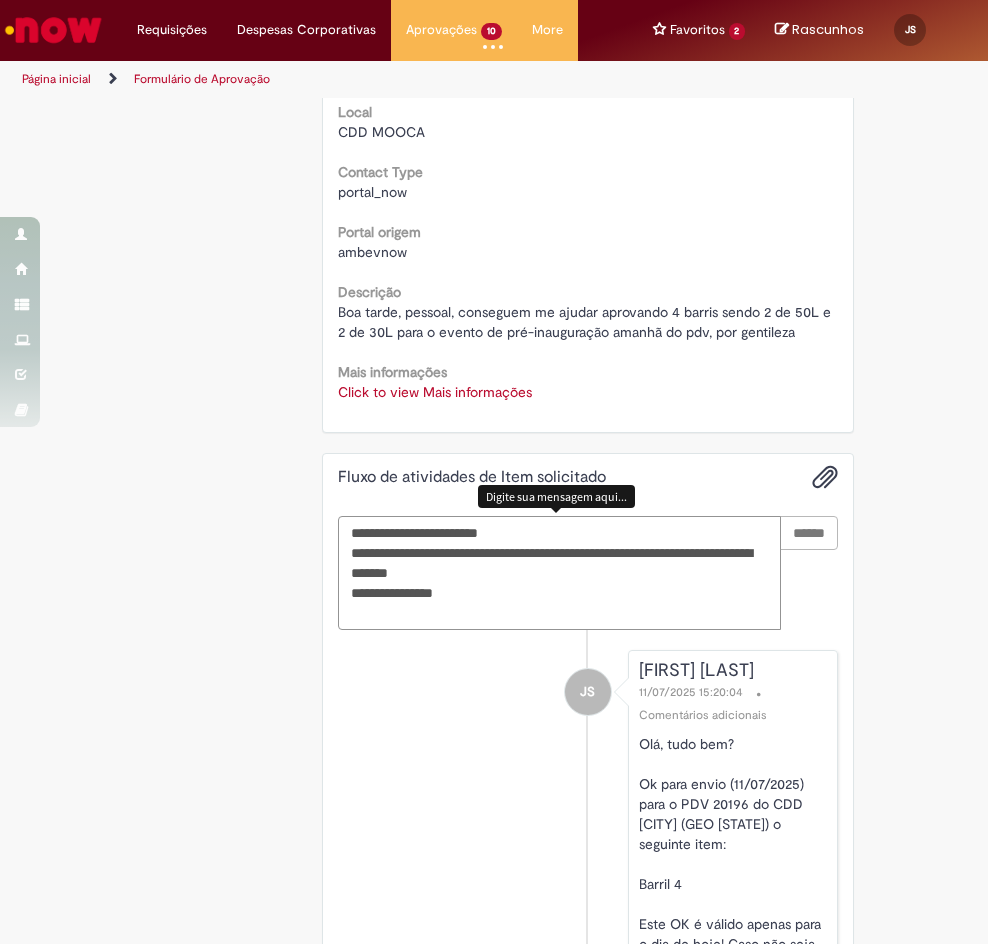 scroll, scrollTop: 811, scrollLeft: 0, axis: vertical 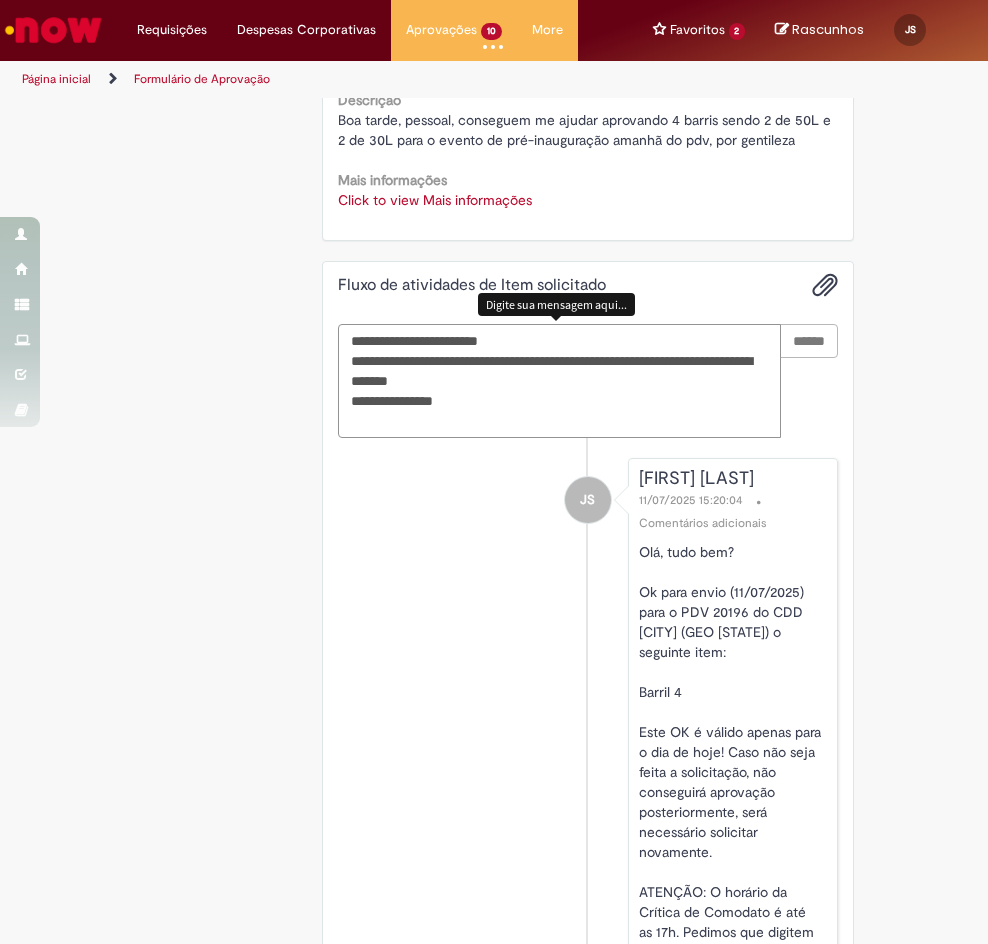 type 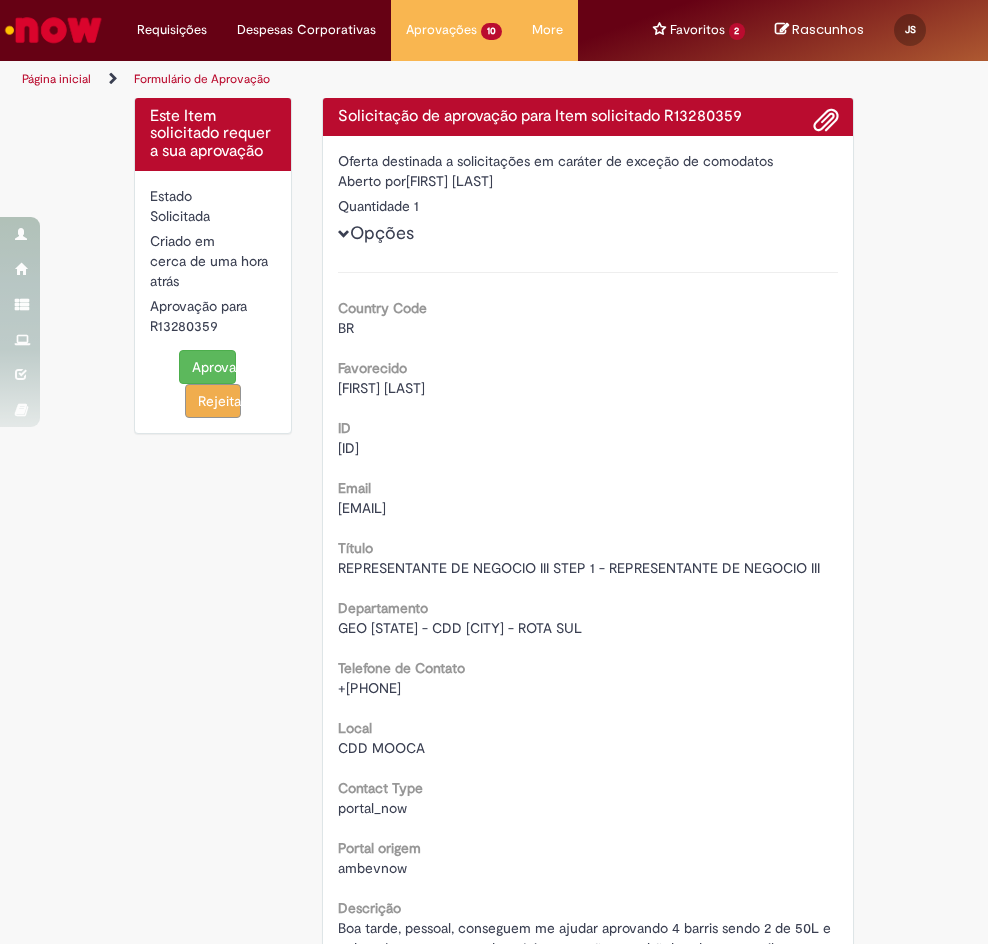 scroll, scrollTop: 0, scrollLeft: 0, axis: both 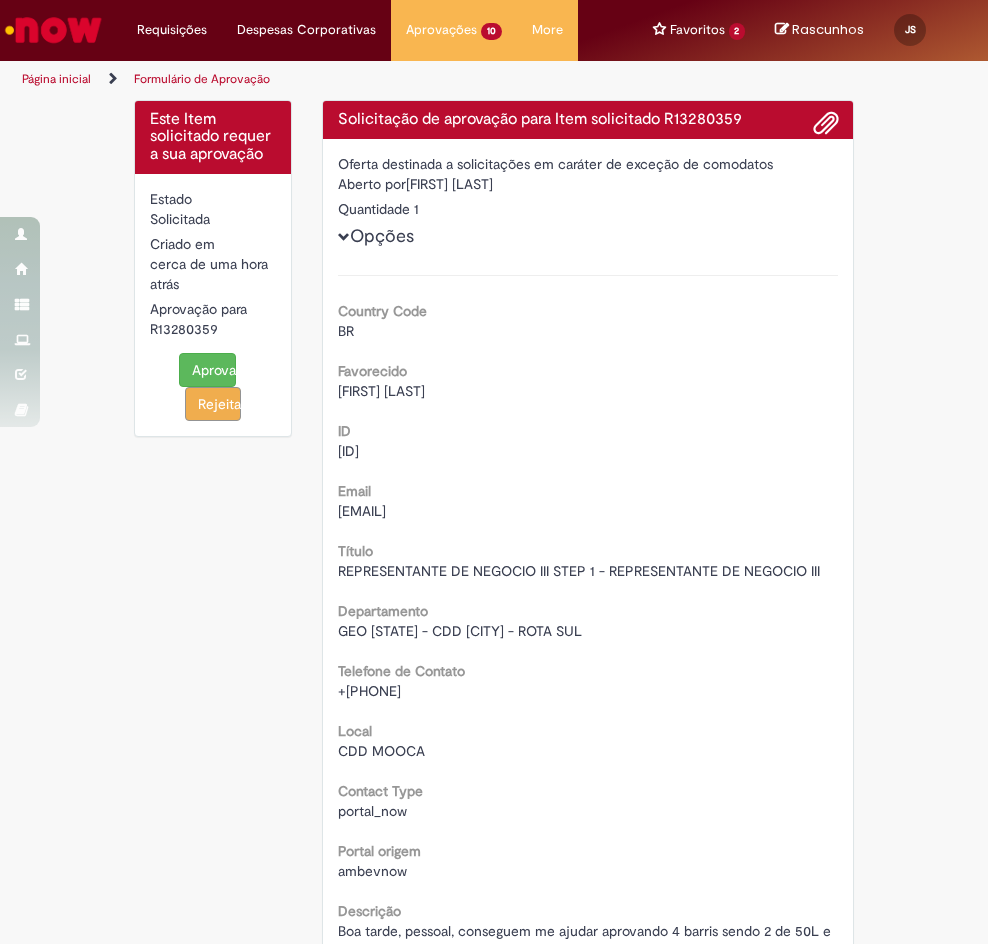 click on "Aprovar" at bounding box center [207, 370] 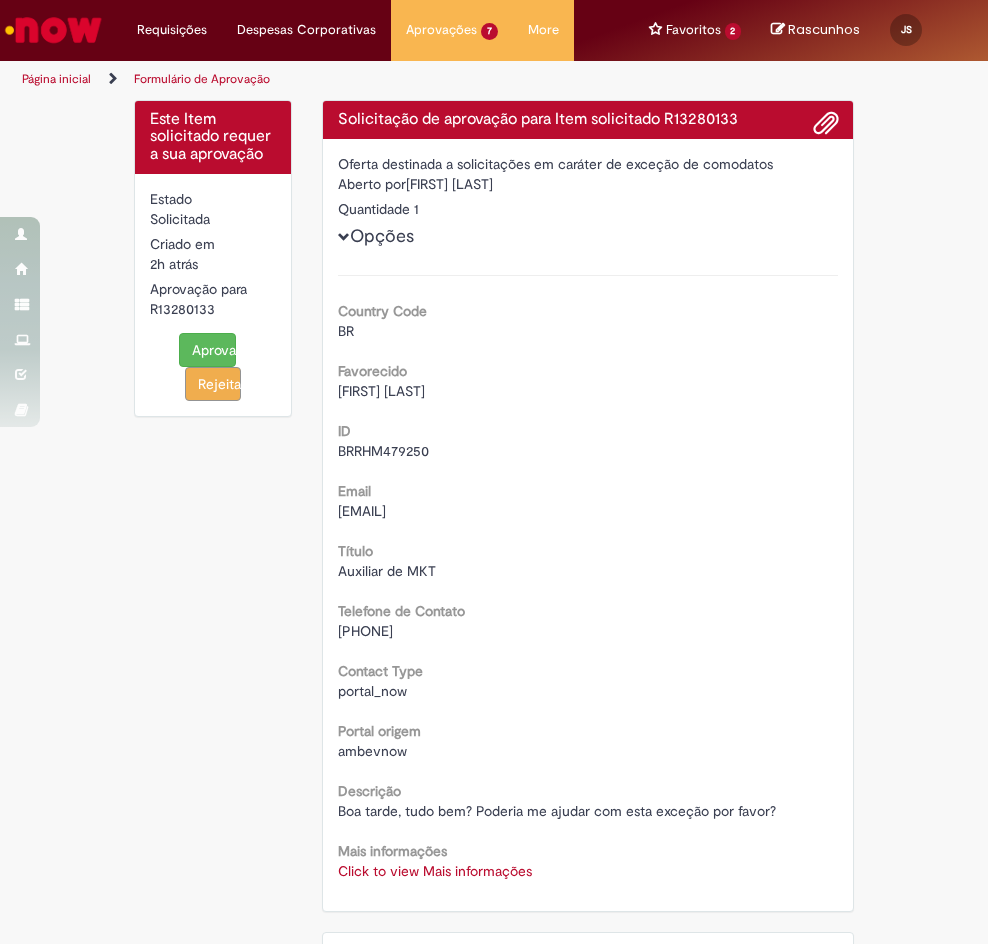 scroll, scrollTop: 0, scrollLeft: 0, axis: both 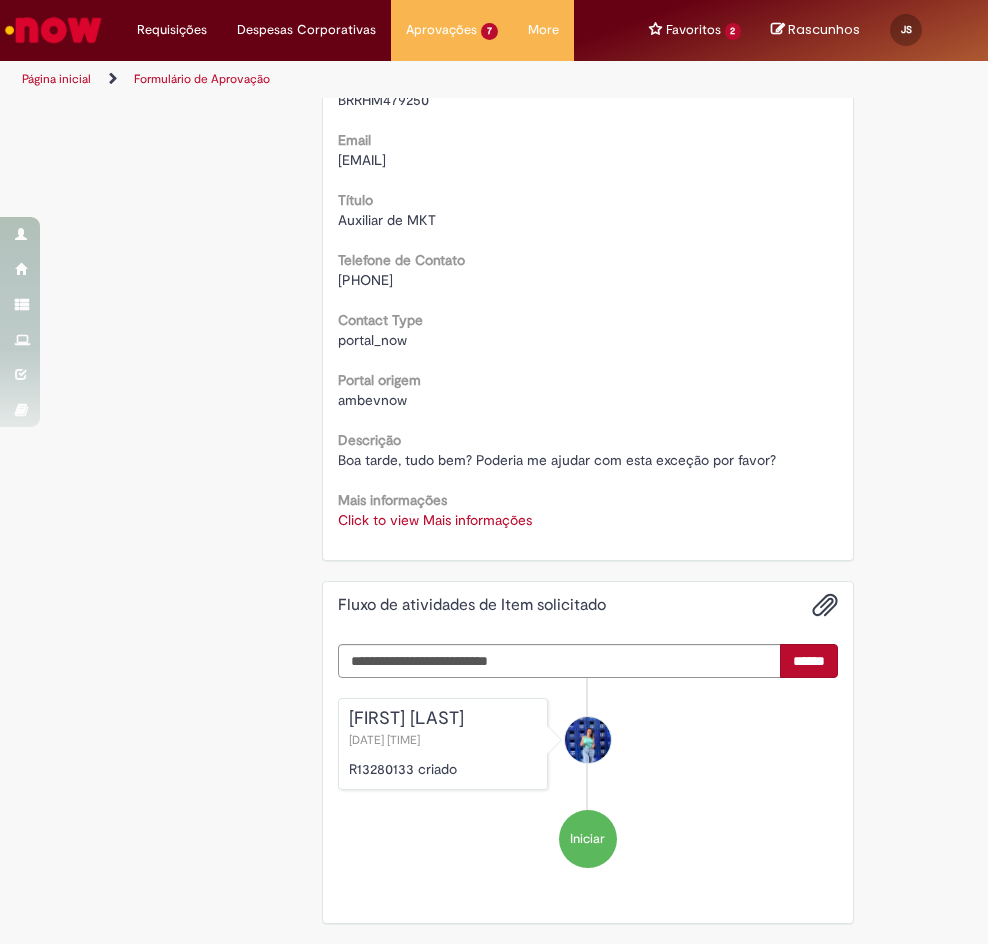 click on "Click to view Mais informações" at bounding box center (435, 520) 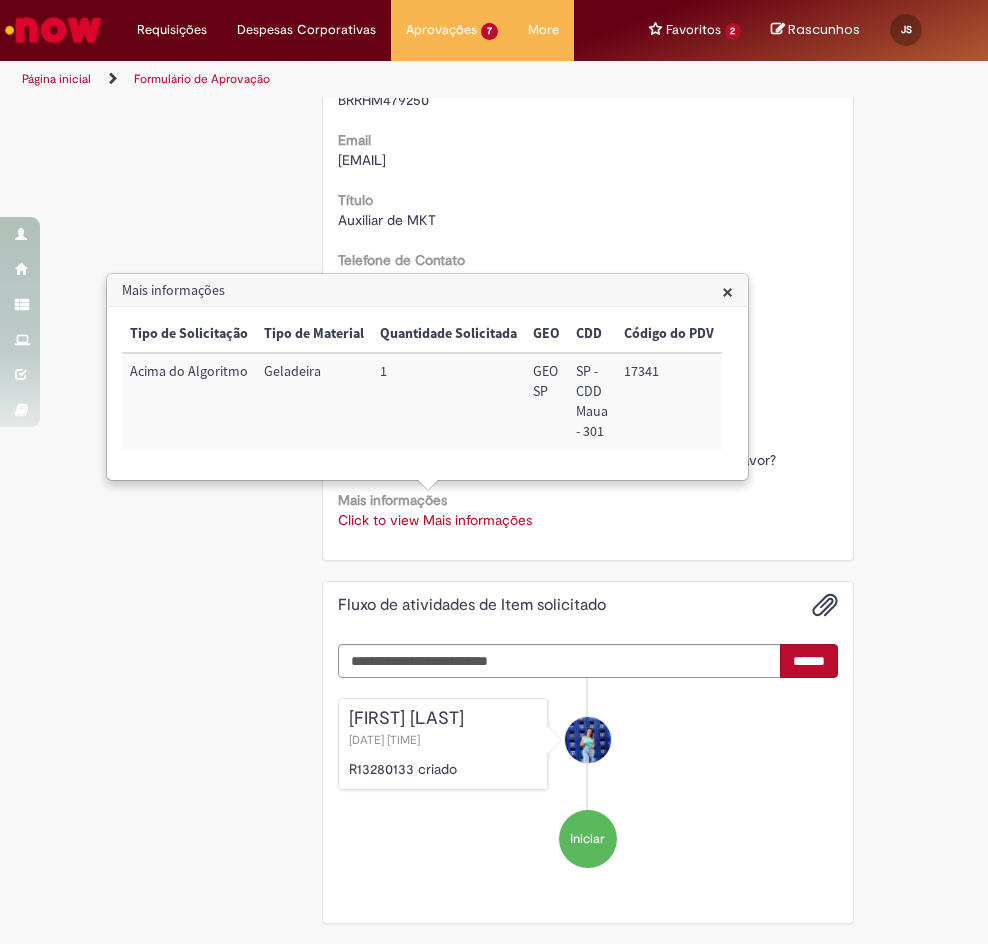 click on "17341" at bounding box center [669, 401] 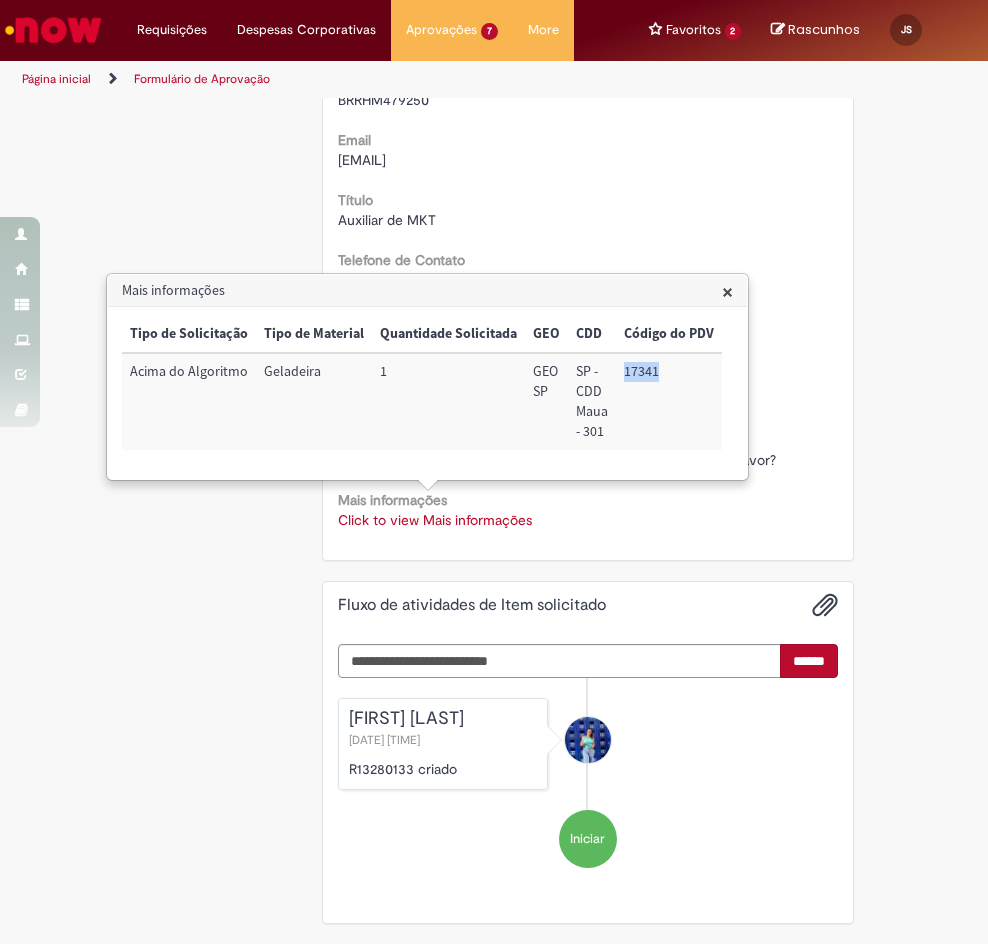 click on "17341" at bounding box center (669, 401) 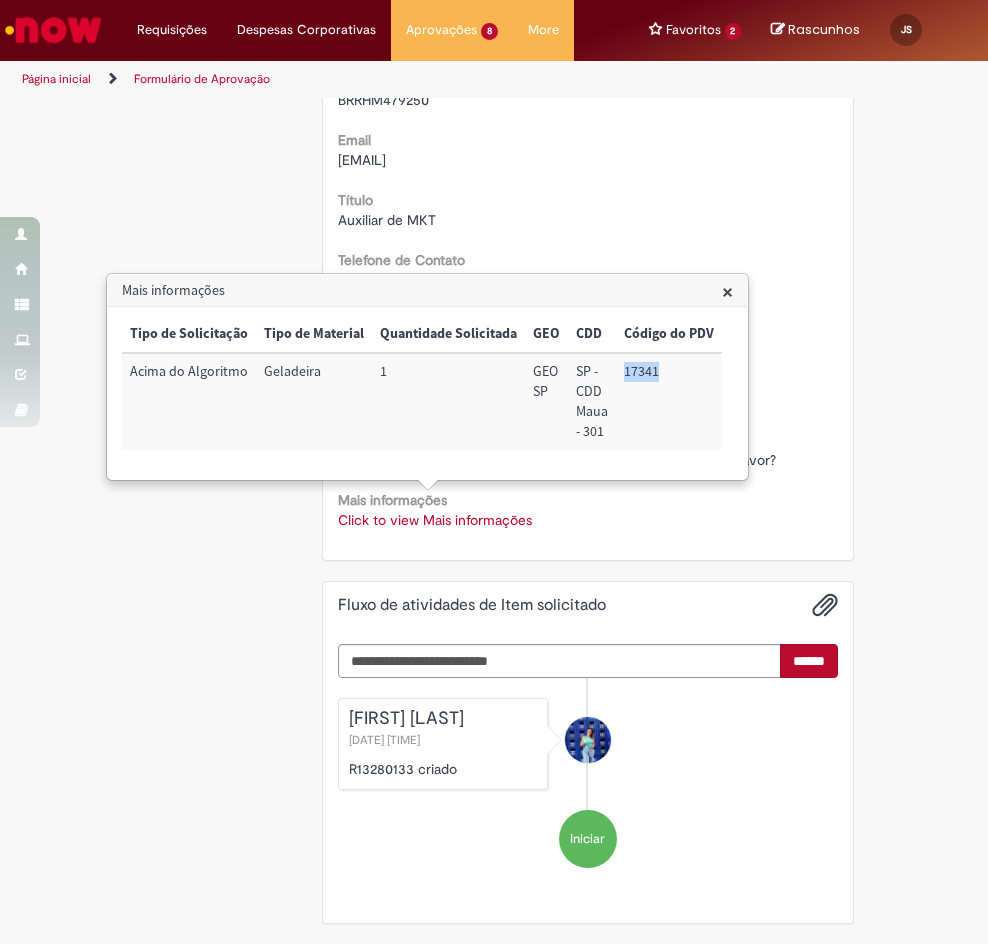 click on "17341" at bounding box center [669, 401] 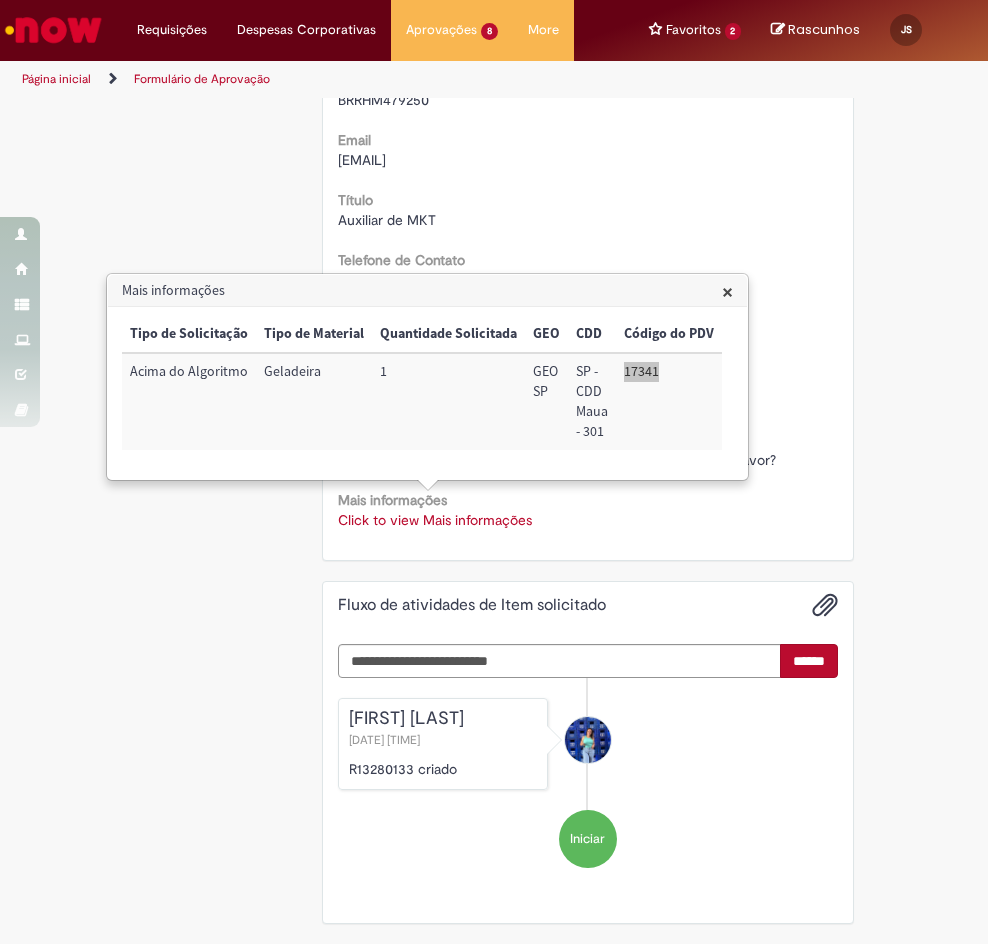 drag, startPoint x: 649, startPoint y: 375, endPoint x: 752, endPoint y: 401, distance: 106.23088 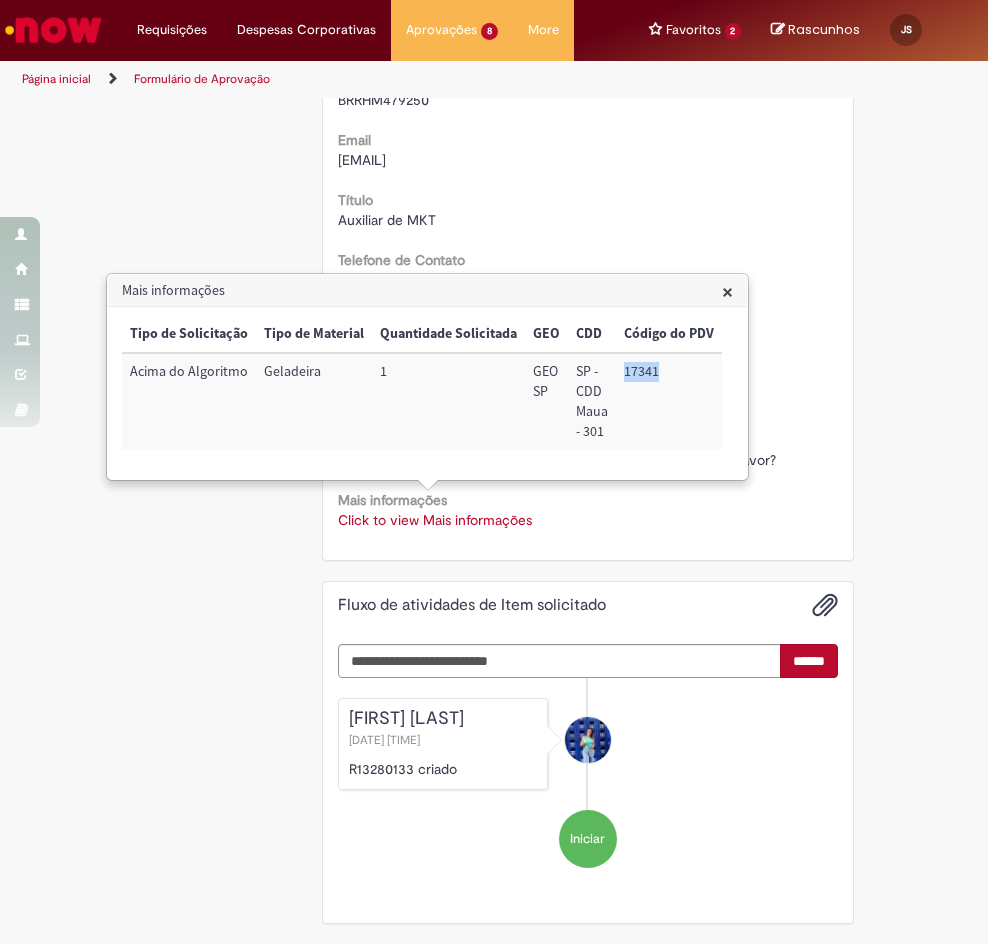 copy on "17341" 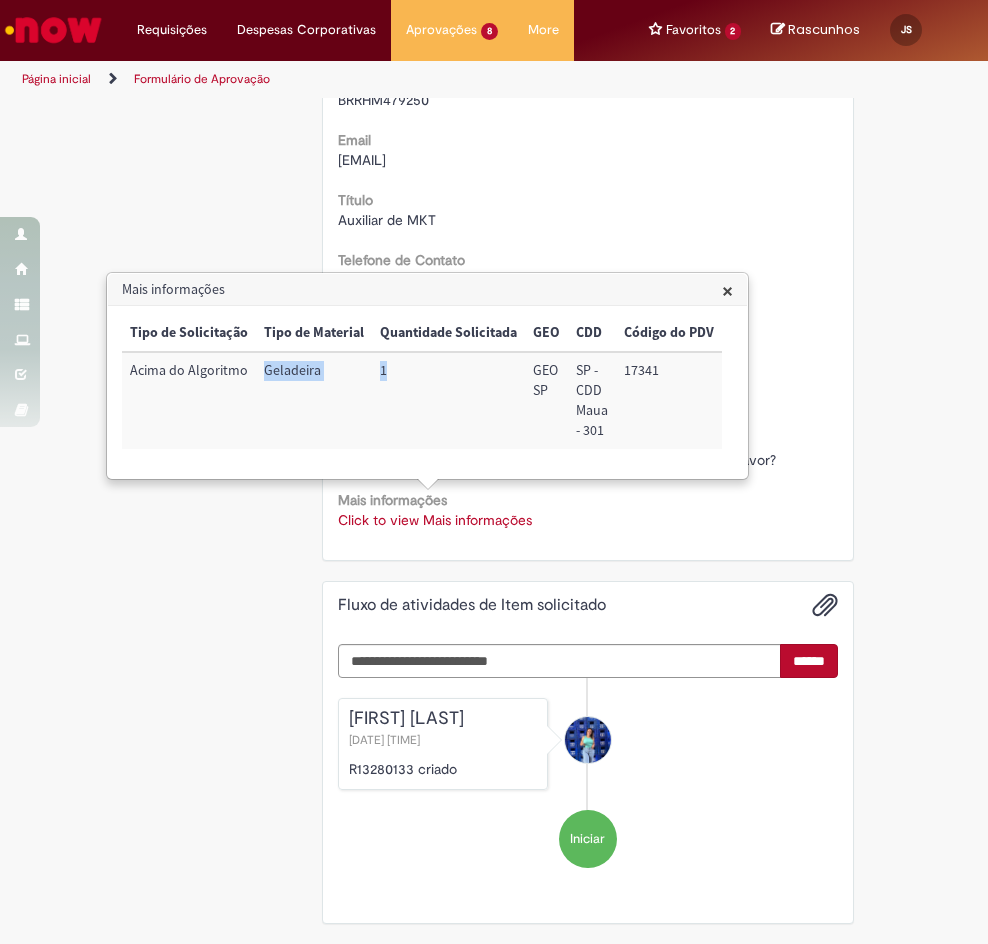 drag, startPoint x: 395, startPoint y: 379, endPoint x: 252, endPoint y: 373, distance: 143.12582 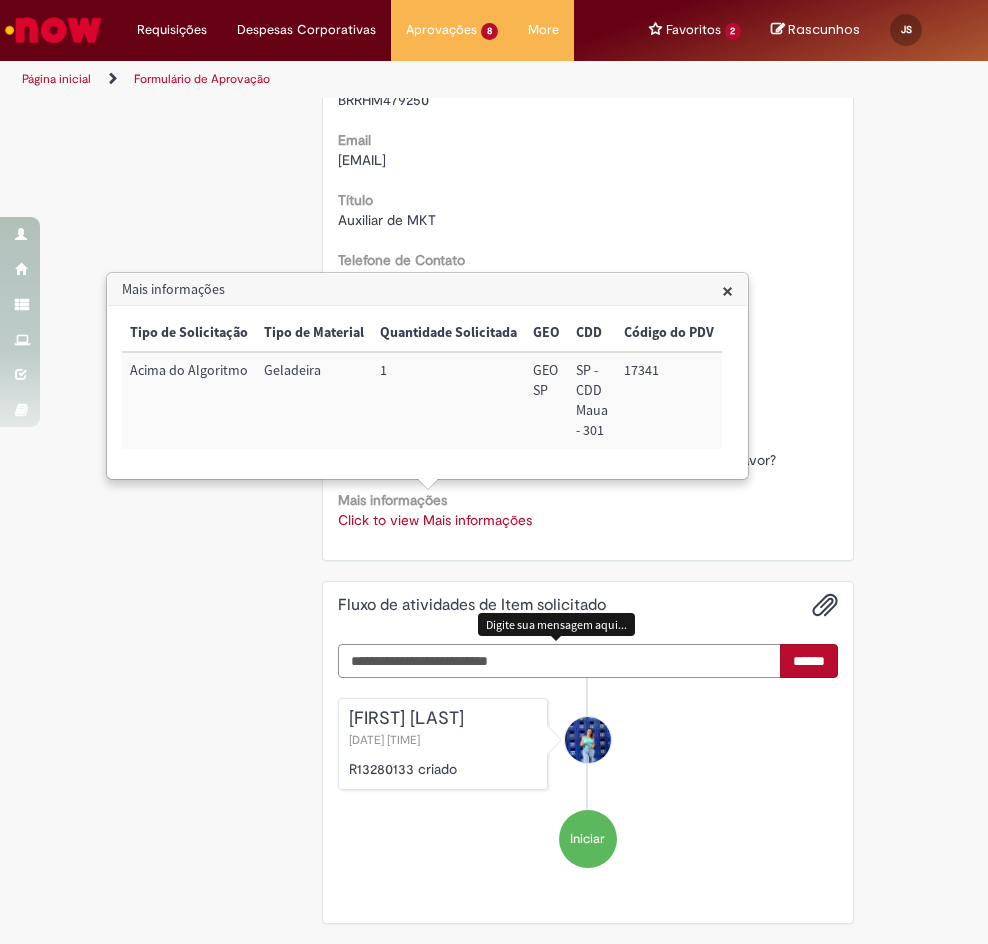 click at bounding box center [560, 661] 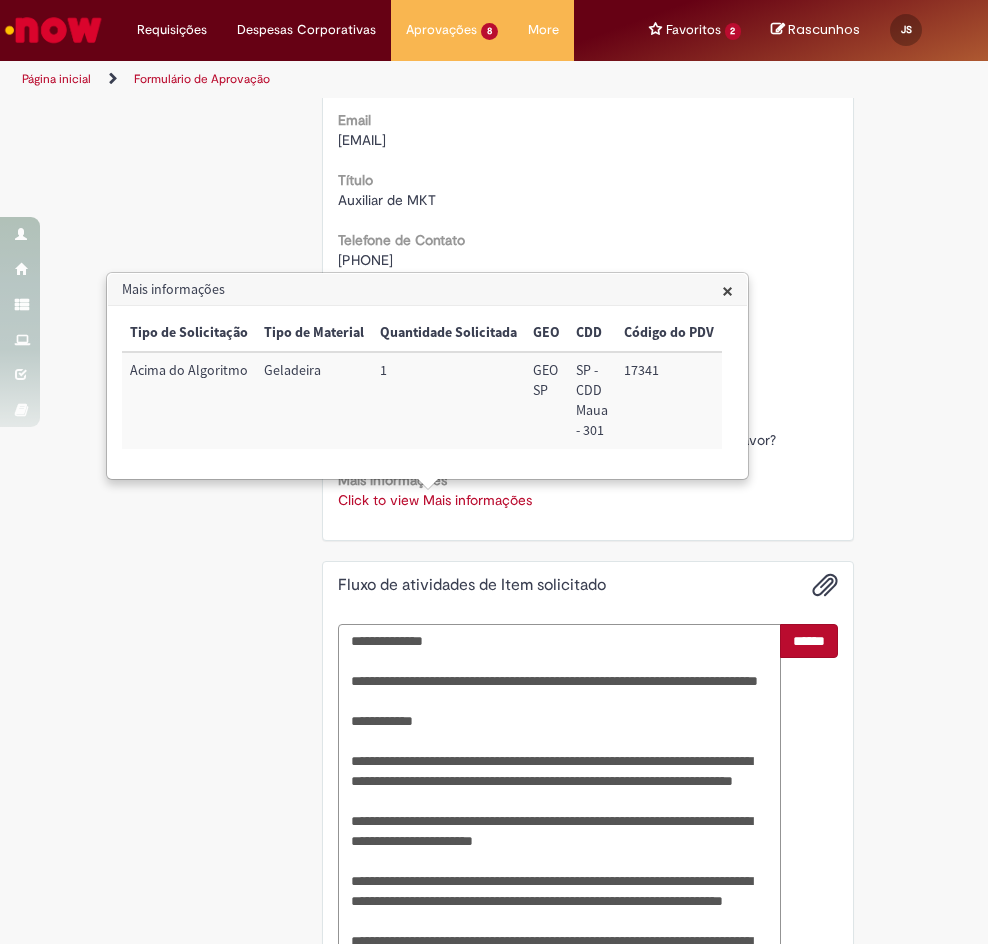scroll, scrollTop: 698, scrollLeft: 0, axis: vertical 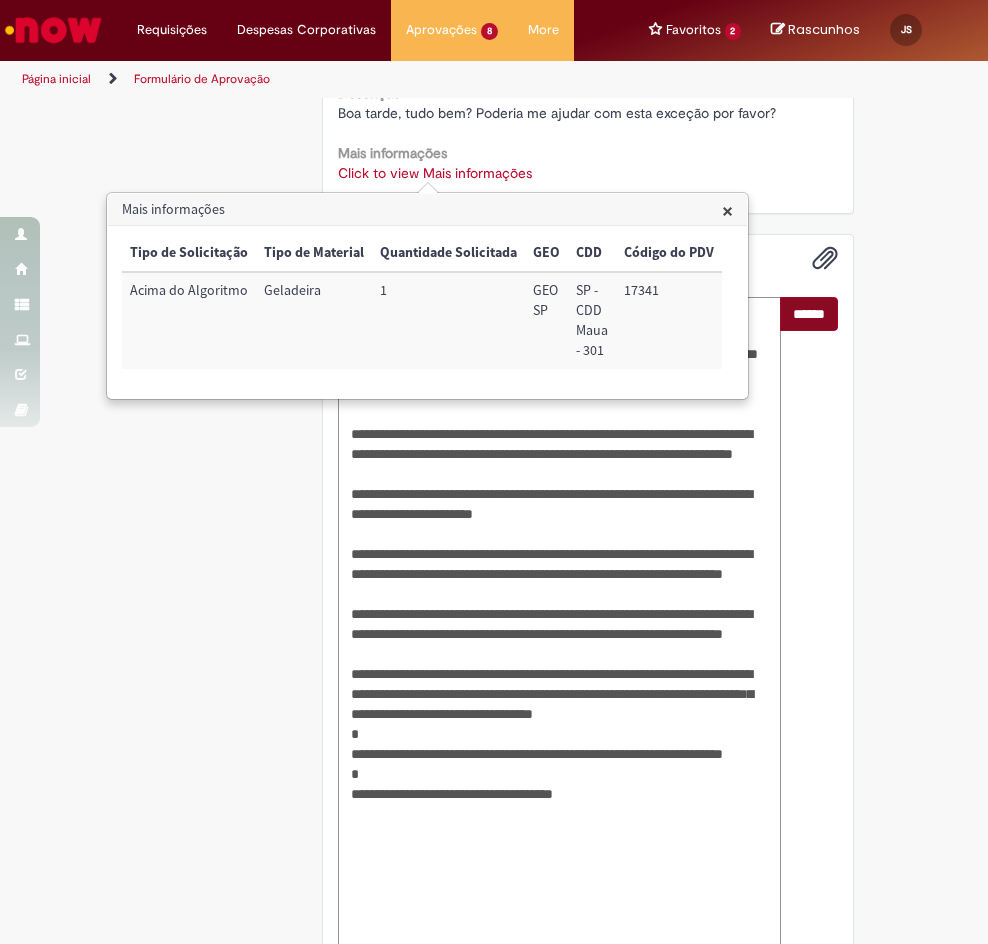type on "**********" 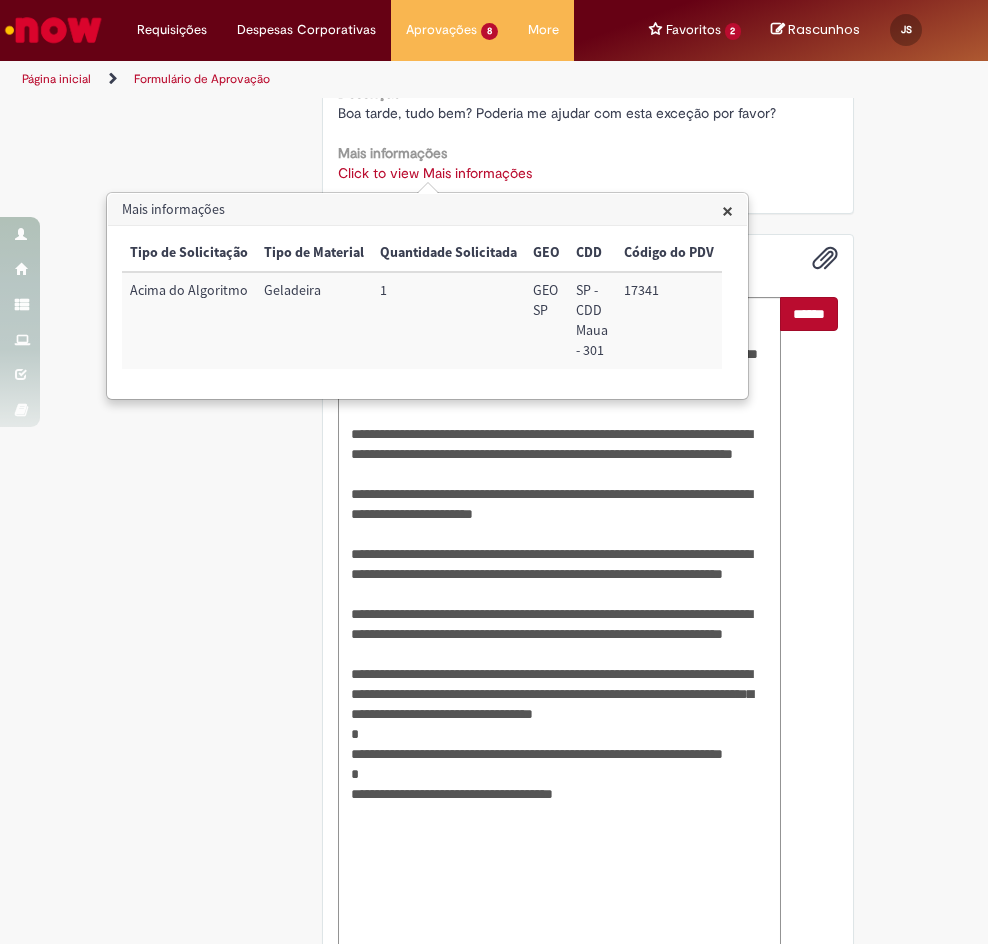 click on "******" at bounding box center [809, 314] 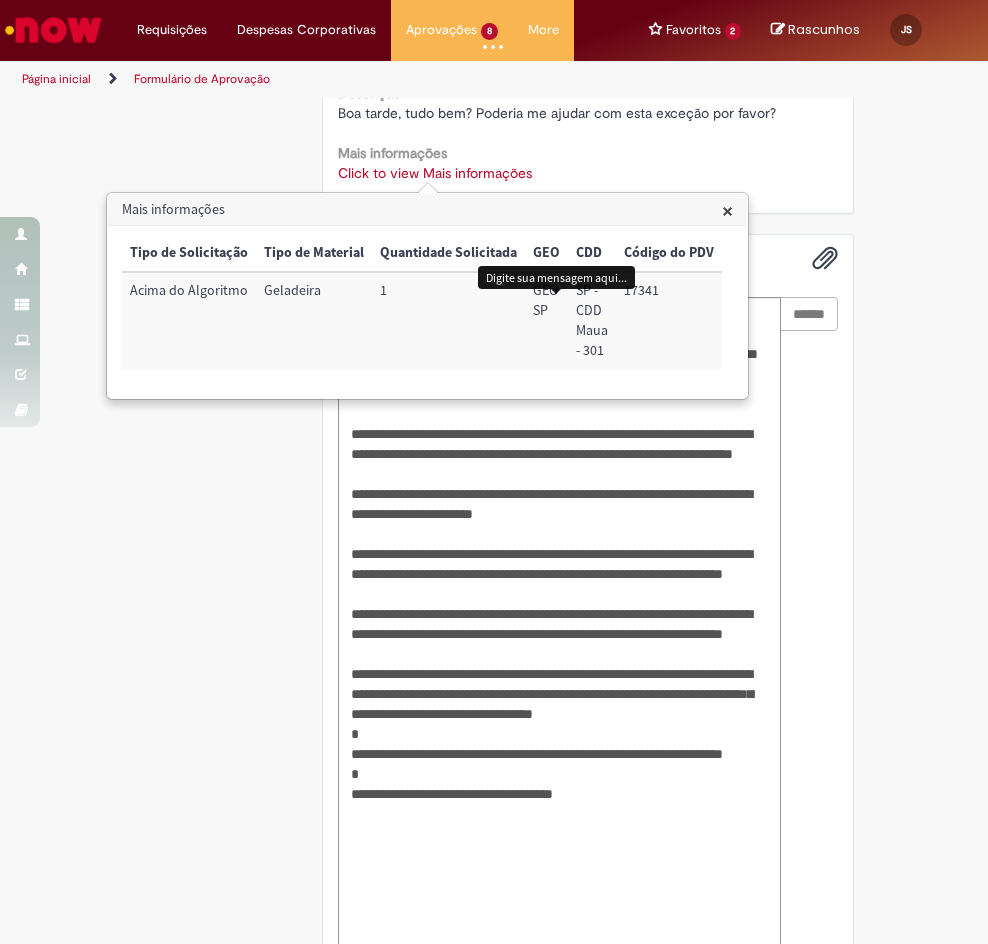 click on "×" at bounding box center (727, 210) 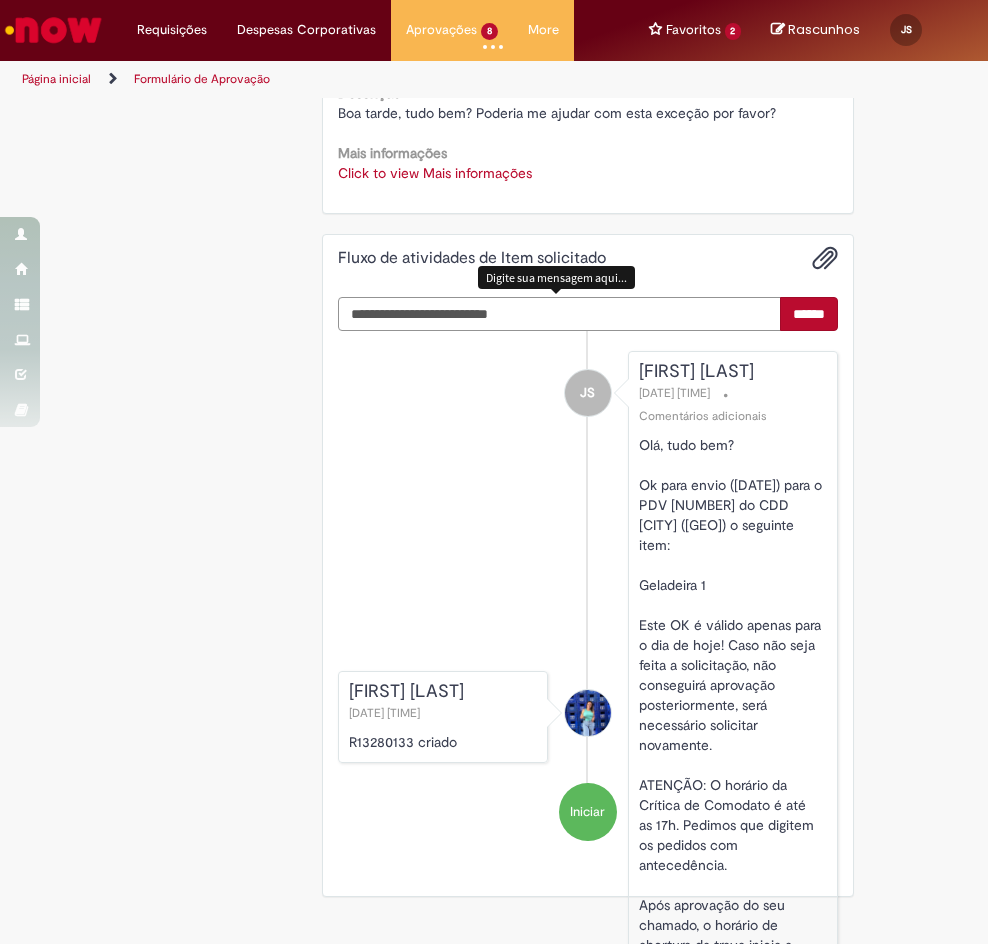 scroll, scrollTop: 371, scrollLeft: 0, axis: vertical 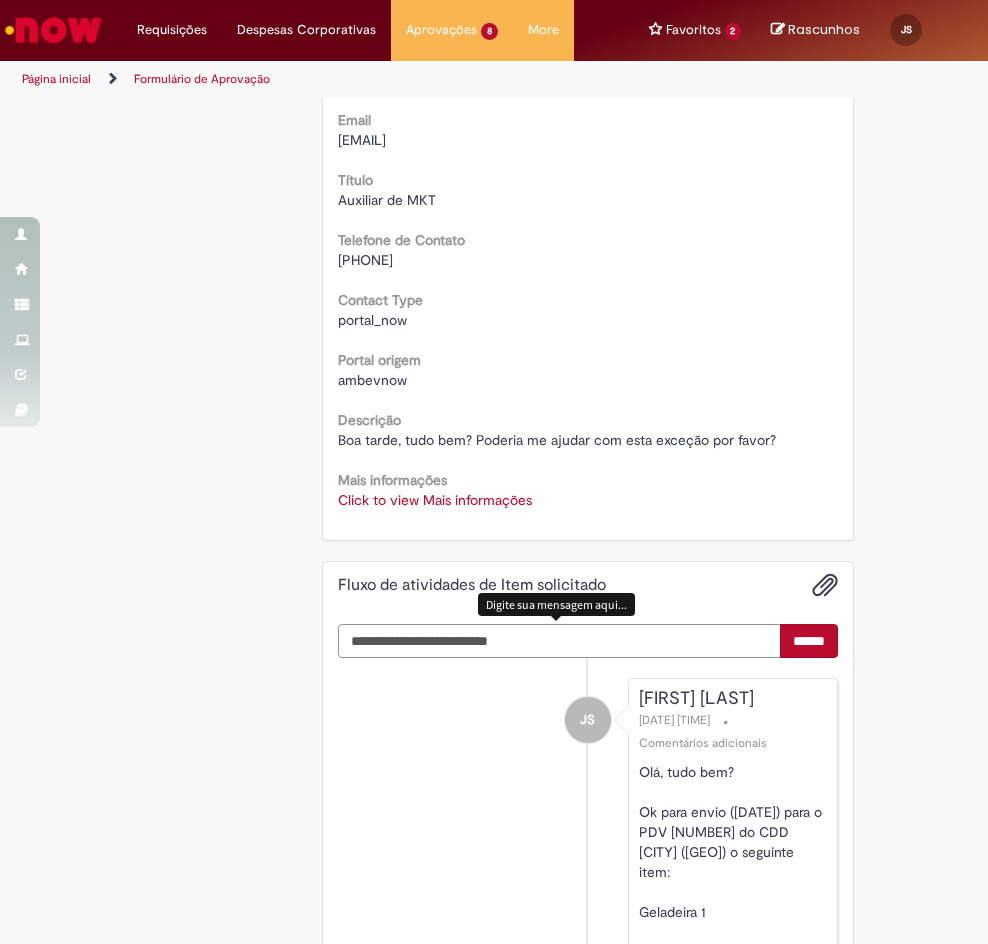 click at bounding box center [560, 641] 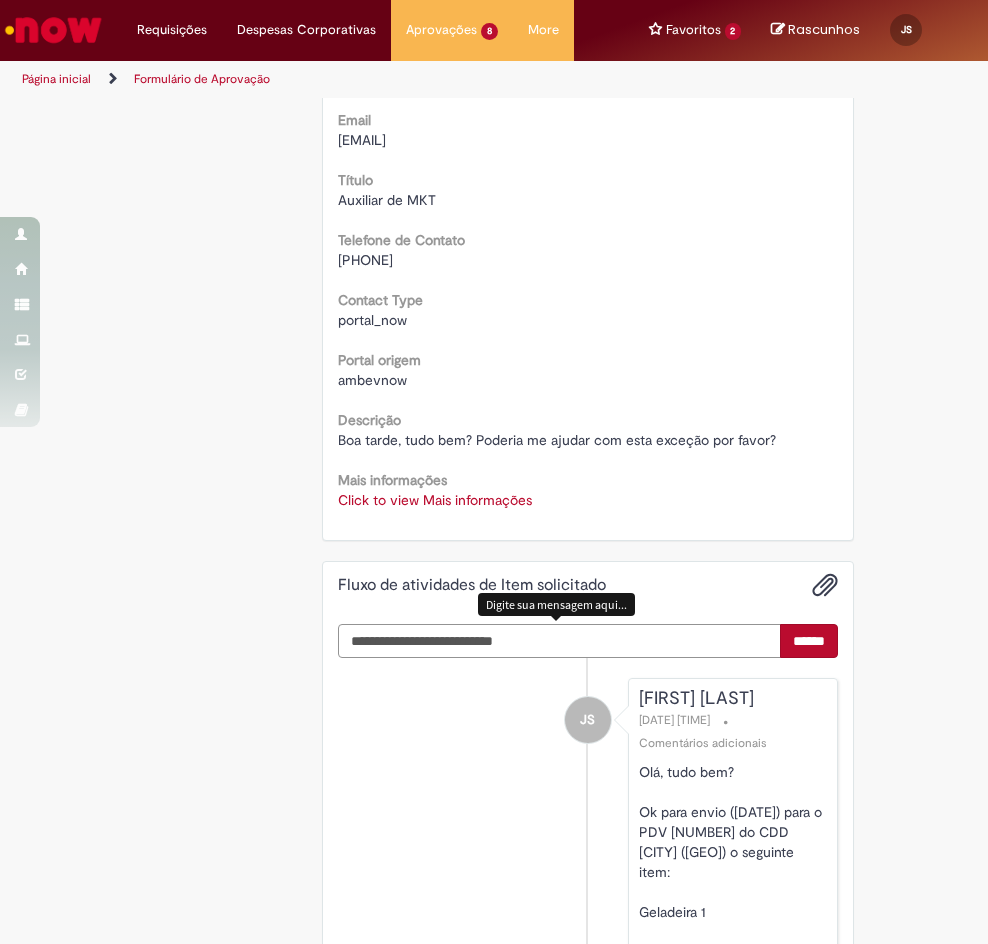 type on "**********" 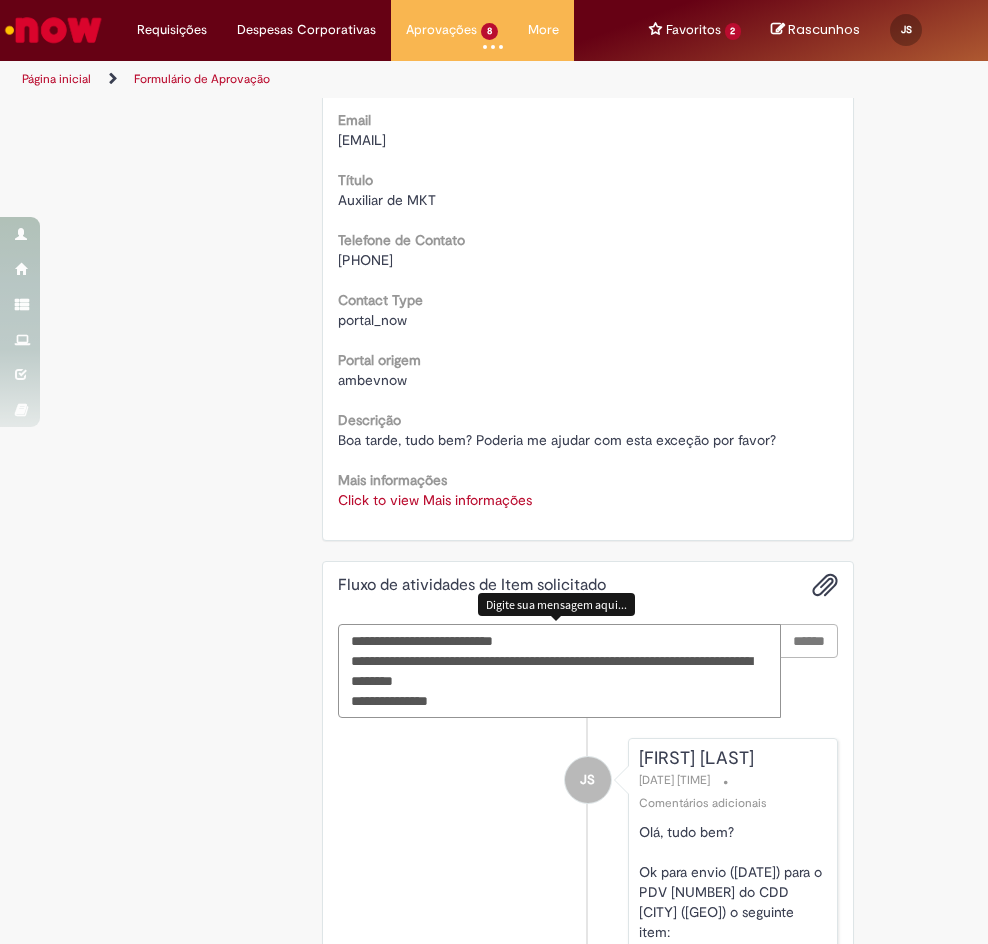 type 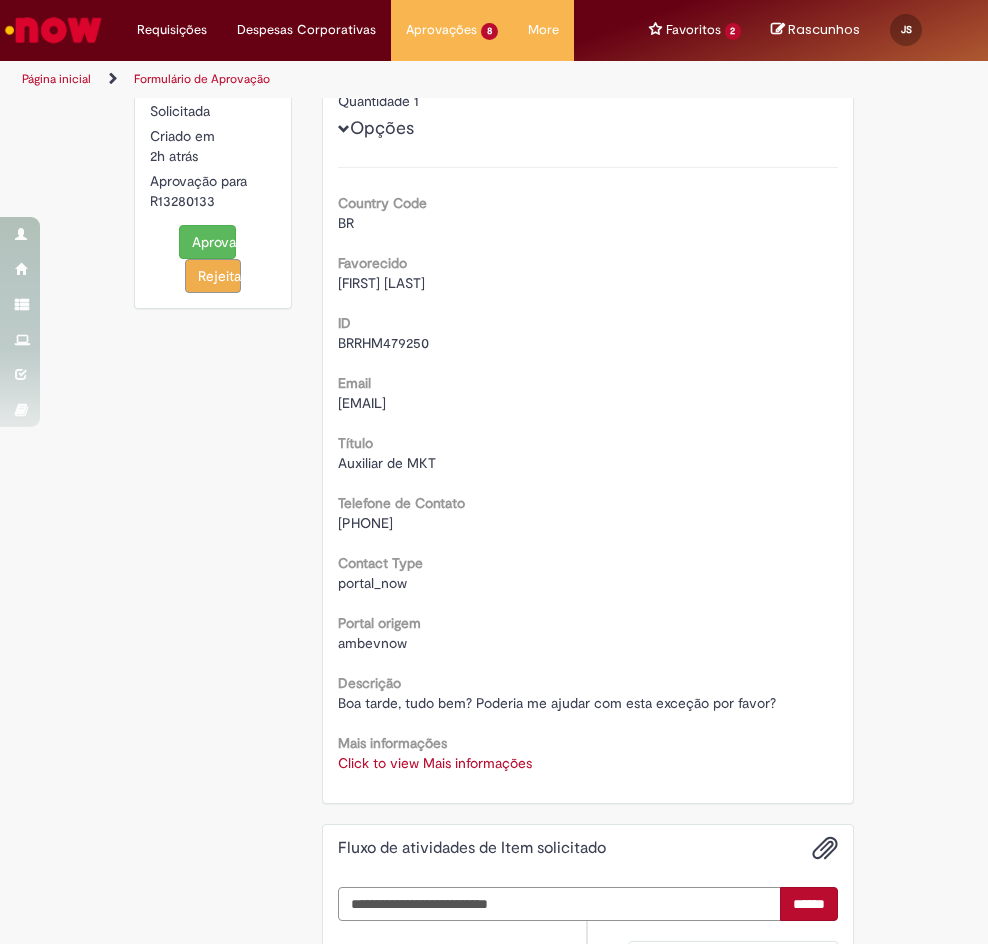 scroll, scrollTop: 0, scrollLeft: 0, axis: both 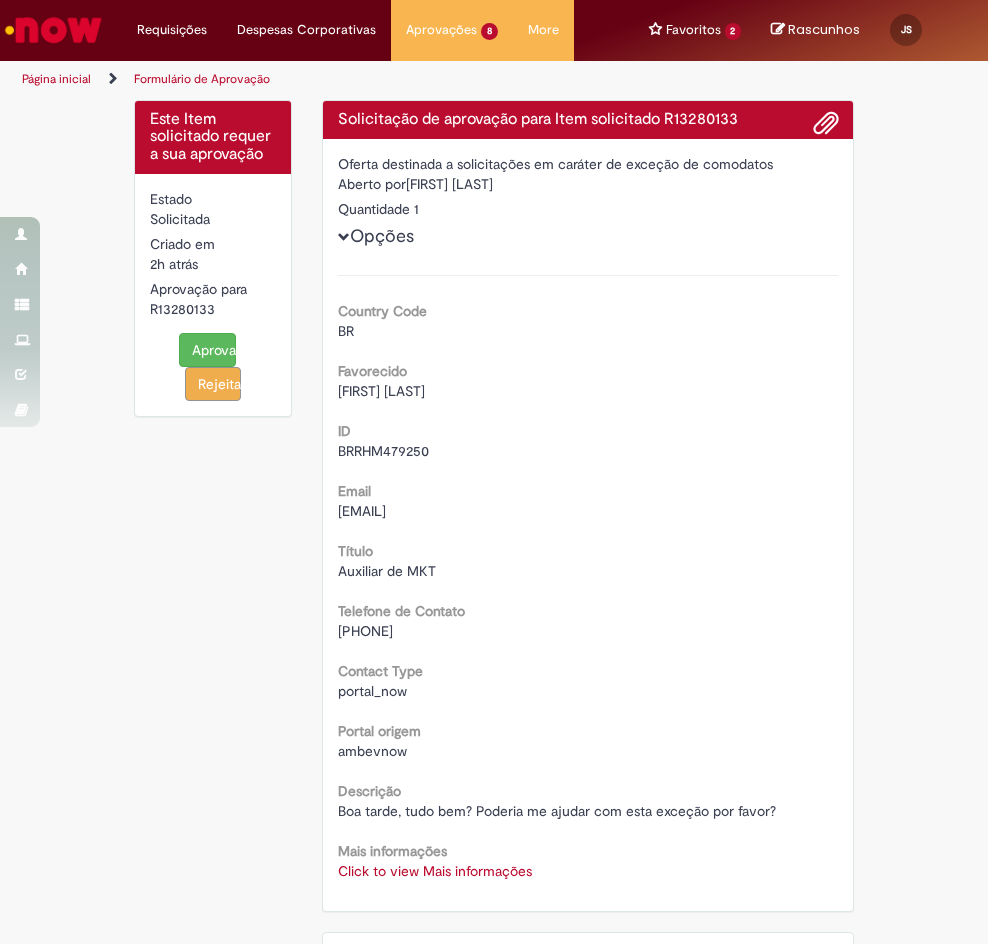 click on "Aprovar" at bounding box center (207, 350) 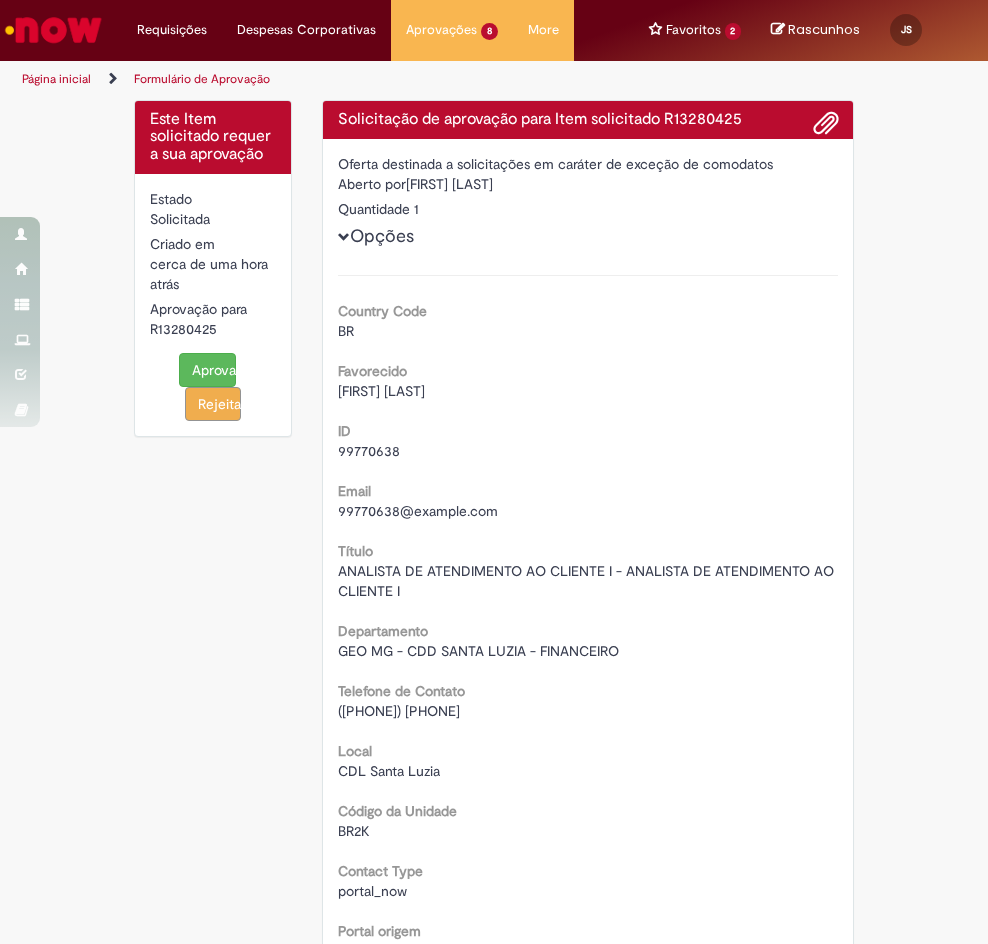 scroll, scrollTop: 0, scrollLeft: 0, axis: both 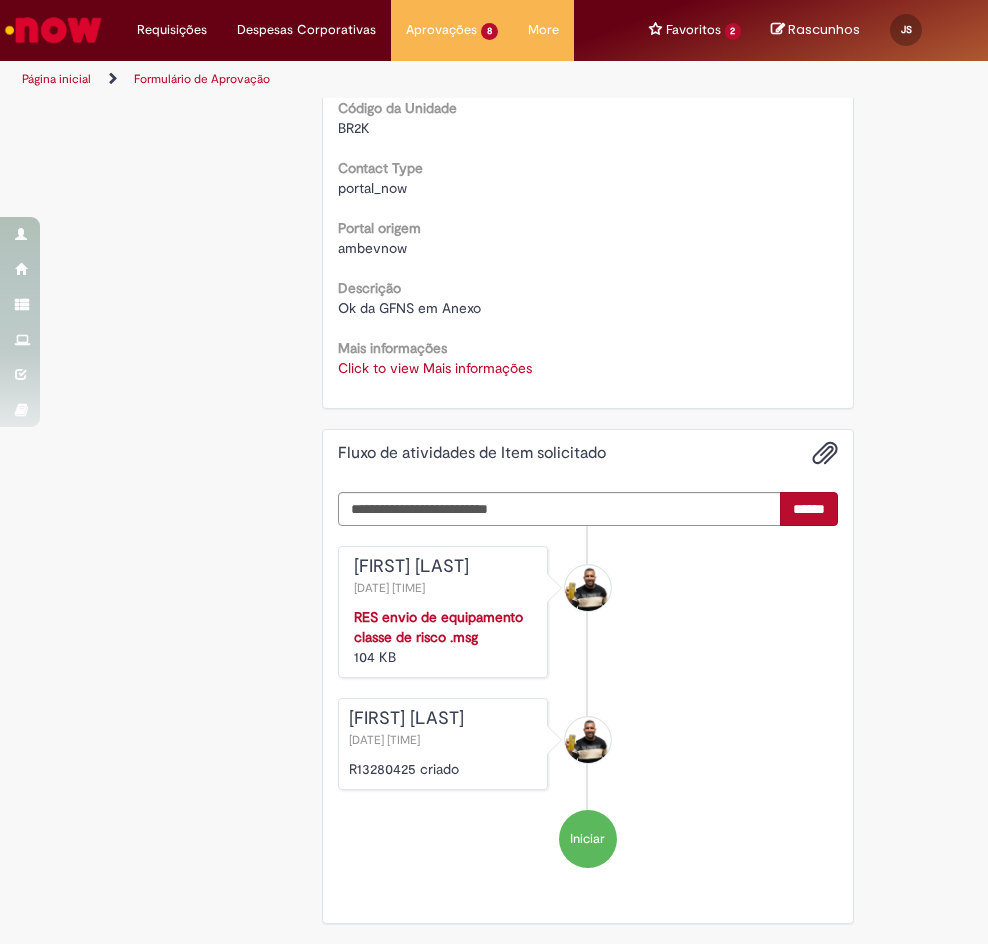 click on "Click to view Mais informações" at bounding box center [435, 368] 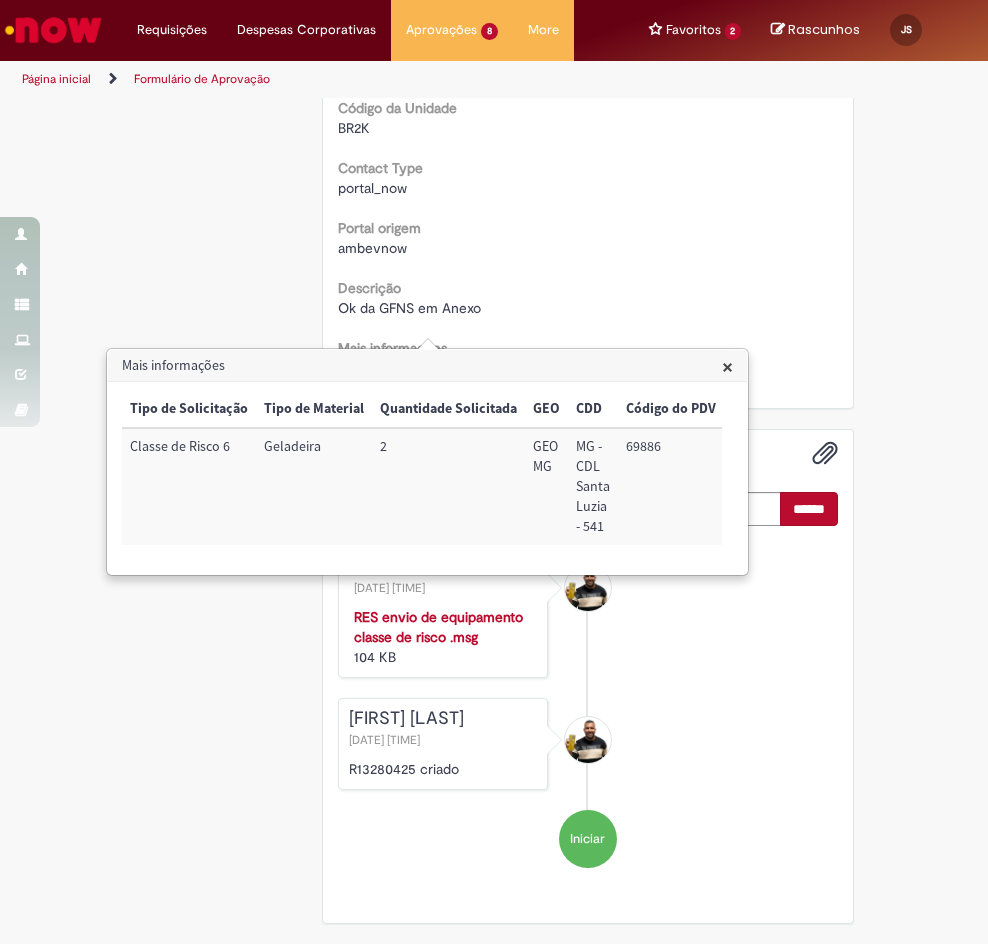 click on "69886" at bounding box center [671, 486] 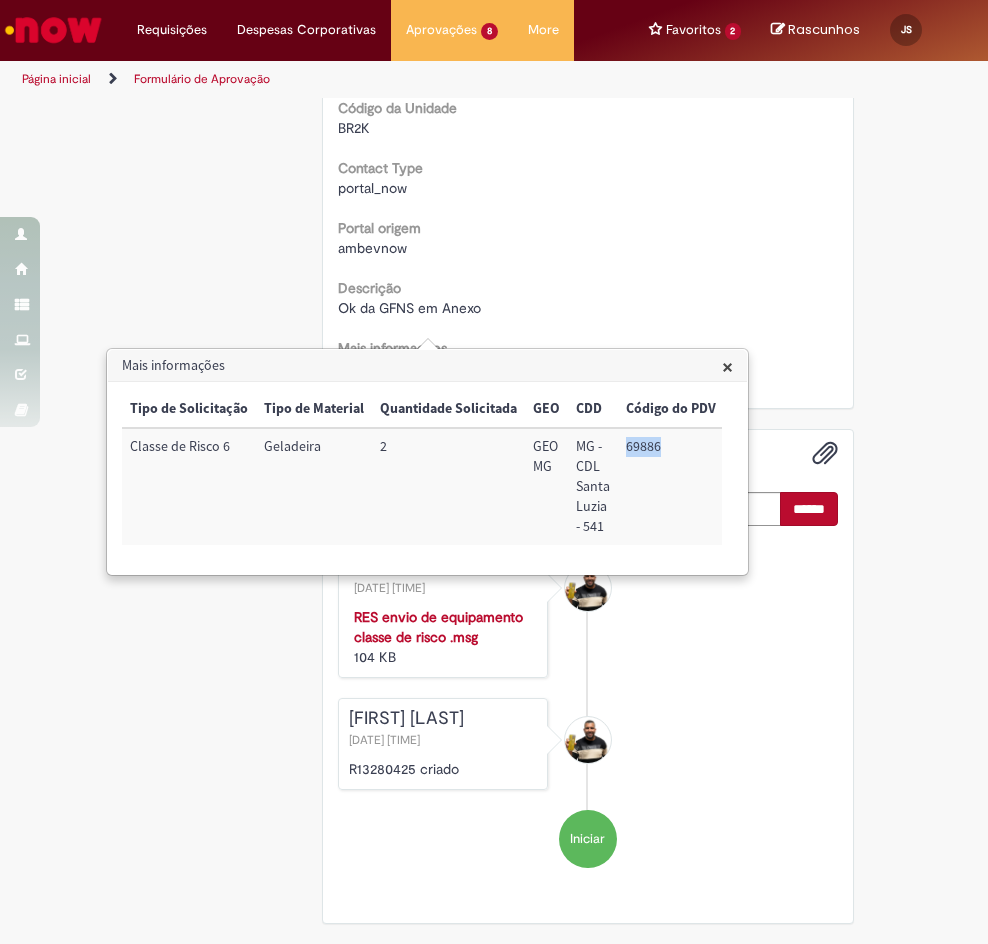 click on "69886" at bounding box center [671, 486] 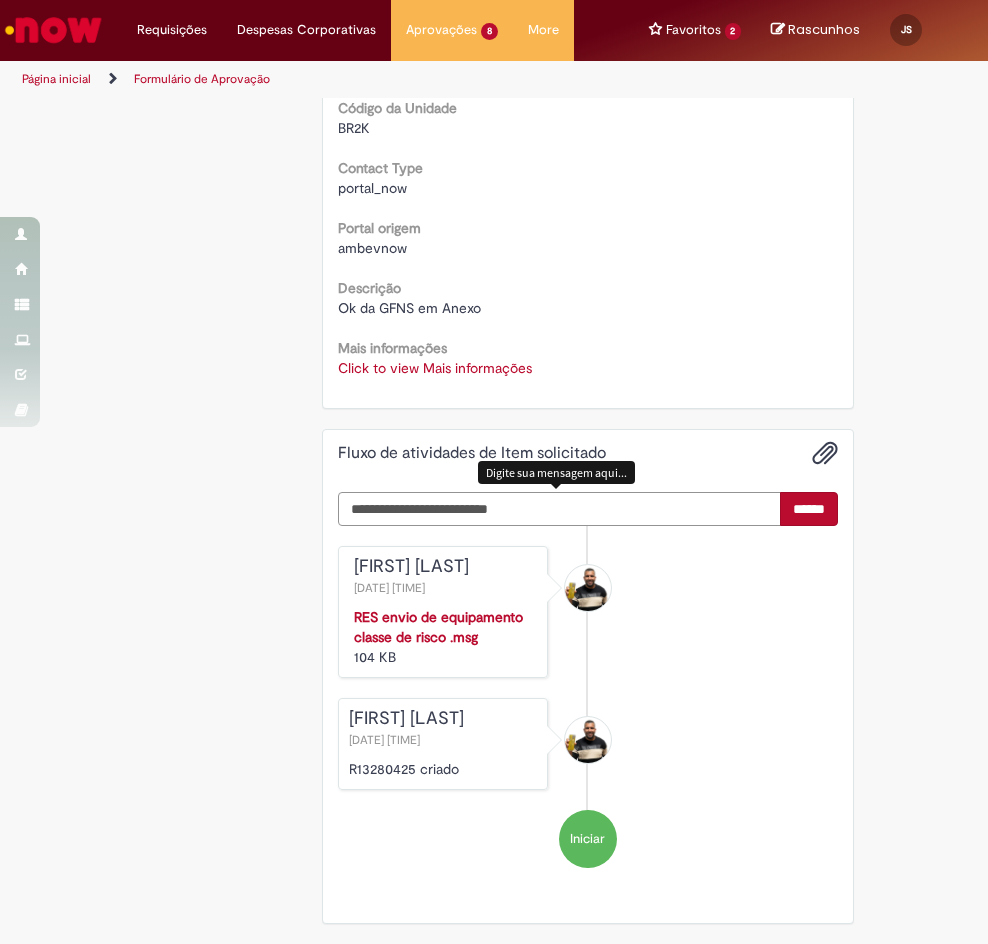 click at bounding box center (560, 509) 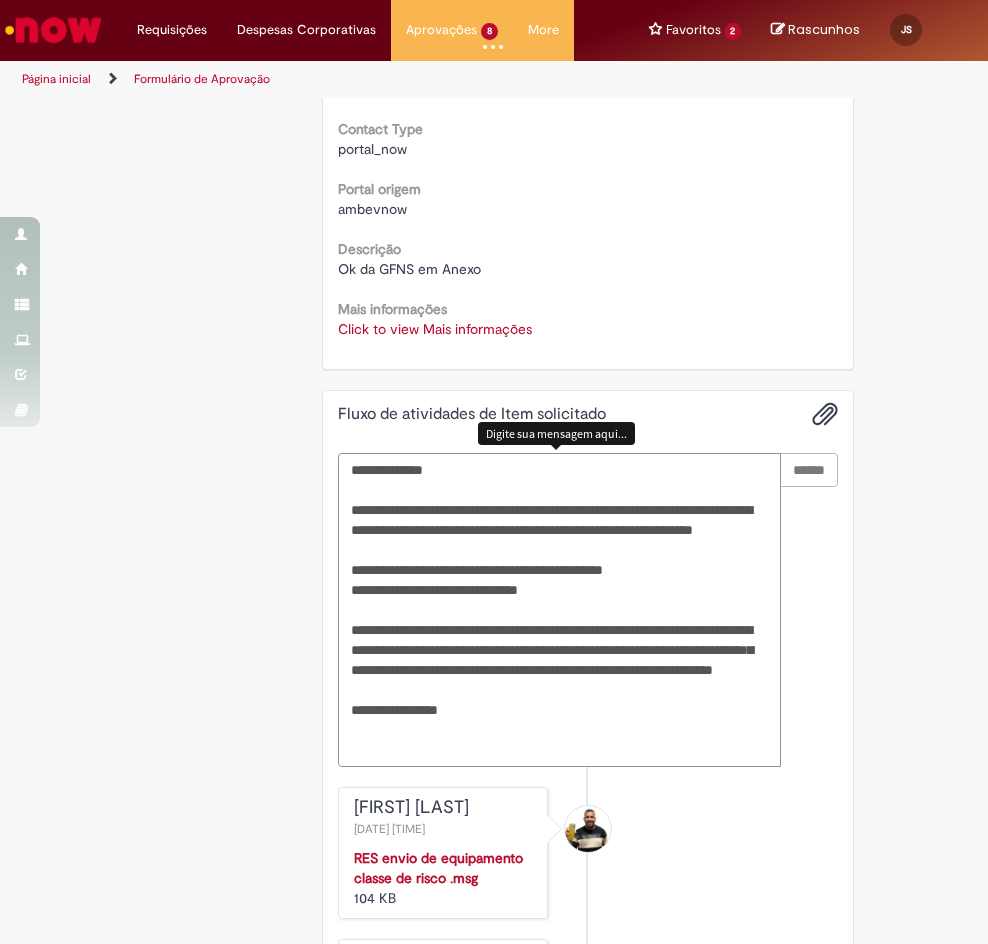 type on "**********" 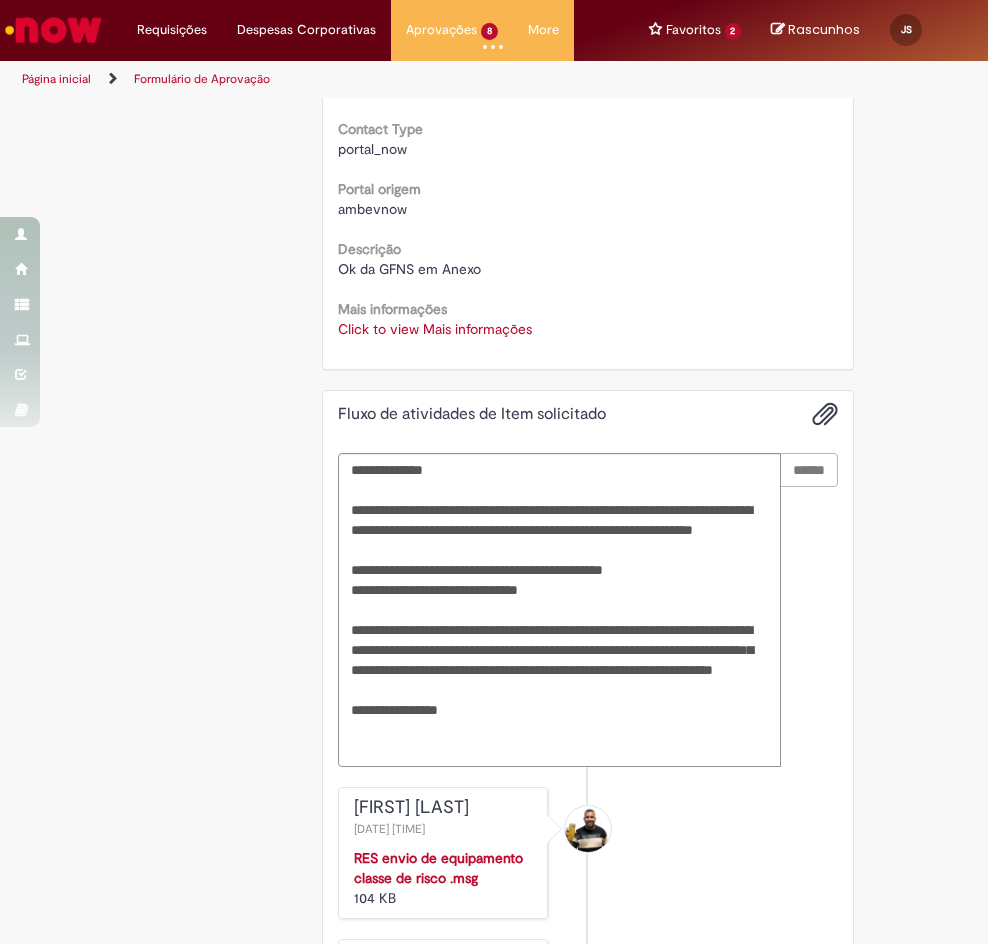 type 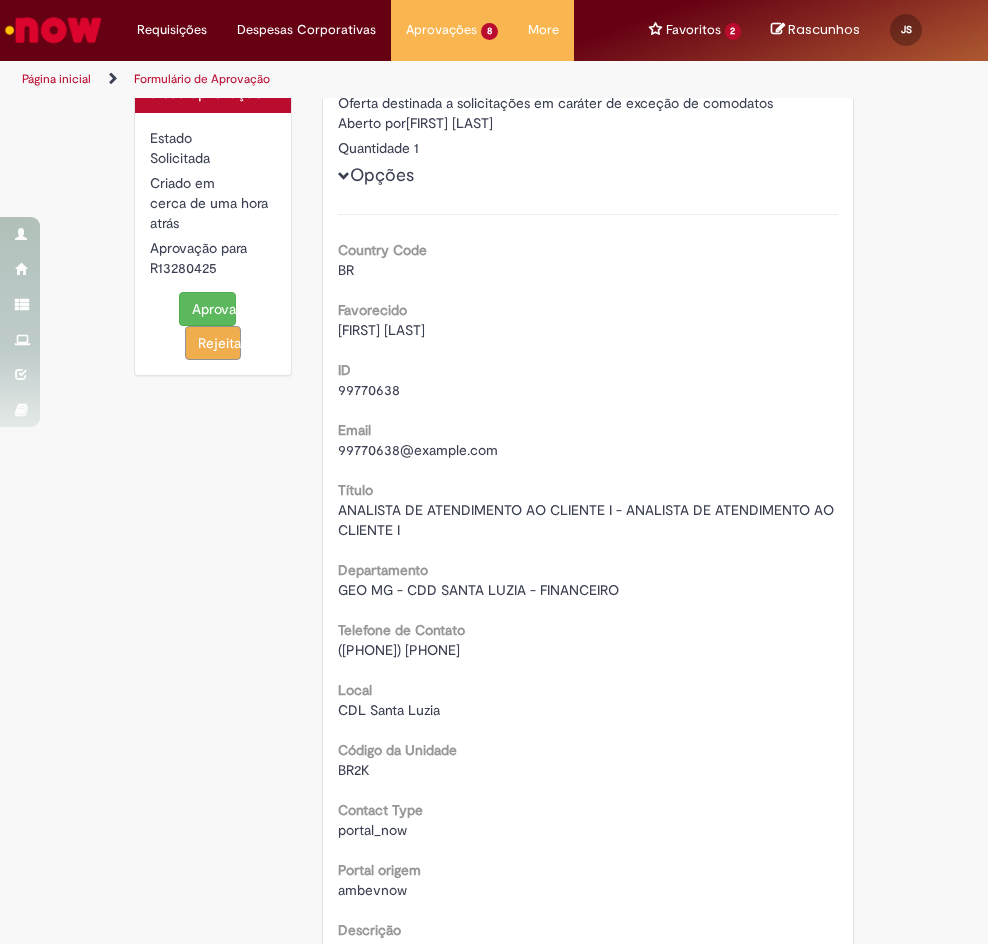 scroll, scrollTop: 0, scrollLeft: 0, axis: both 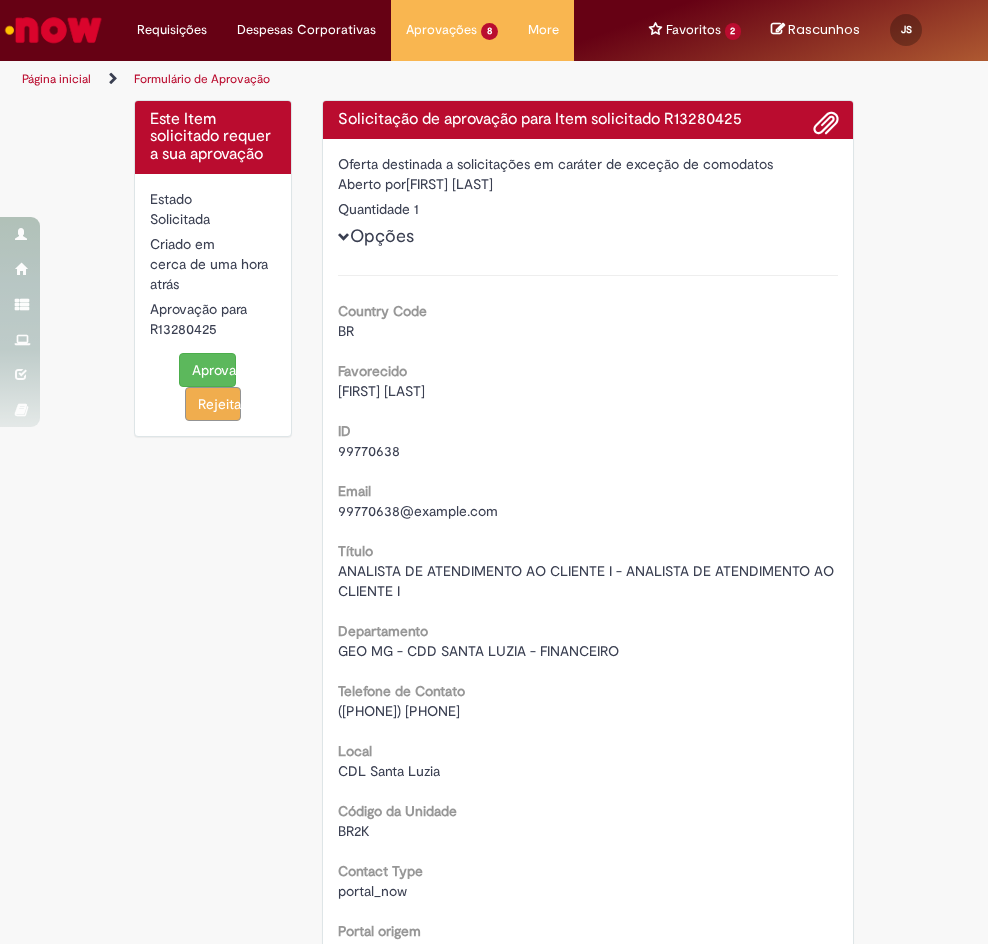 click on "Solicitação de aprovação para Item solicitado R13280425" at bounding box center [588, 120] 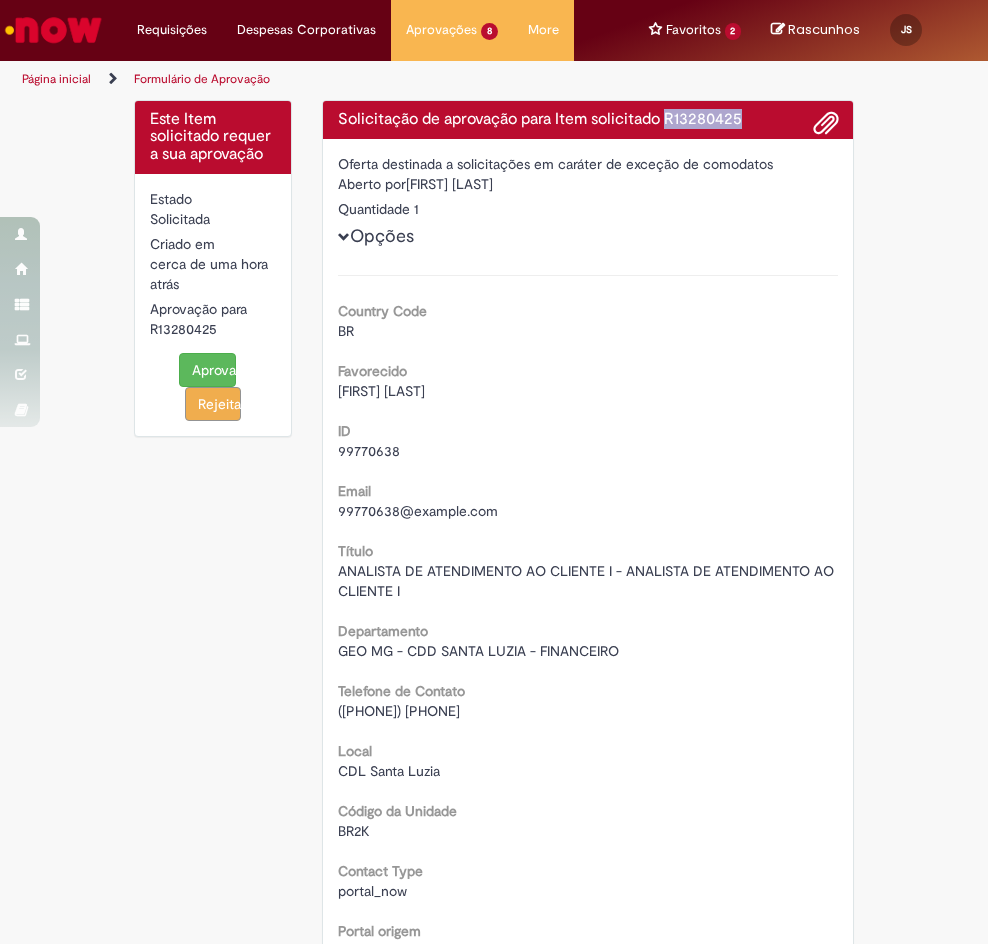 click on "Solicitação de aprovação para Item solicitado R13280425" at bounding box center [588, 120] 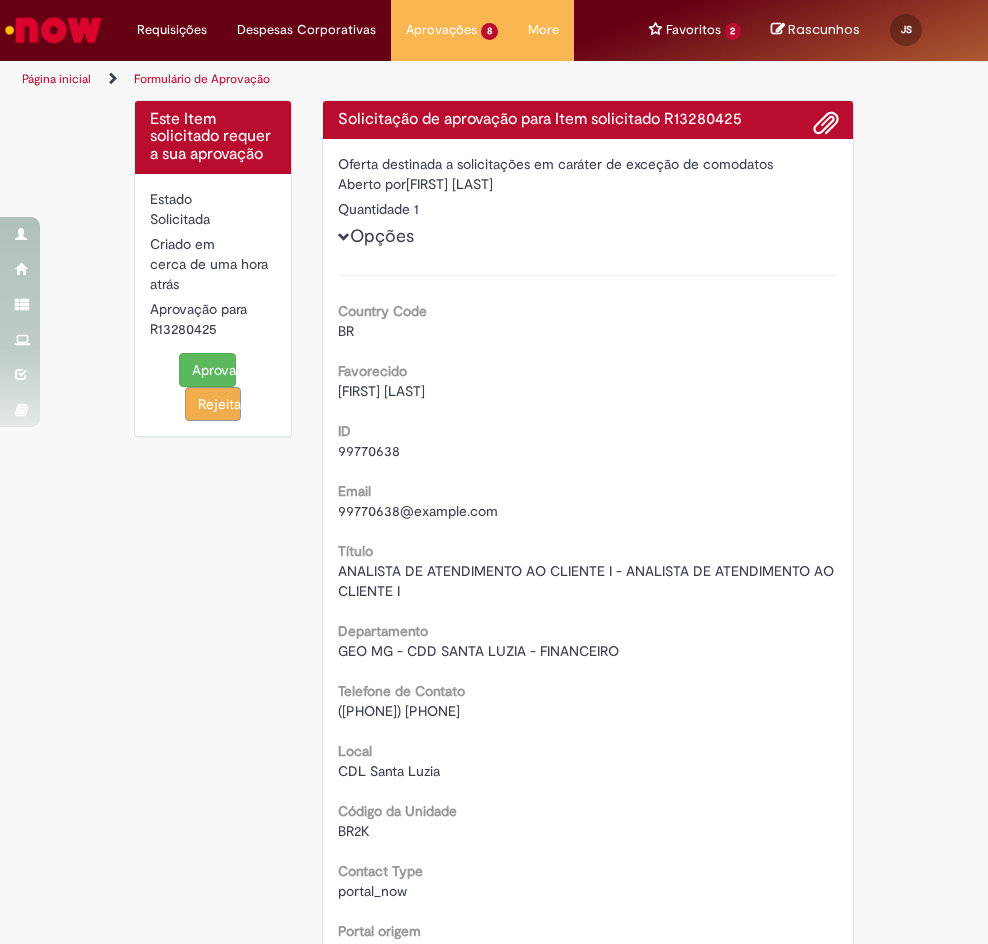 click on "Este Item solicitado requer a sua aprovação
Estado
Solicitada
Criado em
cerca de uma hora atrás cerca de uma hora atrás
Aprovação para
R13280425
Aprovar
Rejeitar
Solicitação de aprovação para Item solicitado R13280425
Oferta destinada a solicitações em caráter de exceção de comodatos
Aberto por  Kelvin Alves De Albuquerque
Quantidade 1
Opções
Country Code
BR
Favorecido
Kelvin Alves De Albuquerque
ID
99770638
Email
99770638@ambev.com.br
Título
Departamento" at bounding box center (494, 1186) 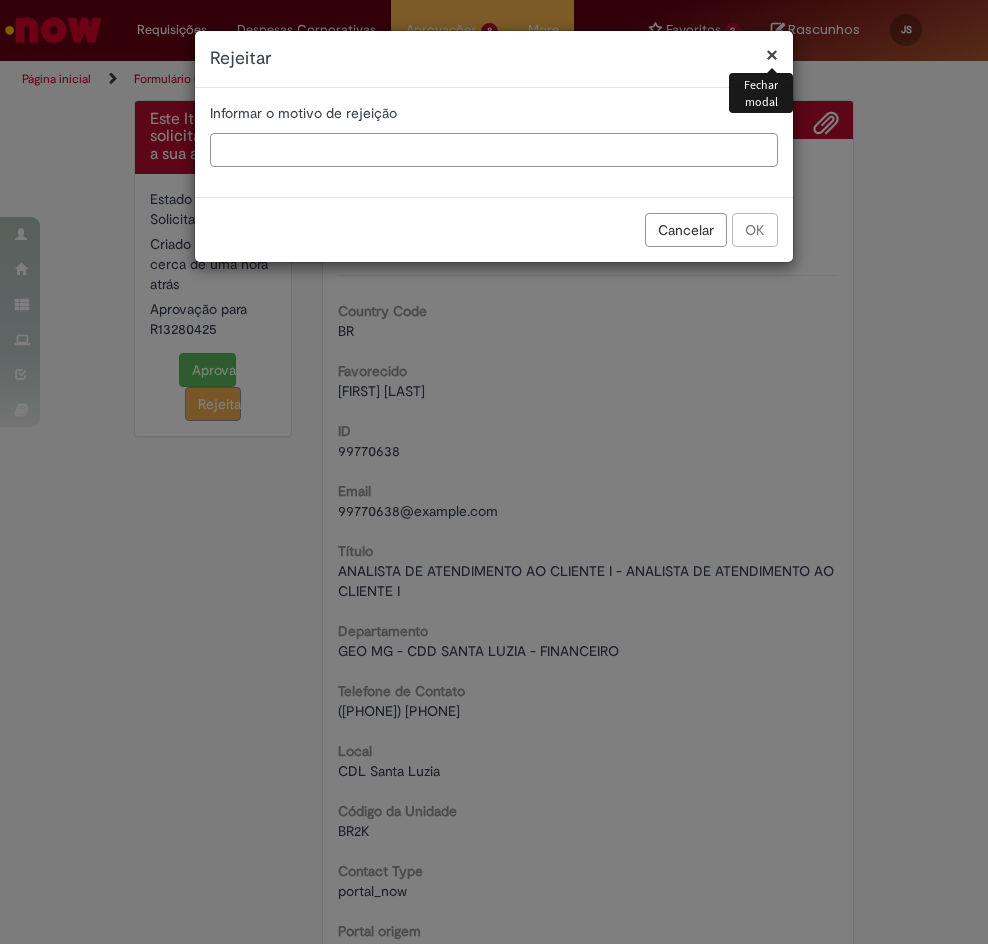 click at bounding box center (494, 150) 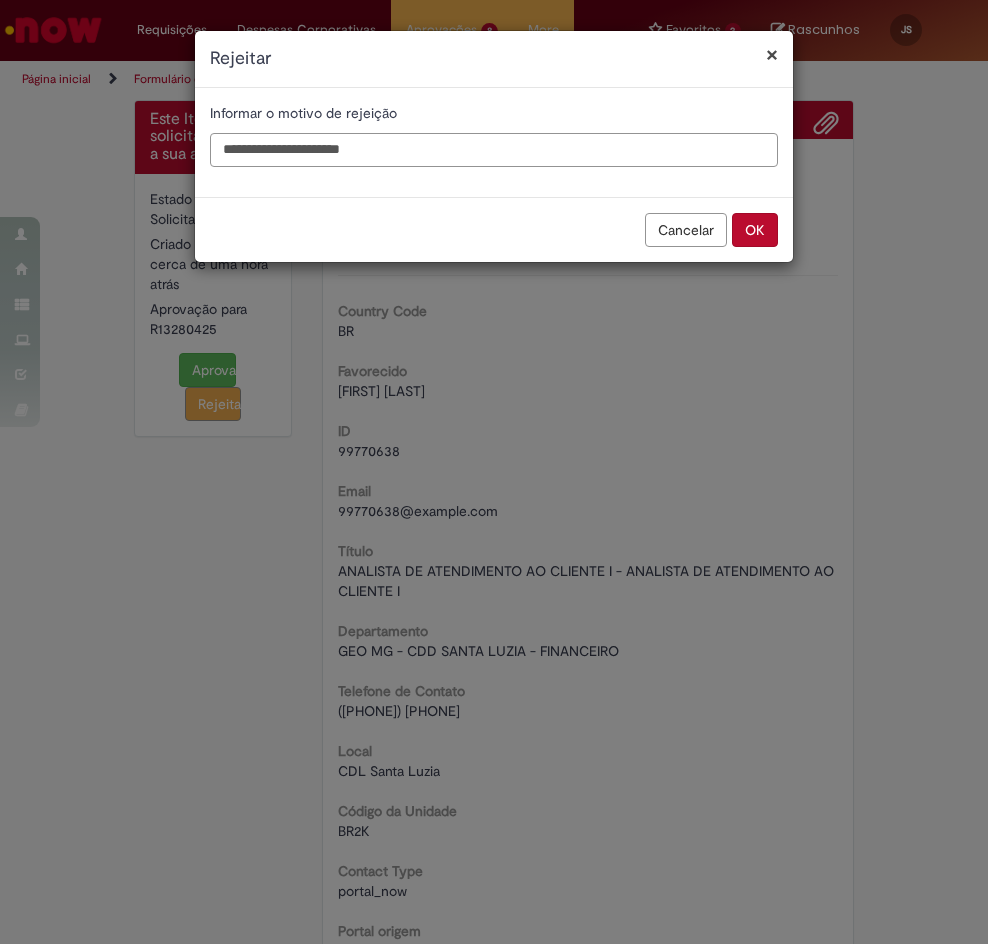 type on "**********" 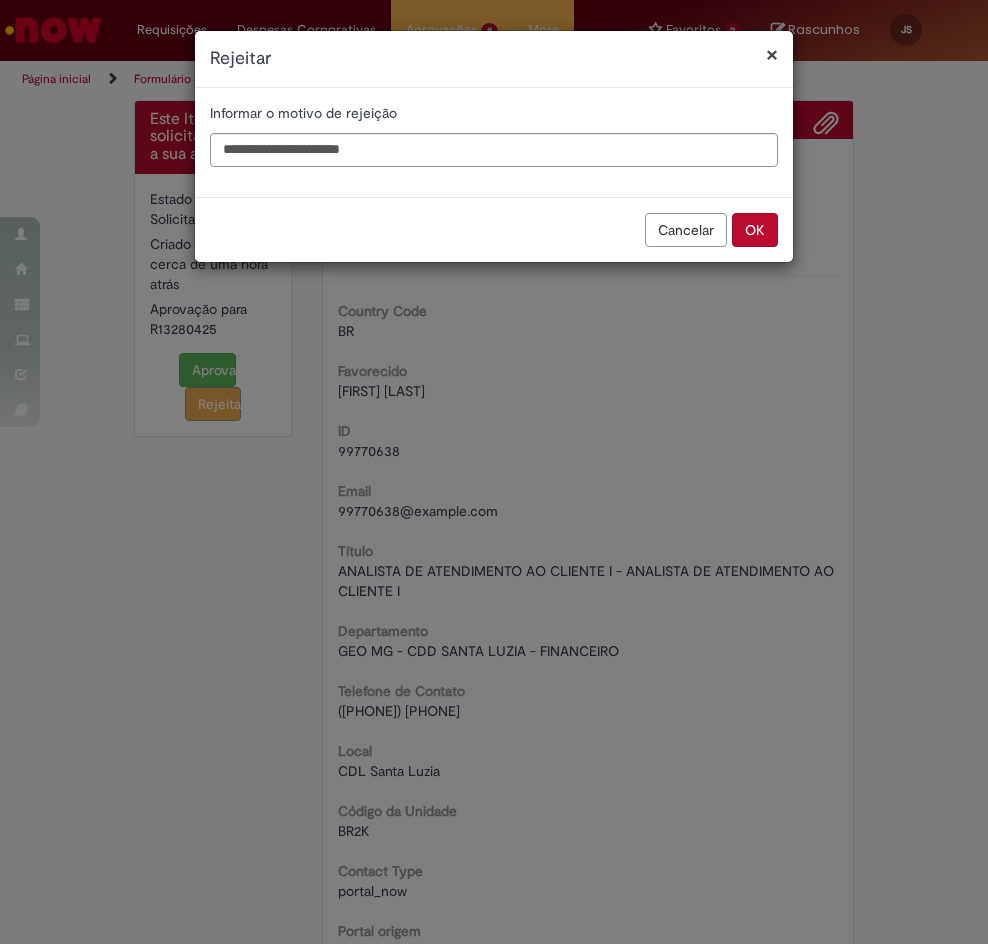 type 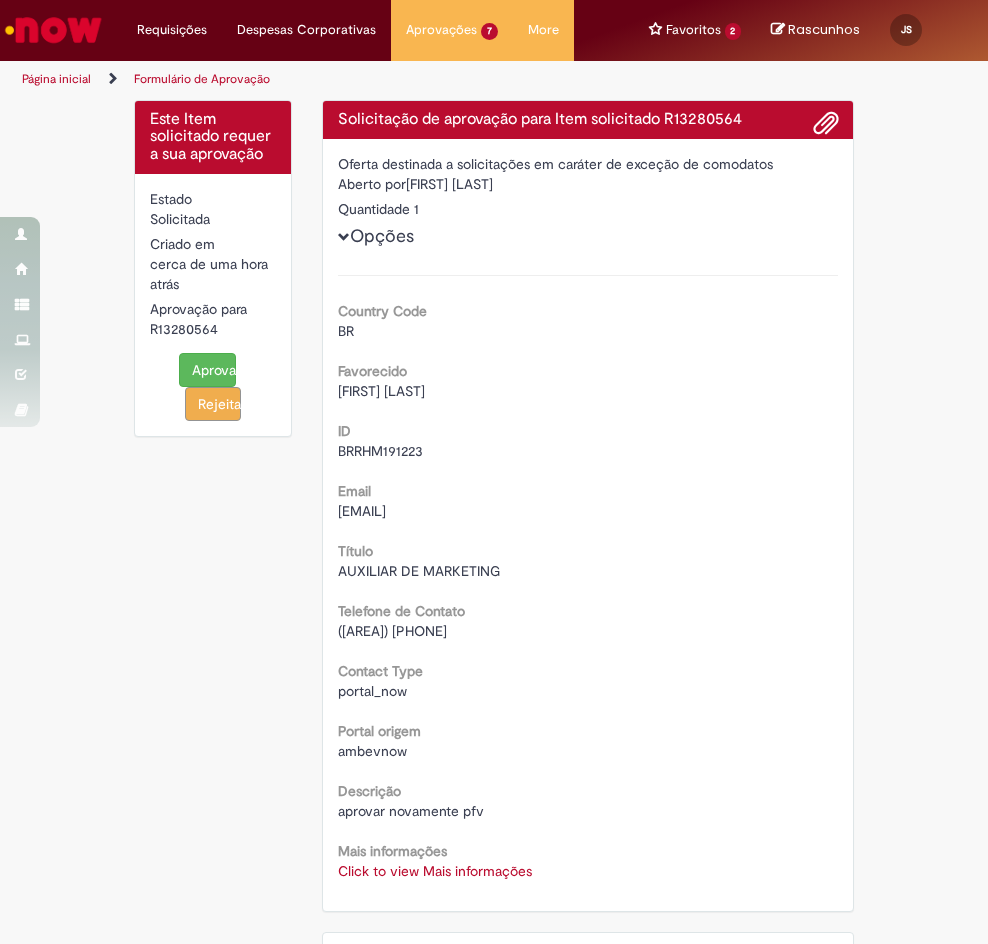 scroll, scrollTop: 0, scrollLeft: 0, axis: both 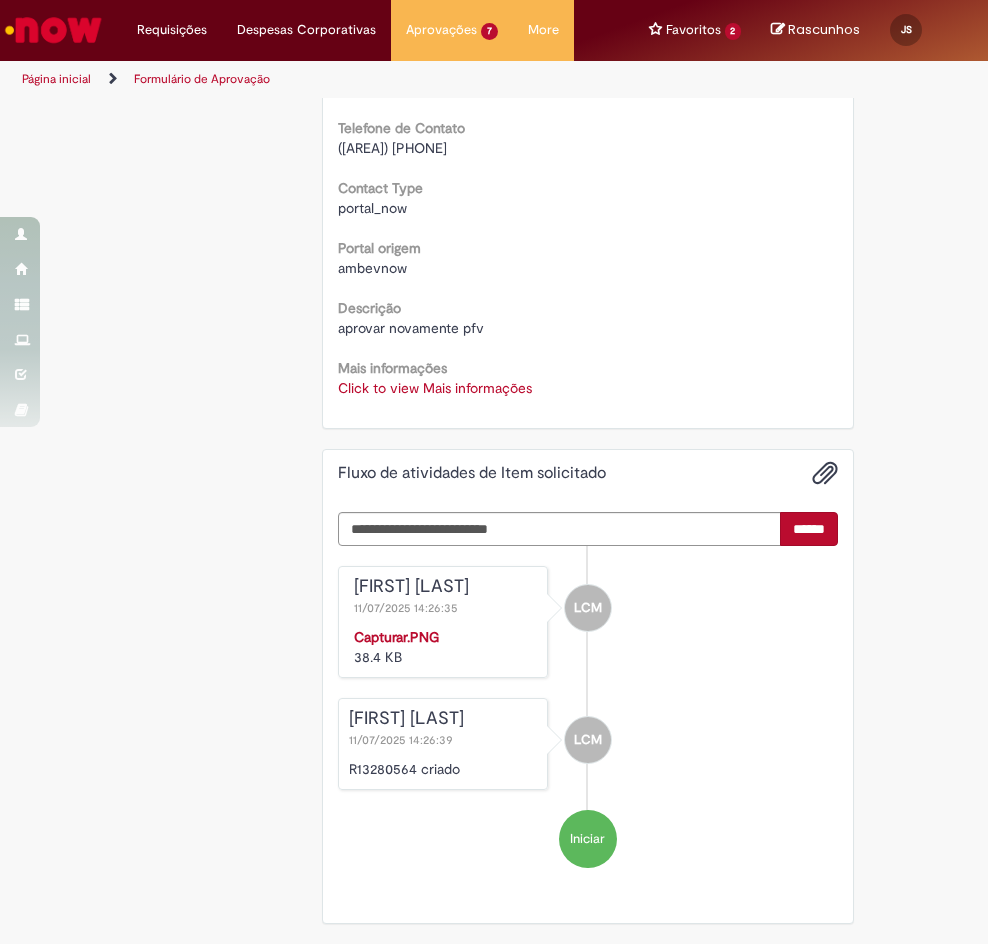 click on "Click to view Mais informações" at bounding box center (435, 388) 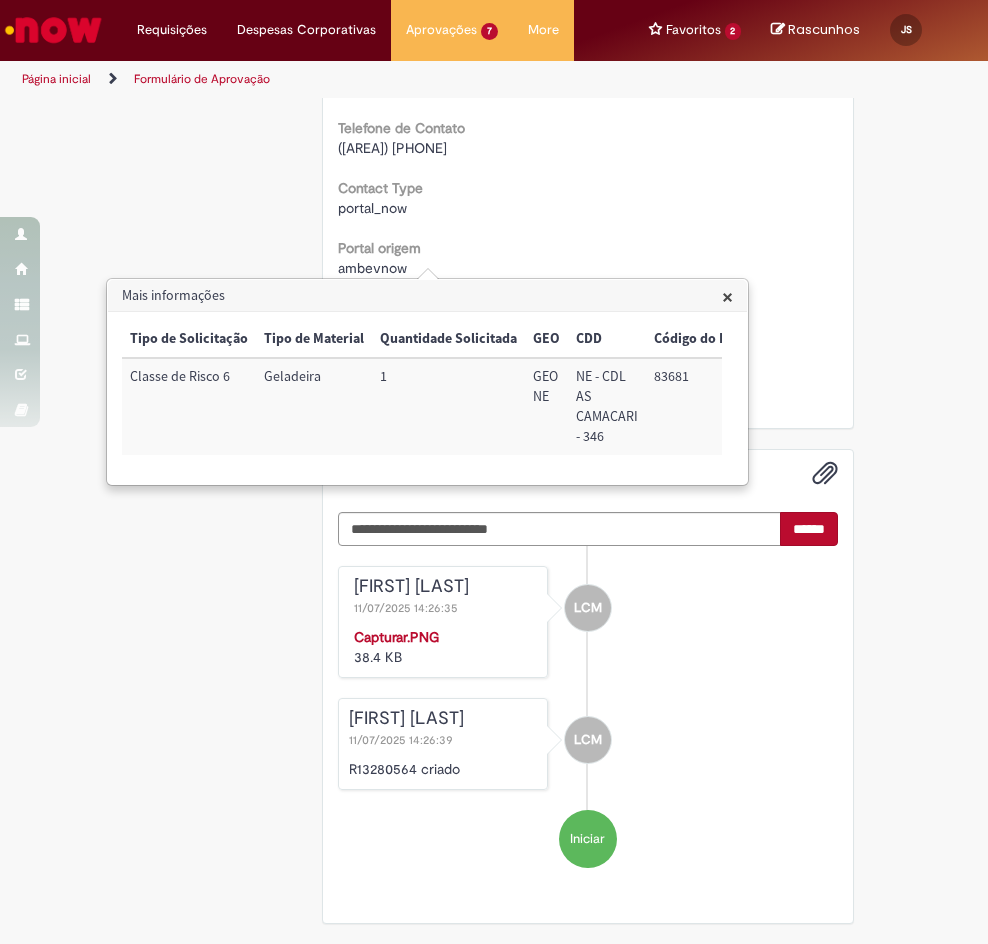 click on "83681" at bounding box center (699, 406) 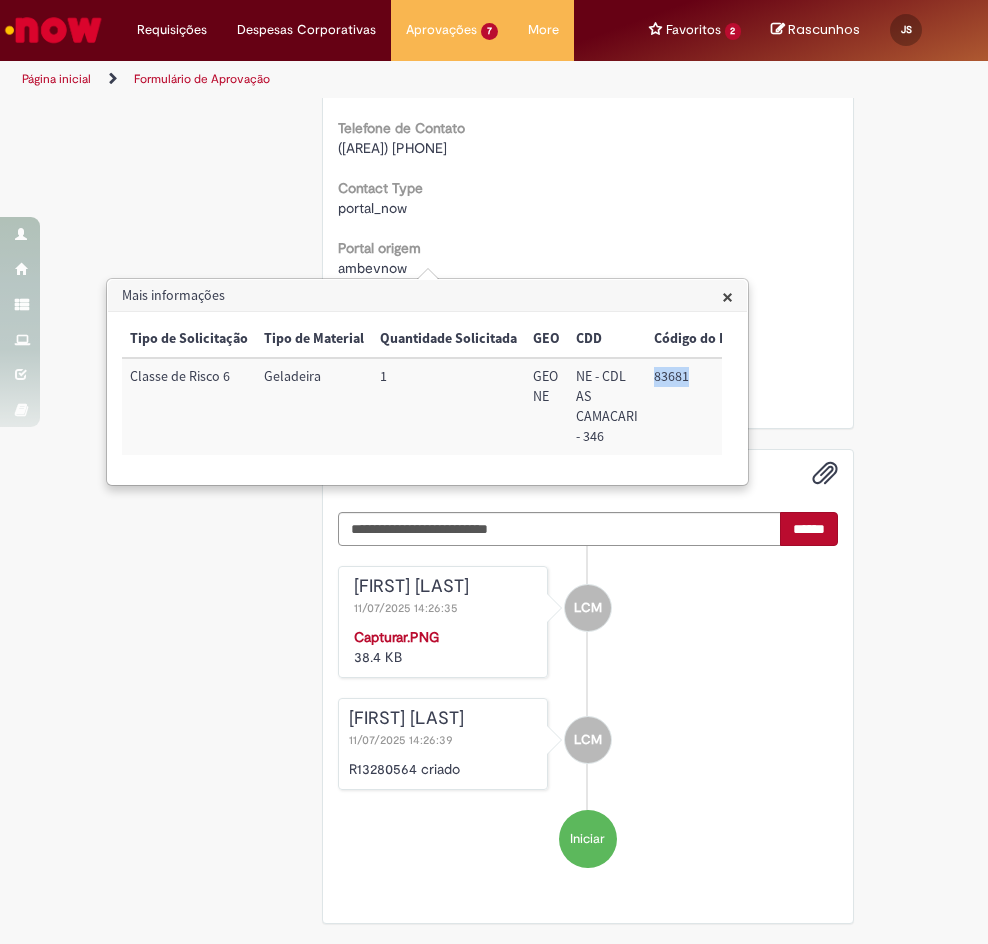 click on "83681" at bounding box center [699, 406] 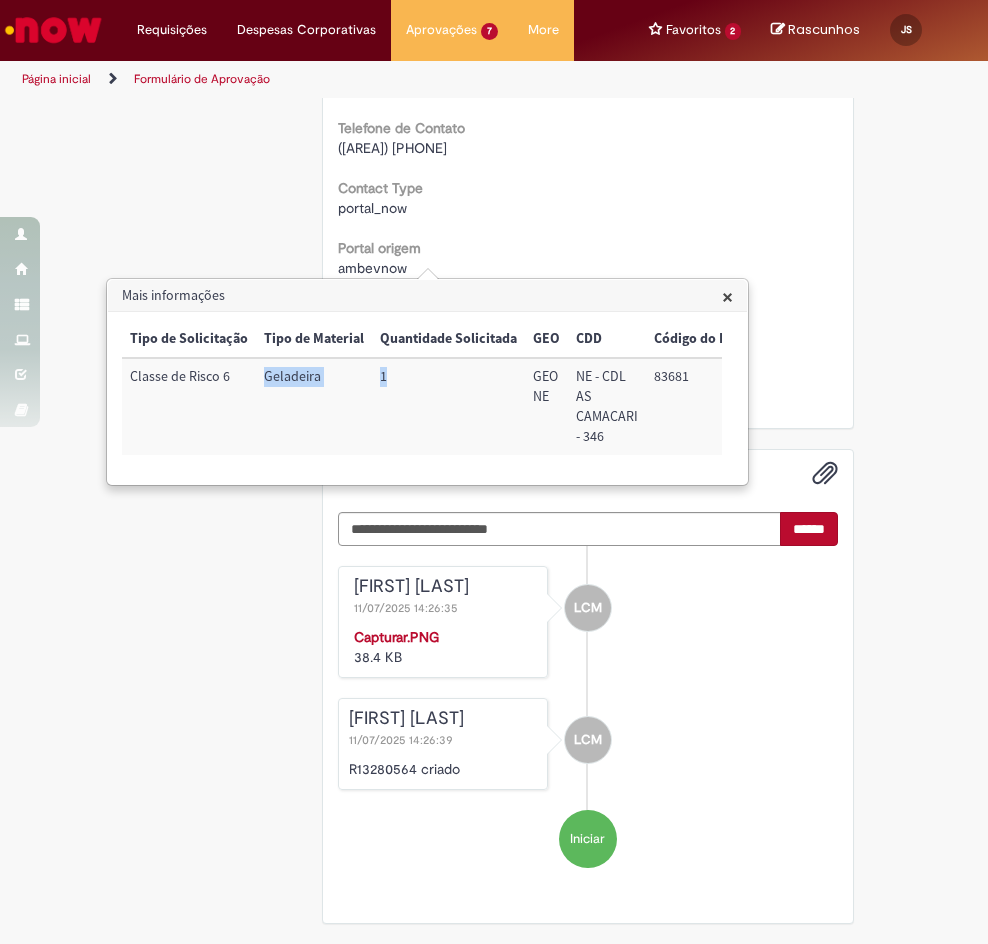 drag, startPoint x: 421, startPoint y: 382, endPoint x: 259, endPoint y: 400, distance: 162.99693 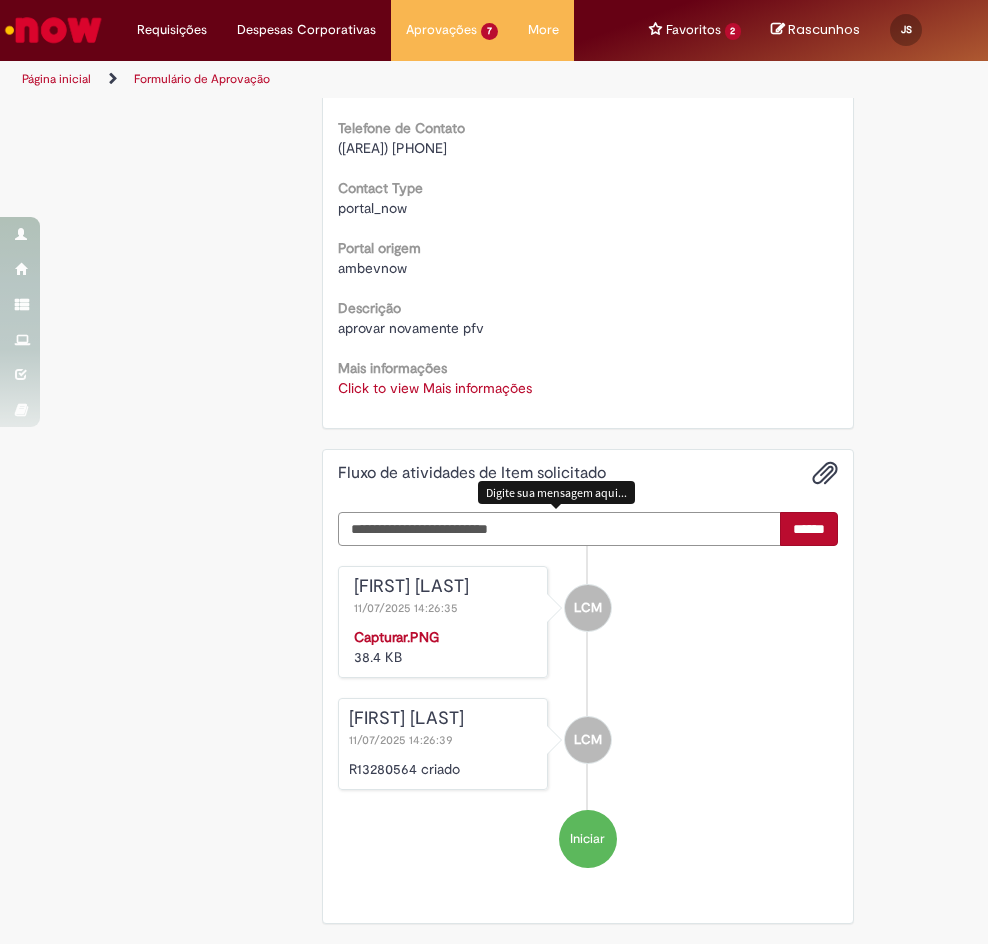 click at bounding box center (560, 529) 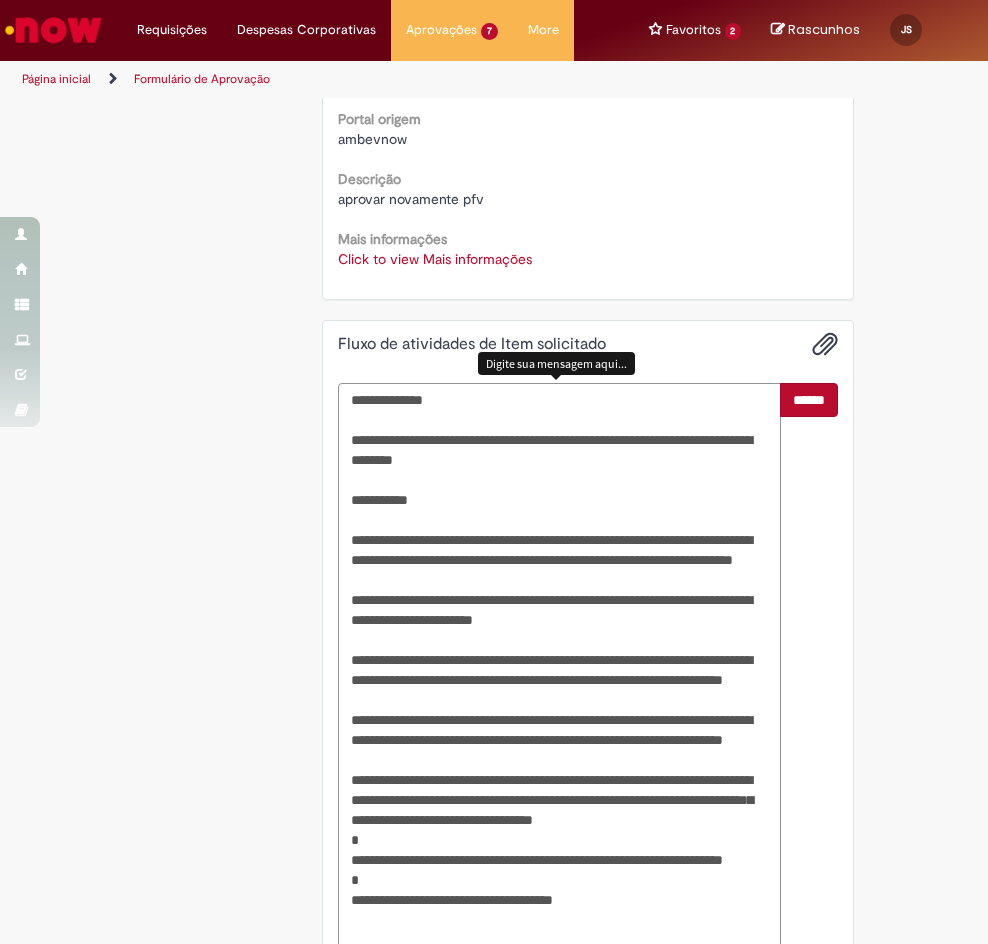 scroll, scrollTop: 698, scrollLeft: 0, axis: vertical 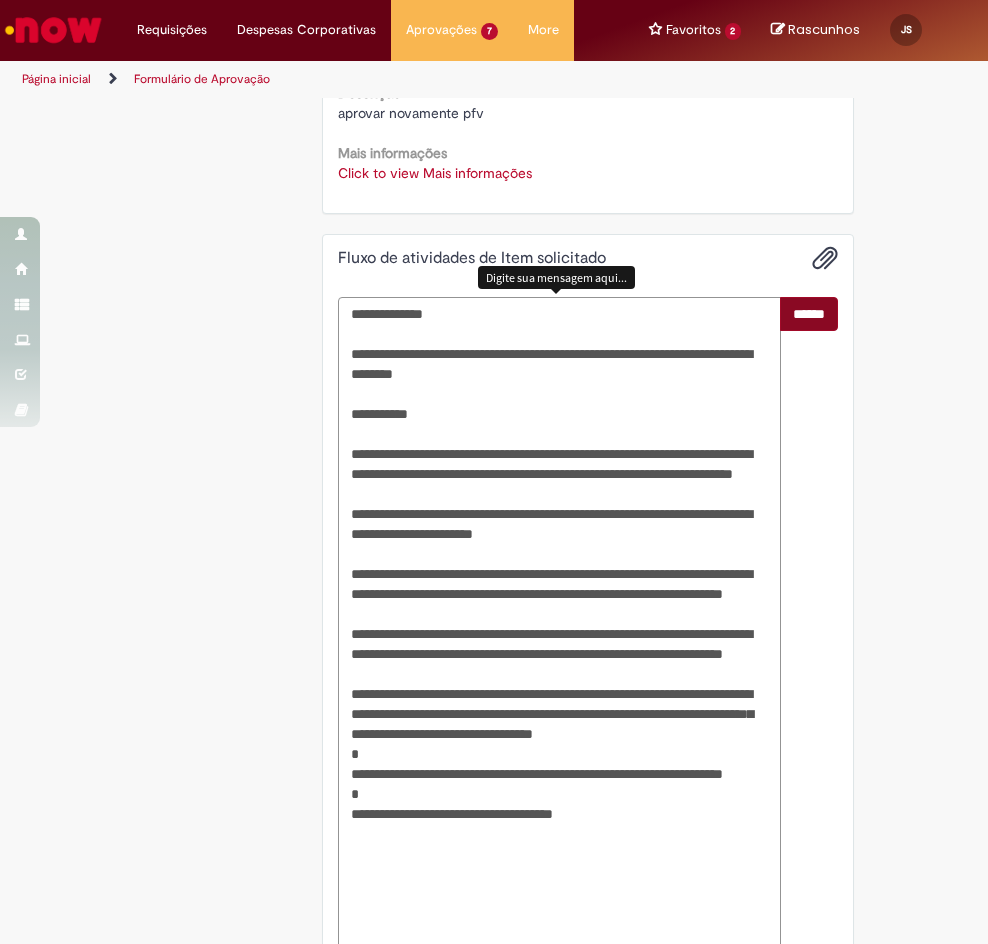 type on "**********" 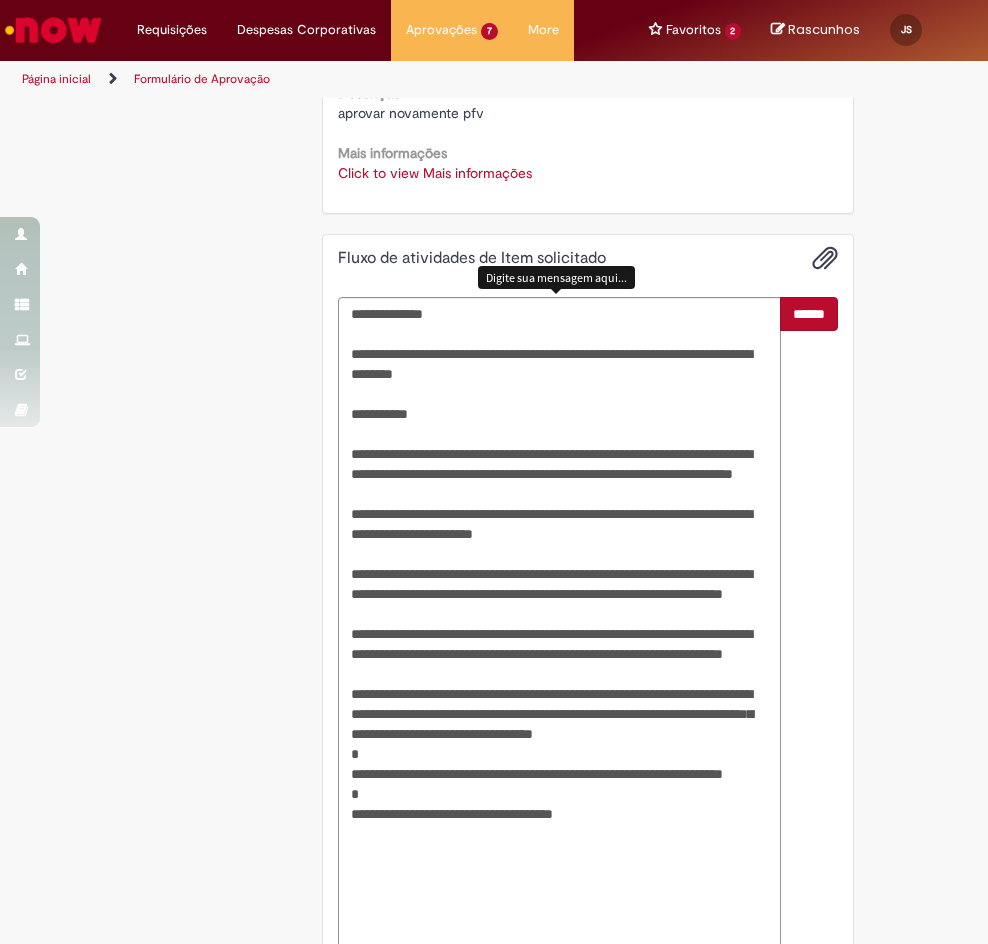 click on "******" at bounding box center (809, 314) 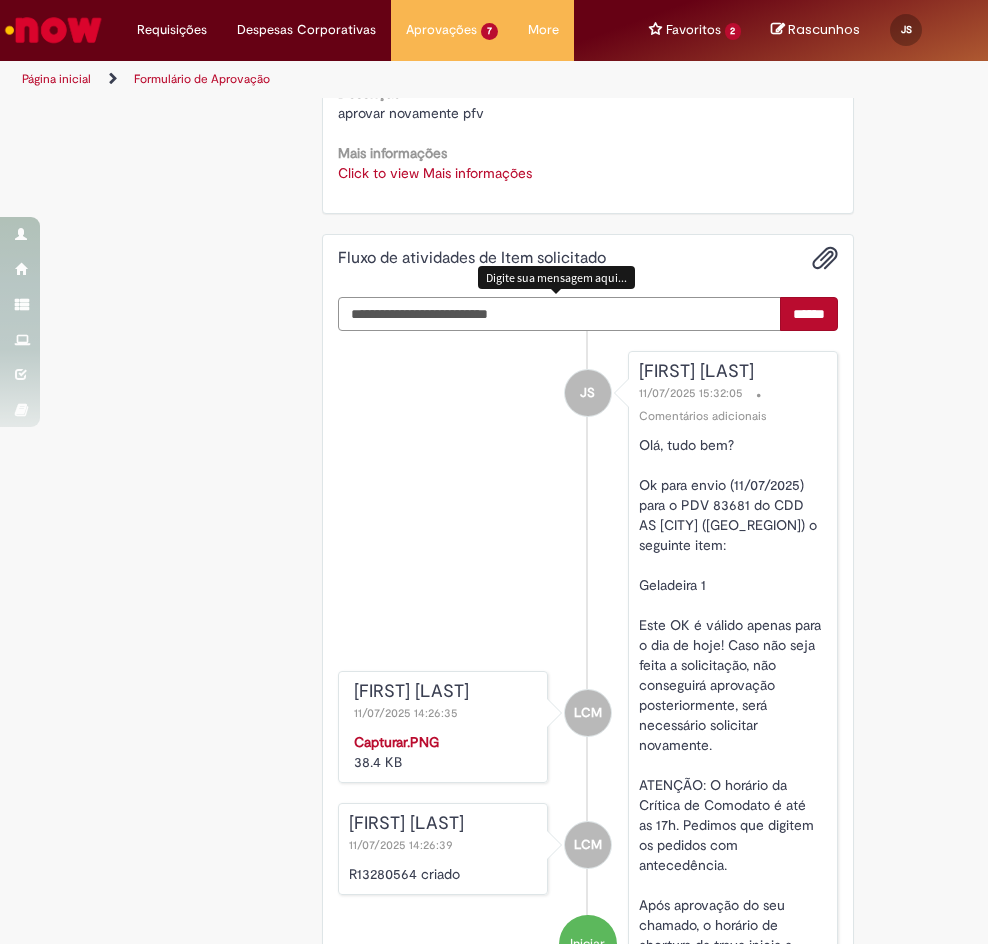 scroll, scrollTop: 698, scrollLeft: 0, axis: vertical 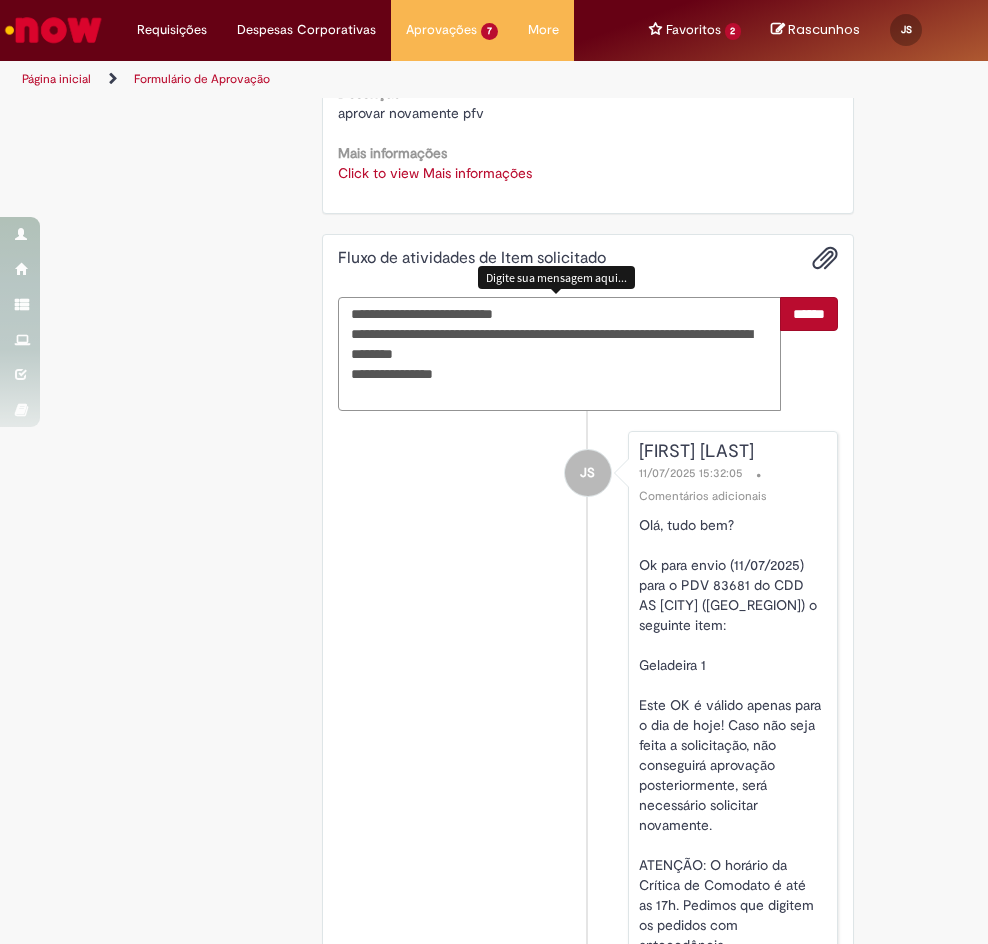 type on "**********" 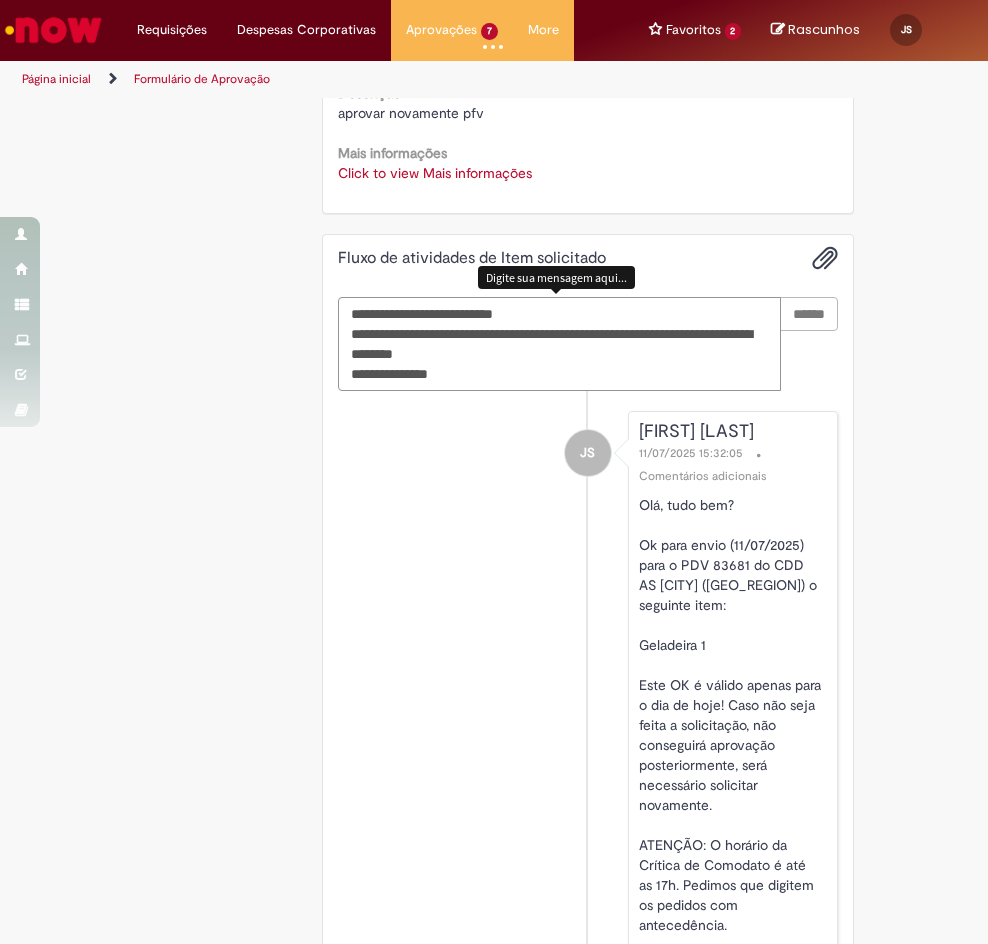 type 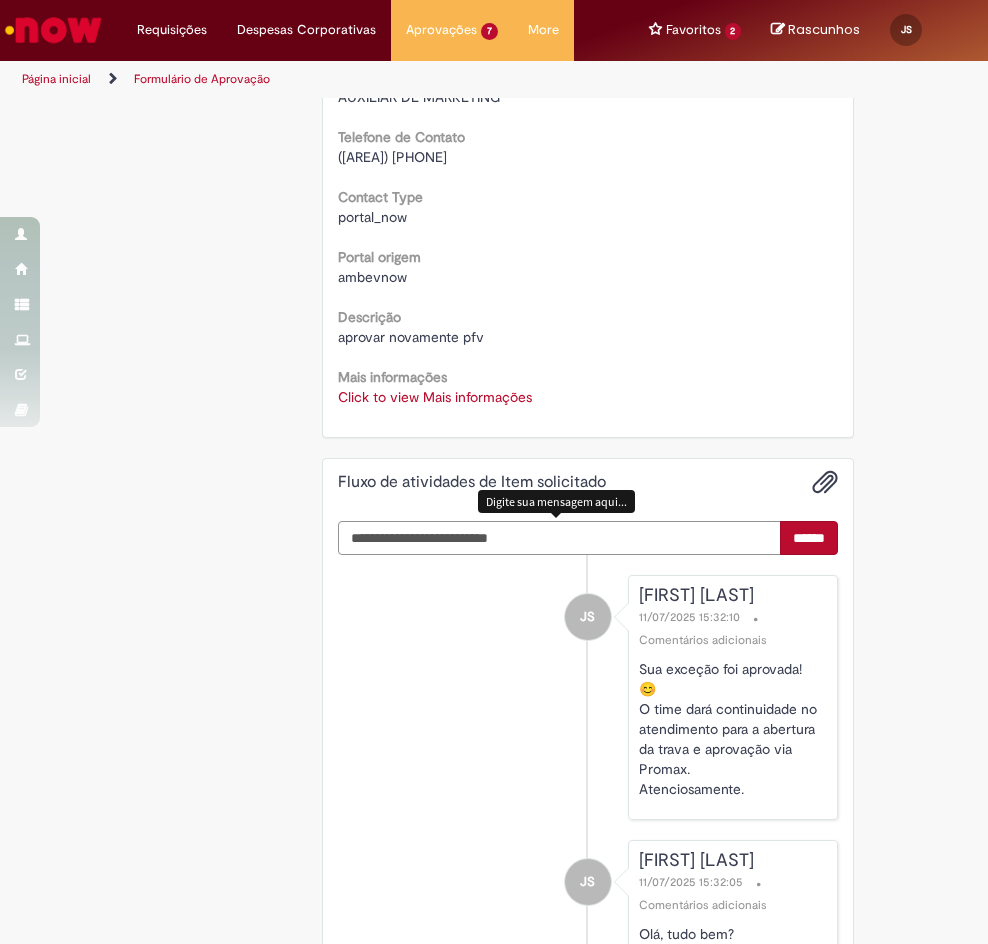 scroll, scrollTop: 0, scrollLeft: 0, axis: both 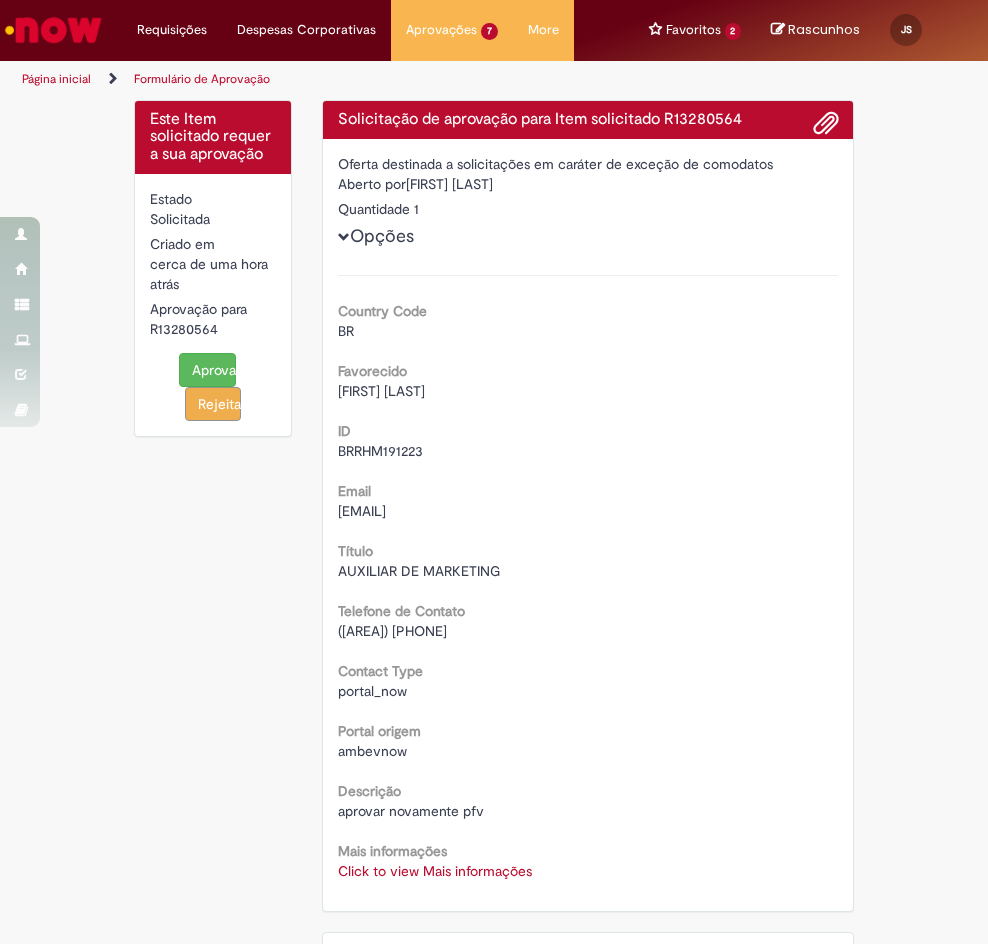 click on "Aprovar" at bounding box center (207, 370) 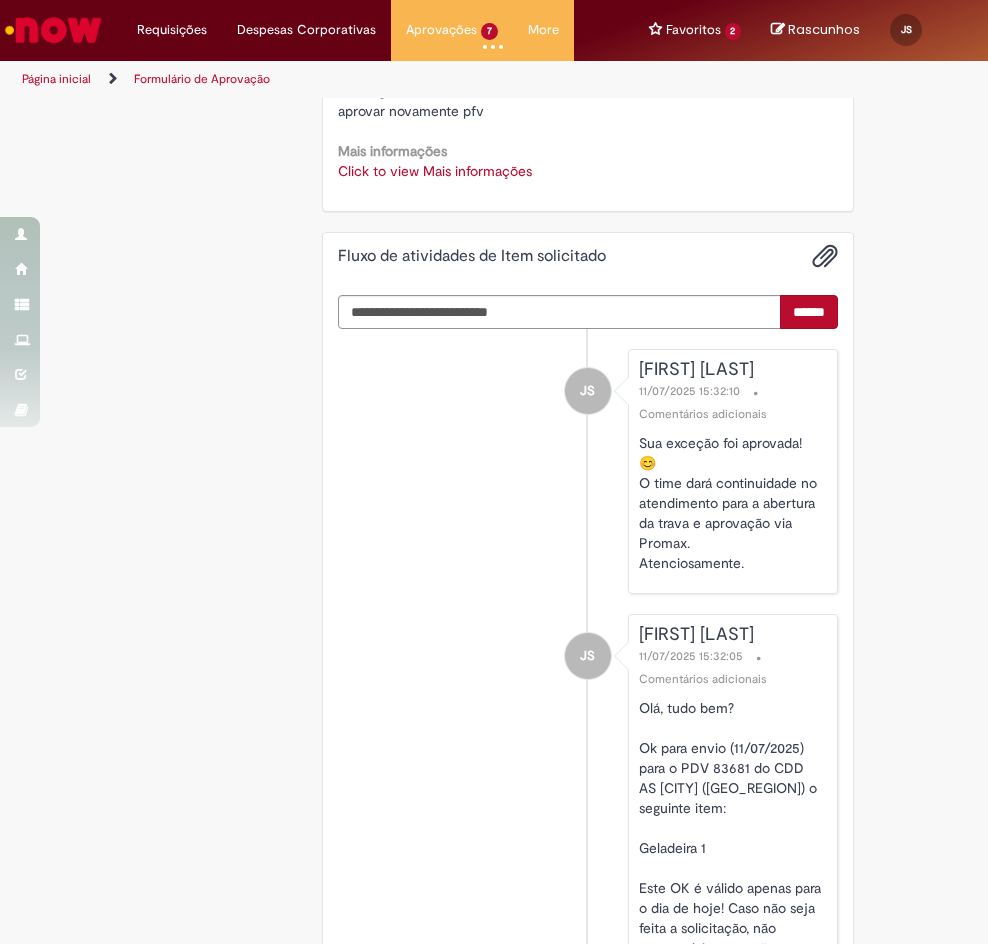 scroll, scrollTop: 0, scrollLeft: 0, axis: both 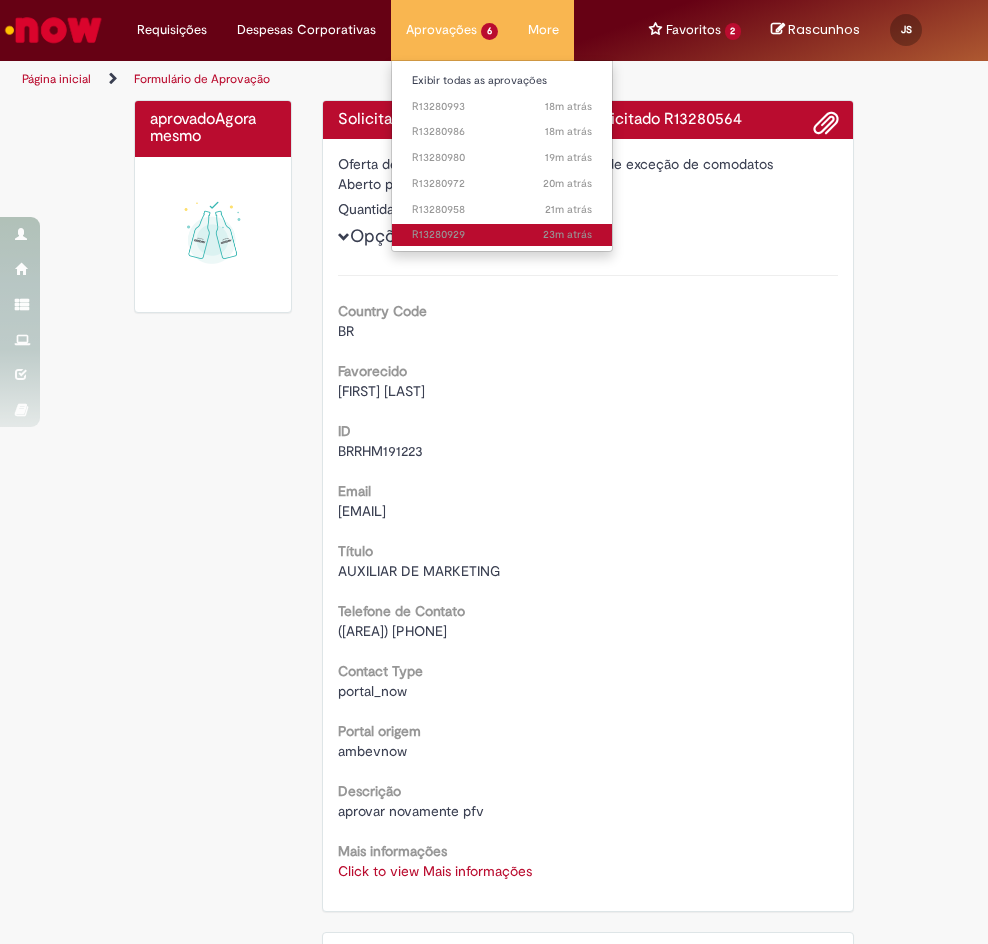click on "23m atrás 23 minutos atrás  R13280929" at bounding box center [502, 235] 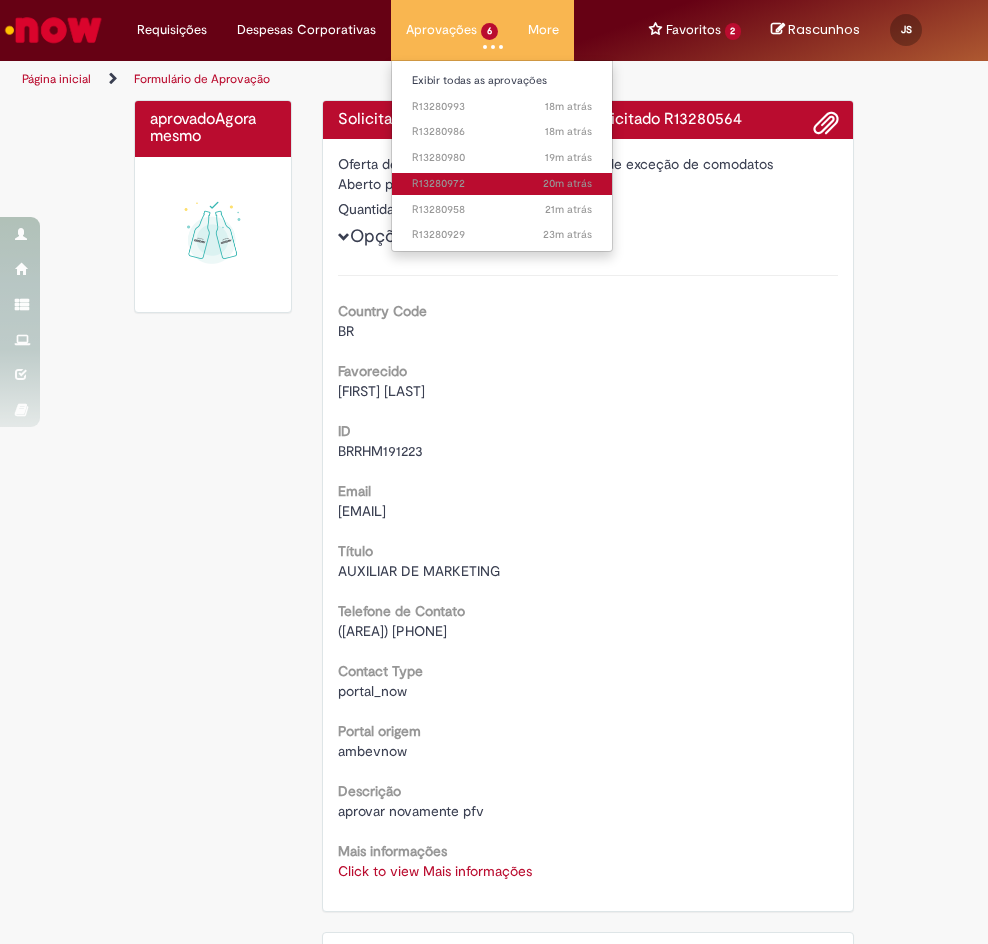 drag, startPoint x: 487, startPoint y: 189, endPoint x: 498, endPoint y: 177, distance: 16.27882 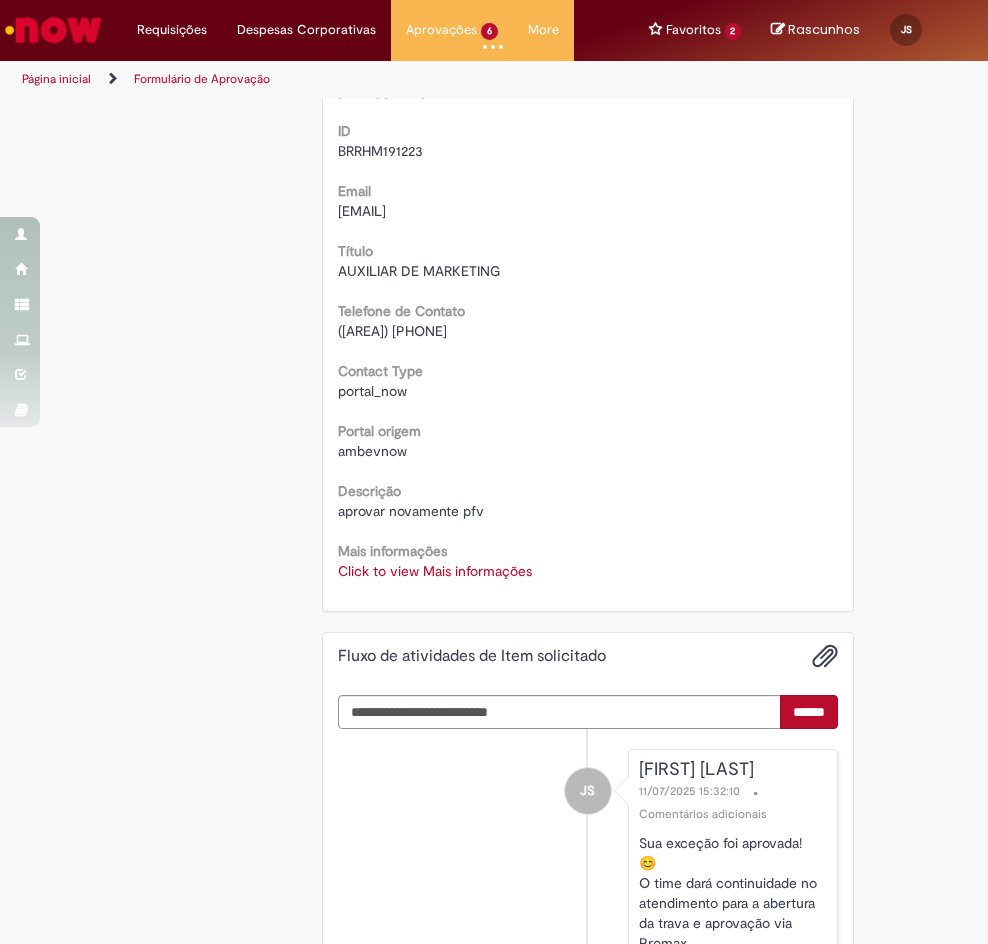 scroll, scrollTop: 143, scrollLeft: 0, axis: vertical 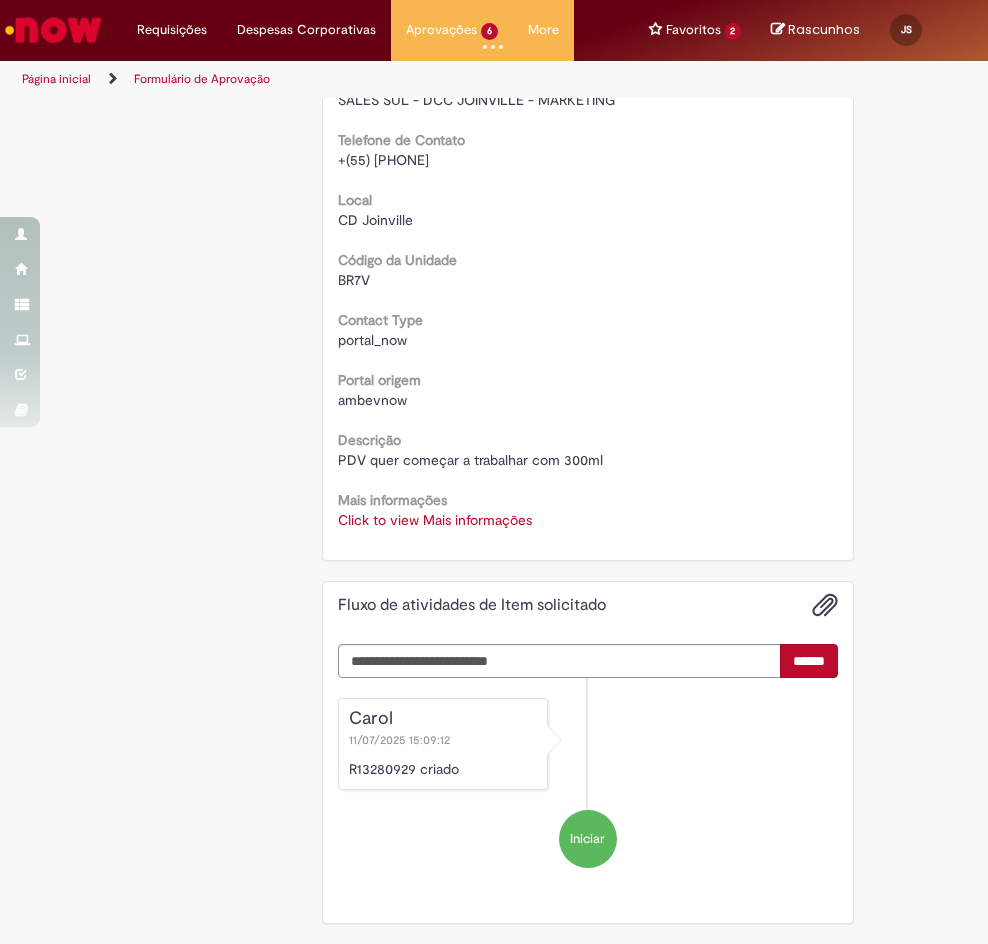 click on "Click to view Mais informações" at bounding box center (435, 520) 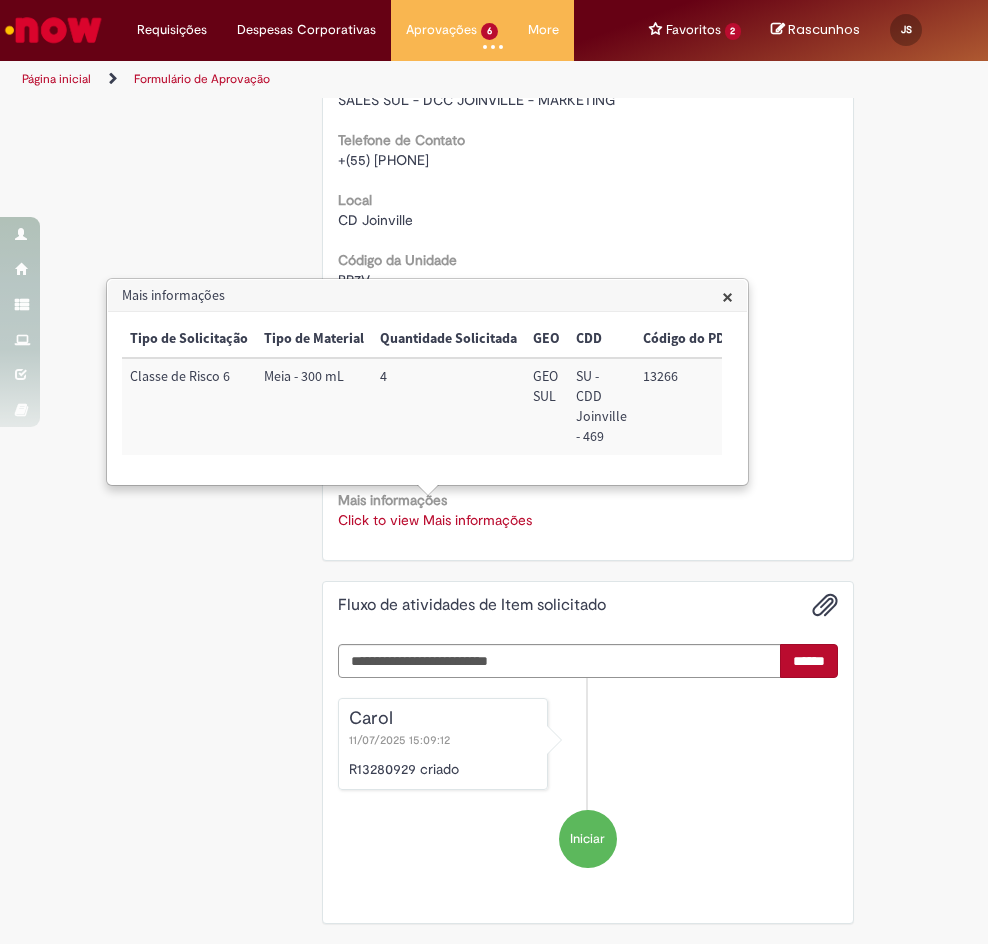 click on "13266" at bounding box center [688, 406] 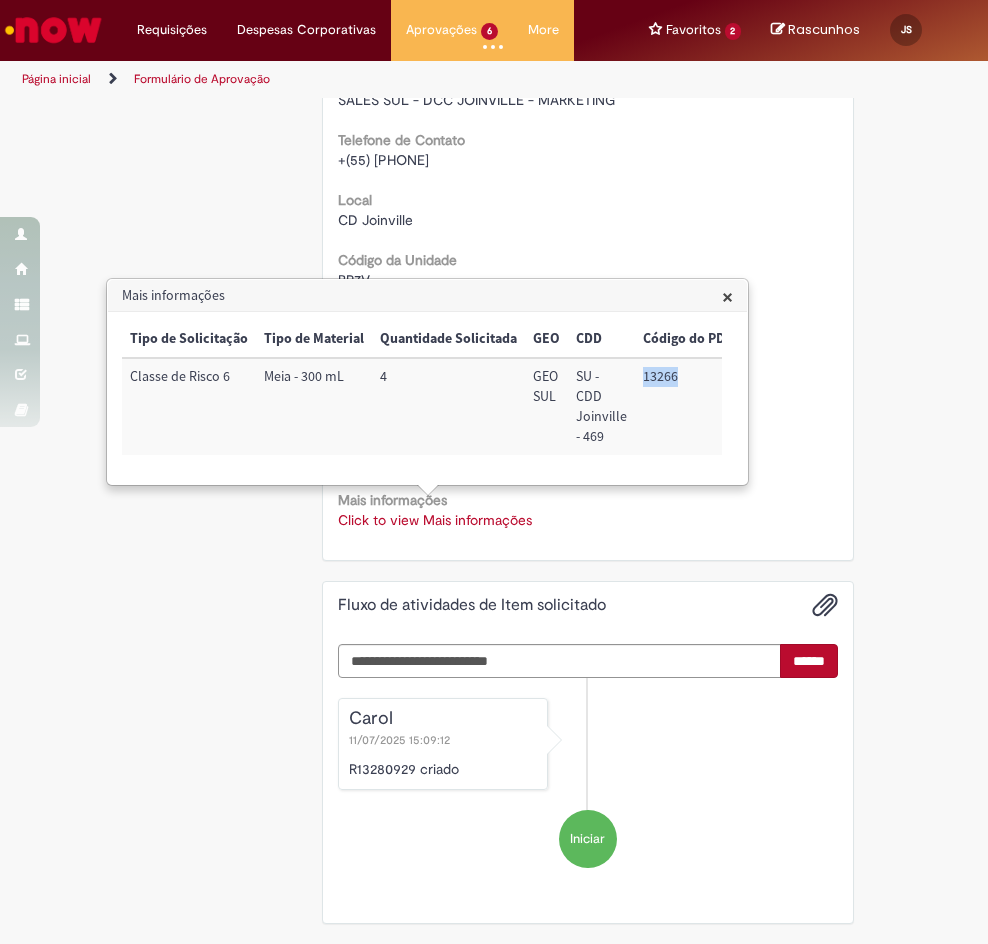 click on "13266" at bounding box center (688, 406) 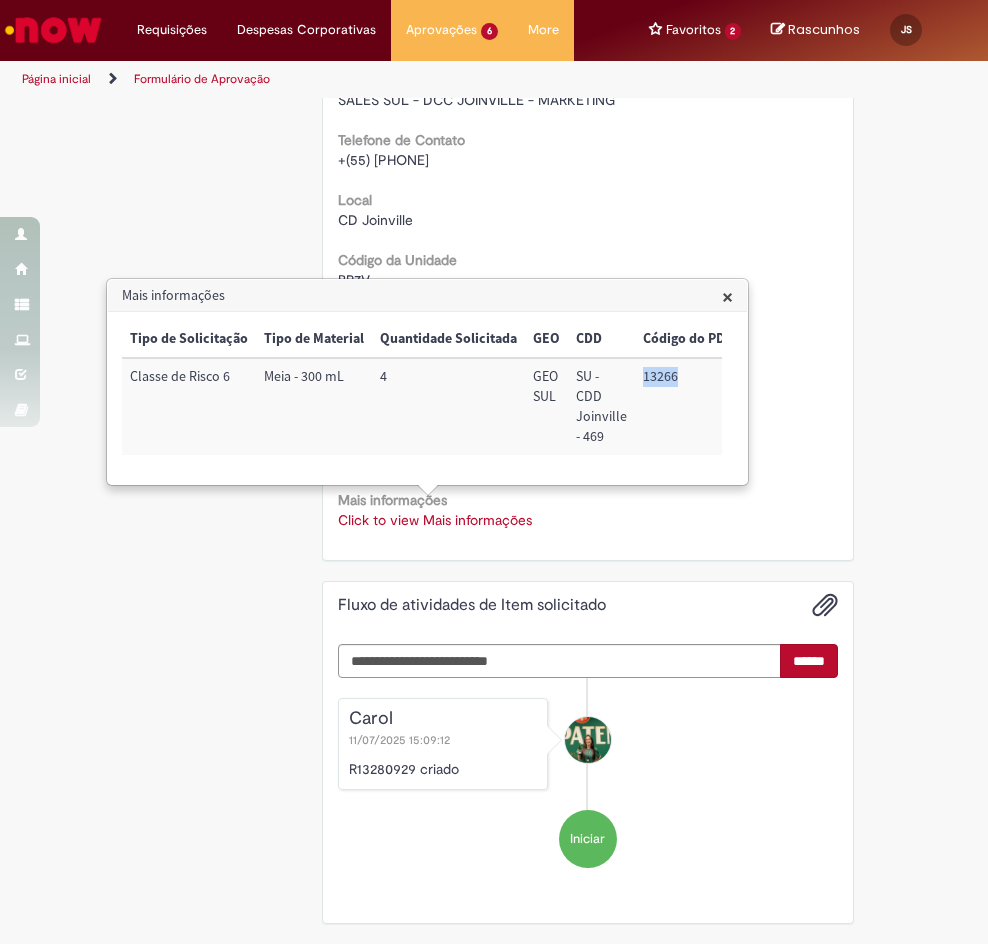 click on "13266" at bounding box center [688, 406] 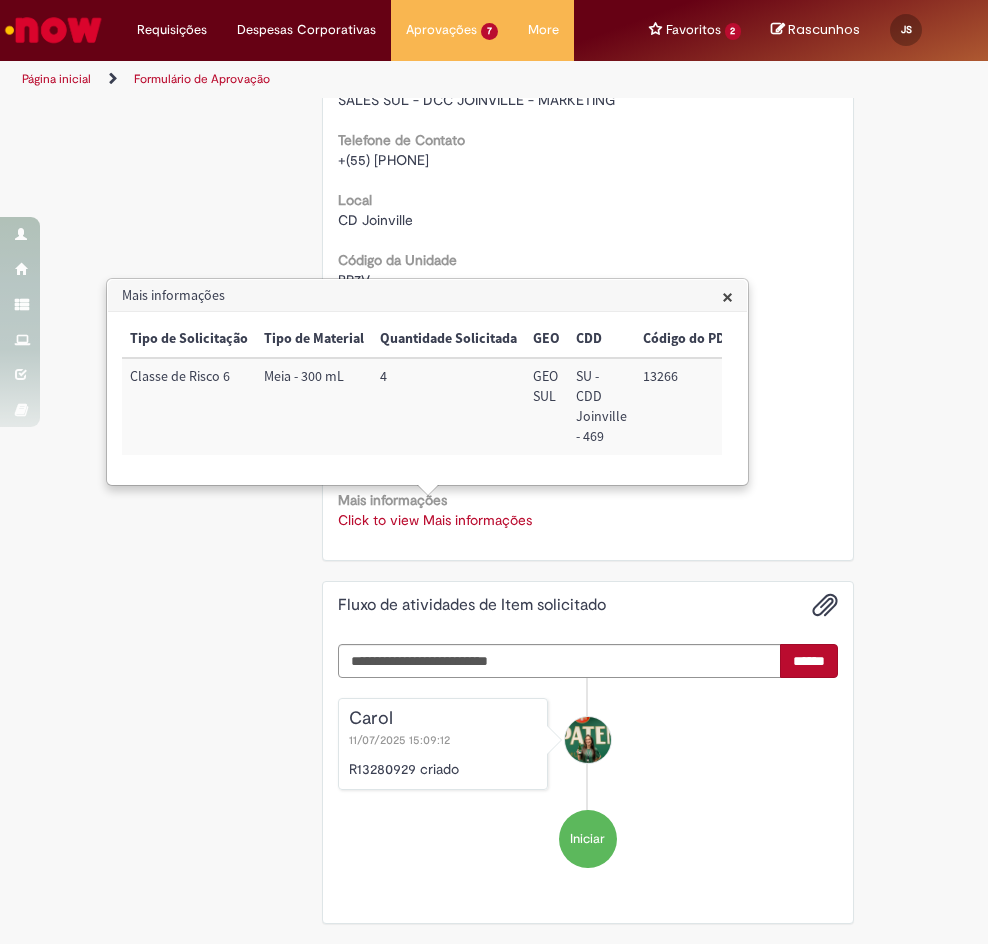 click on "4" at bounding box center (448, 406) 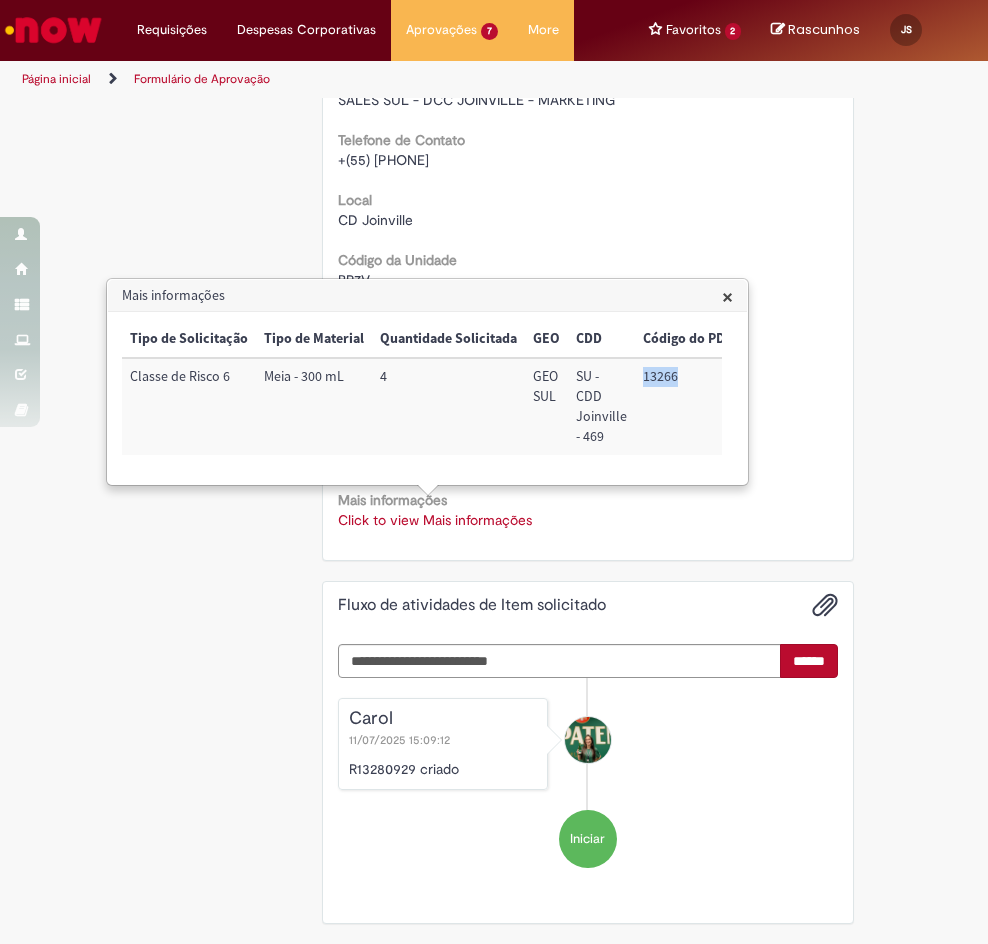 click on "13266" at bounding box center (688, 406) 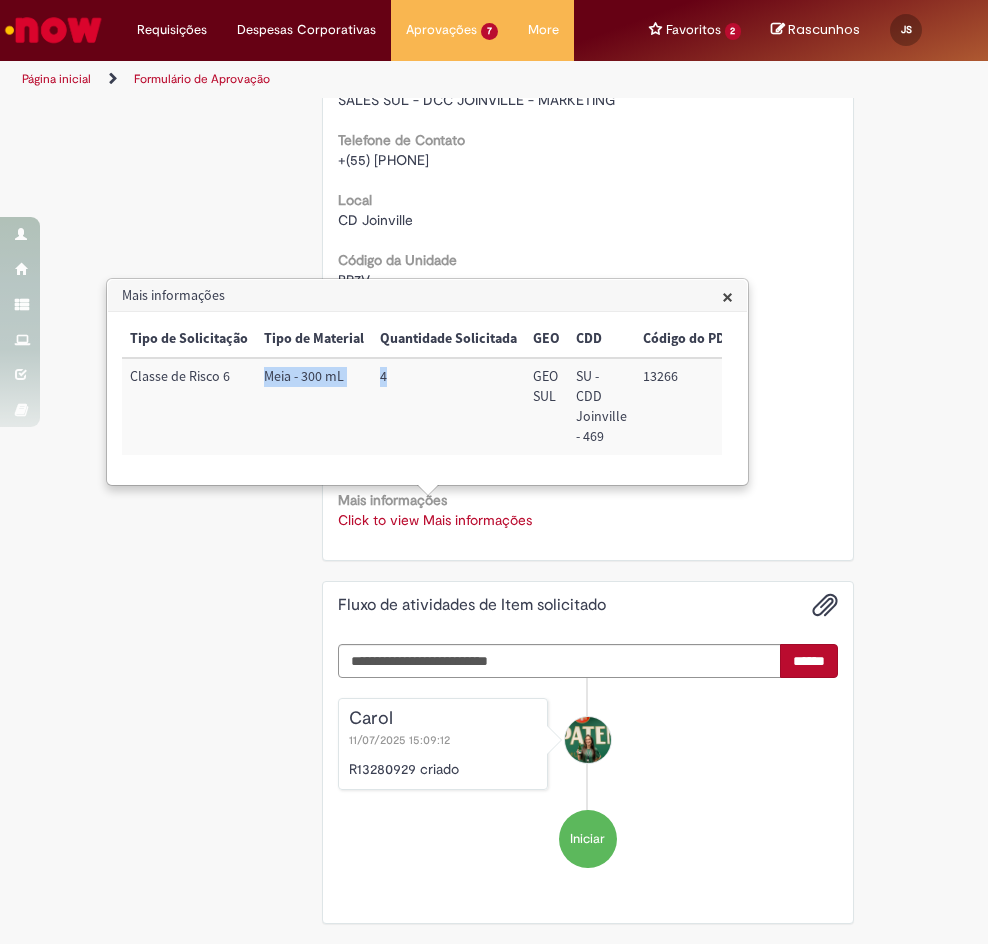 drag, startPoint x: 473, startPoint y: 383, endPoint x: 341, endPoint y: 344, distance: 137.64084 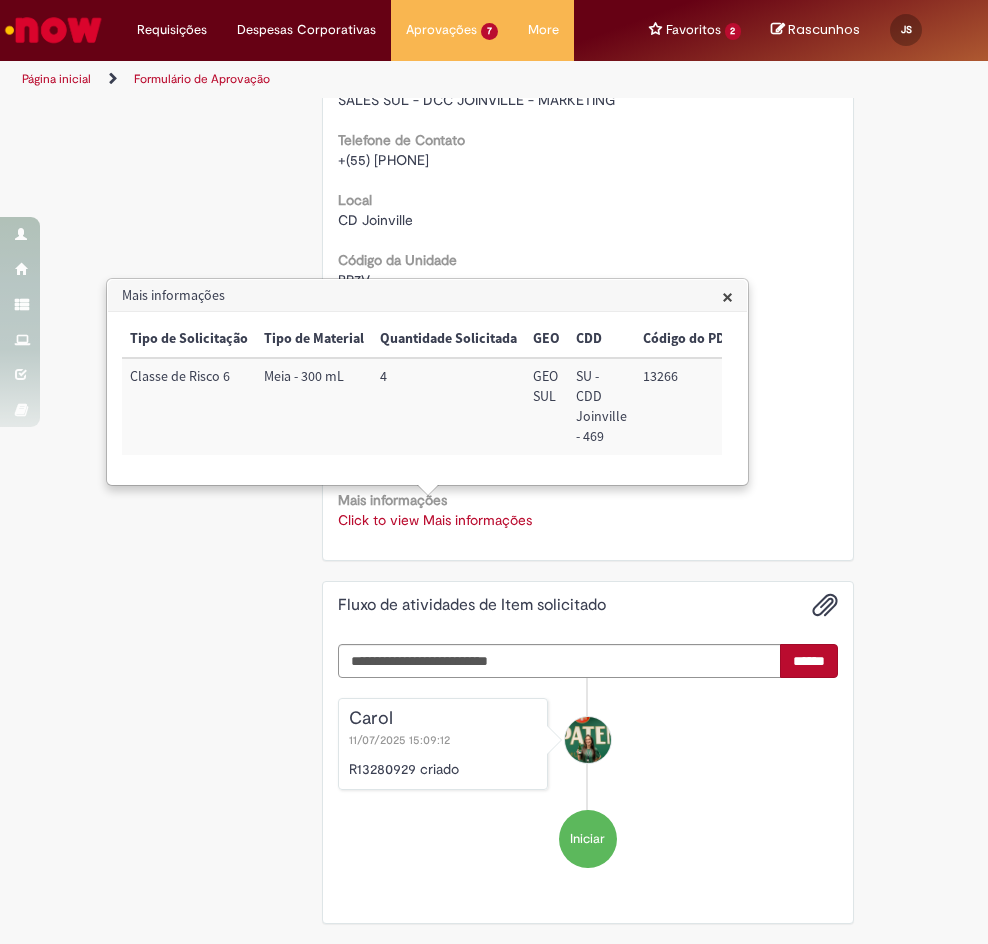 drag, startPoint x: 955, startPoint y: 169, endPoint x: 984, endPoint y: 175, distance: 29.614185 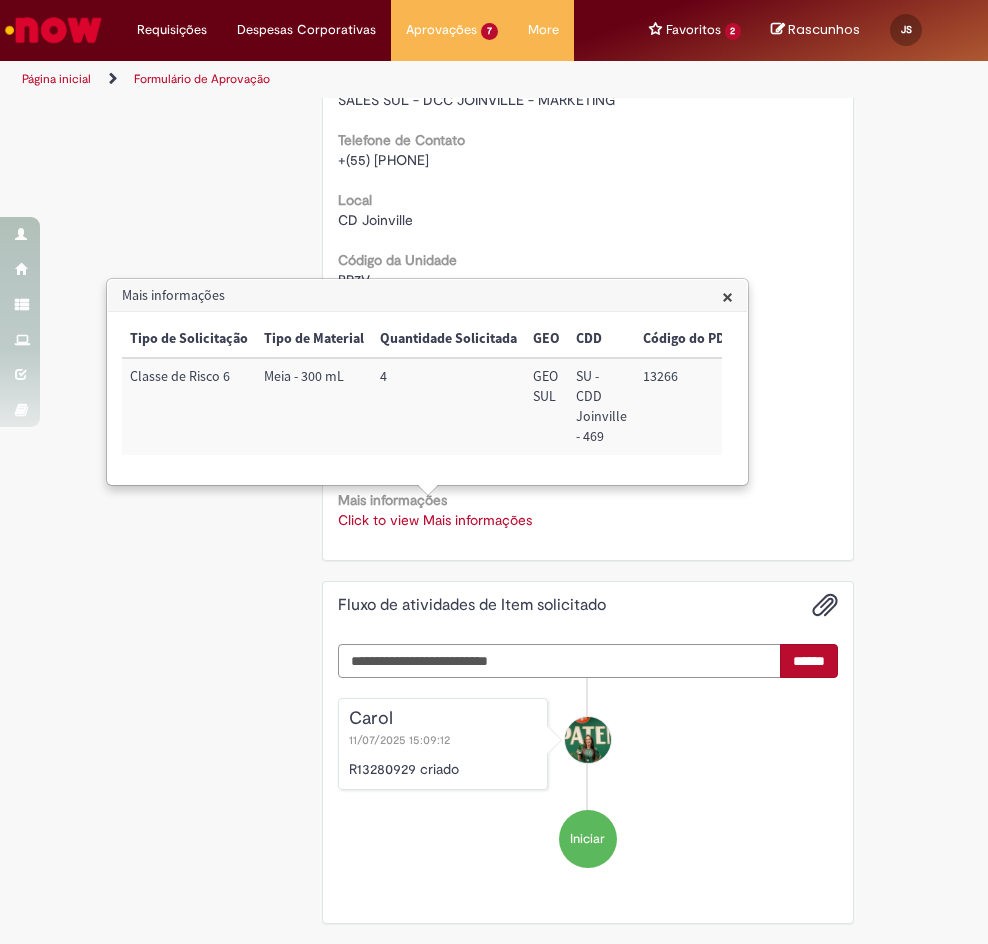 click at bounding box center (560, 661) 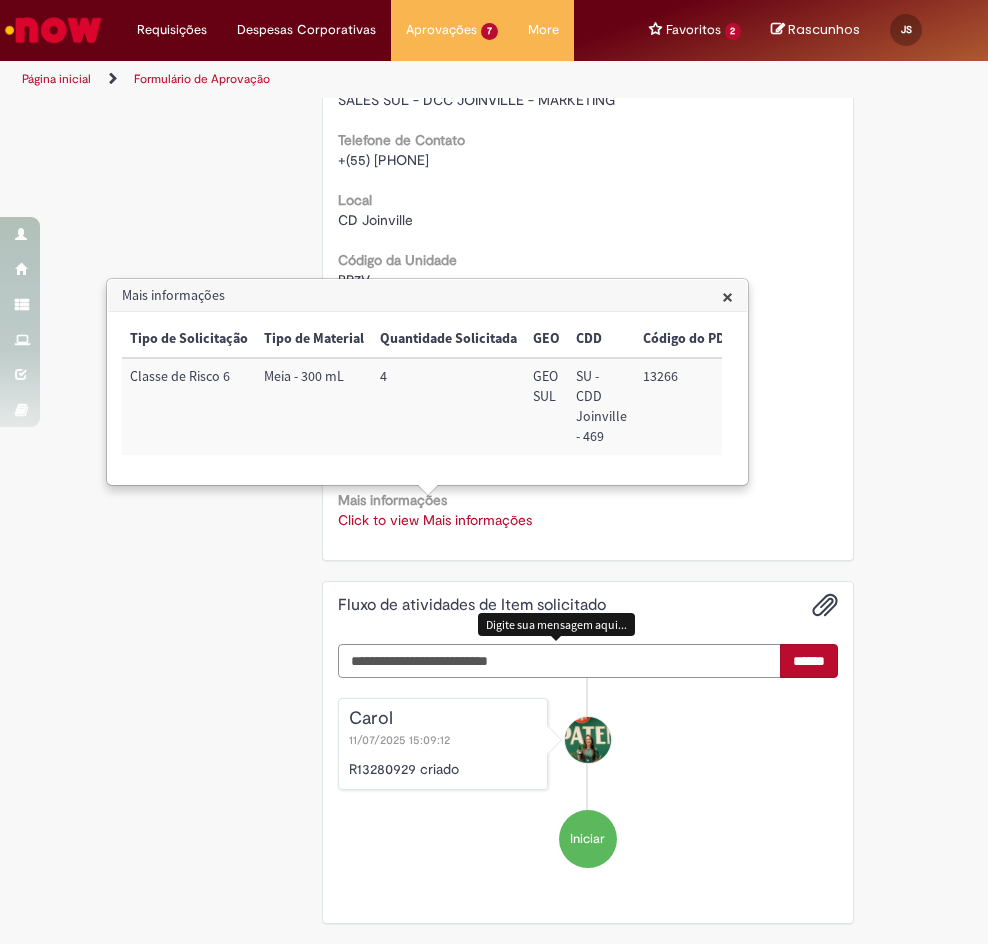 paste on "**********" 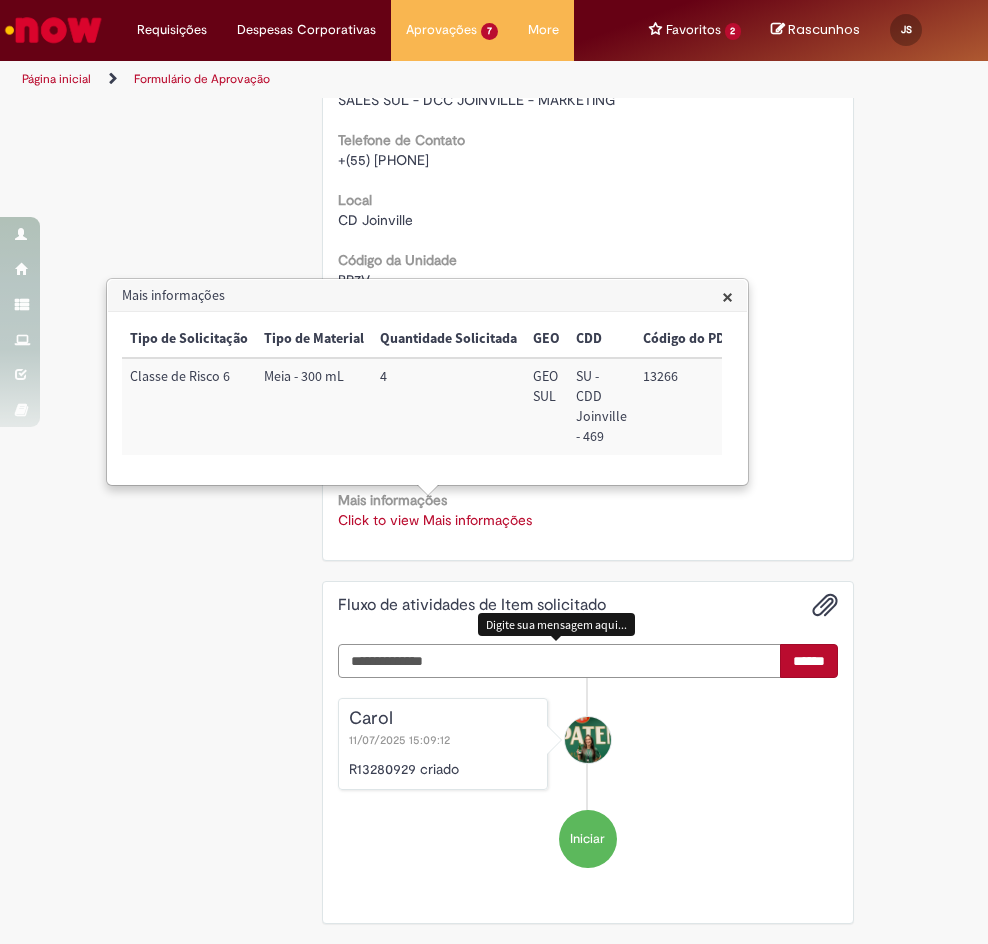 scroll, scrollTop: 878, scrollLeft: 0, axis: vertical 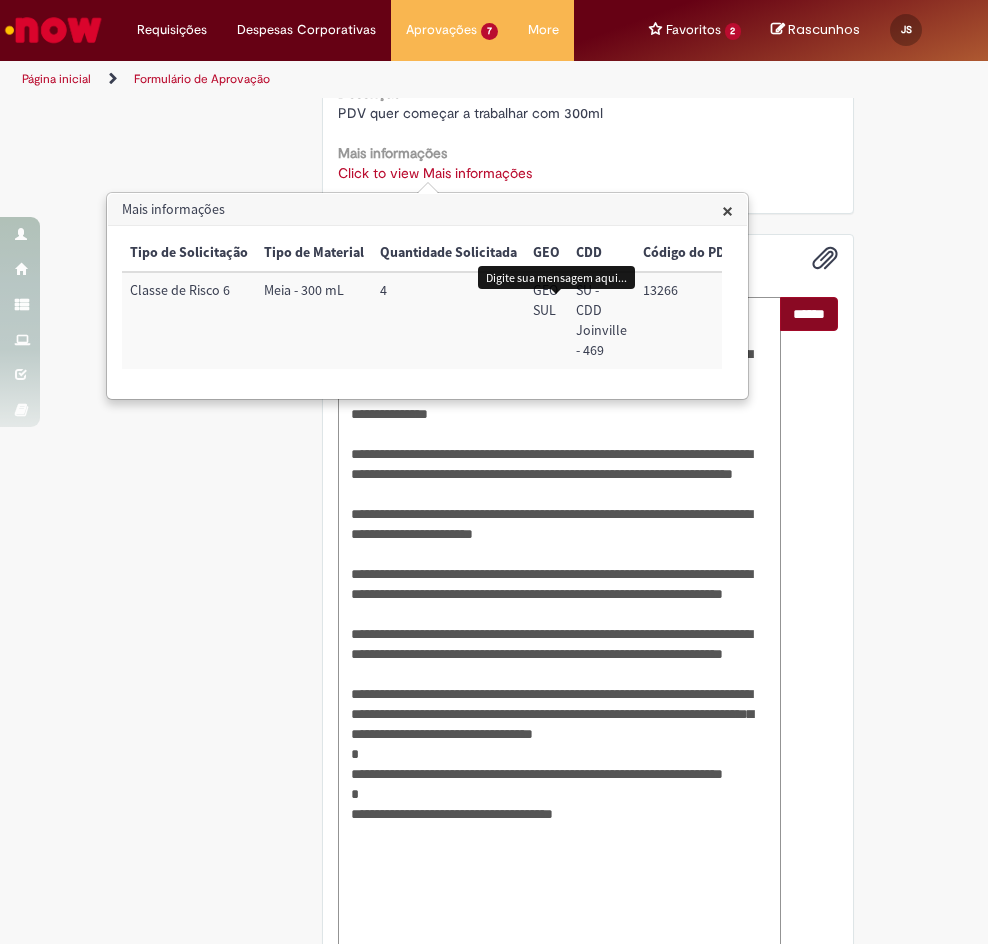 type on "**********" 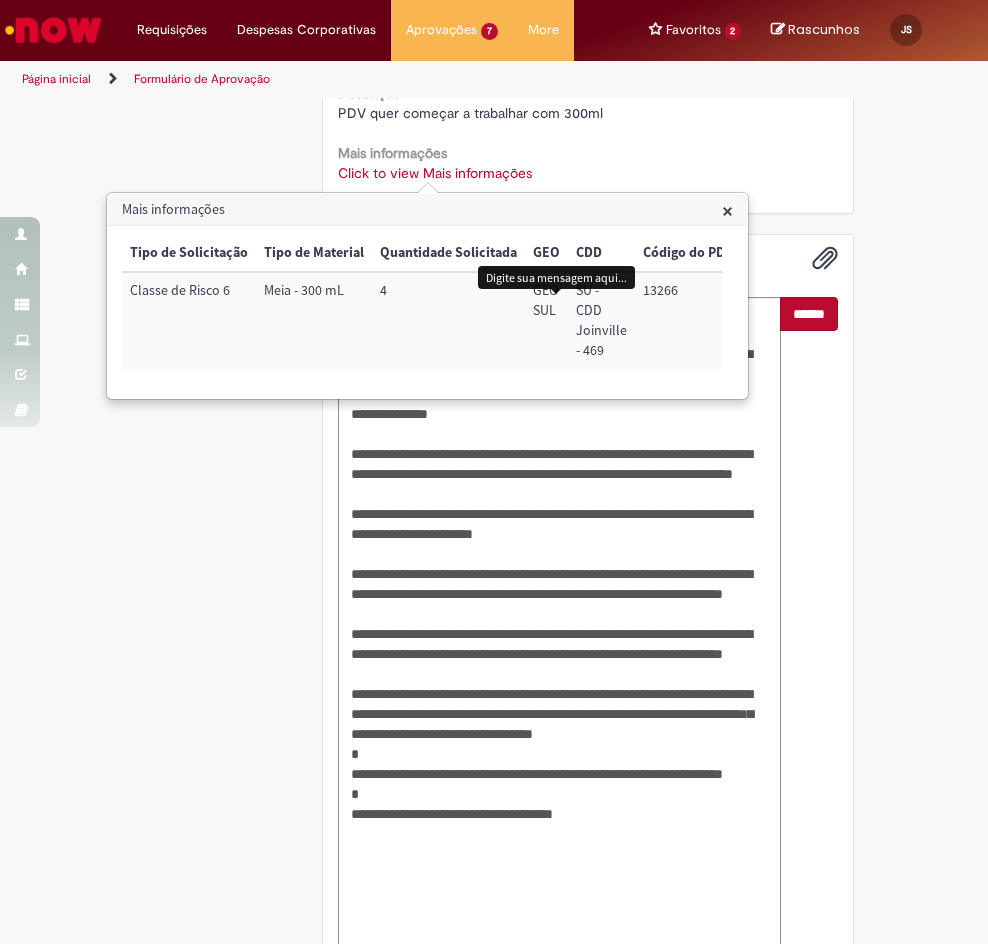 click on "******" at bounding box center (809, 314) 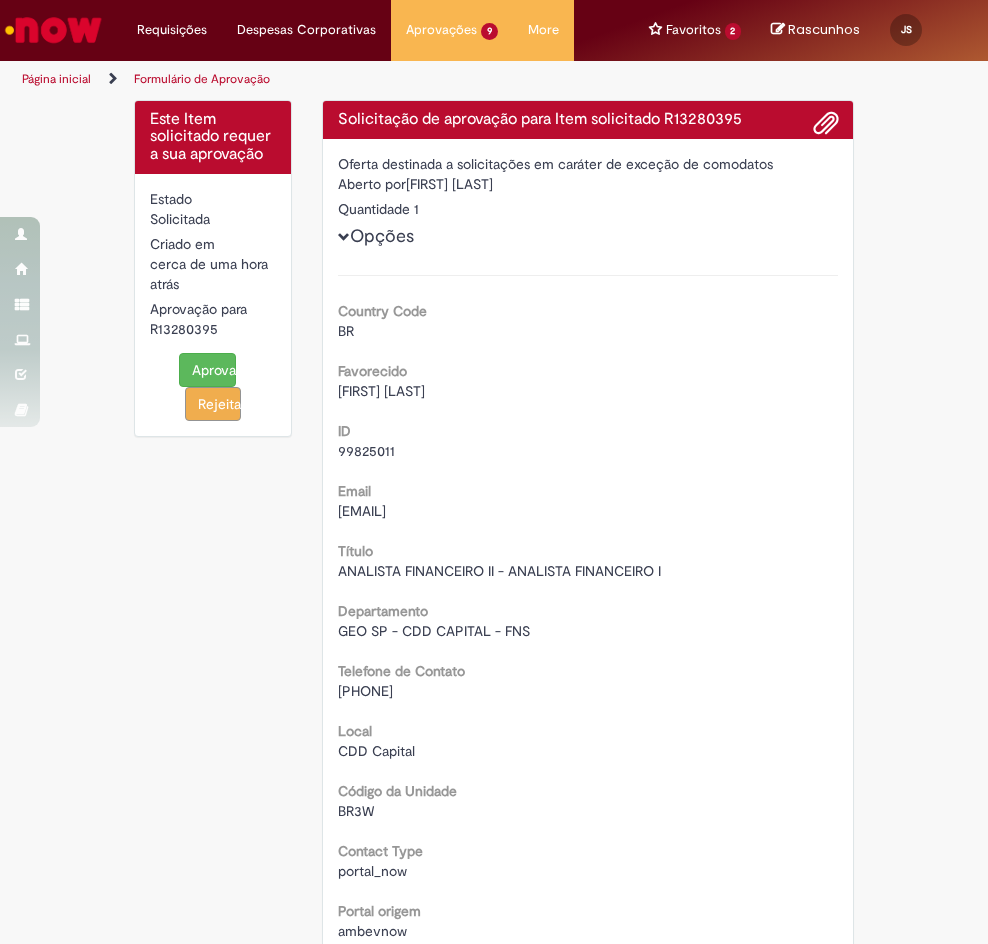 scroll, scrollTop: 0, scrollLeft: 0, axis: both 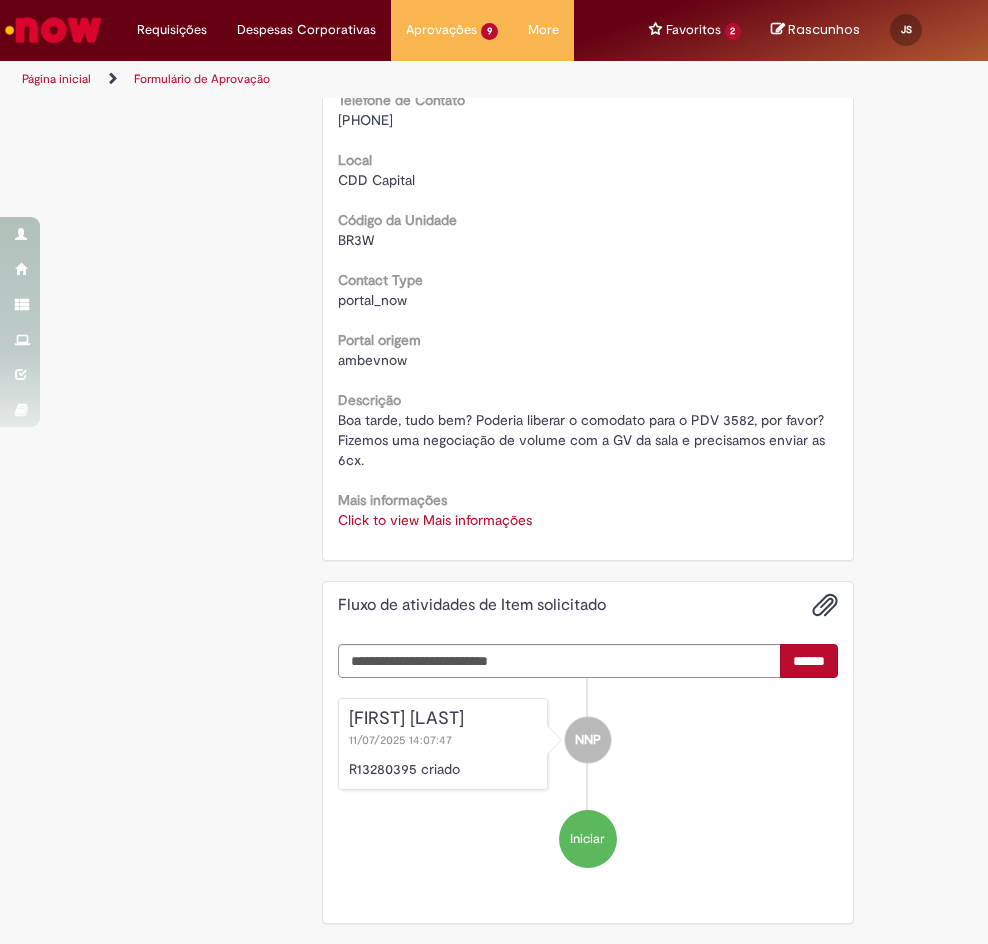 click on "Click to view Mais informações" at bounding box center (435, 520) 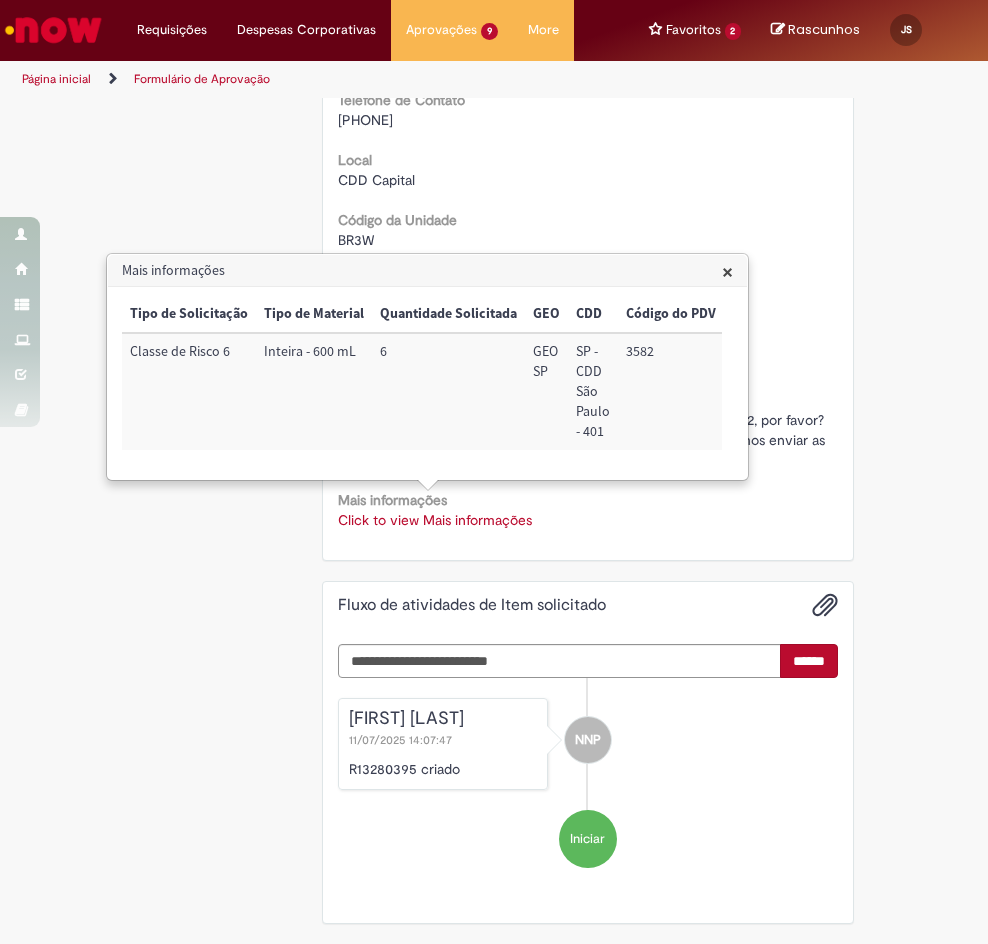 click on "3582" at bounding box center [671, 391] 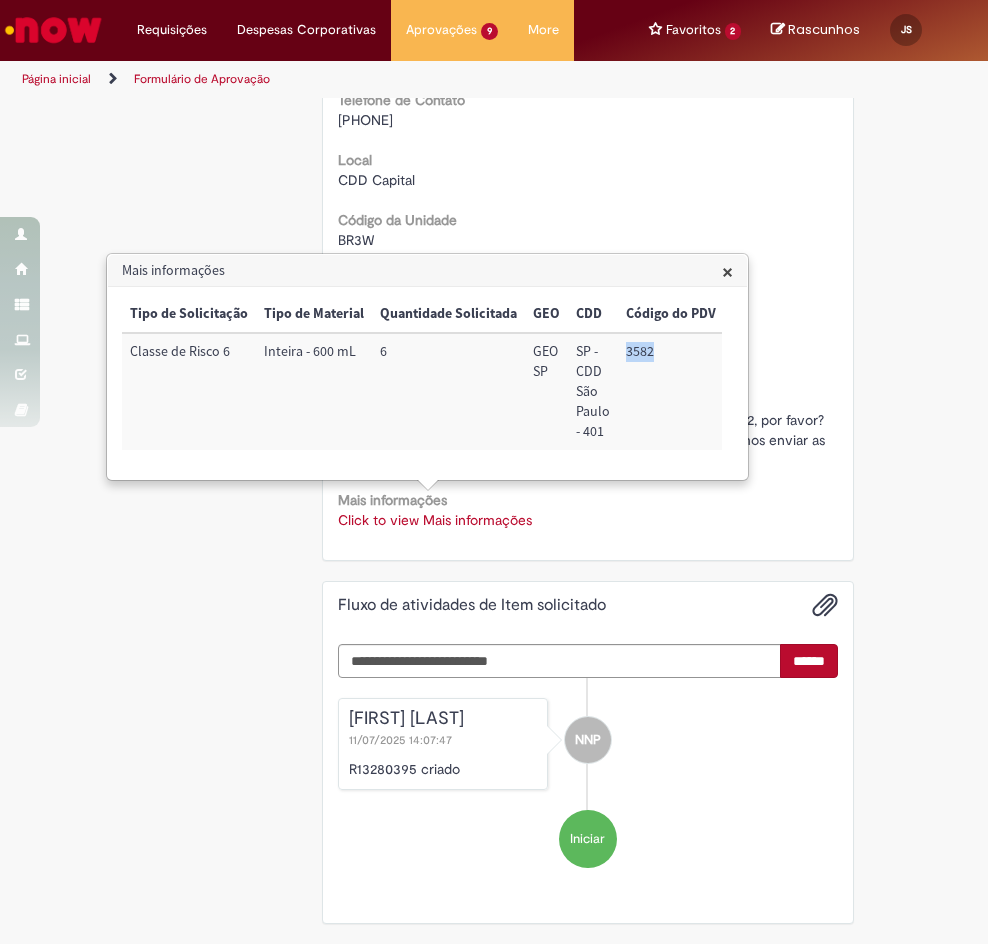 click on "3582" at bounding box center [671, 391] 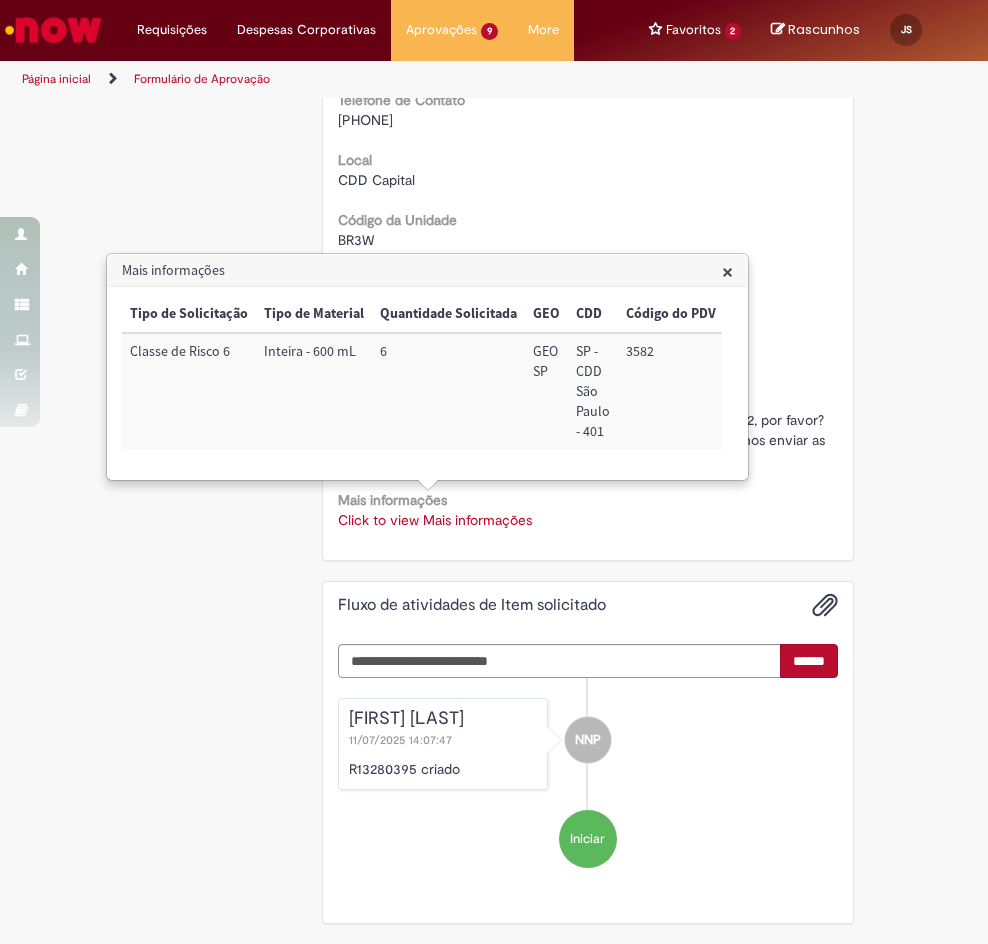 click on "Mais informações" at bounding box center (427, 271) 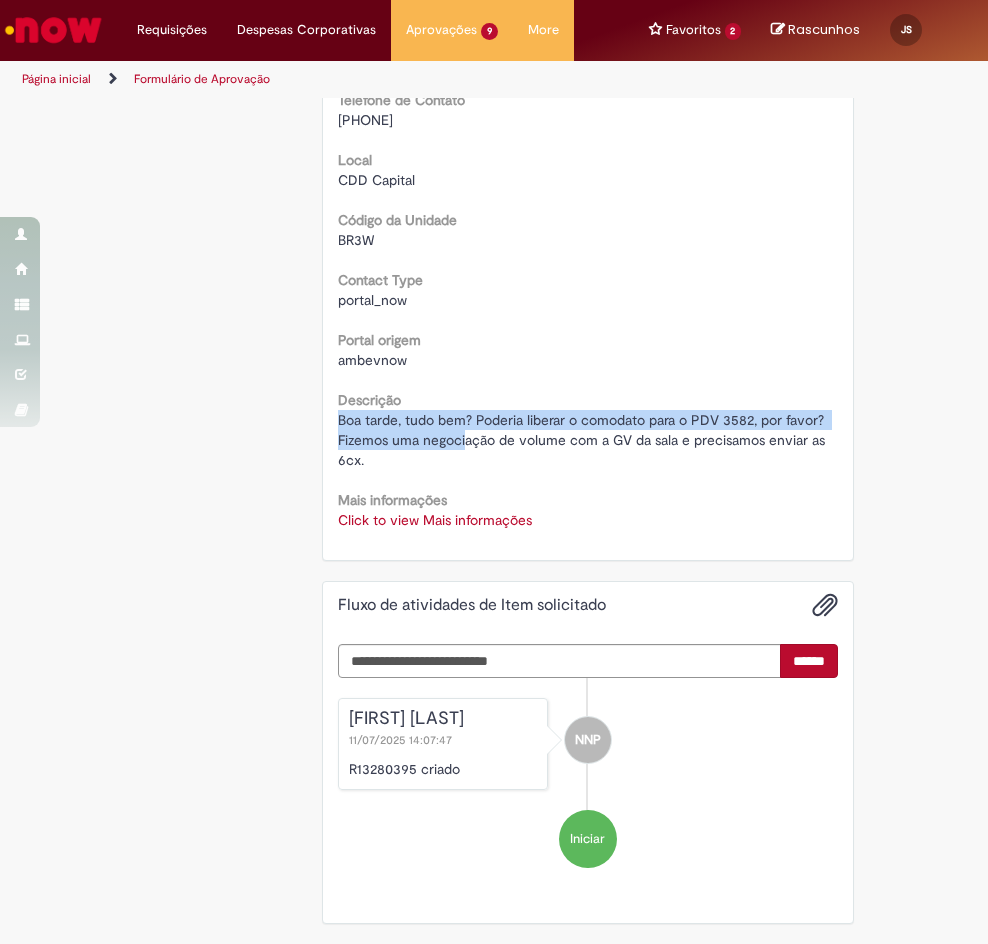 drag, startPoint x: 334, startPoint y: 401, endPoint x: 455, endPoint y: 424, distance: 123.16656 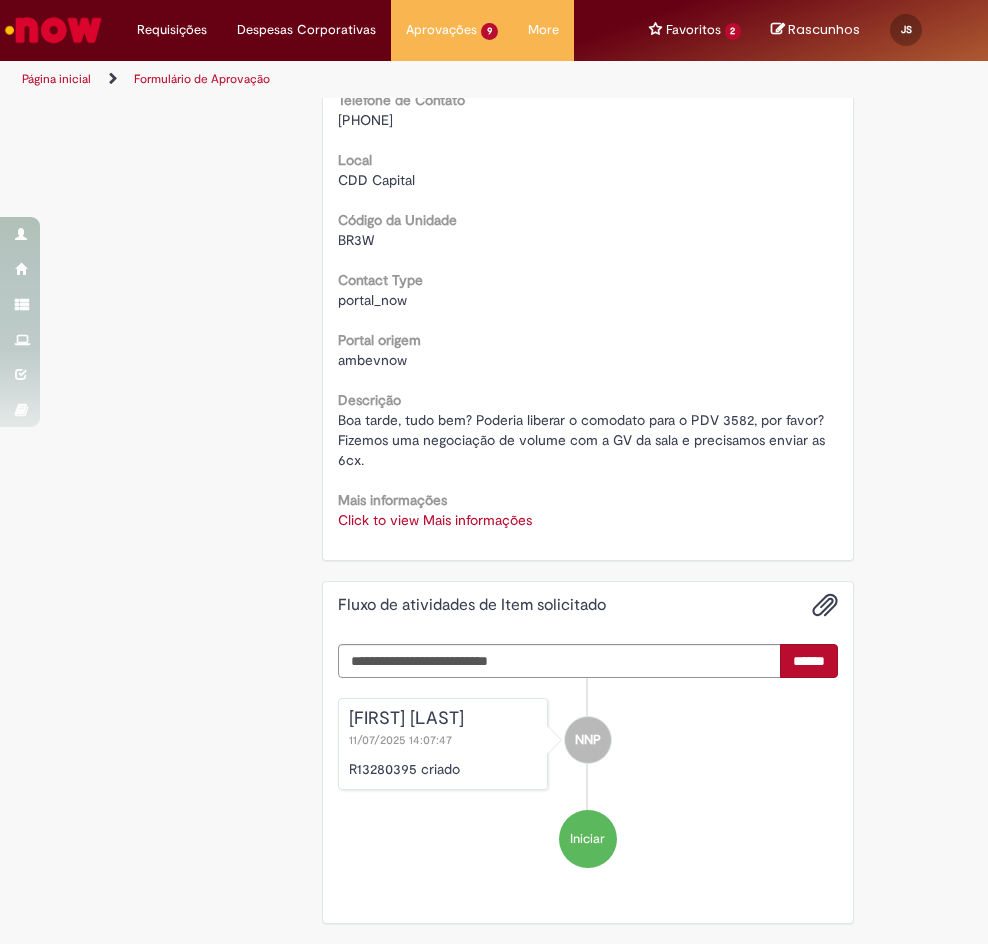 click on "Click to view Mais informações" at bounding box center [435, 520] 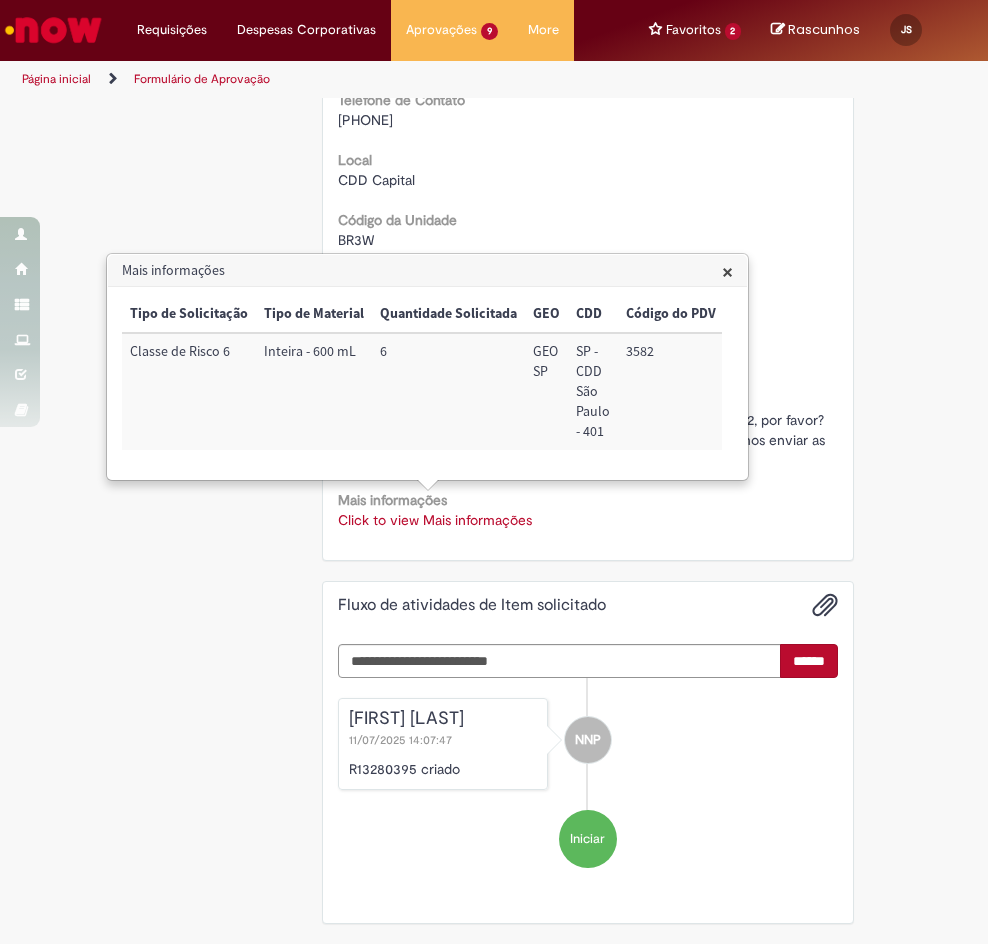 click on "3582" at bounding box center (671, 391) 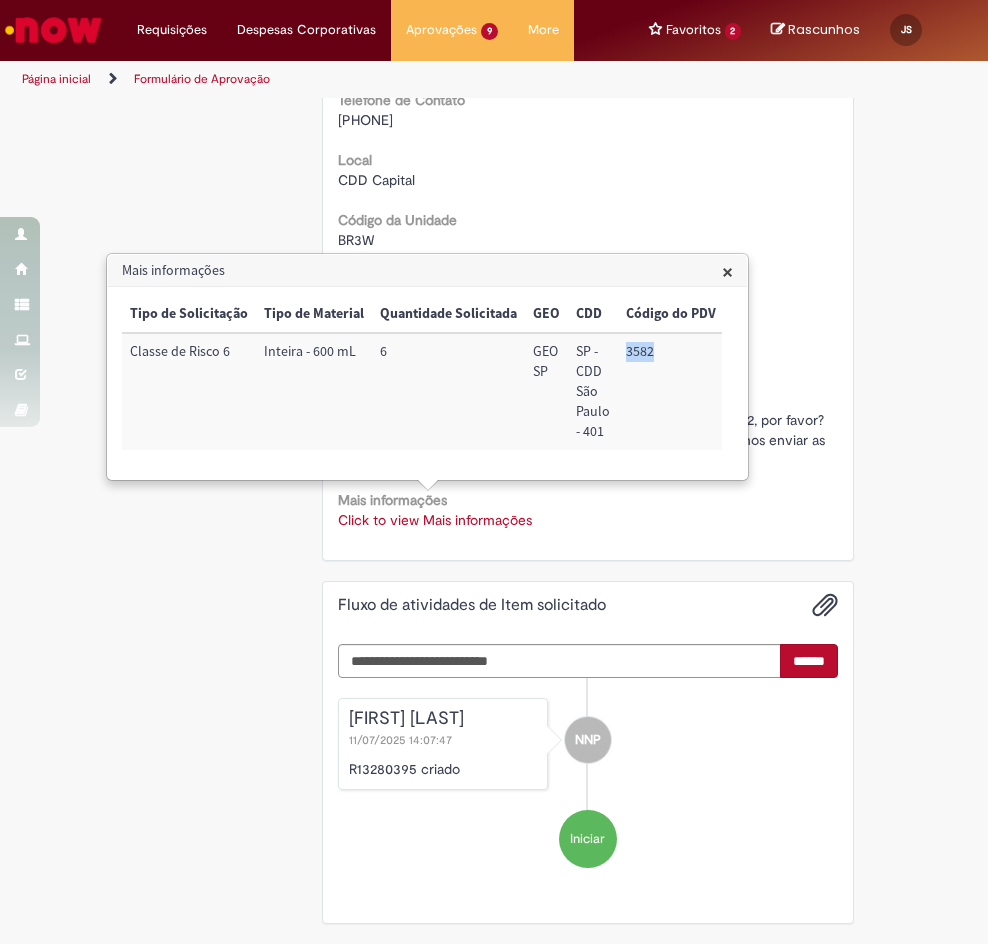 click on "3582" at bounding box center [671, 391] 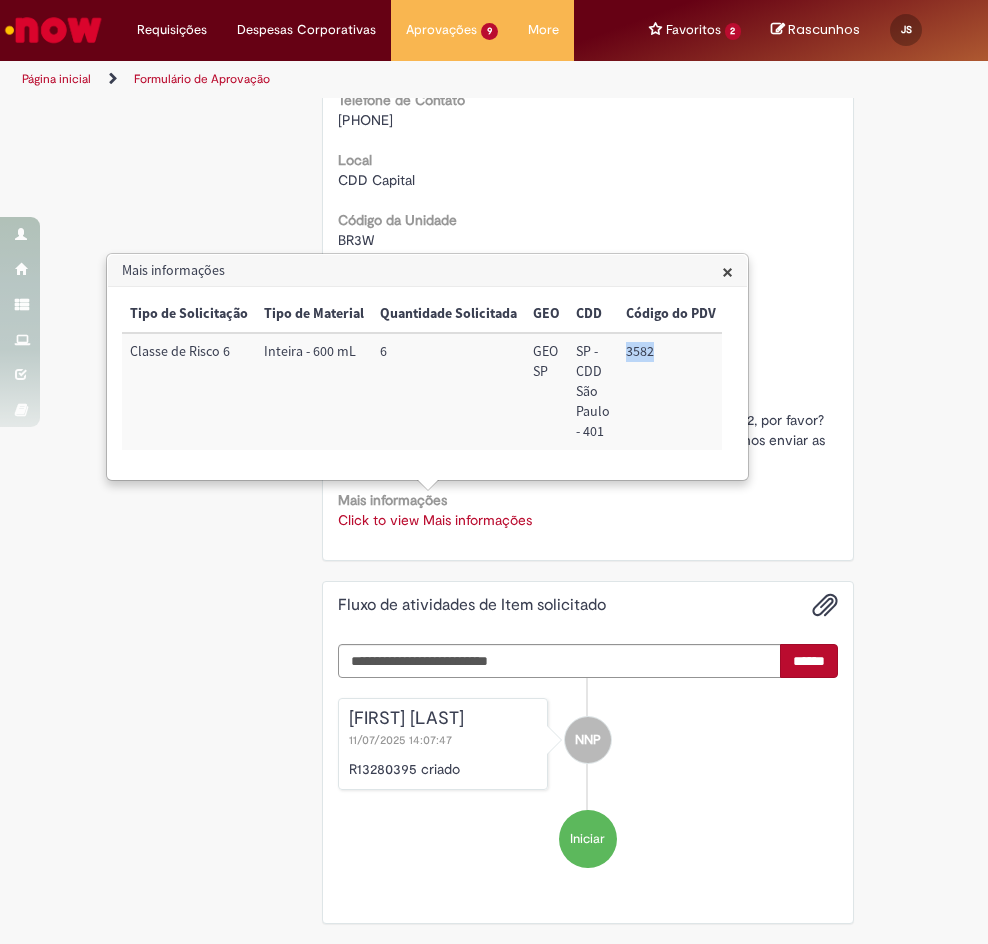 click on "×" at bounding box center (727, 271) 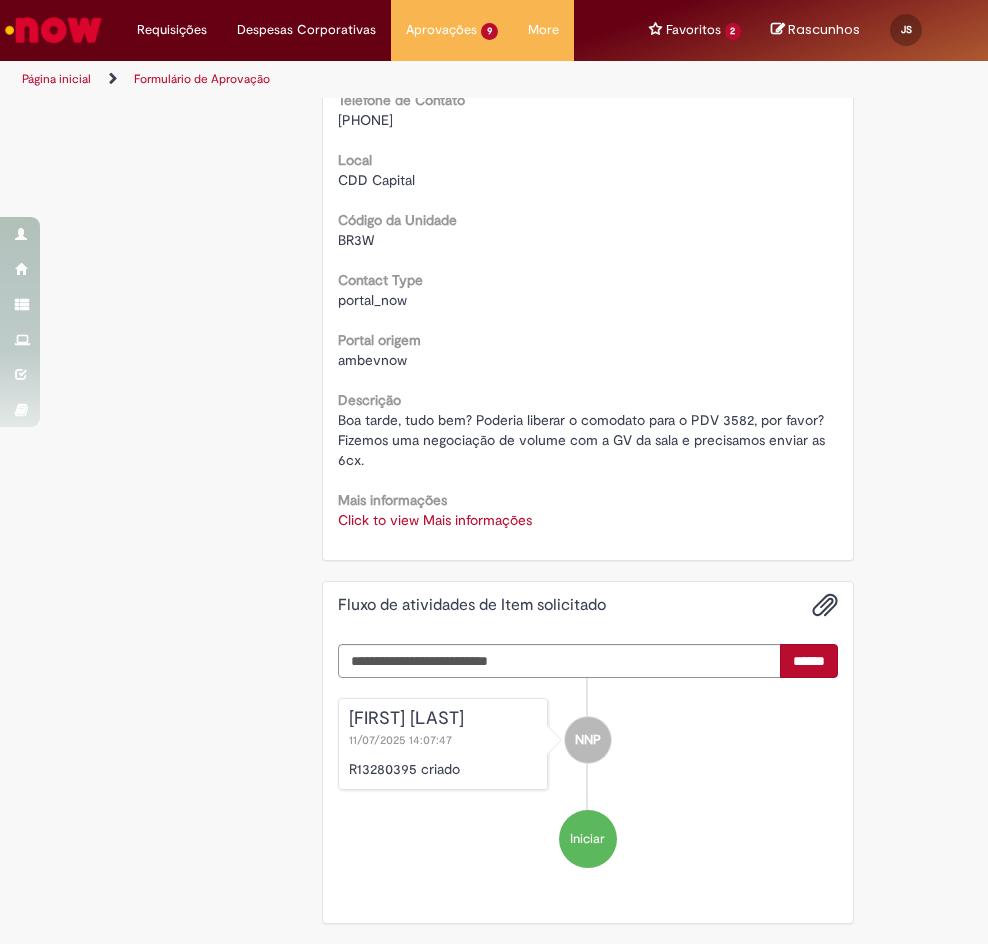 click on "Click to view Mais informações" at bounding box center [435, 520] 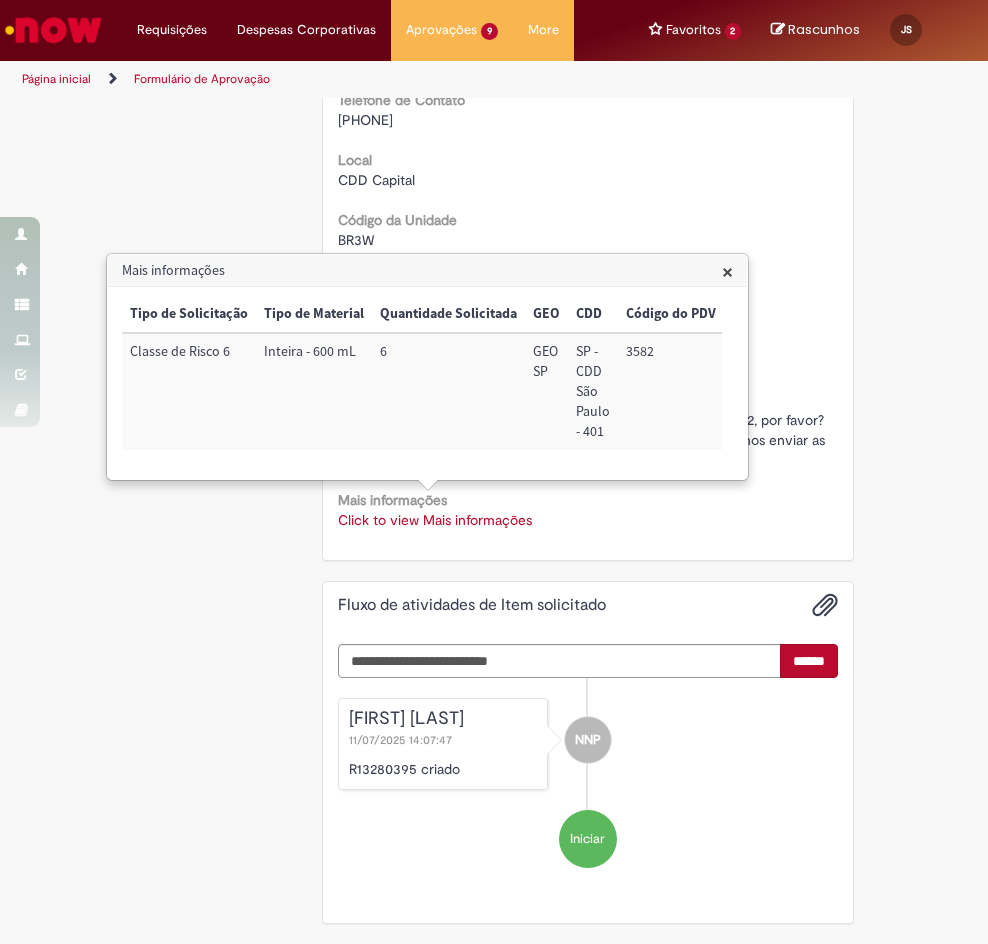 click on "3582" at bounding box center [671, 391] 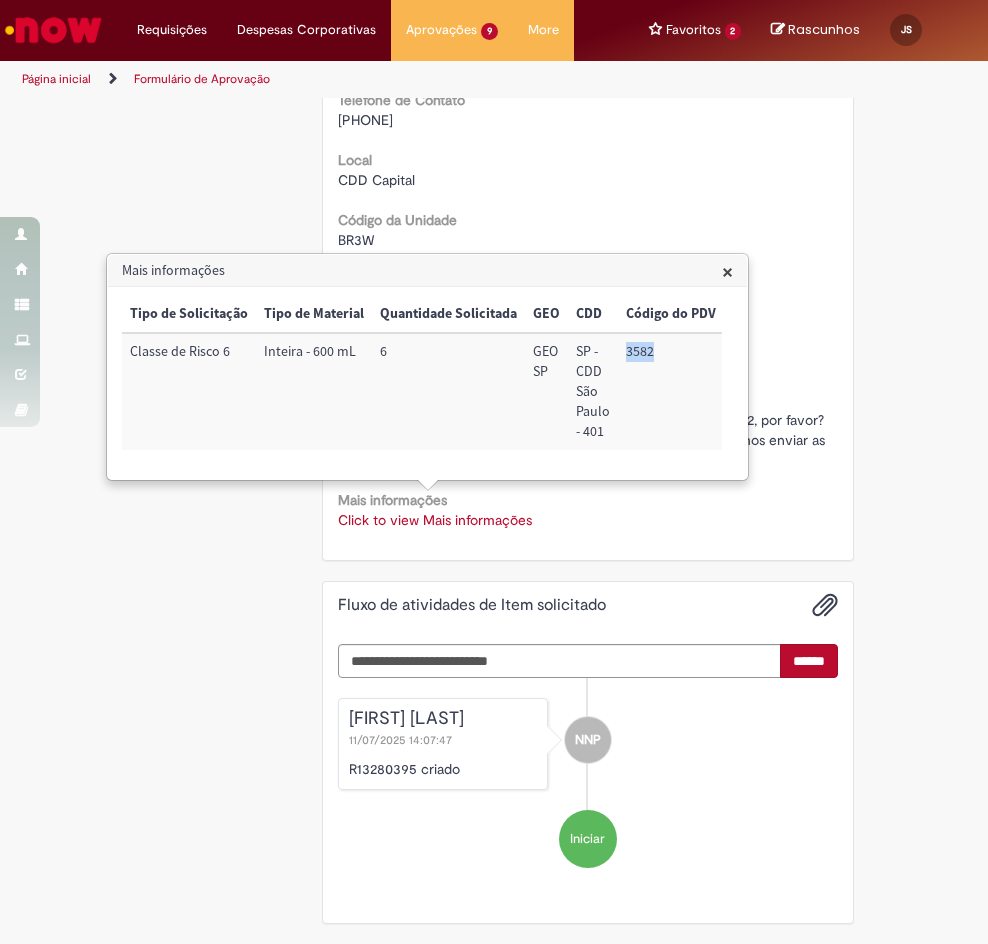 click on "3582" at bounding box center [671, 391] 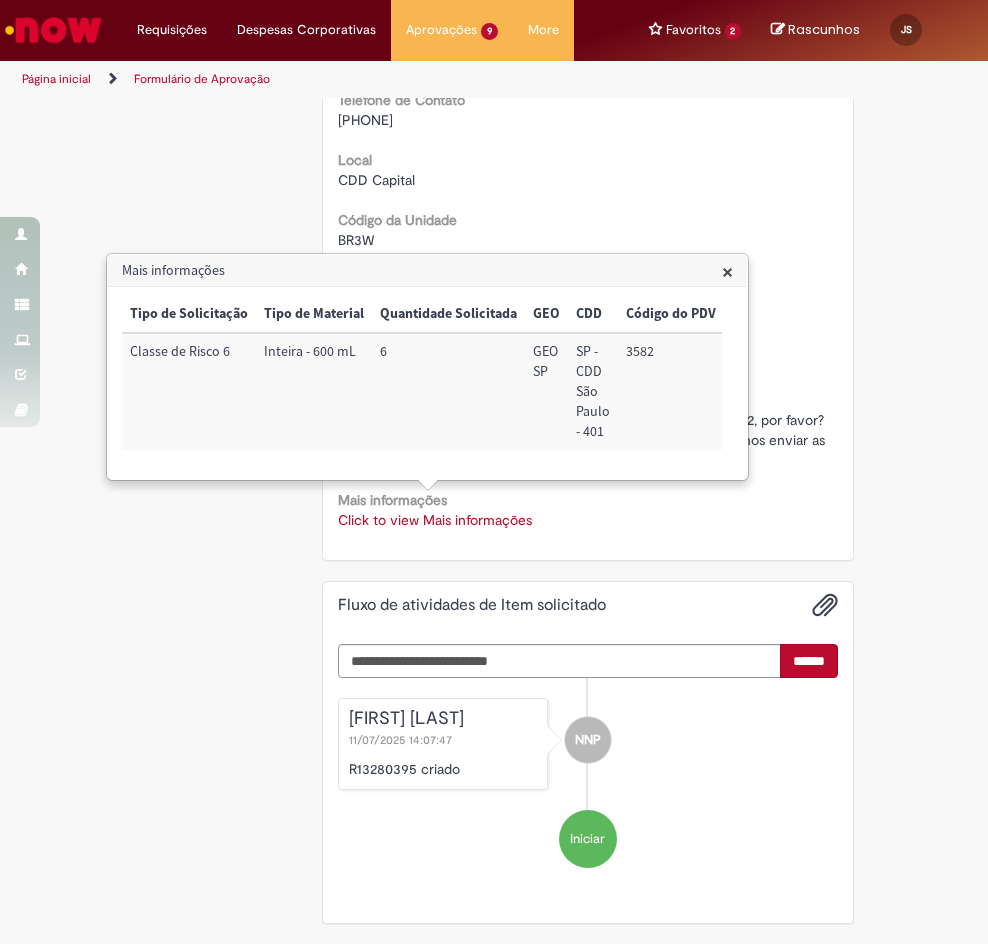 click on "3582" at bounding box center [671, 391] 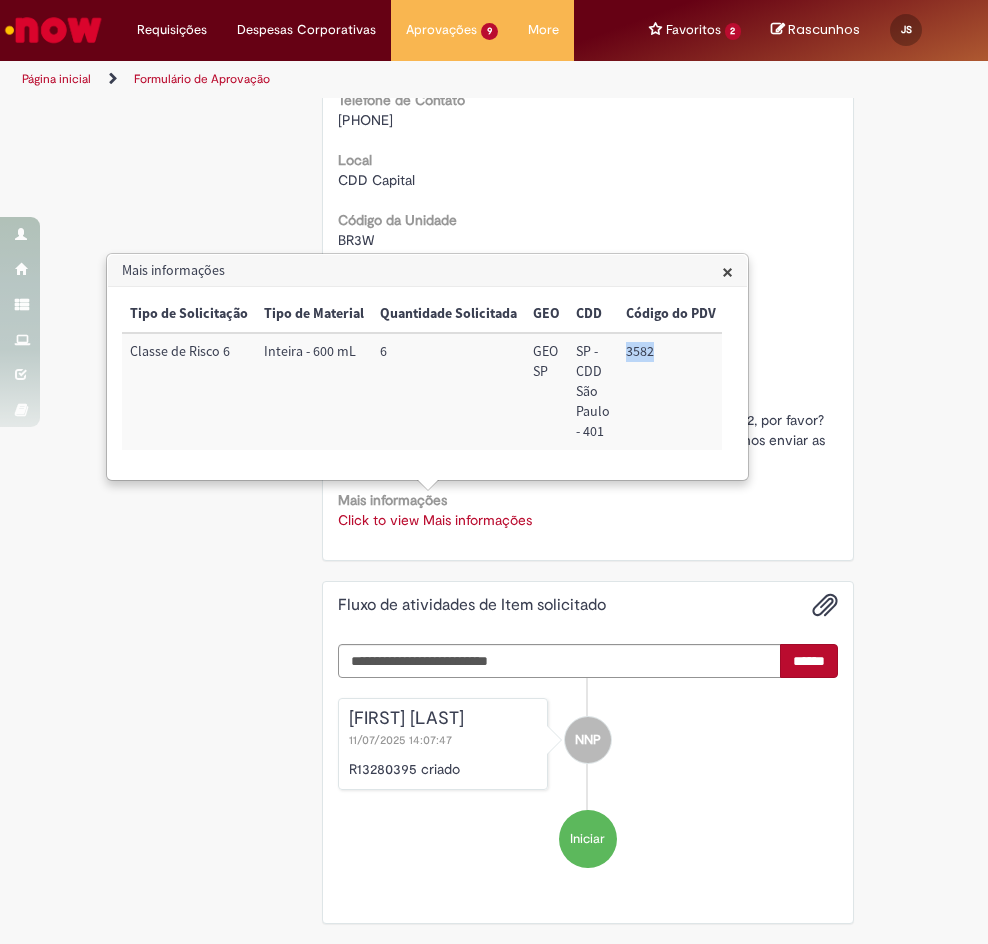 click on "3582" at bounding box center (671, 391) 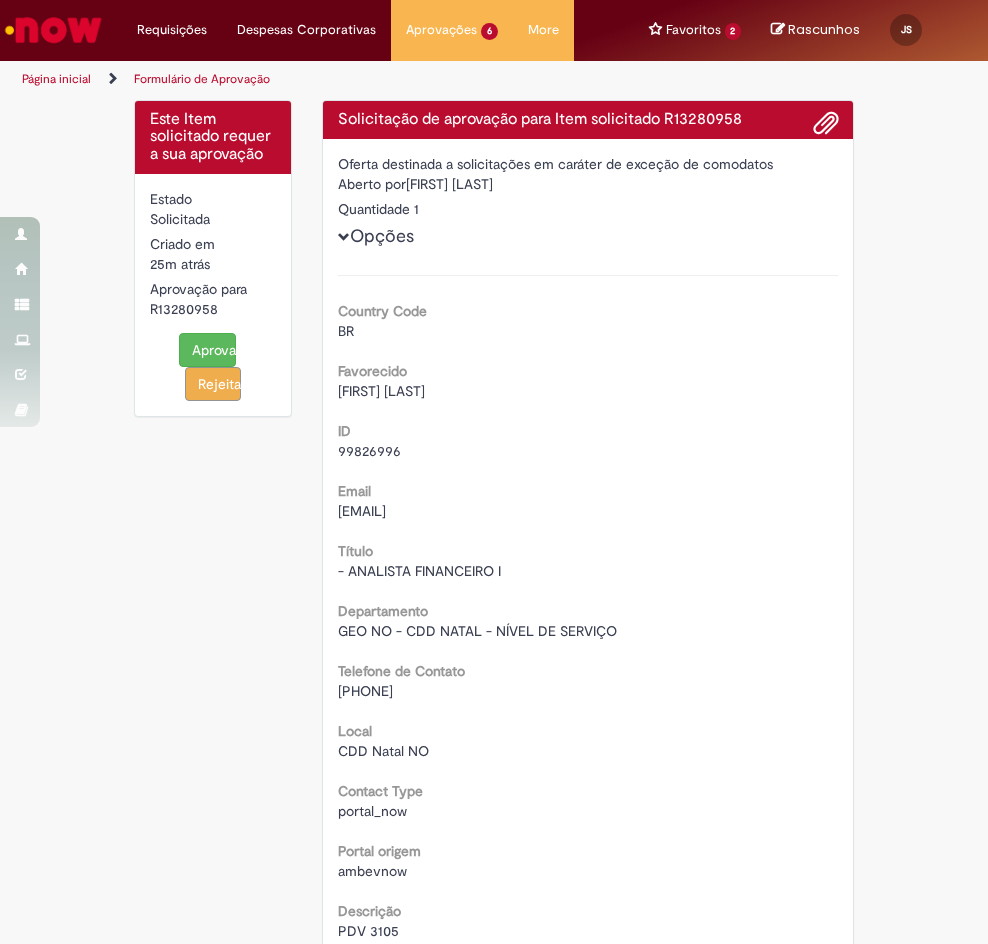 scroll, scrollTop: 0, scrollLeft: 0, axis: both 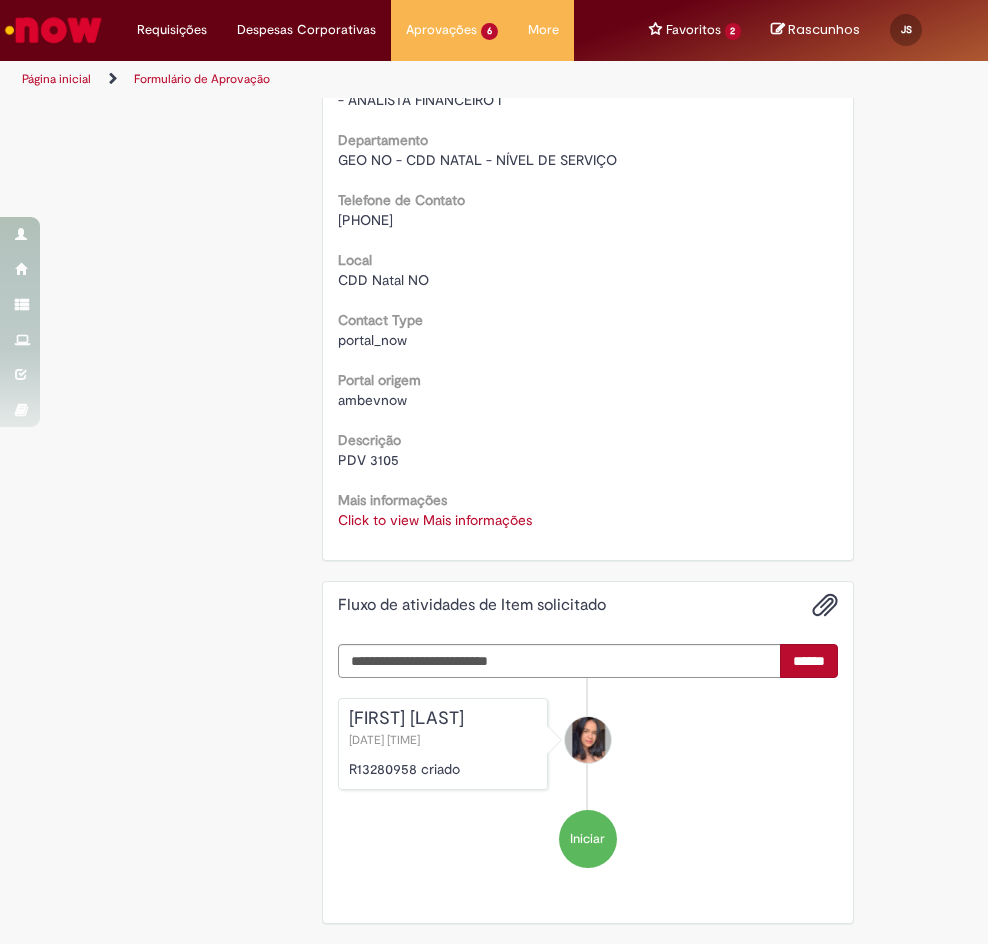 drag, startPoint x: 452, startPoint y: 502, endPoint x: 464, endPoint y: 492, distance: 15.6205 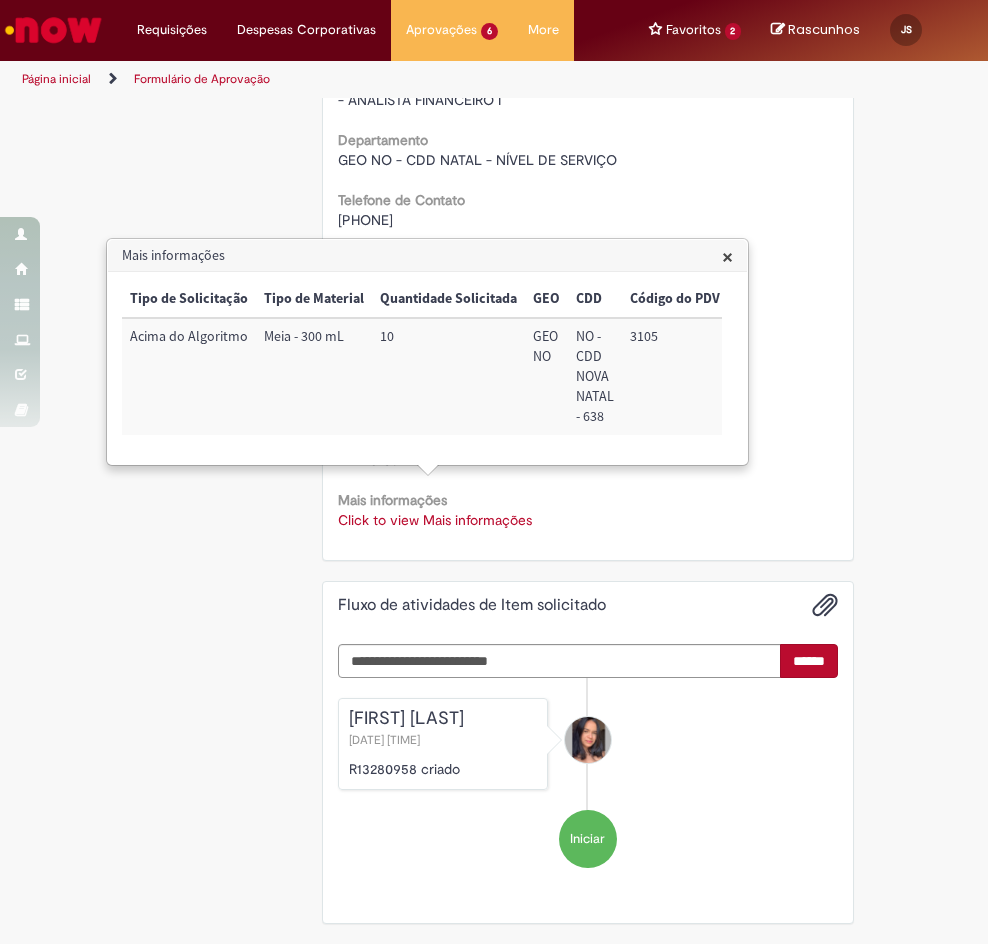 click on "3105" at bounding box center [675, 376] 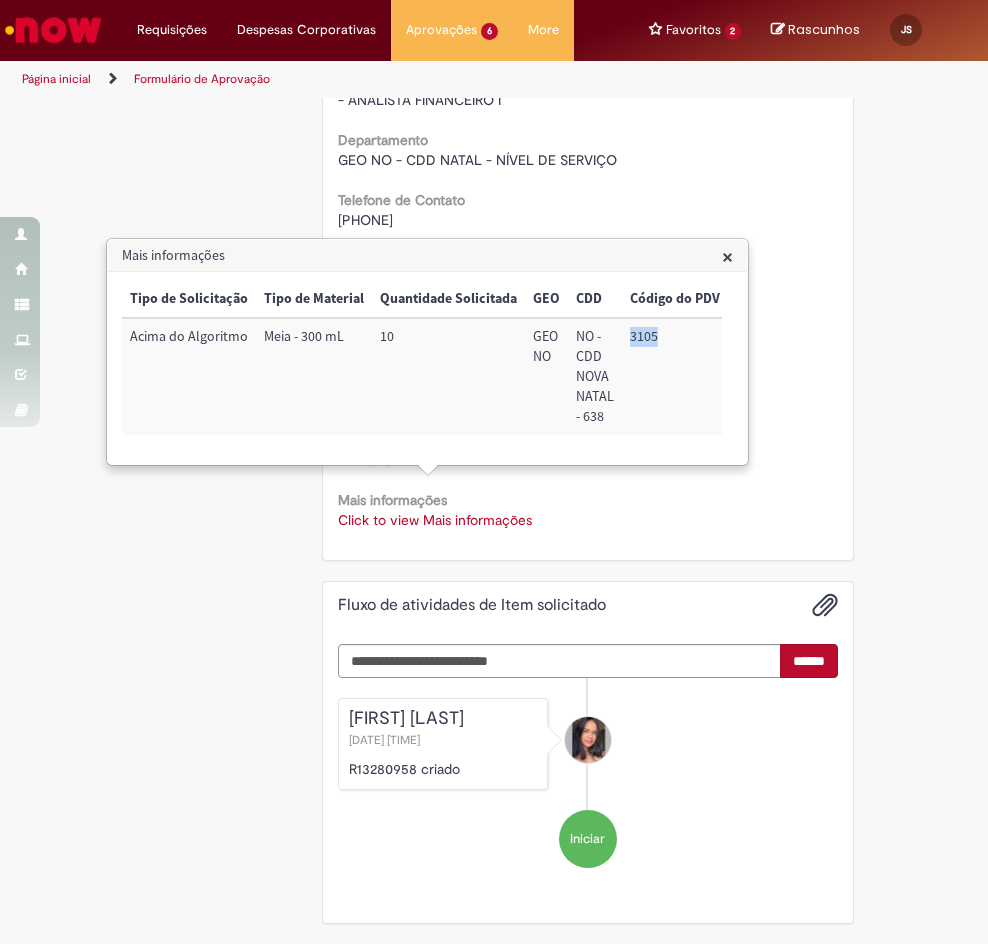 click on "3105" at bounding box center [675, 376] 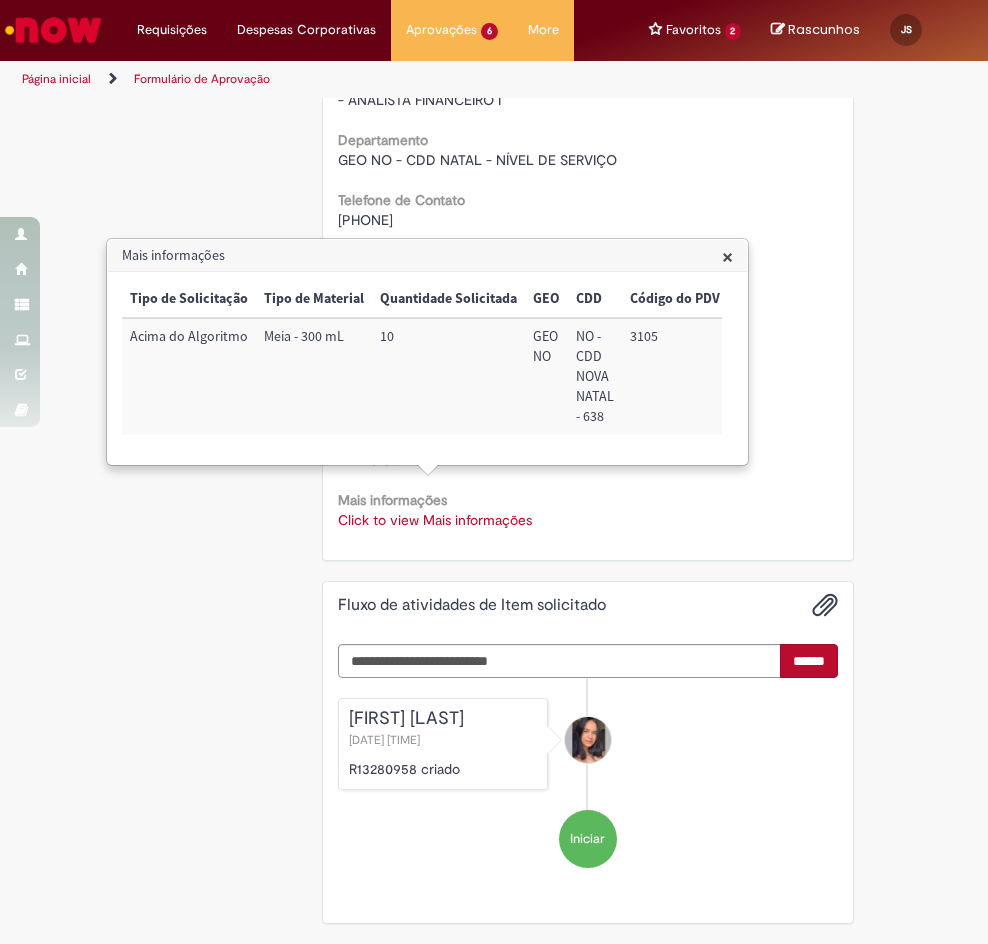 drag, startPoint x: 544, startPoint y: 353, endPoint x: 577, endPoint y: 353, distance: 33 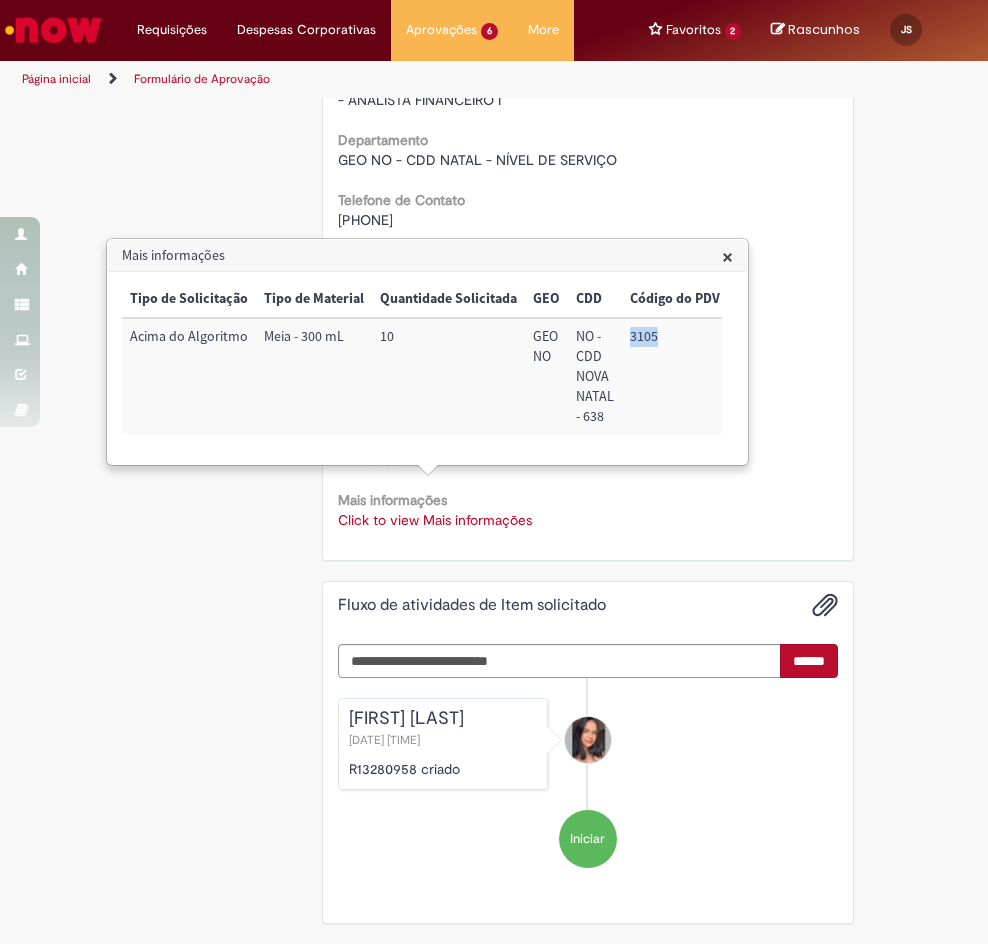 click on "3105" at bounding box center [675, 376] 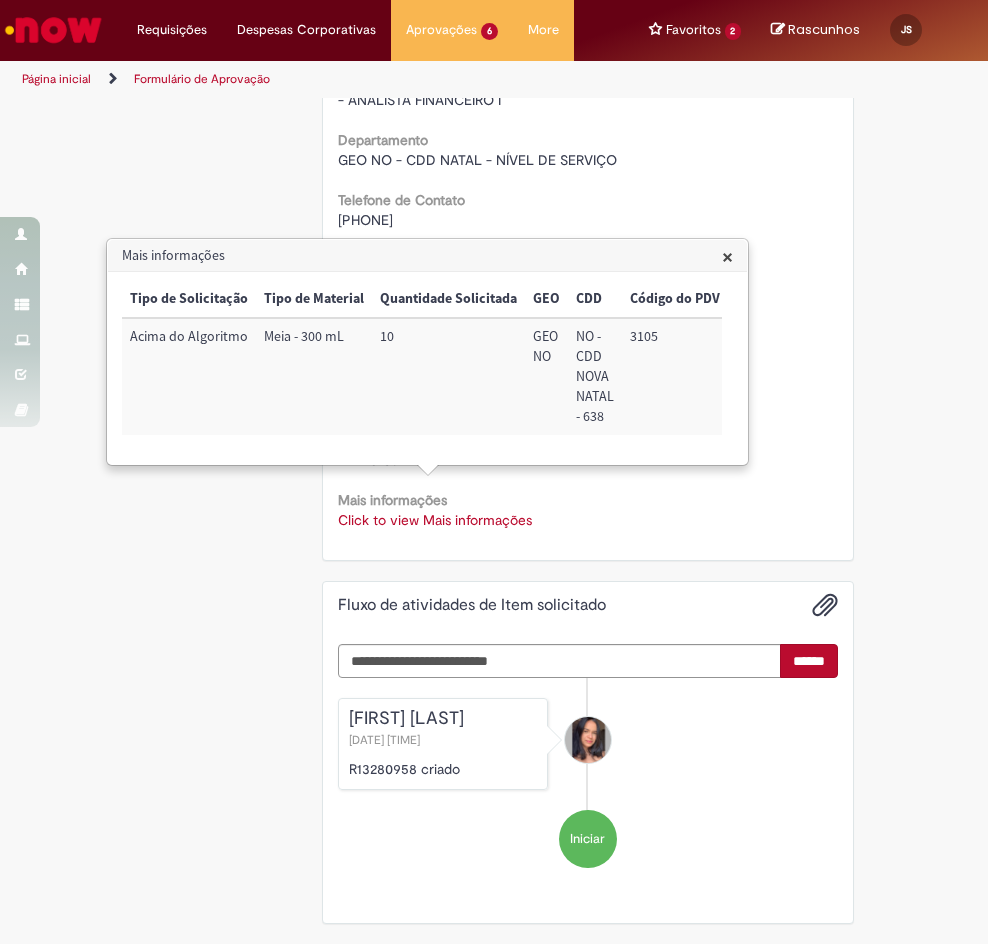 click on "Acima do Algoritmo" at bounding box center [189, 376] 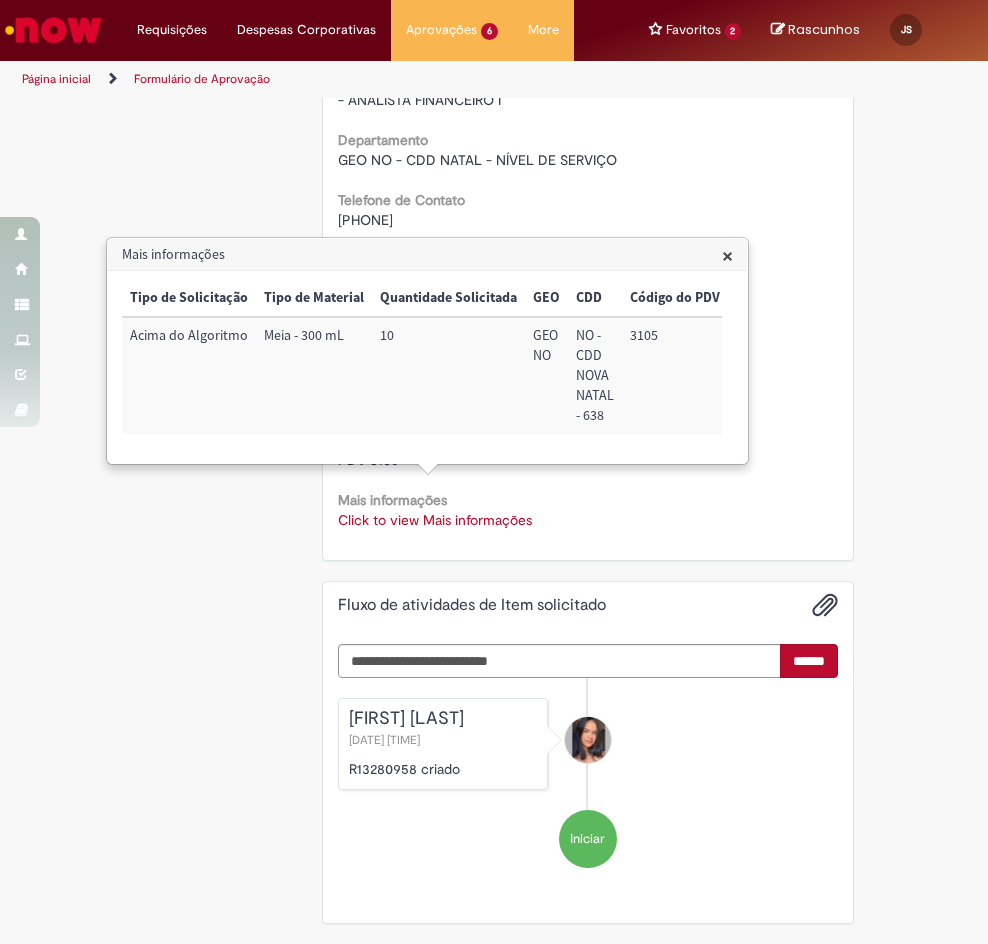 click on "3105" at bounding box center (675, 375) 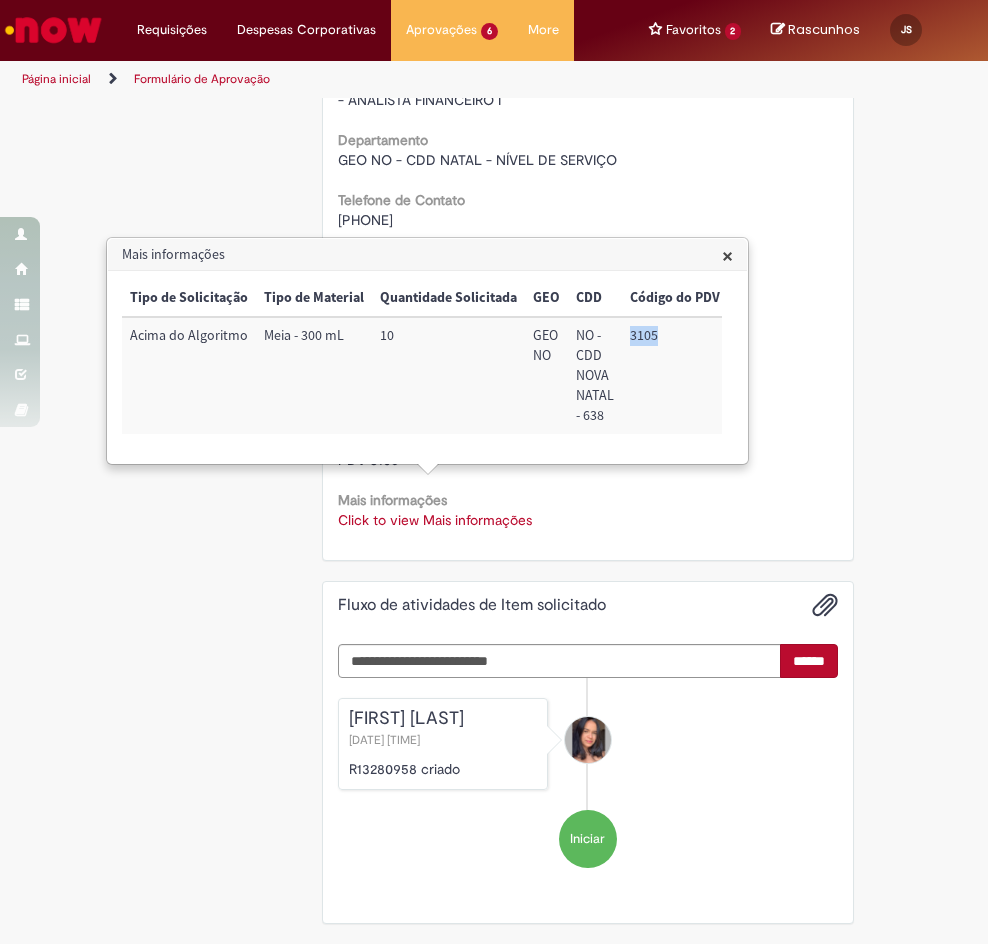 click on "3105" at bounding box center [675, 375] 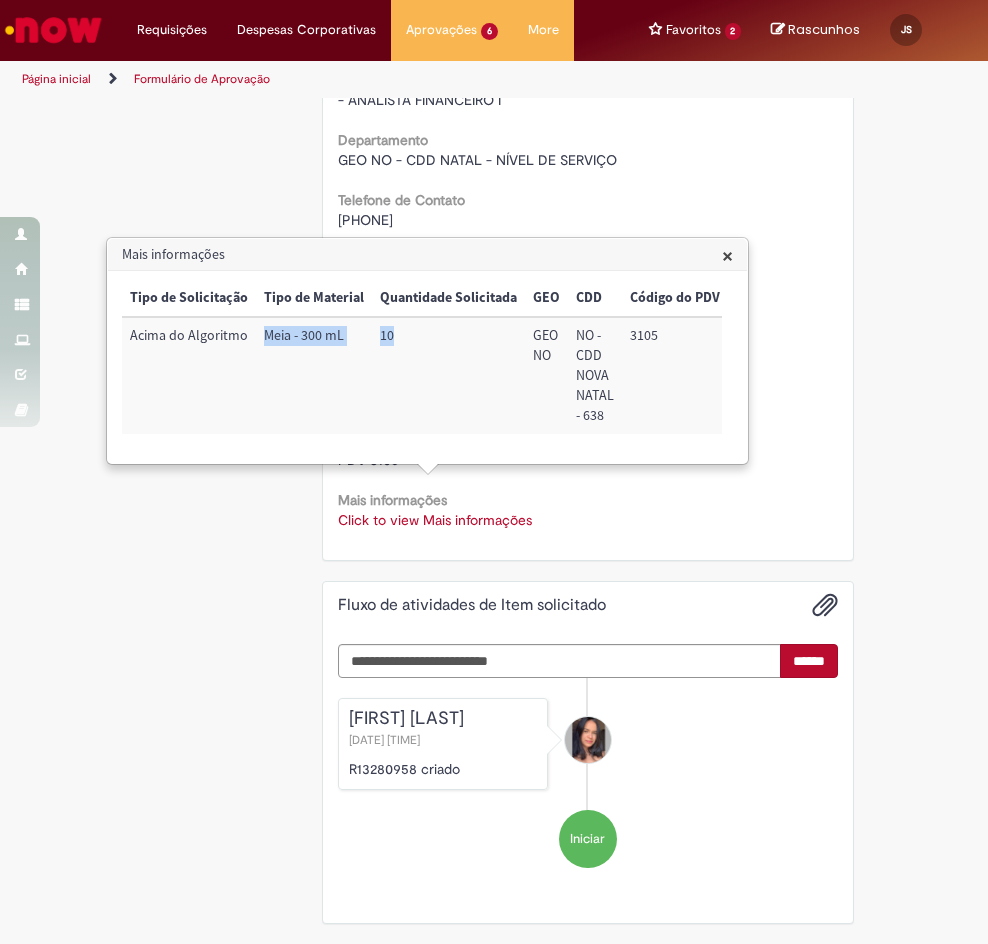 drag, startPoint x: 419, startPoint y: 350, endPoint x: 935, endPoint y: 262, distance: 523.4501 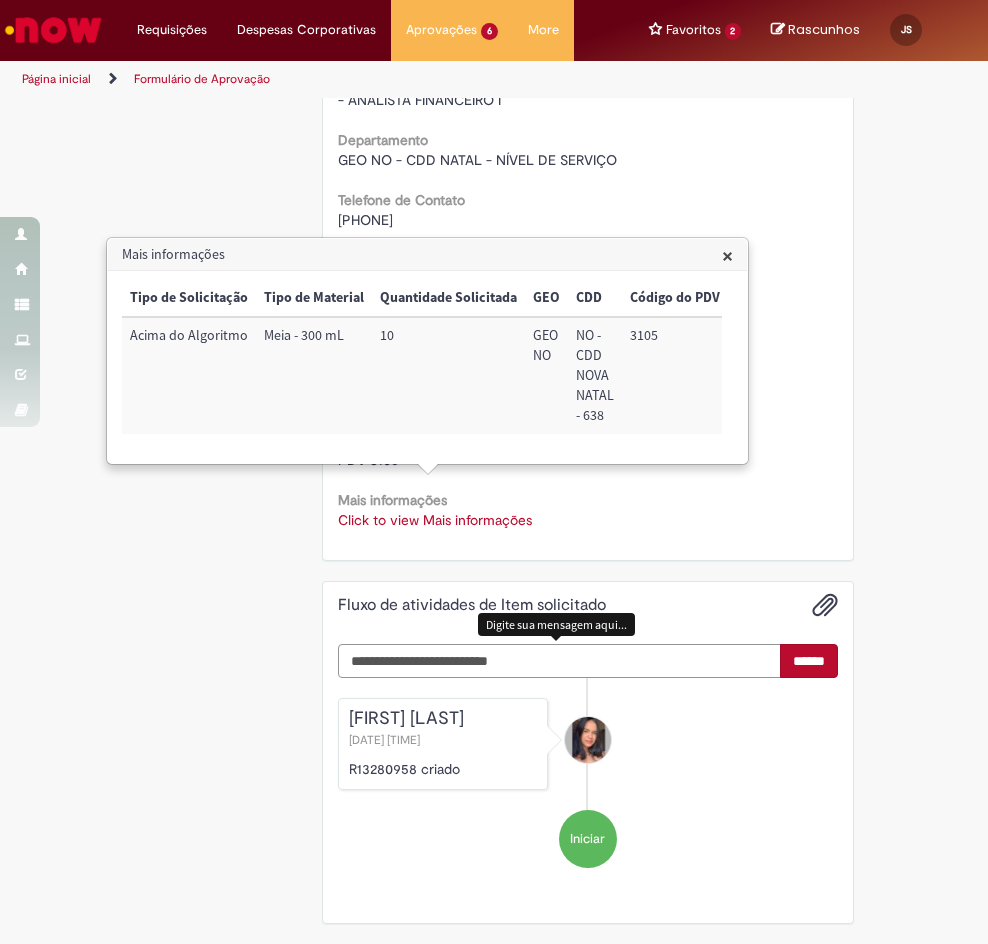 click at bounding box center [560, 661] 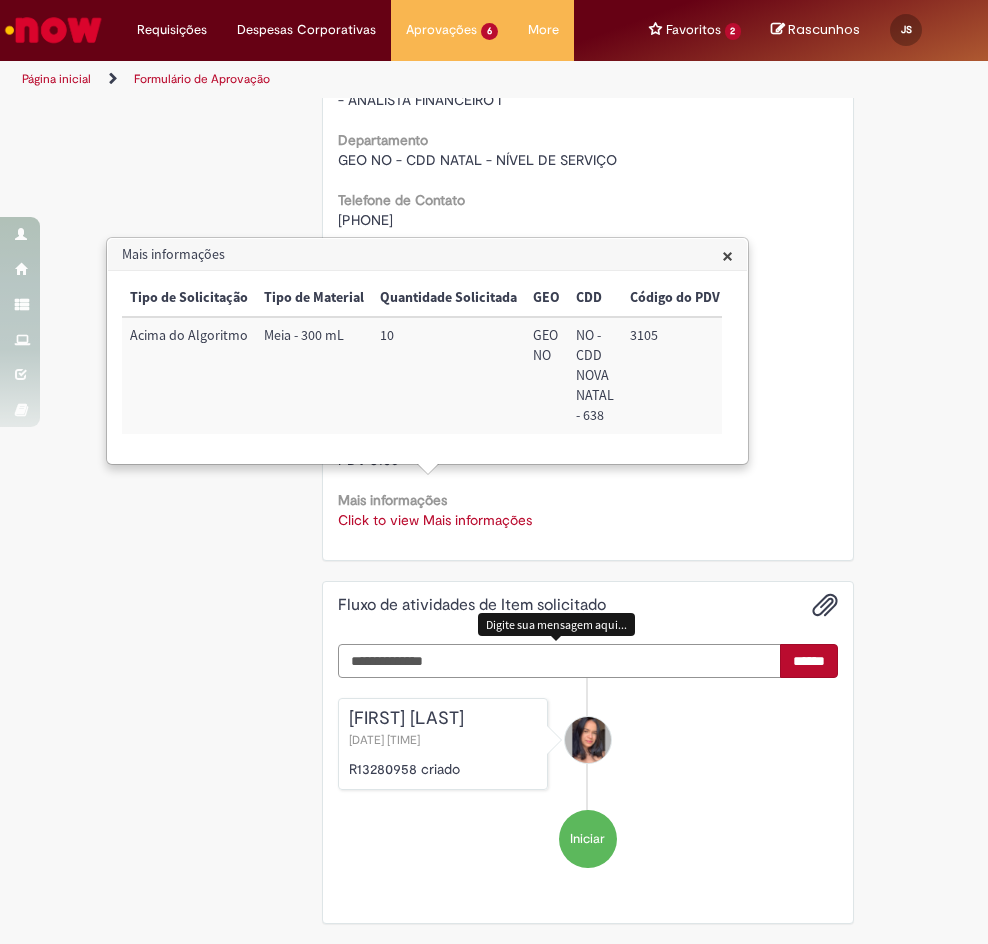 scroll, scrollTop: 818, scrollLeft: 0, axis: vertical 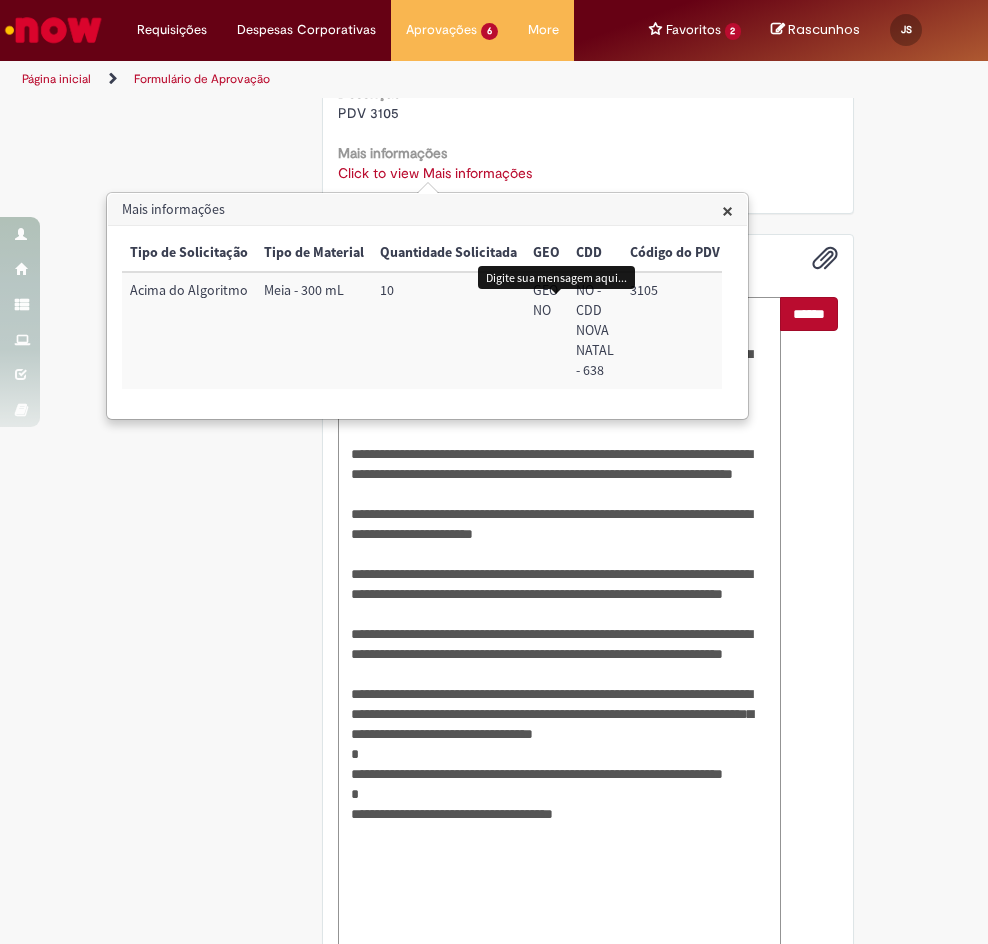 type on "**********" 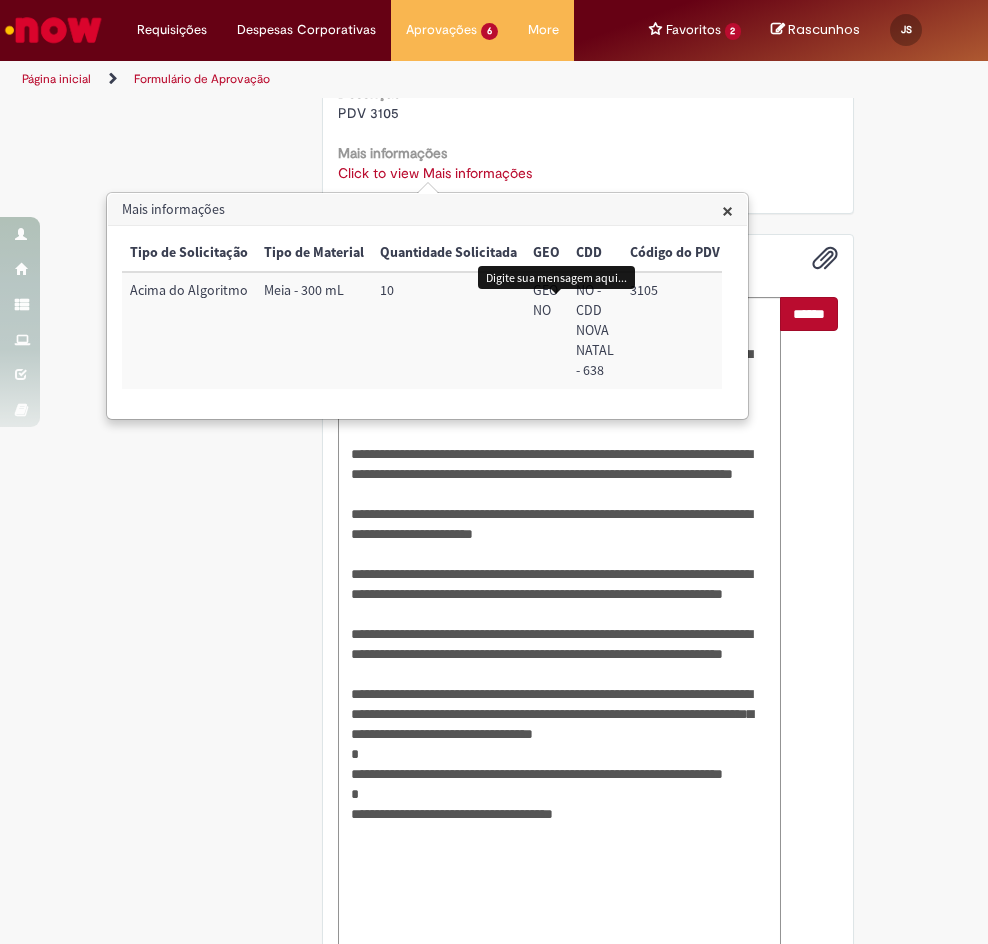 click on "******" at bounding box center (809, 624) 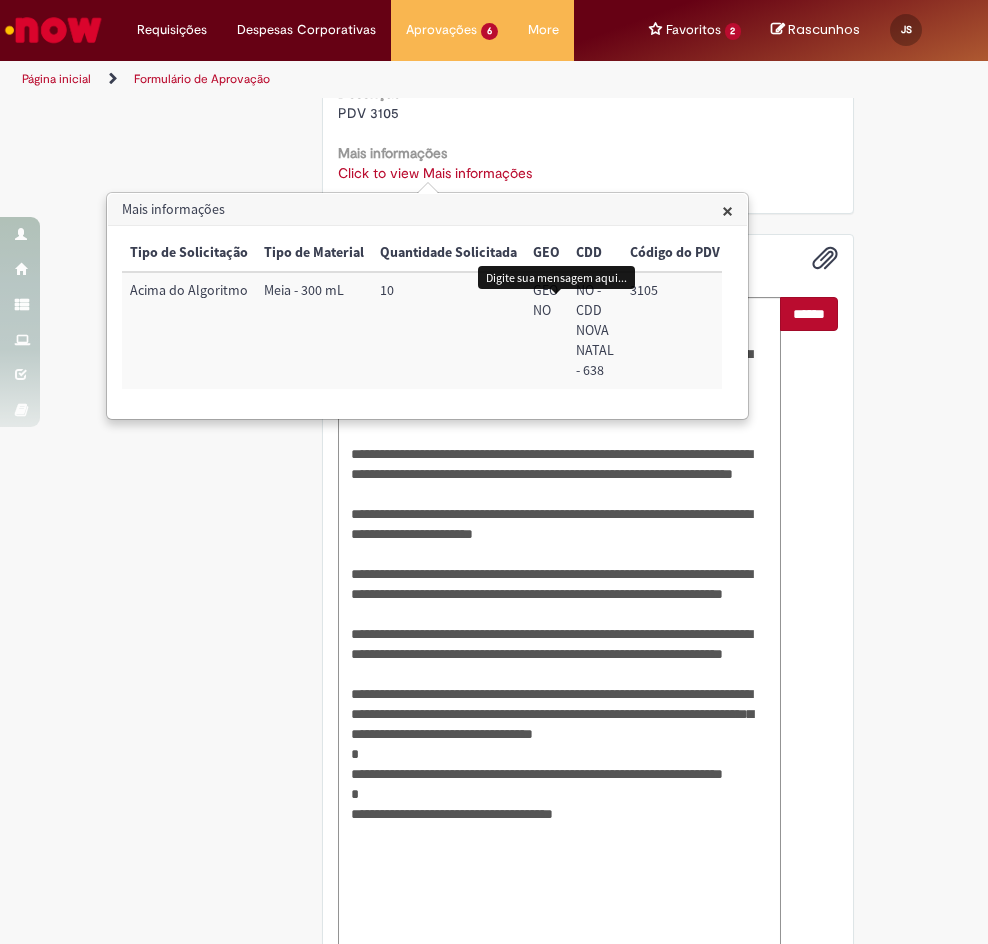 click on "******" at bounding box center (809, 314) 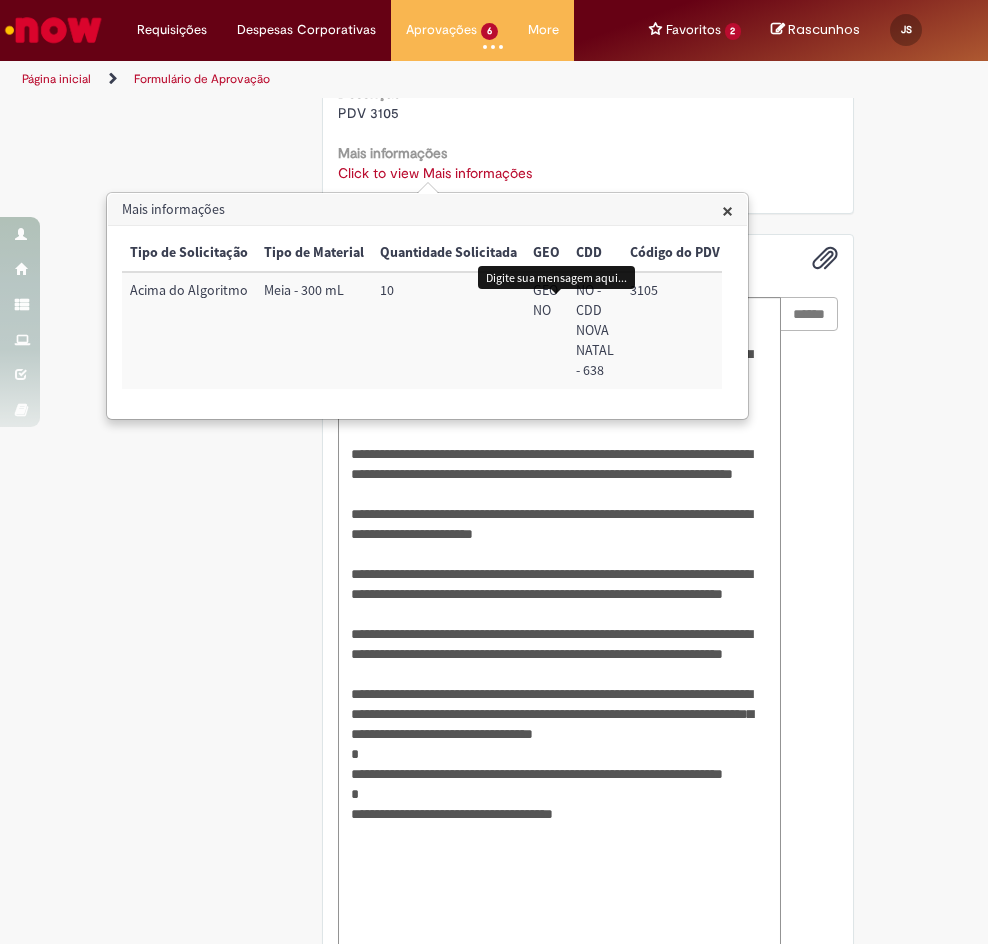 click on "Mais informações" at bounding box center [427, 210] 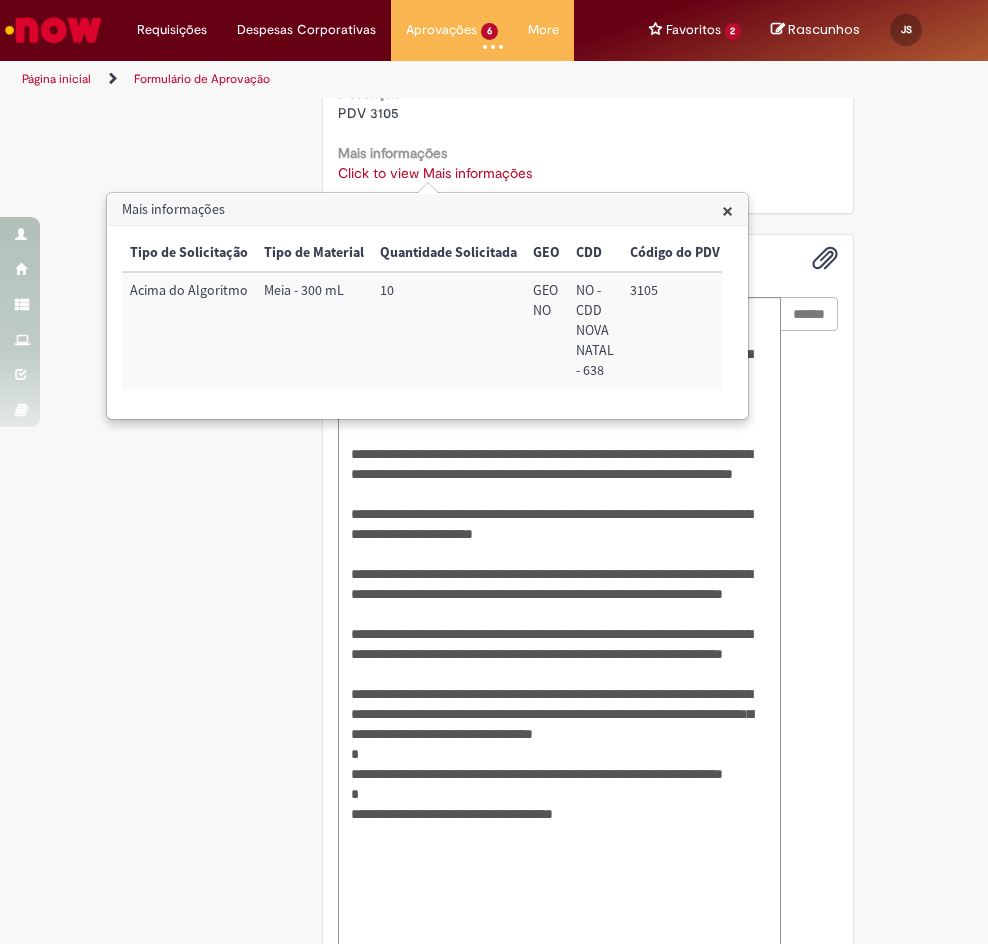 click on "×" at bounding box center (727, 210) 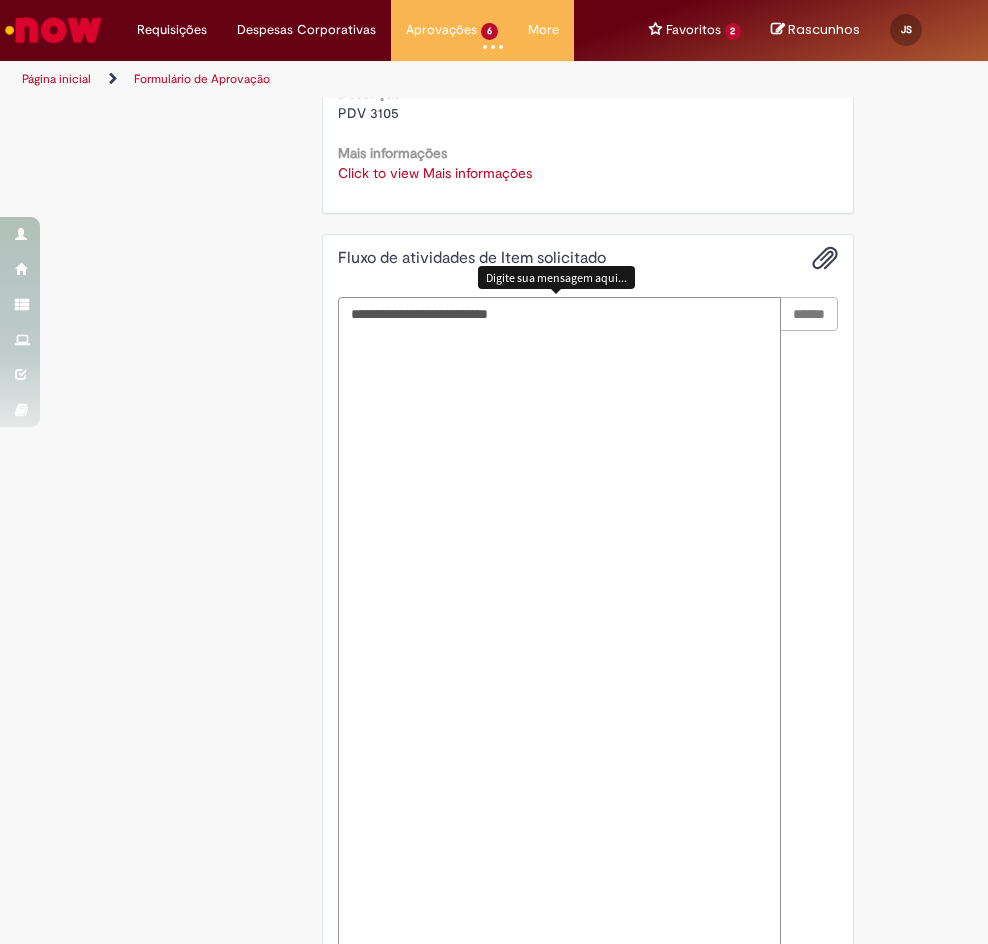 scroll, scrollTop: 491, scrollLeft: 0, axis: vertical 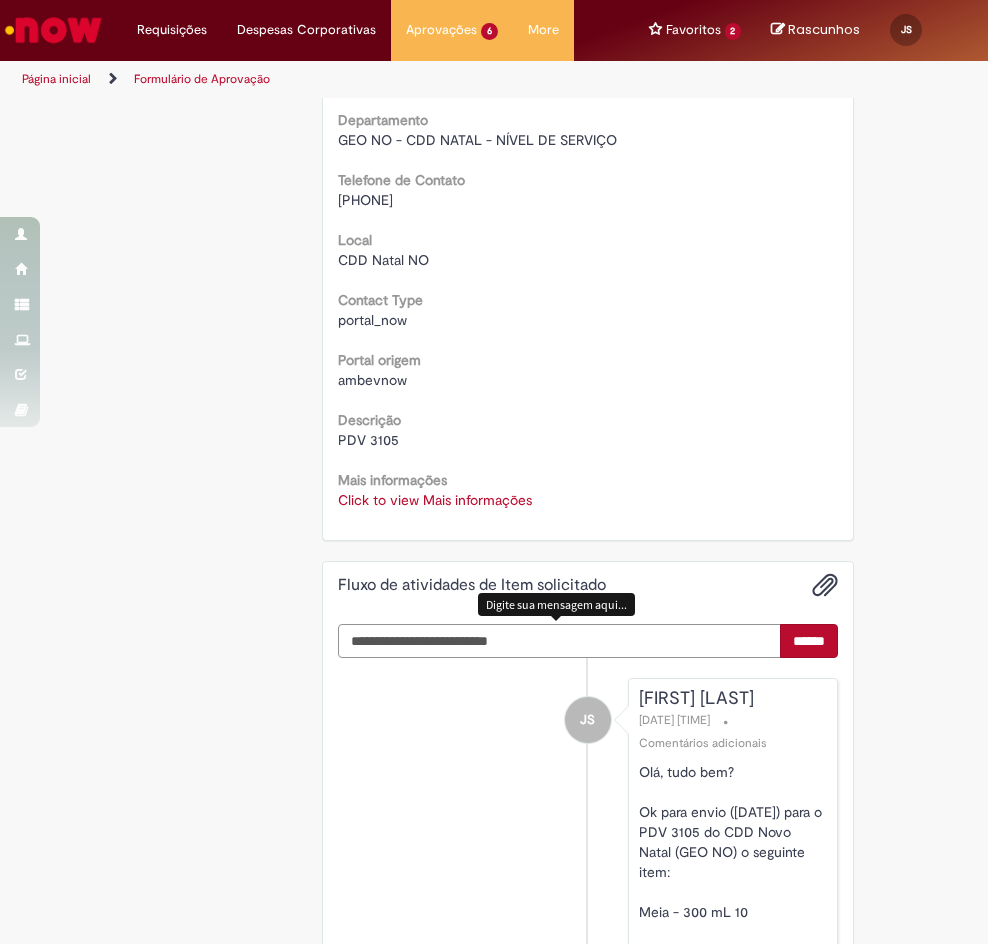click at bounding box center [560, 641] 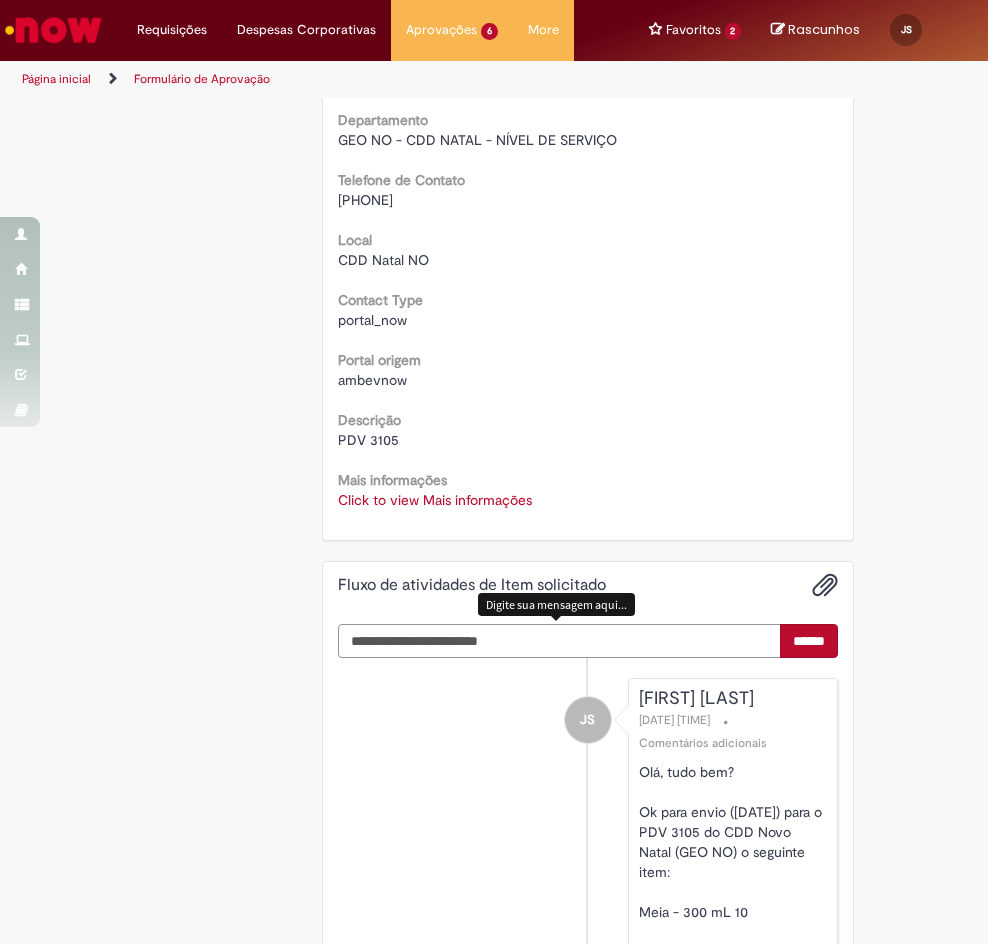 type on "**********" 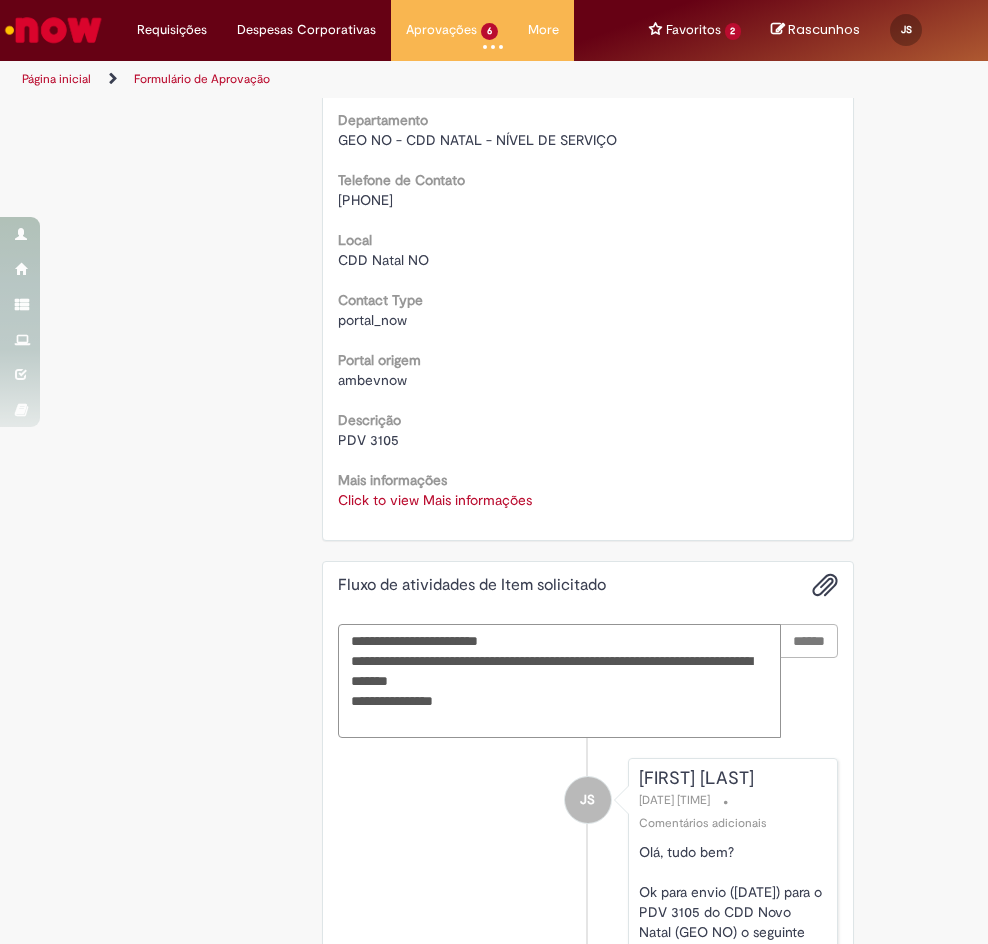 type 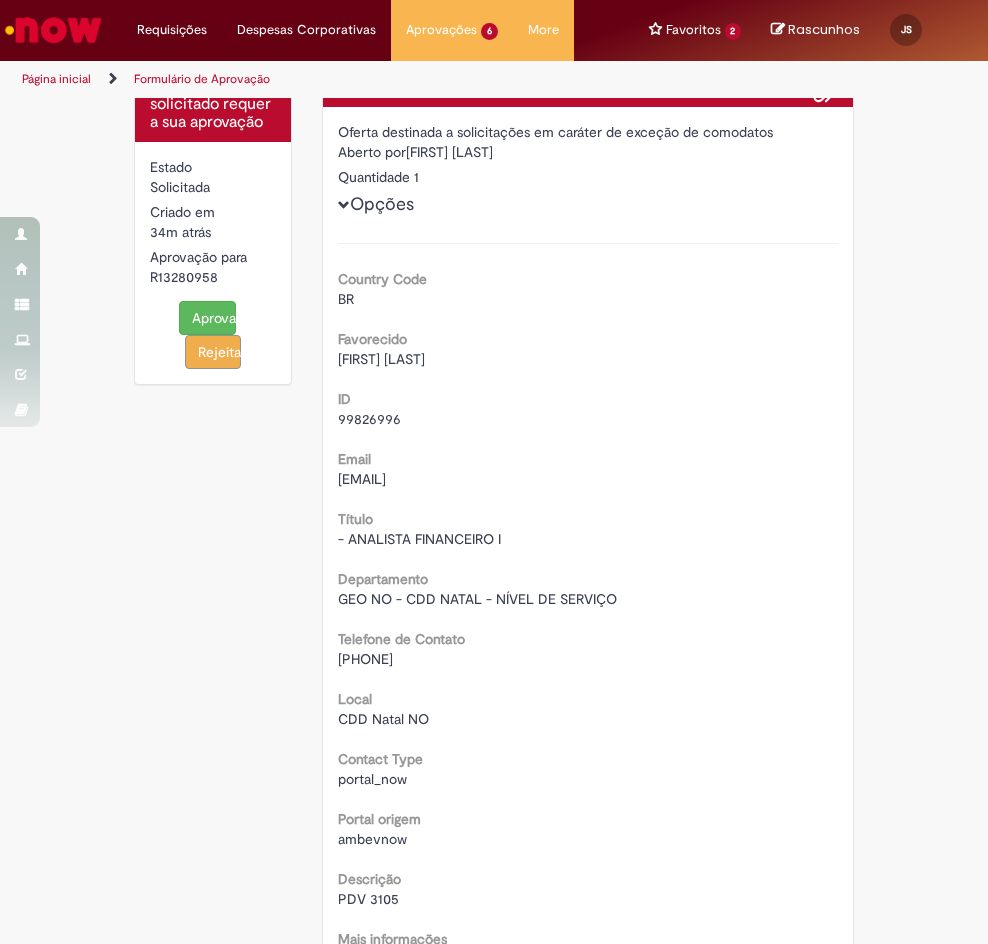 scroll, scrollTop: 0, scrollLeft: 0, axis: both 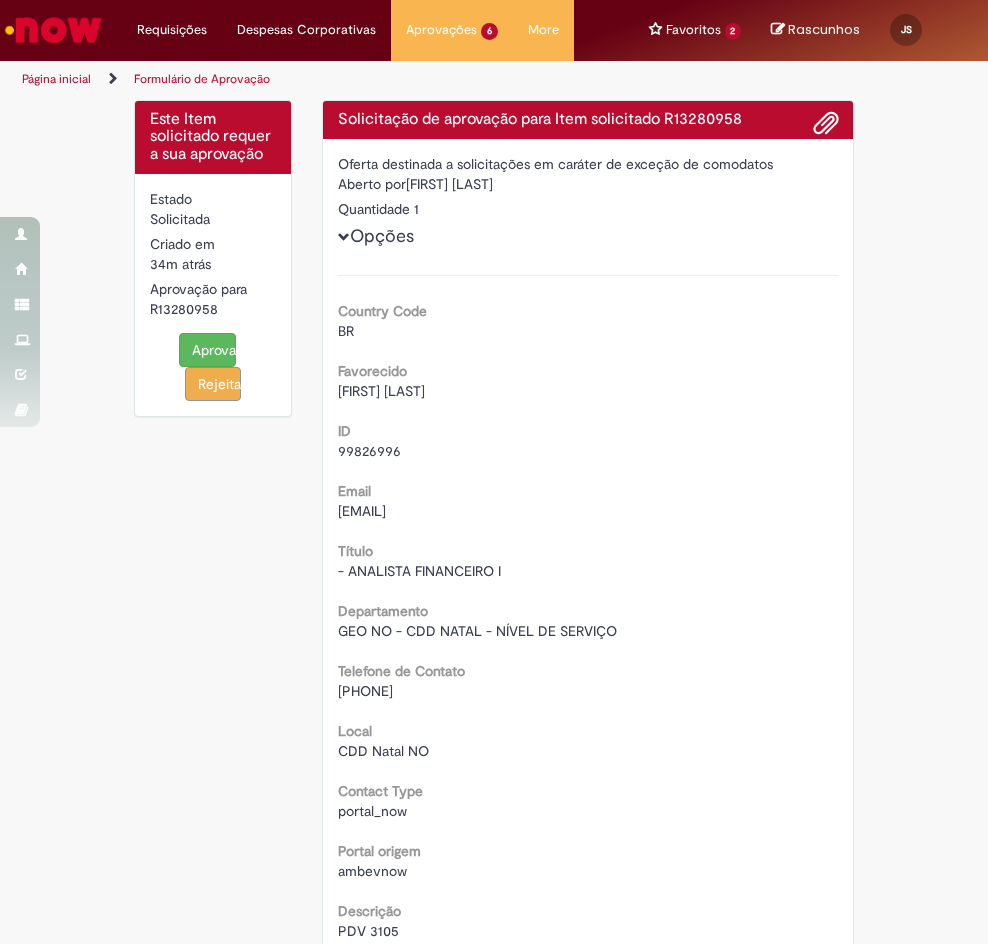 click on "Aprovar" at bounding box center [207, 350] 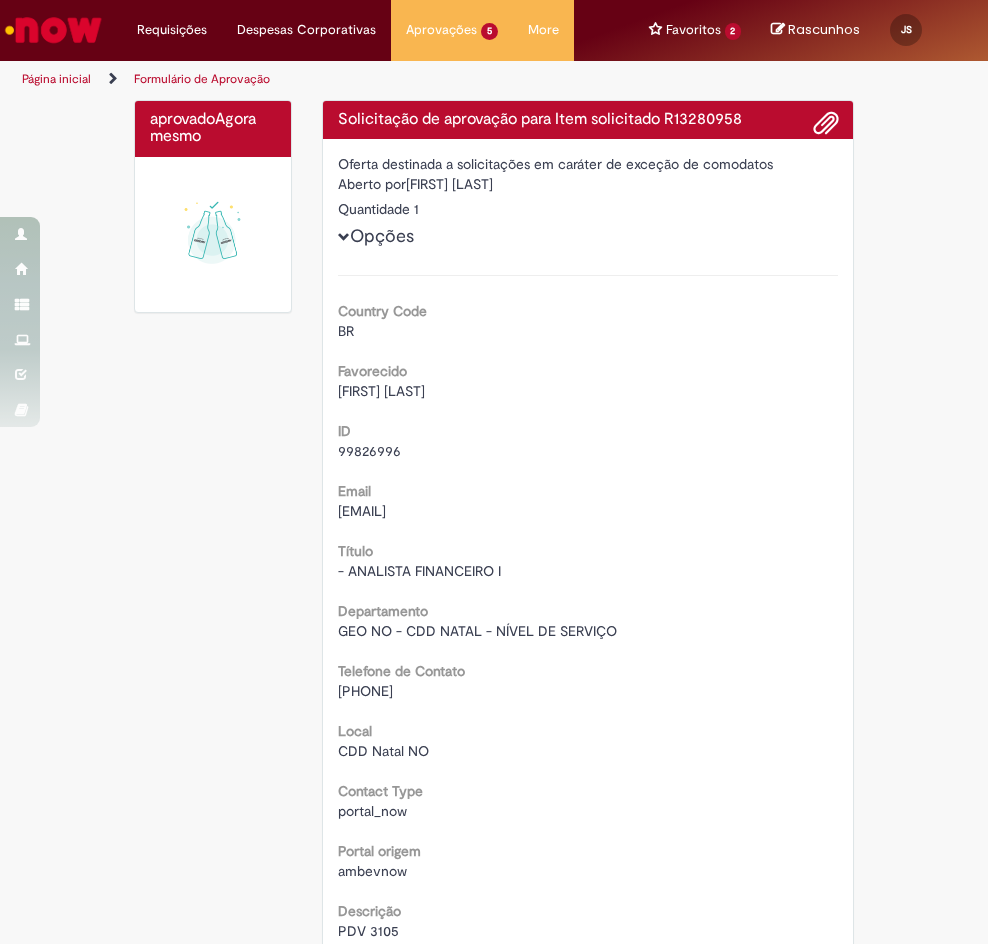 click on "[FIRST] [LAST]" at bounding box center [588, 391] 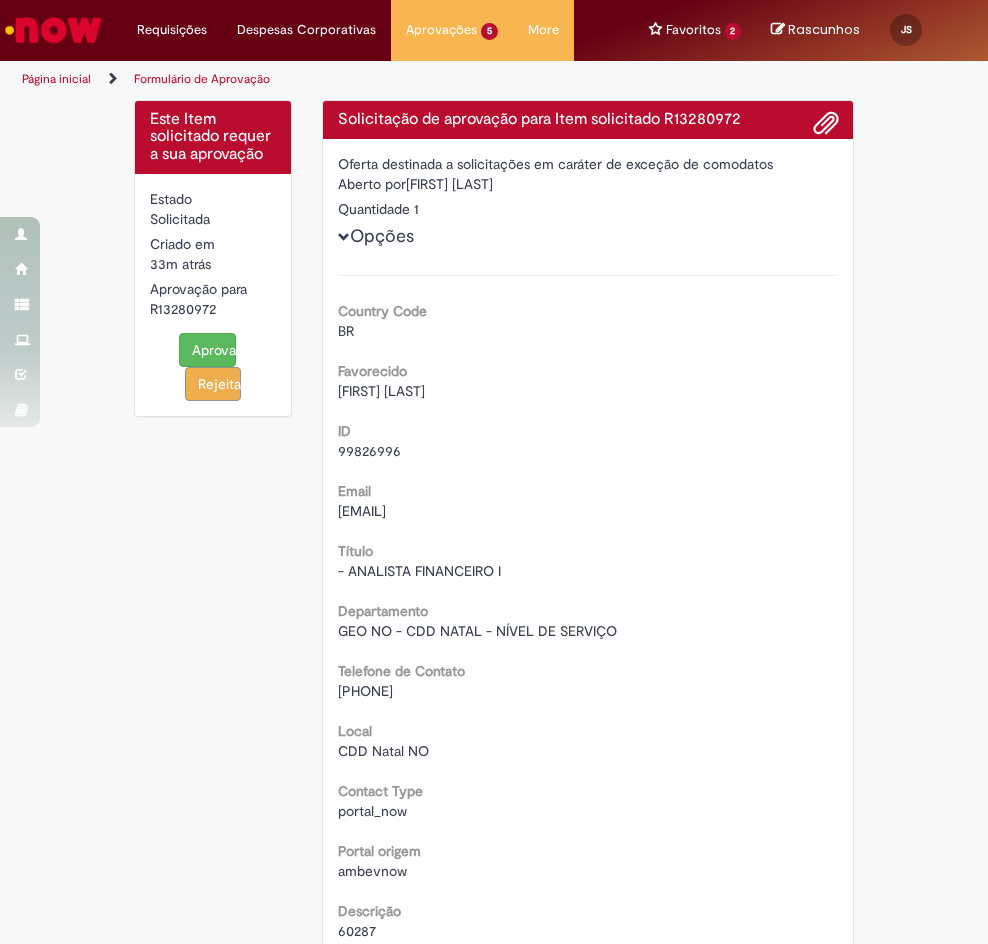 scroll, scrollTop: 0, scrollLeft: 0, axis: both 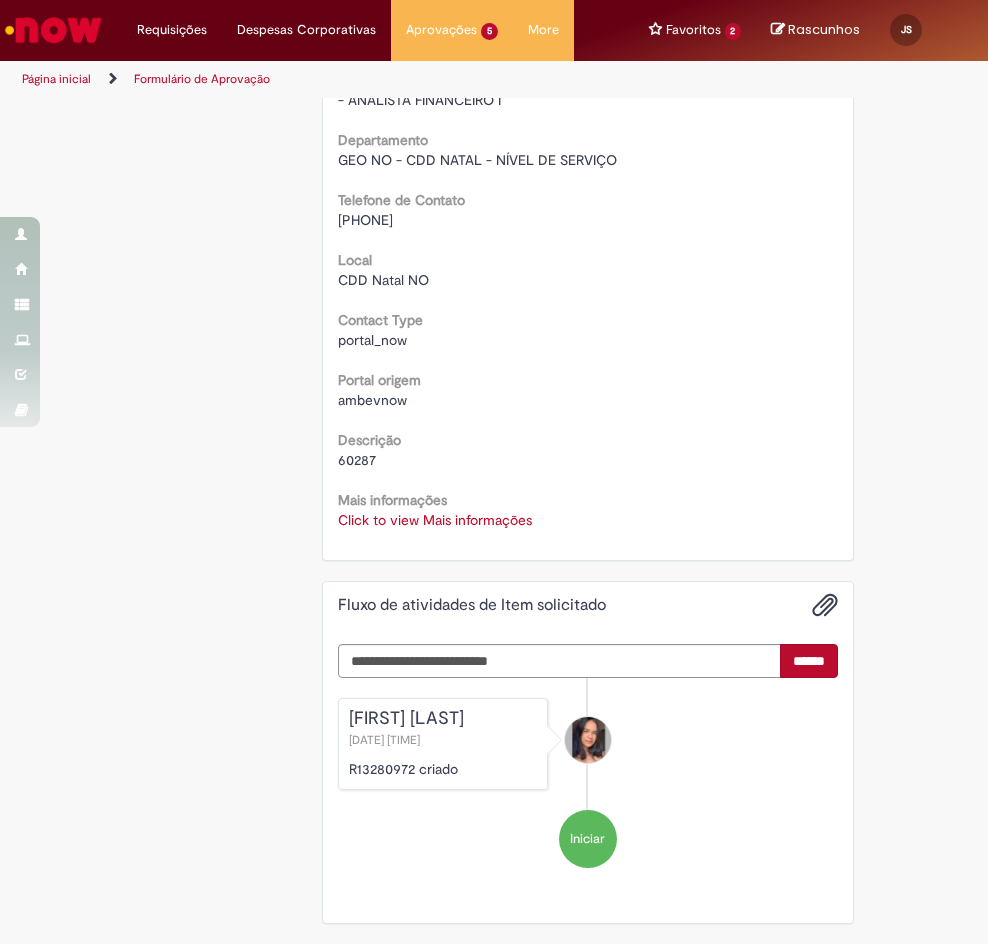 click on "Click to view Mais informações" at bounding box center [435, 520] 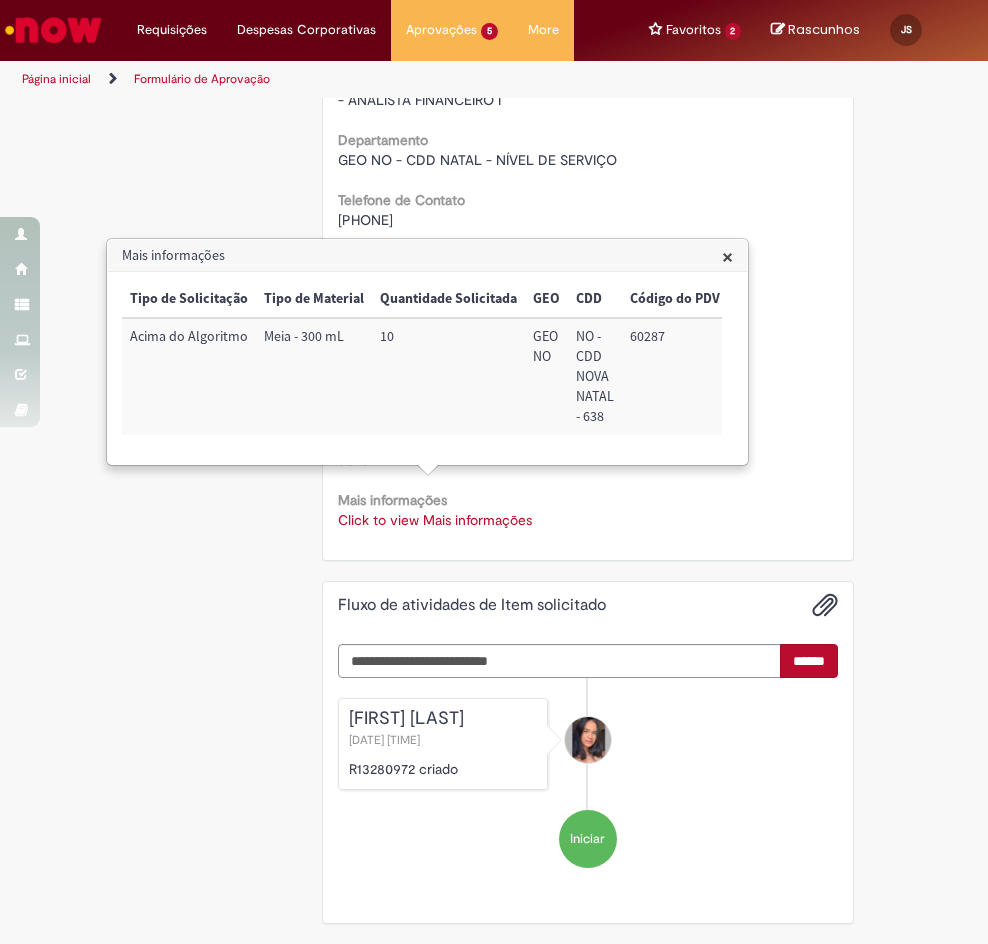 click on "60287" at bounding box center [675, 376] 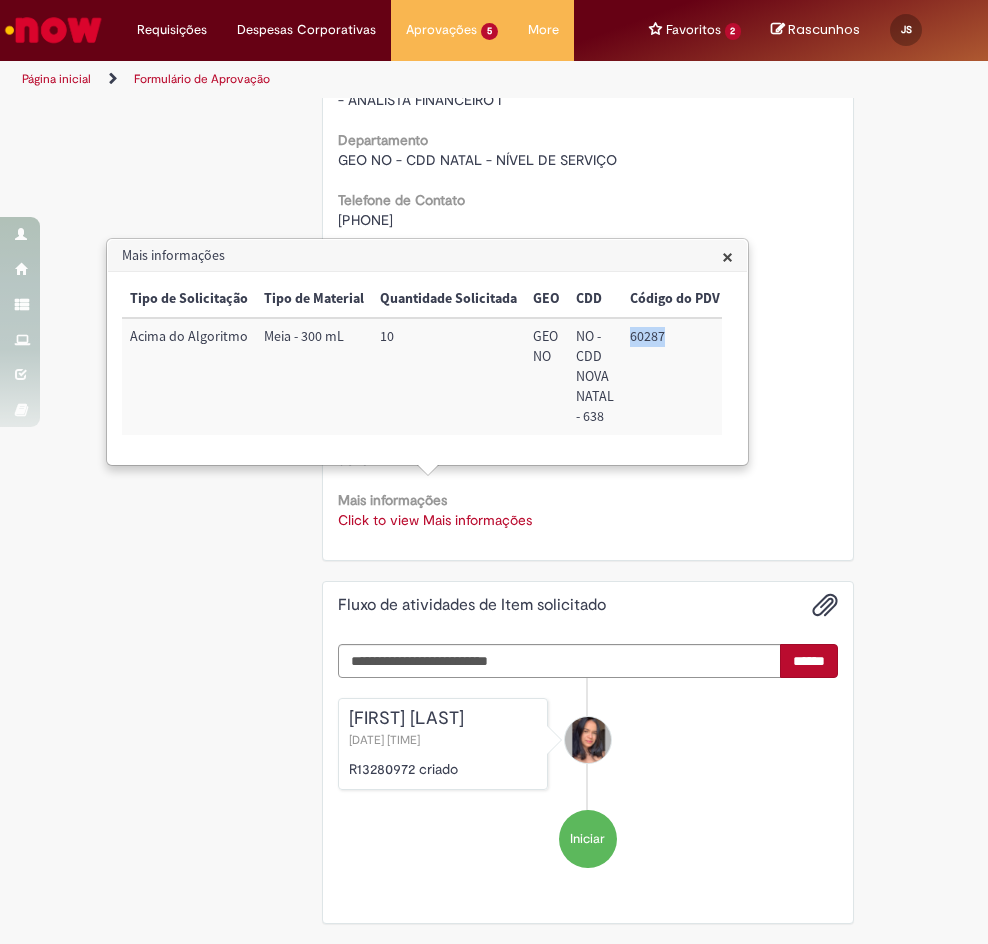 click on "60287" at bounding box center [675, 376] 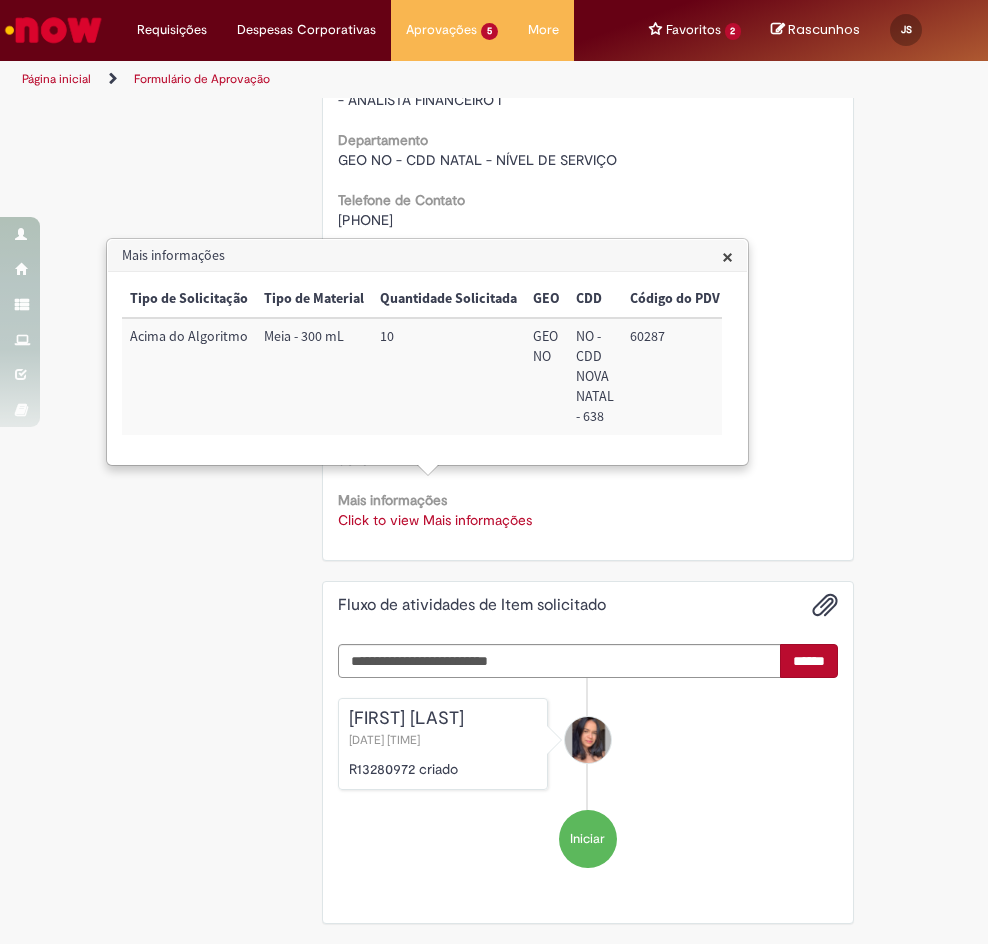 drag, startPoint x: 423, startPoint y: 329, endPoint x: 634, endPoint y: 342, distance: 211.4001 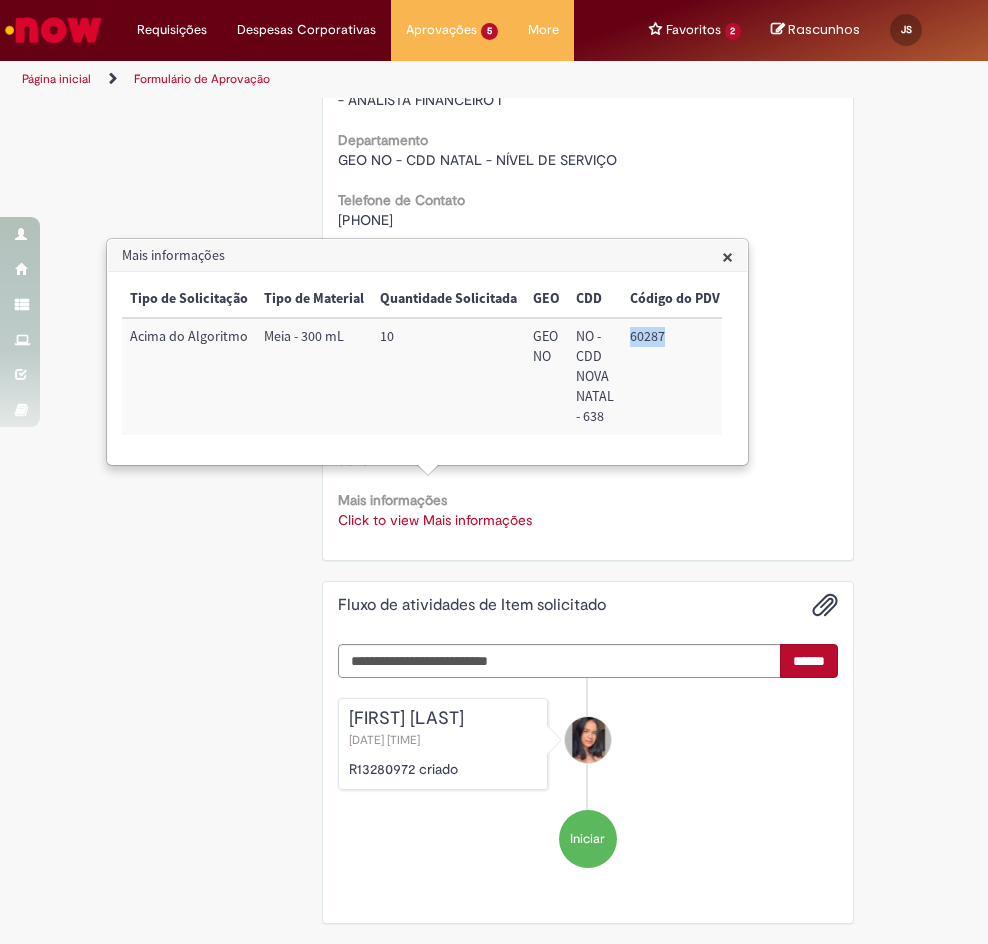 click on "60287" at bounding box center [675, 376] 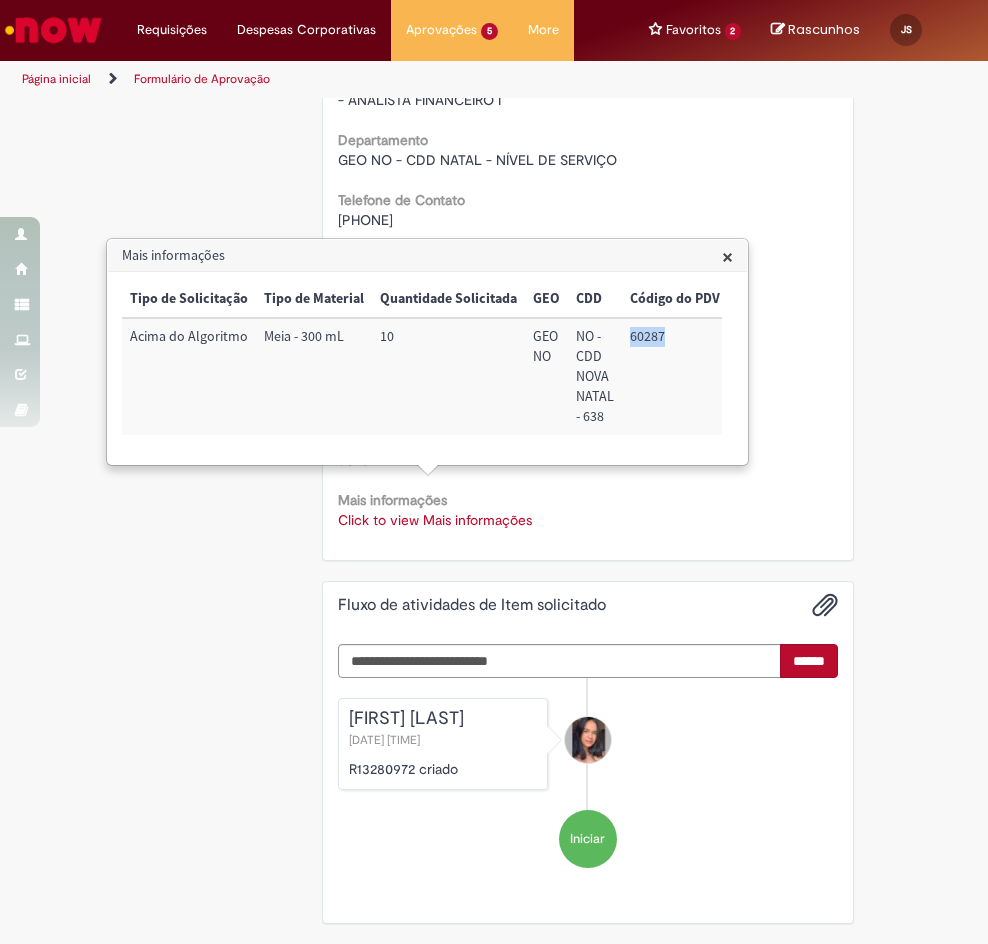 click on "60287" at bounding box center [675, 376] 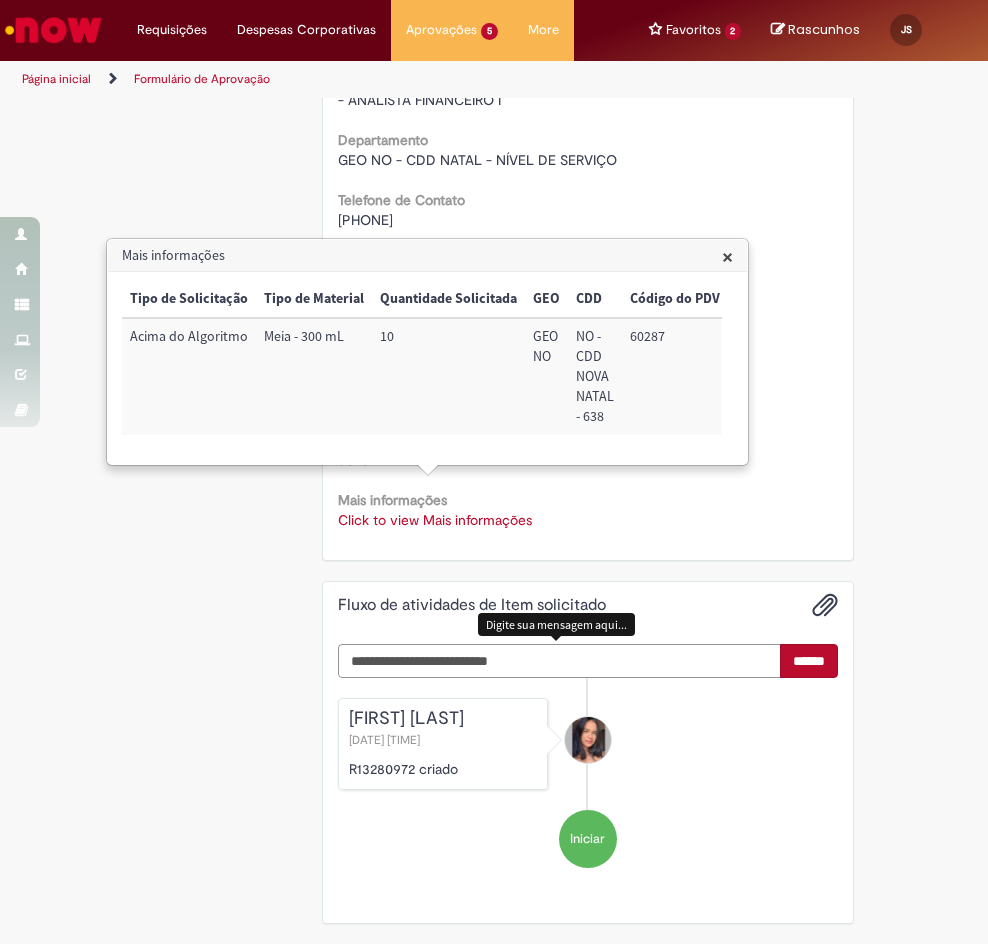 drag, startPoint x: 636, startPoint y: 646, endPoint x: 668, endPoint y: 638, distance: 32.984844 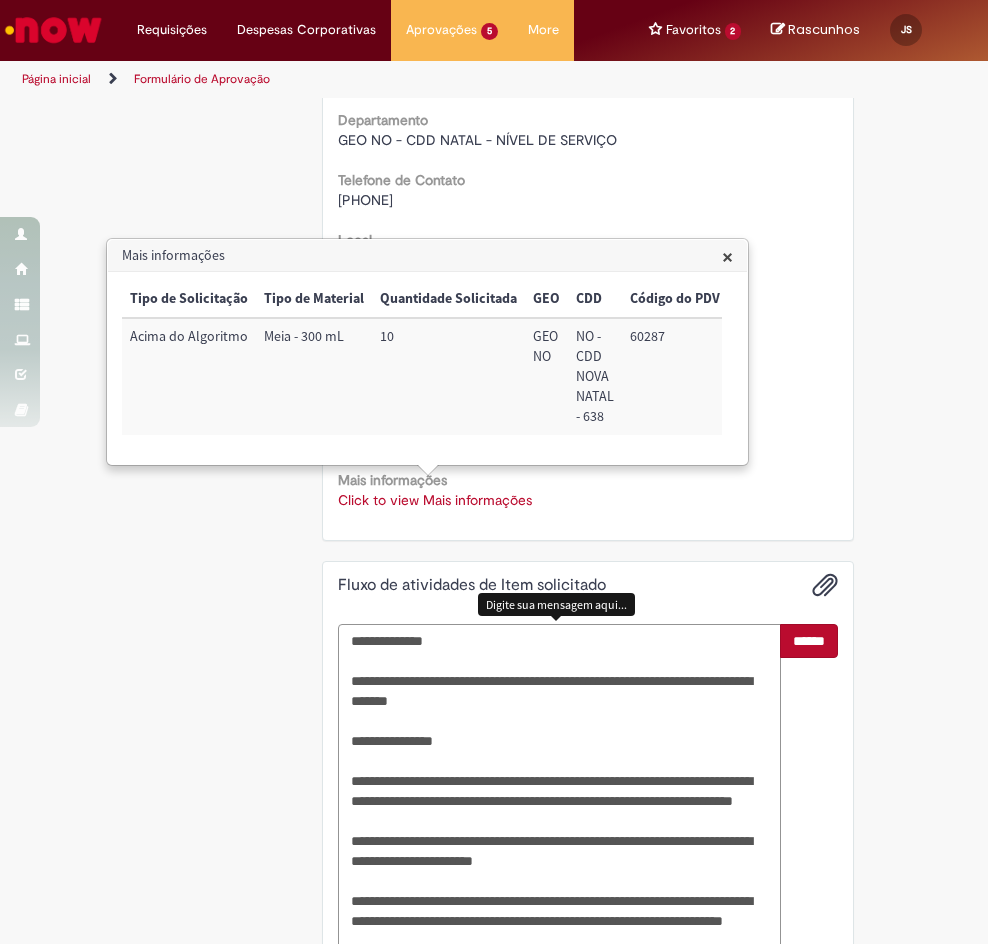 scroll, scrollTop: 818, scrollLeft: 0, axis: vertical 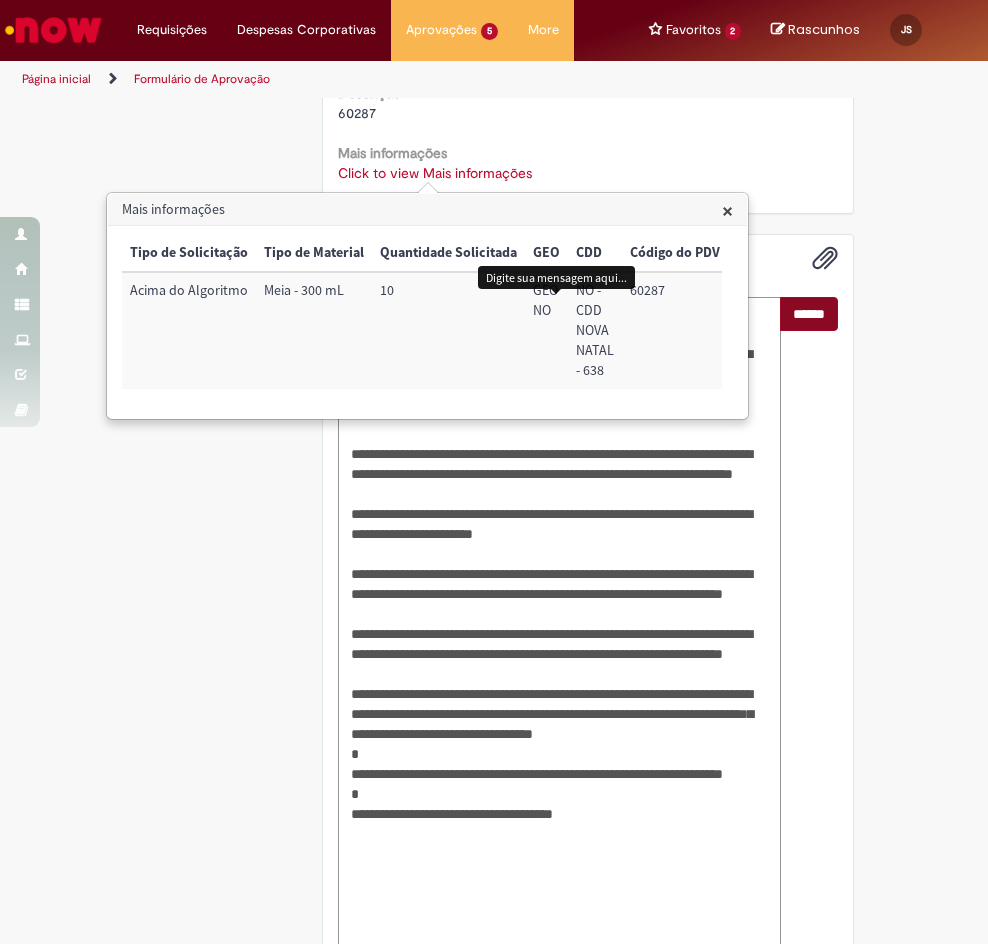 type on "**********" 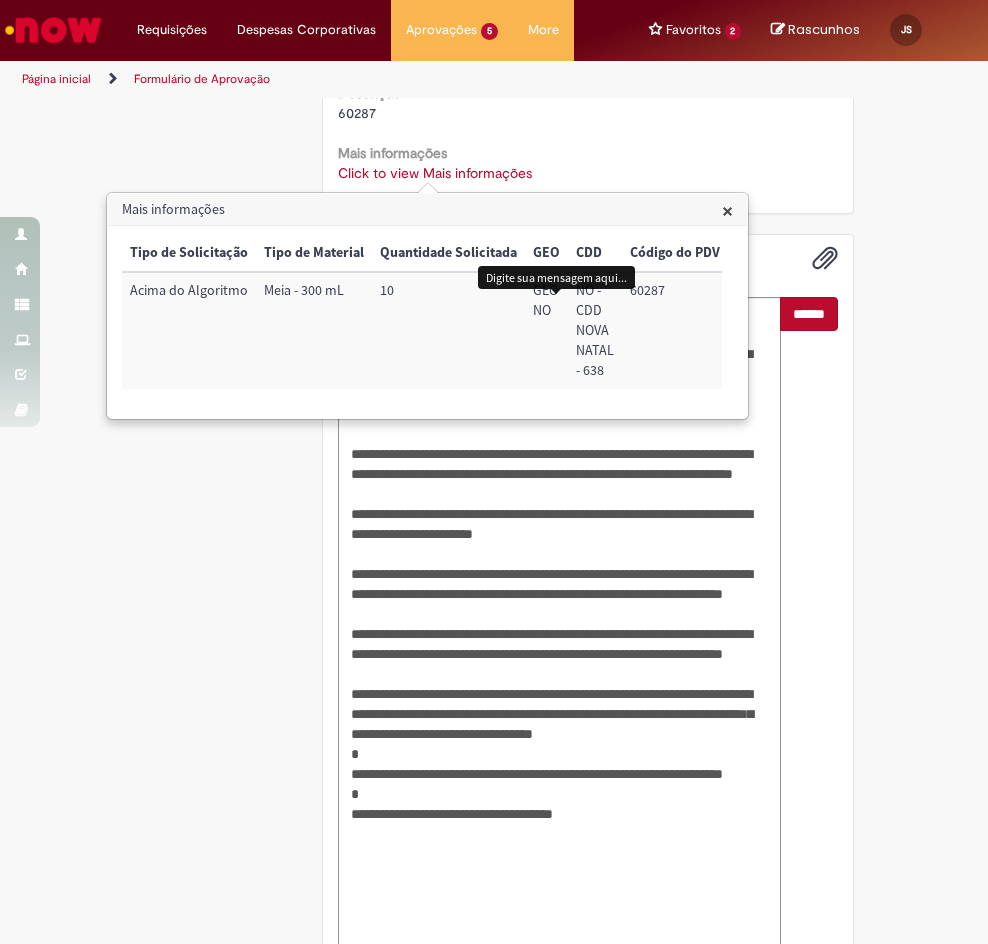click on "******" at bounding box center (809, 314) 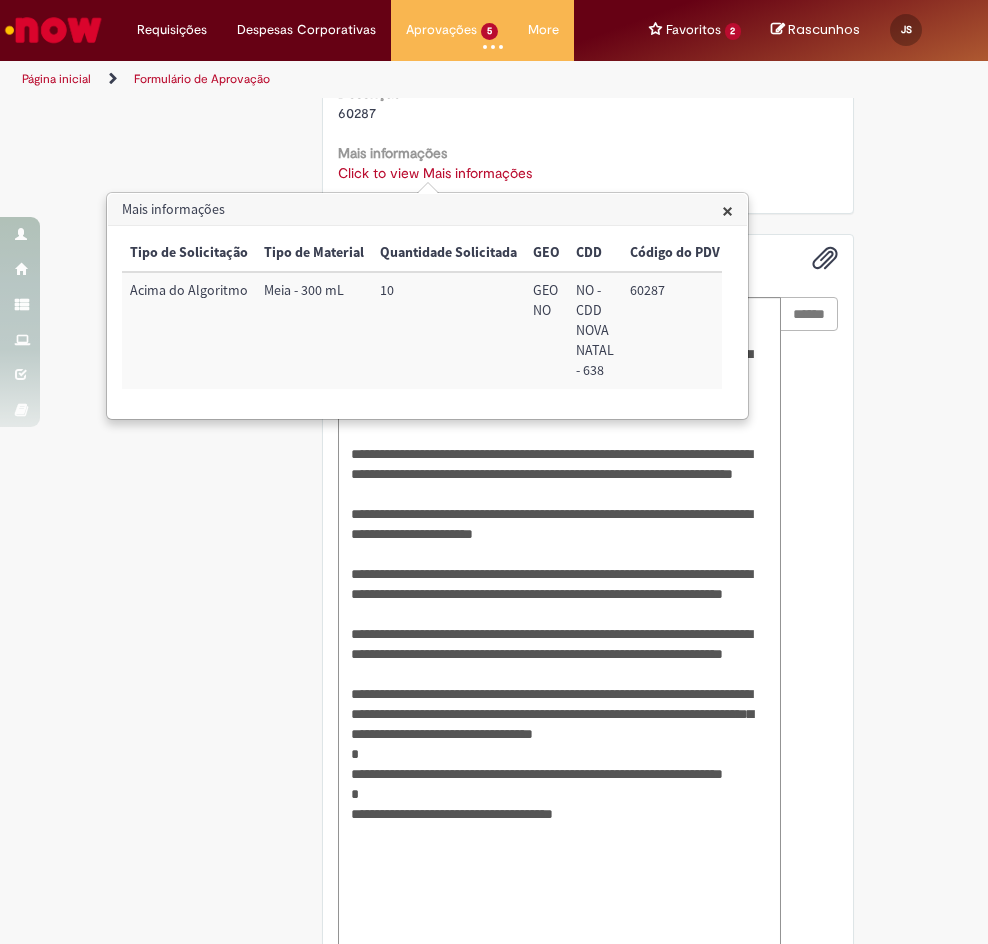 click on "Mais informações" at bounding box center (427, 210) 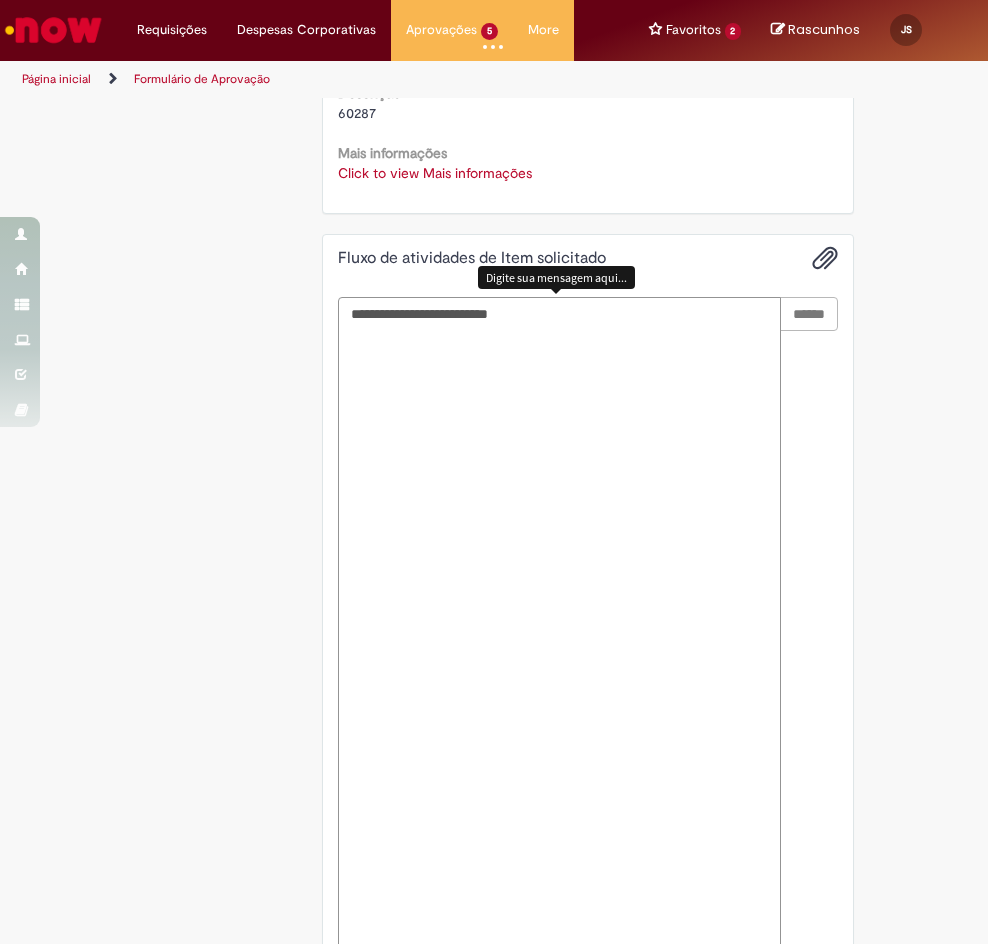 scroll, scrollTop: 491, scrollLeft: 0, axis: vertical 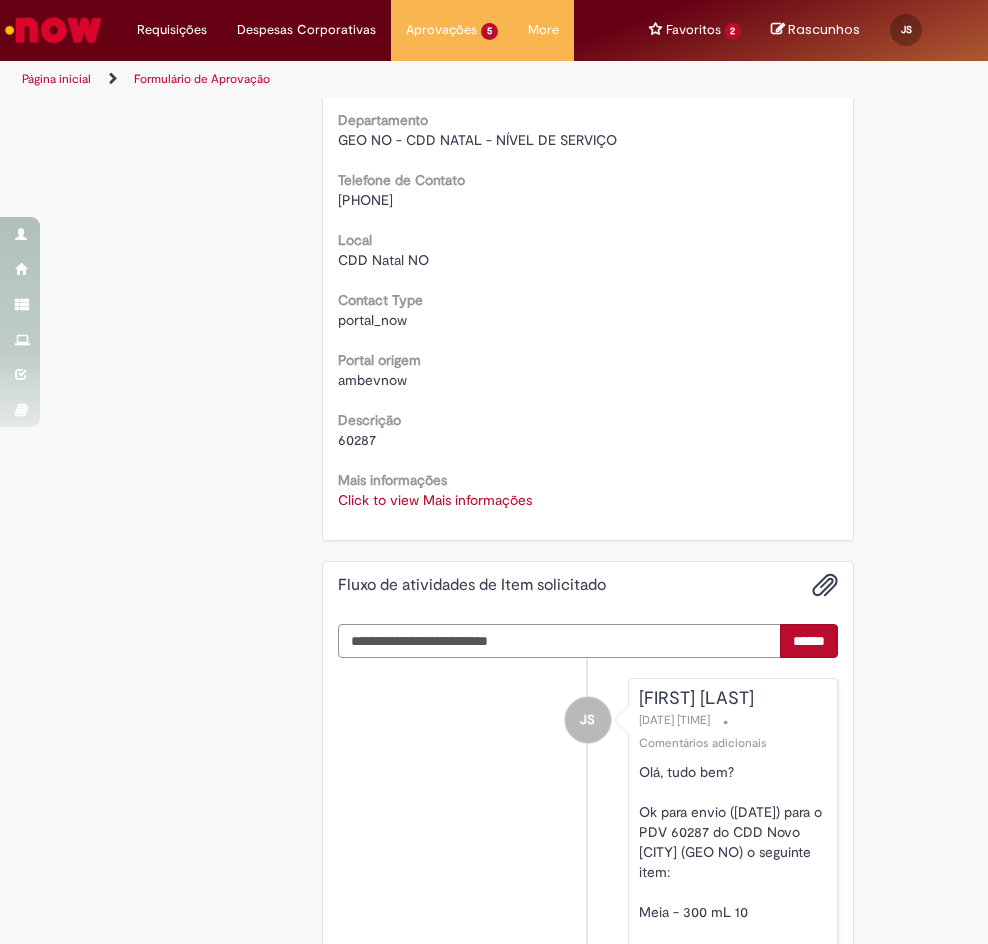 click at bounding box center [560, 641] 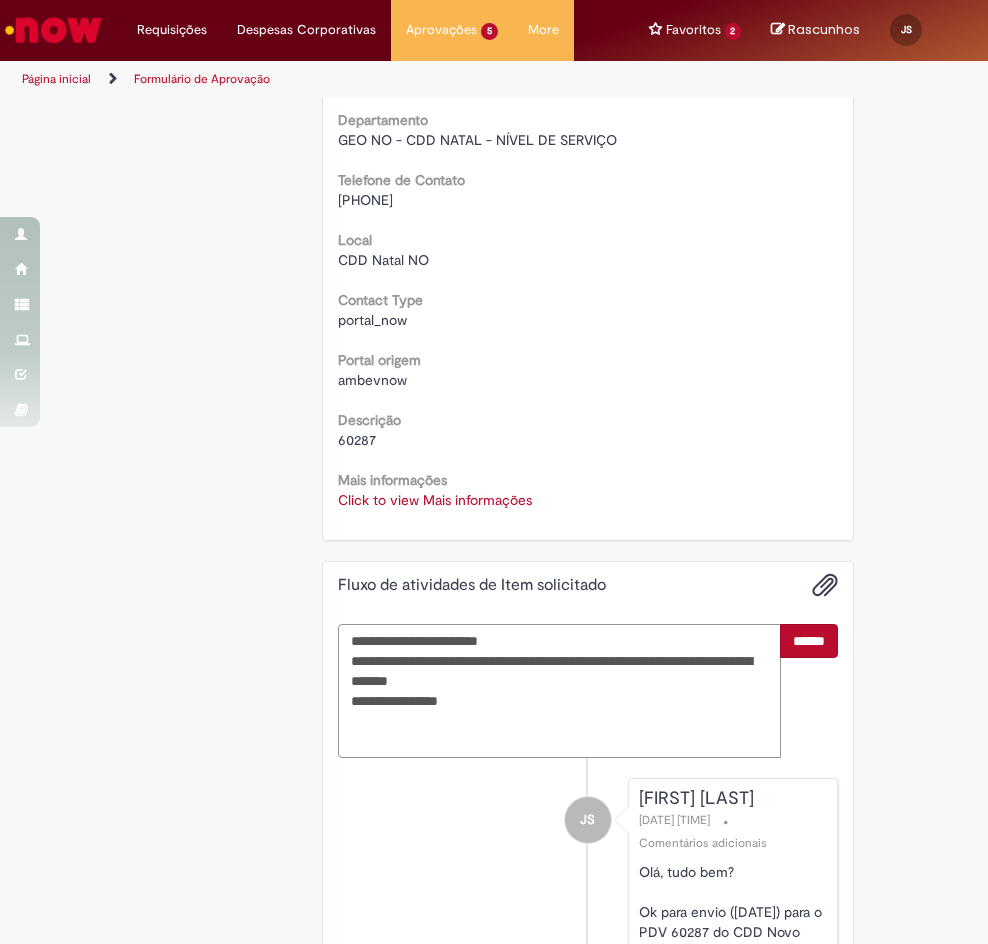 type on "**********" 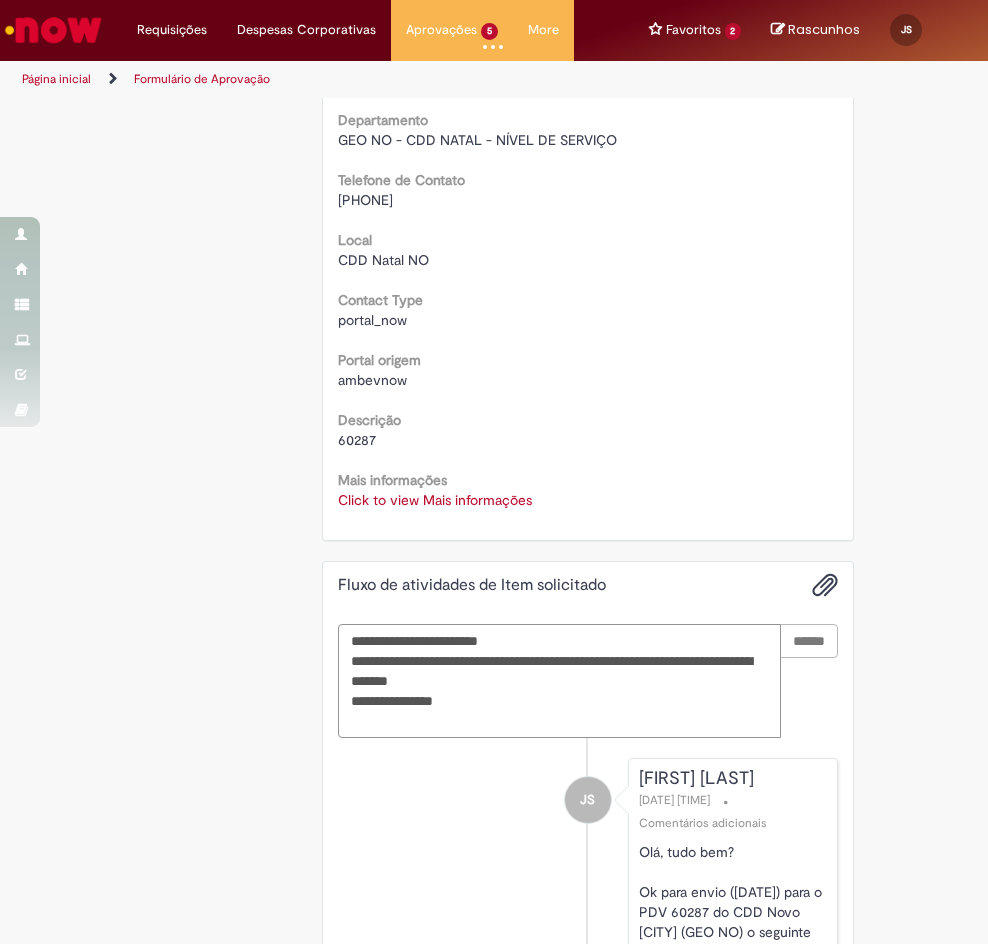 type 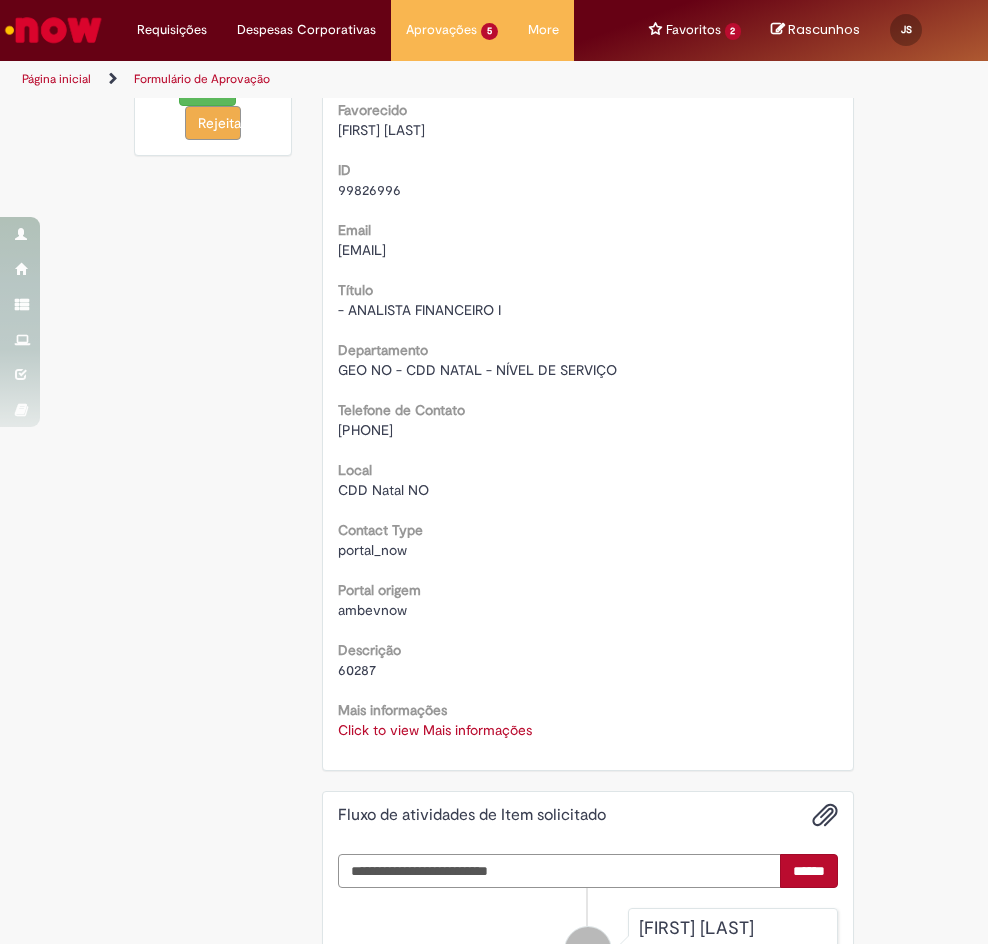 scroll, scrollTop: 0, scrollLeft: 0, axis: both 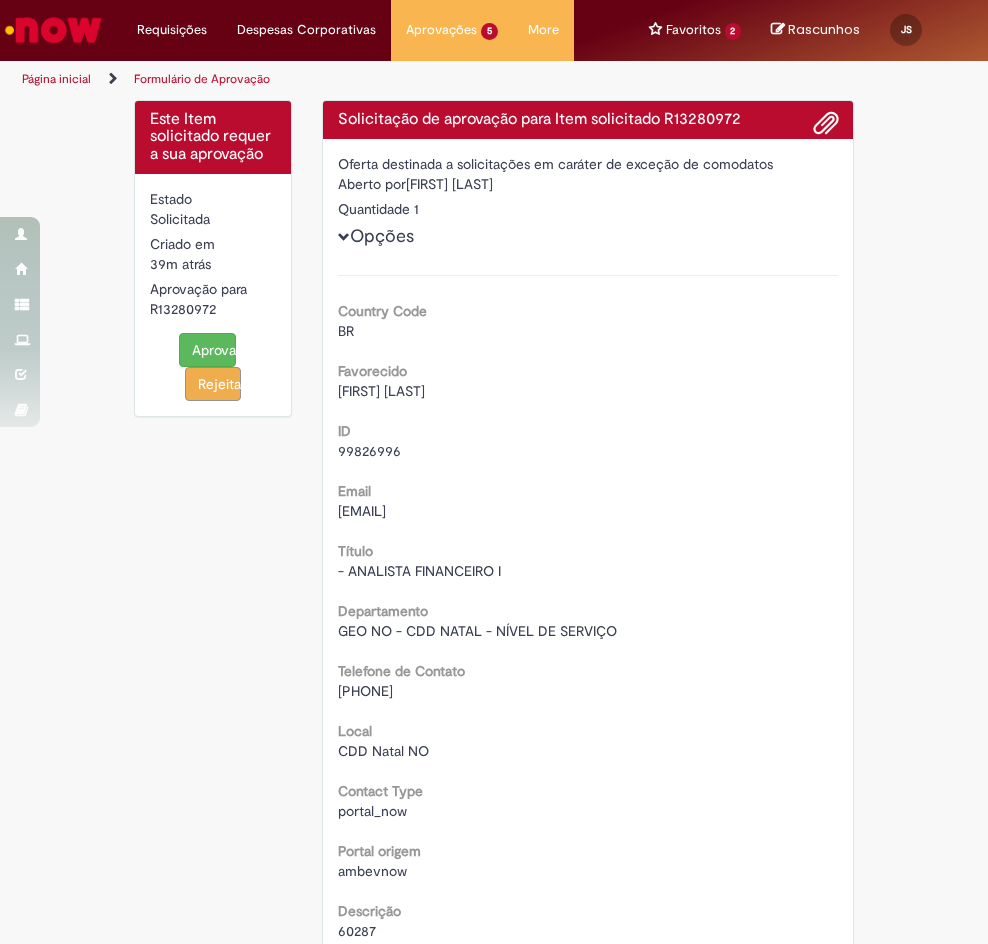 click on "Aprovar" at bounding box center (207, 350) 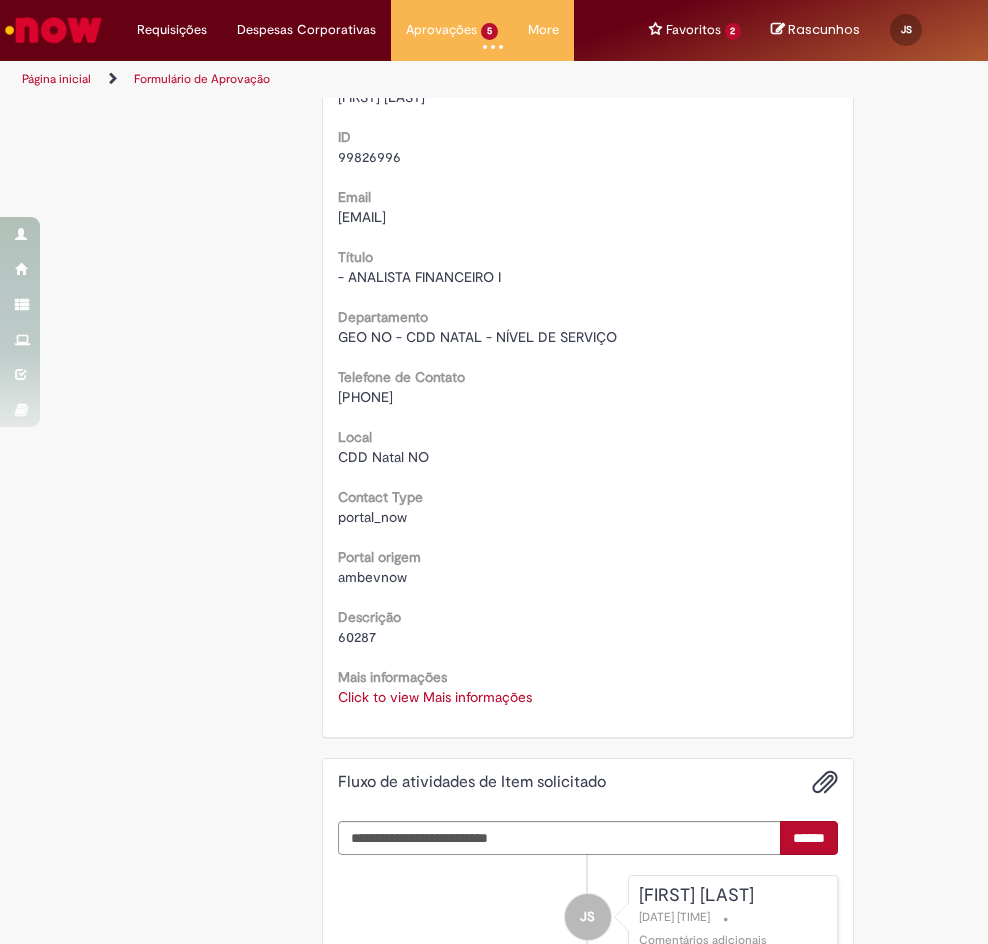 scroll, scrollTop: 0, scrollLeft: 0, axis: both 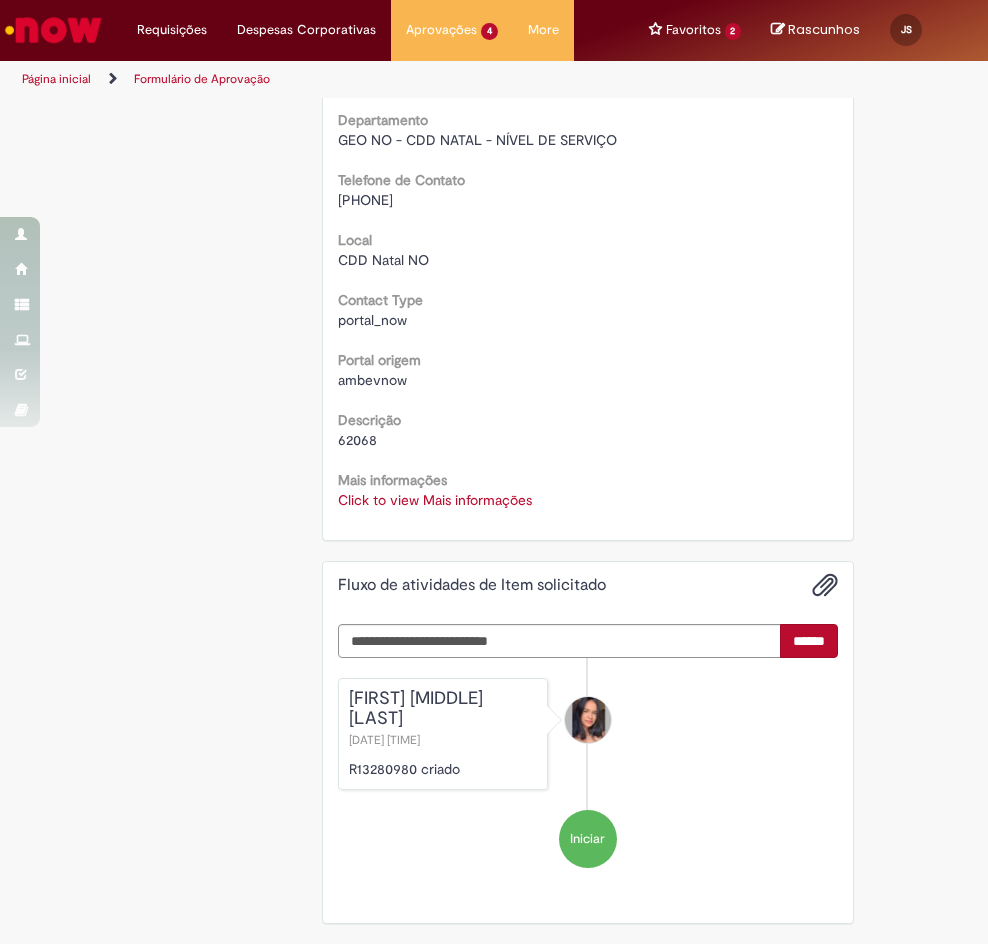 click on "Click to view Mais informações" at bounding box center [435, 500] 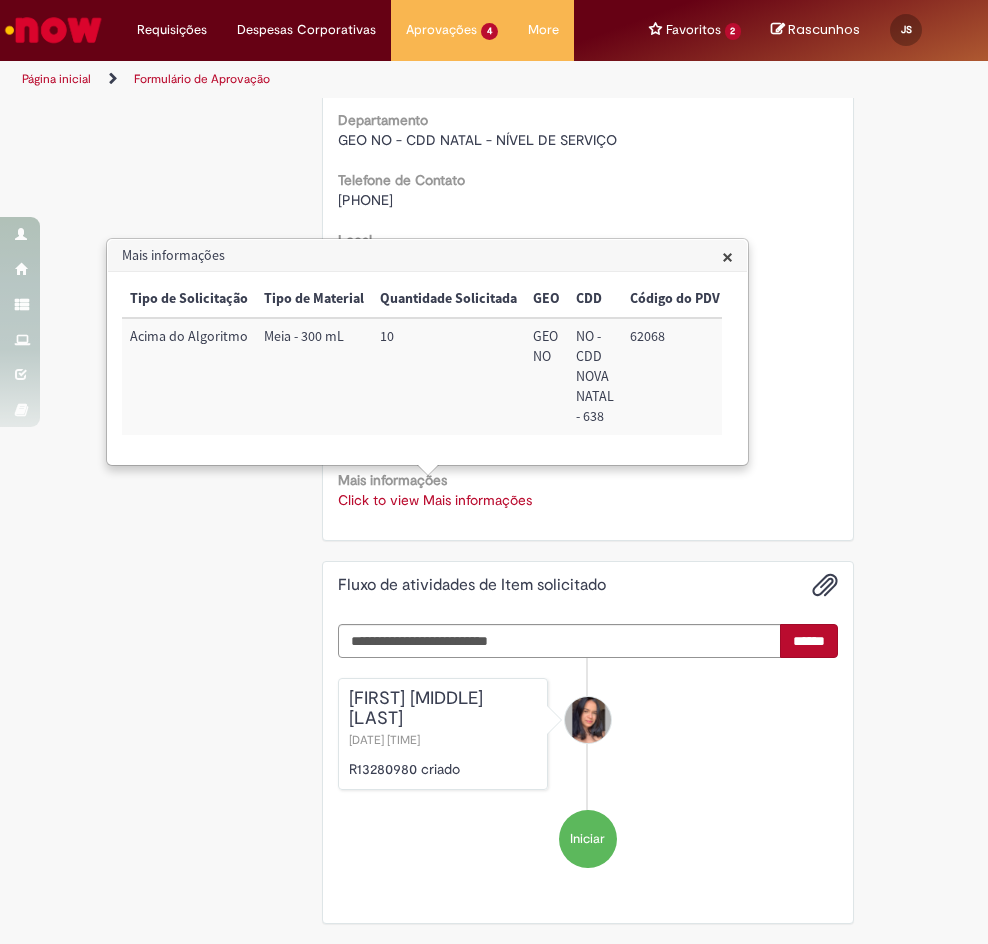 click on "62068" at bounding box center (675, 376) 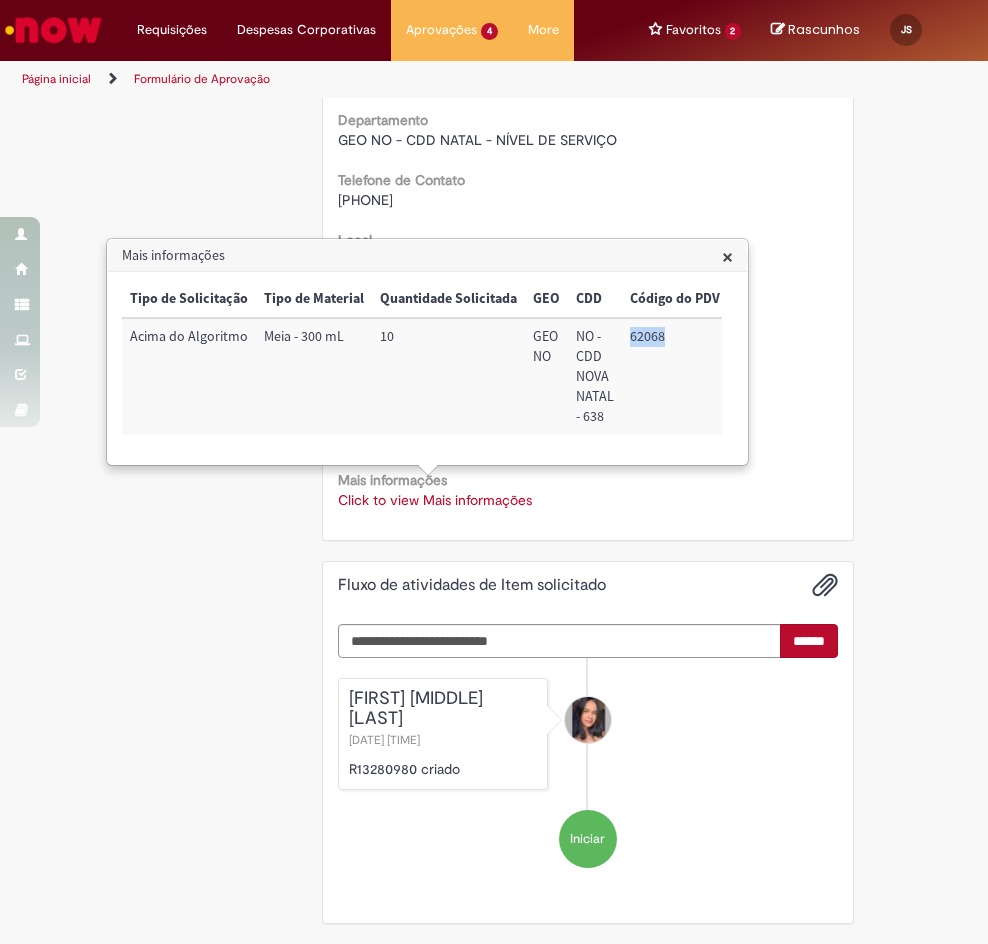 click on "62068" at bounding box center (675, 376) 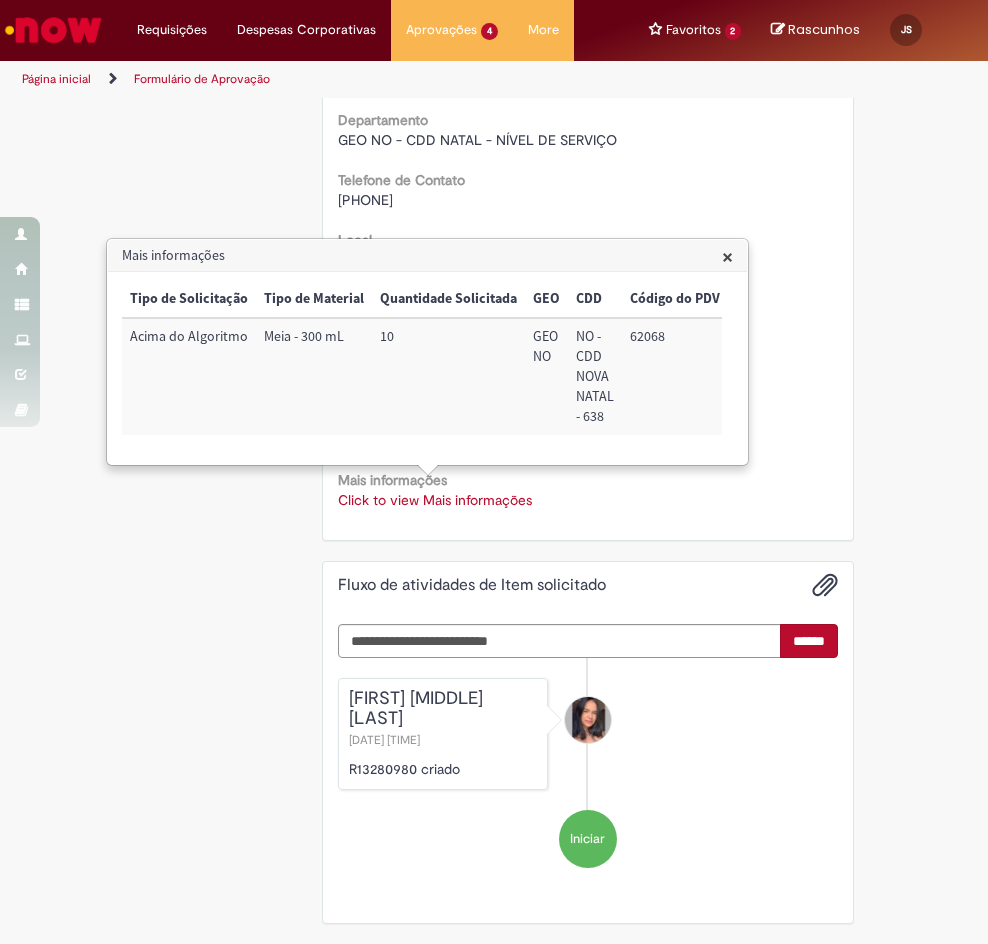 click on "10" at bounding box center [448, 376] 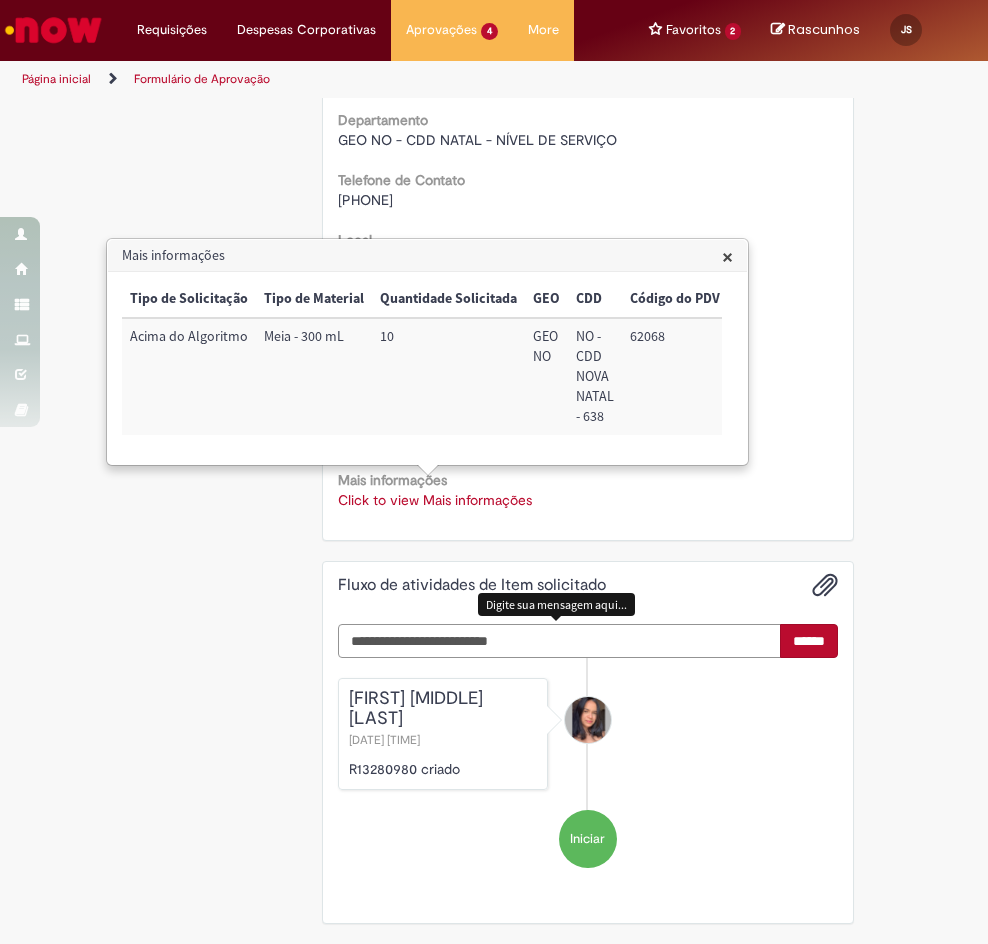 click at bounding box center [560, 641] 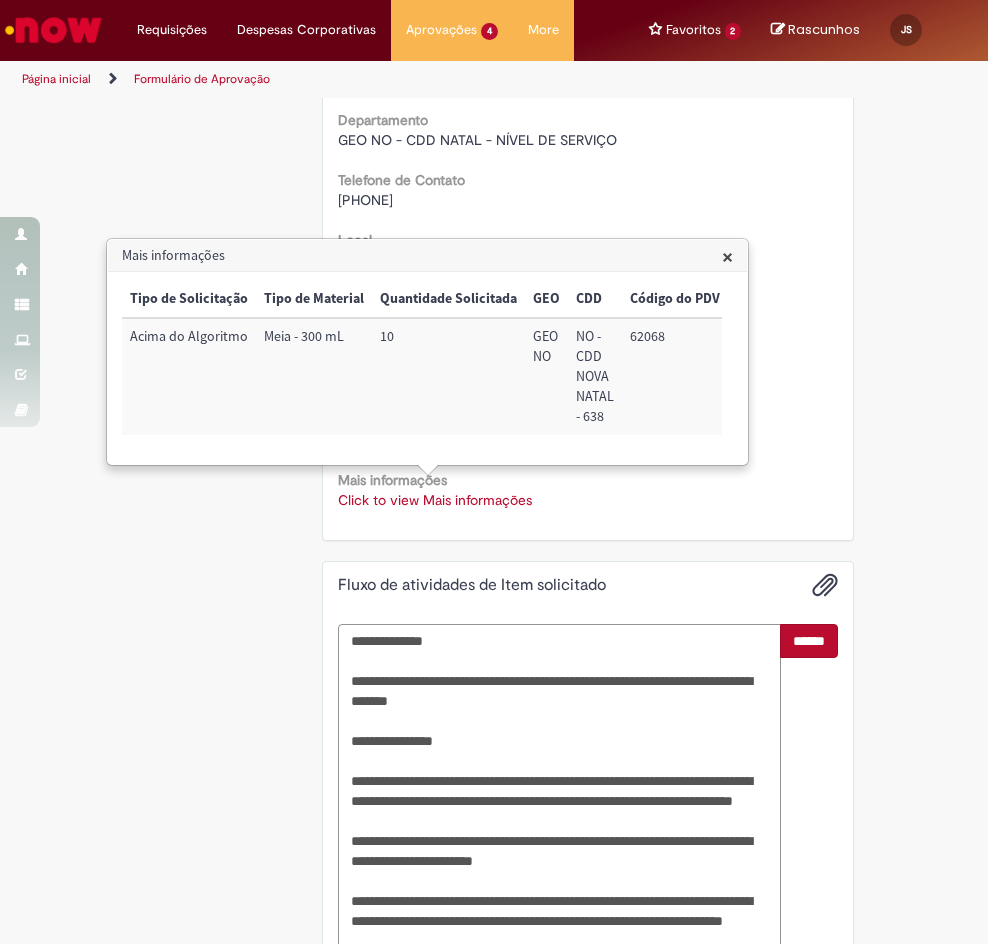 scroll, scrollTop: 818, scrollLeft: 0, axis: vertical 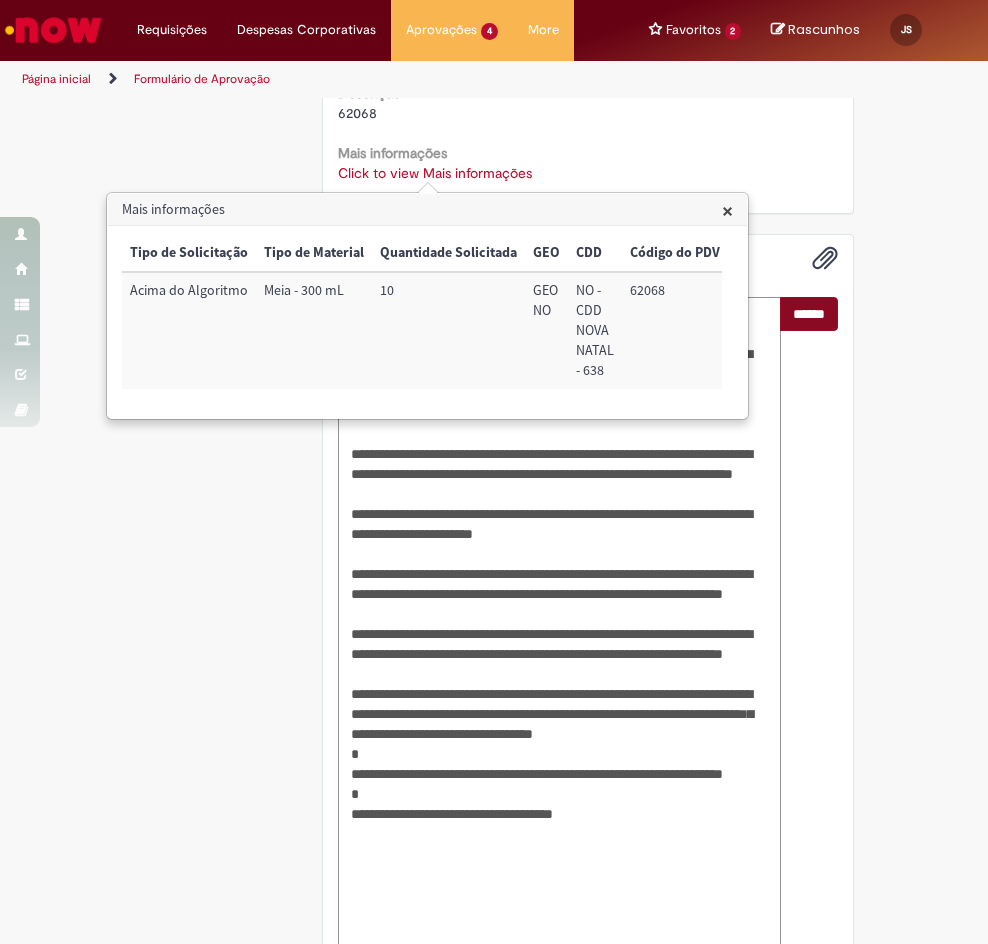 type on "**********" 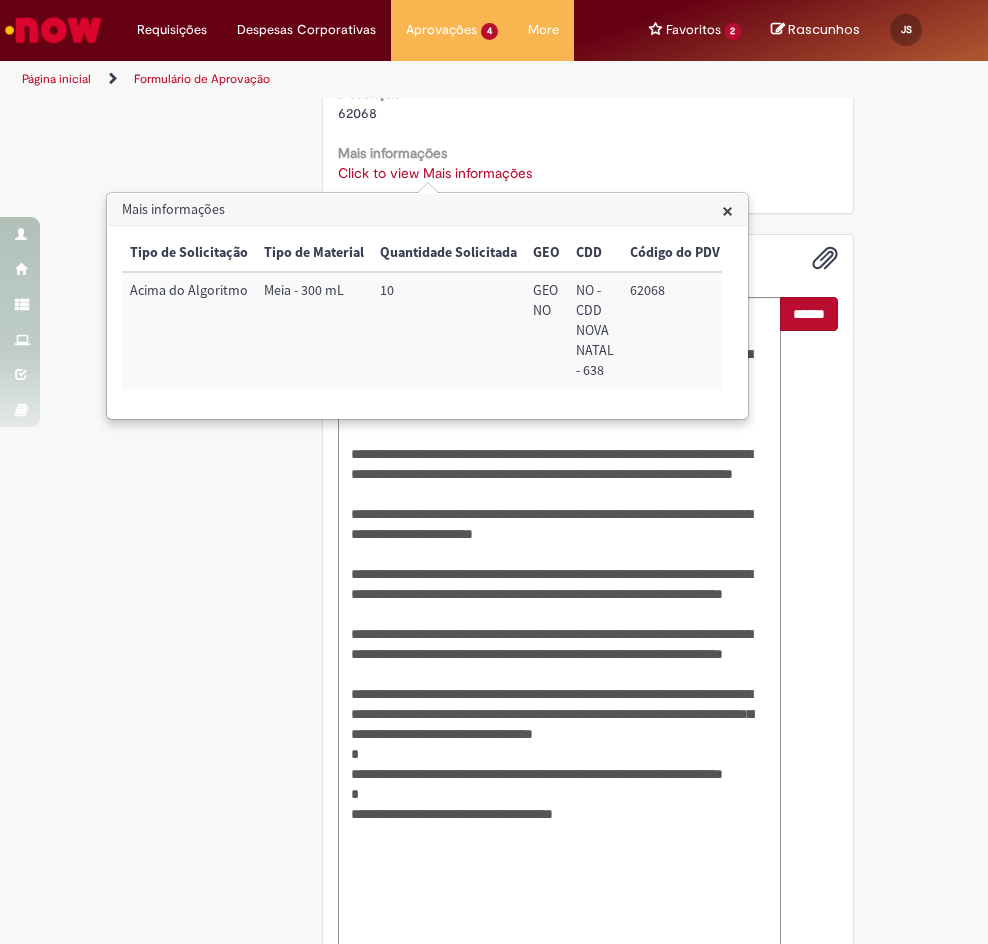 click on "******" at bounding box center (809, 314) 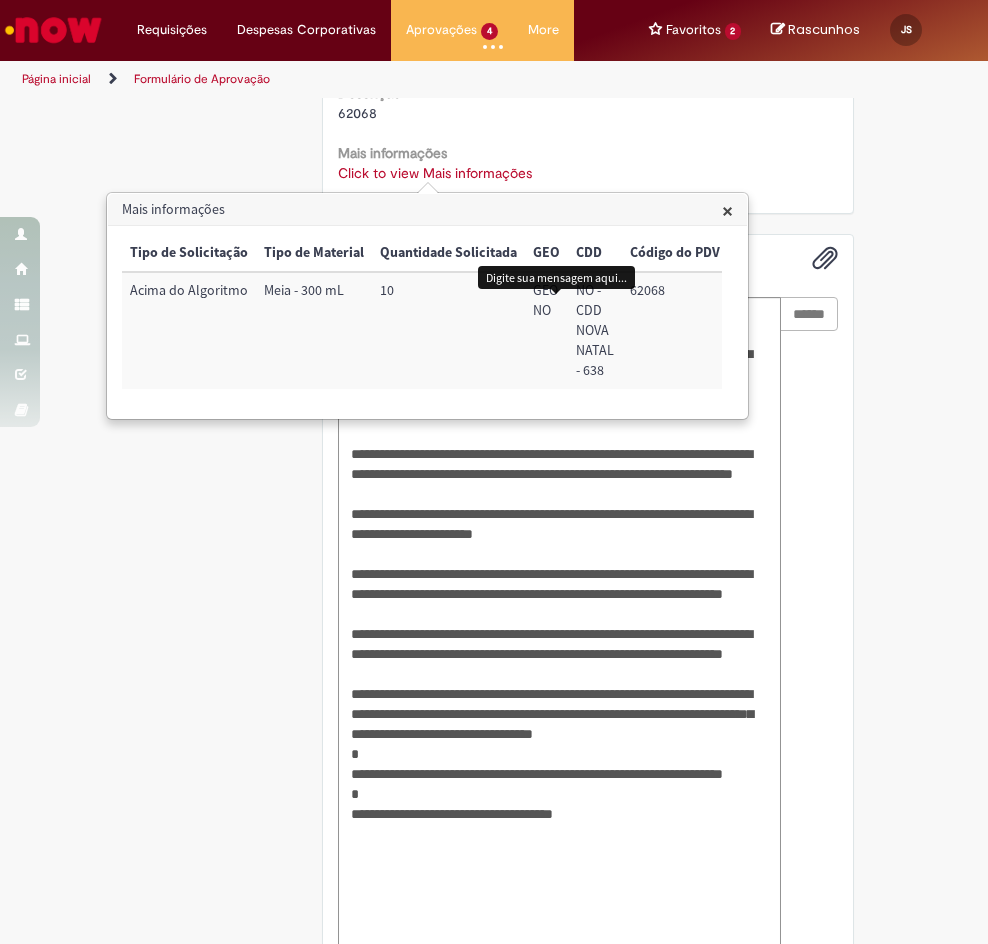 click on "×" at bounding box center (727, 210) 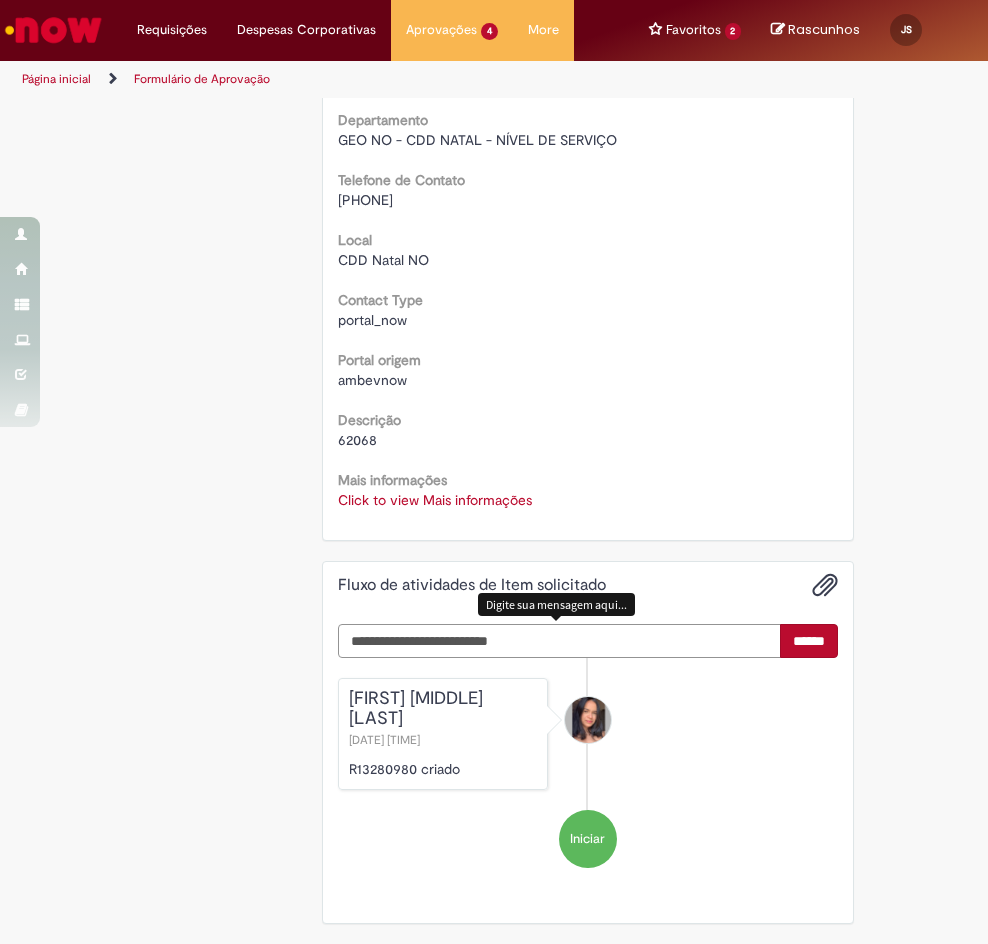 scroll, scrollTop: 491, scrollLeft: 0, axis: vertical 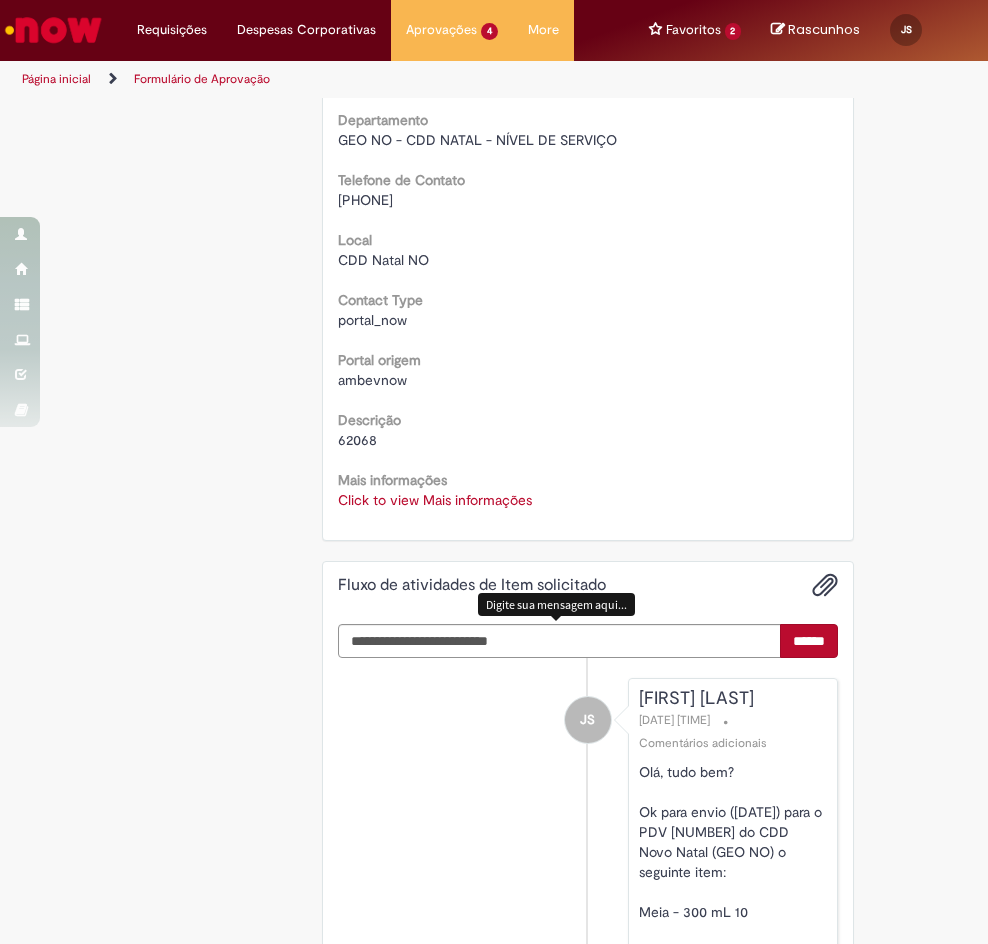 click at bounding box center (463, 1375) 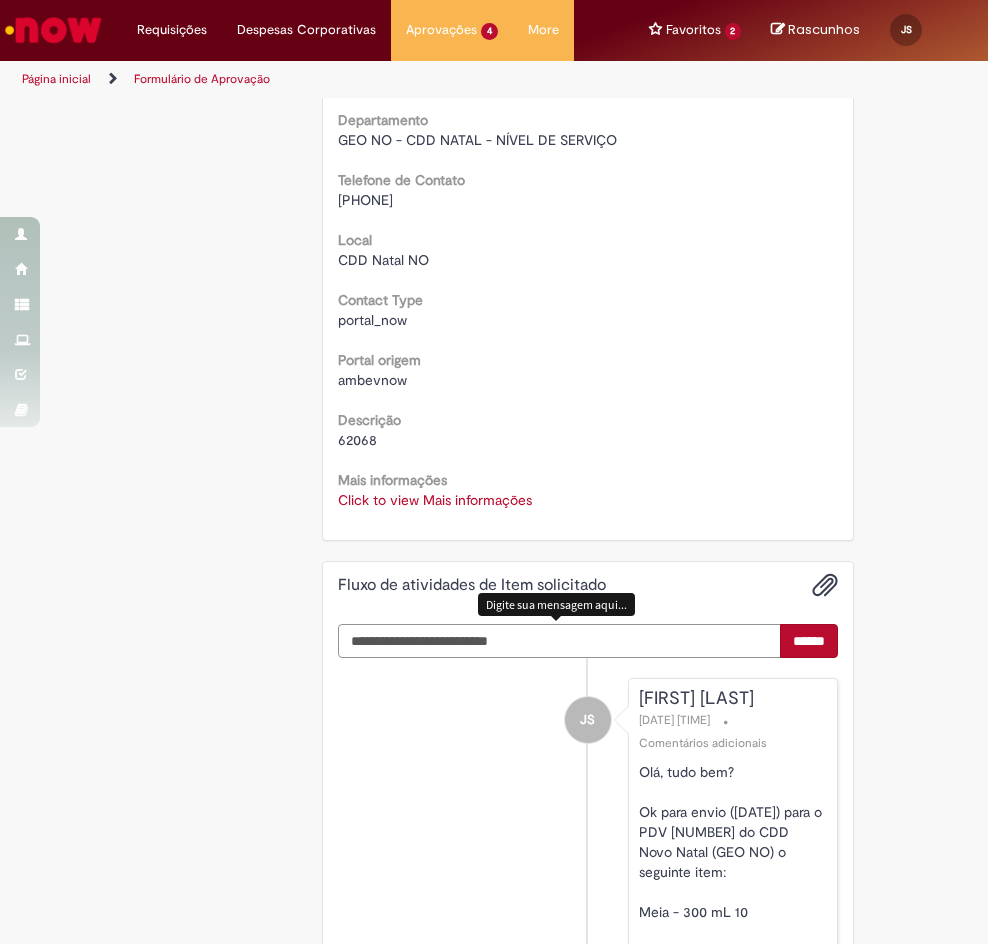 click at bounding box center (560, 641) 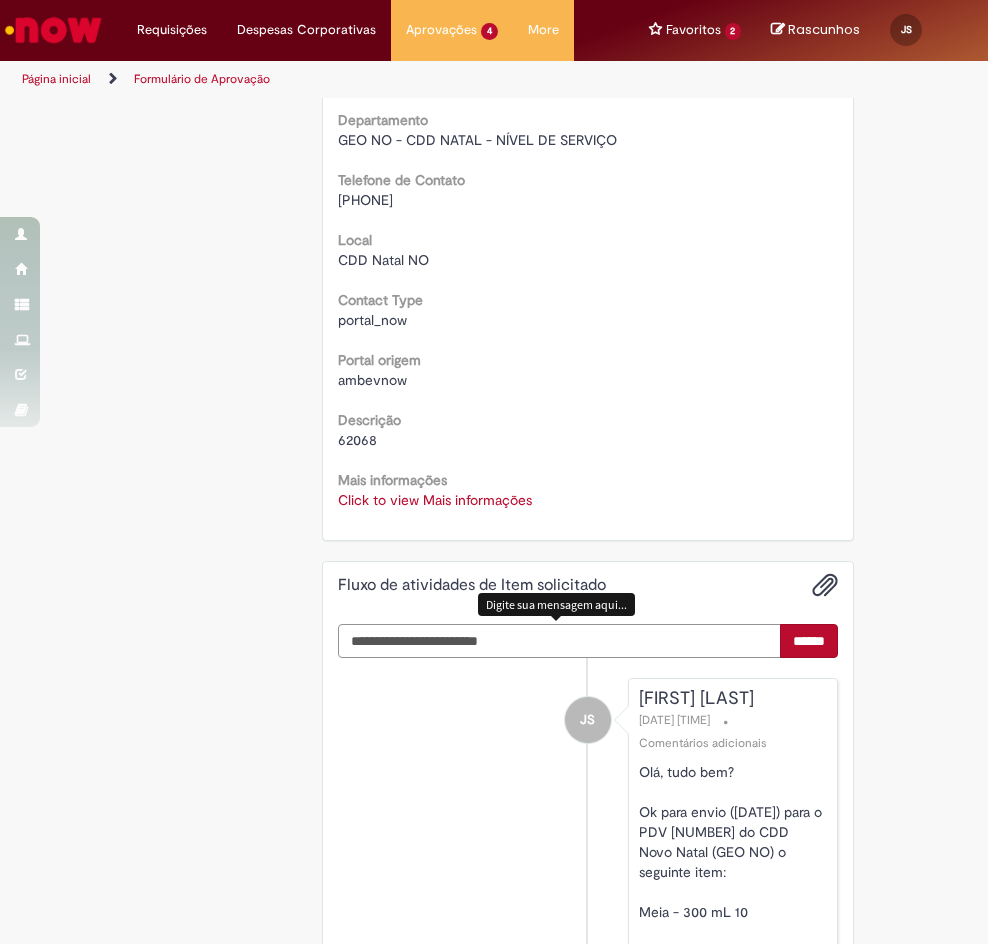 type on "**********" 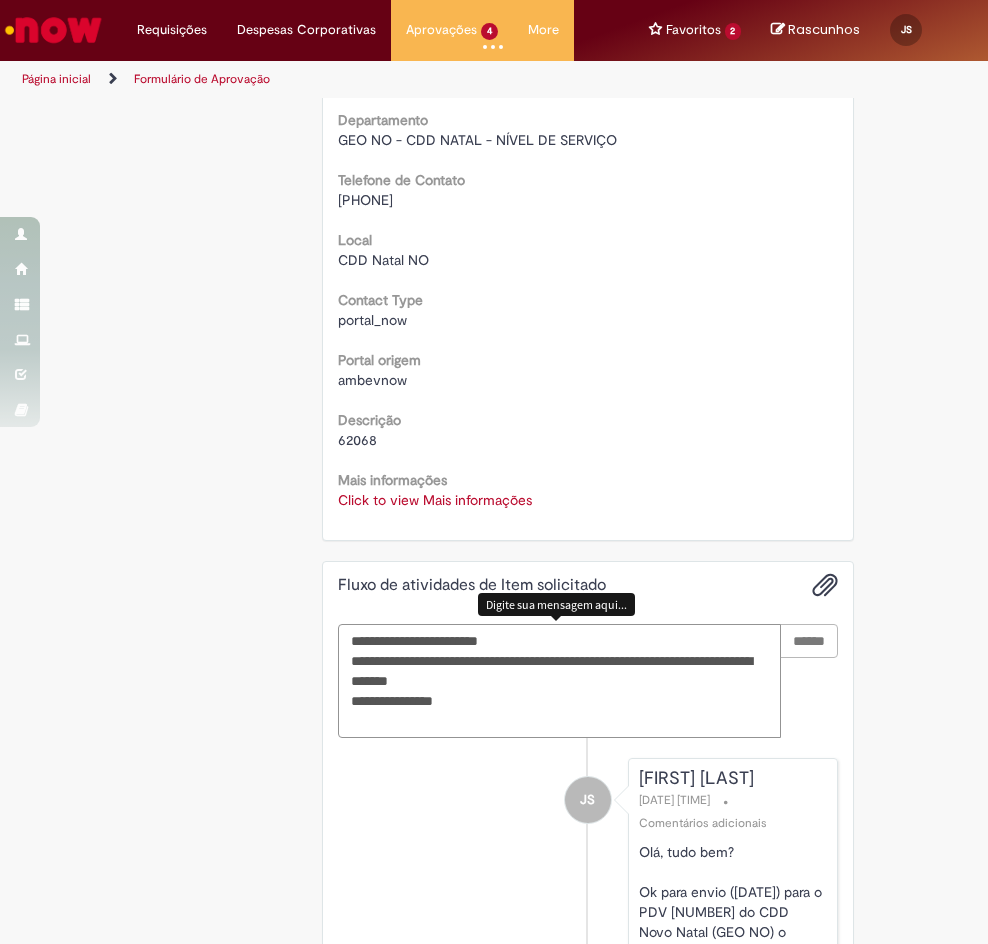type 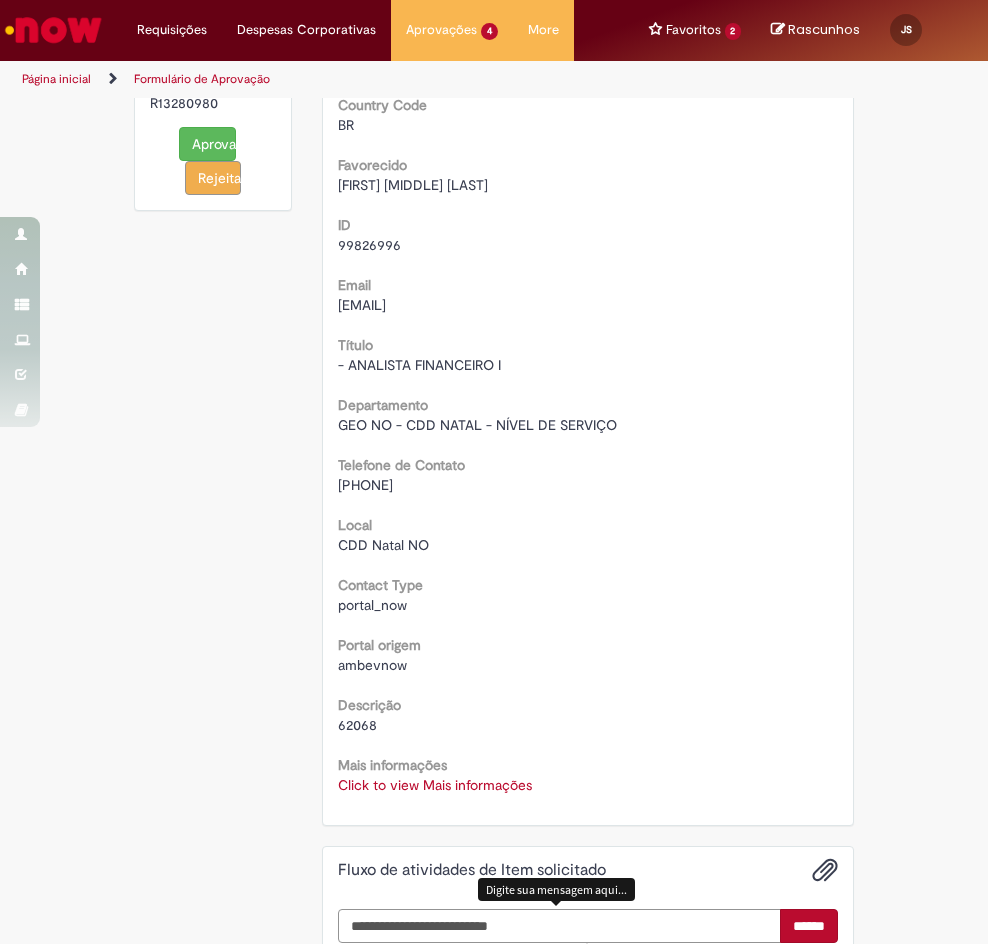 scroll, scrollTop: 0, scrollLeft: 0, axis: both 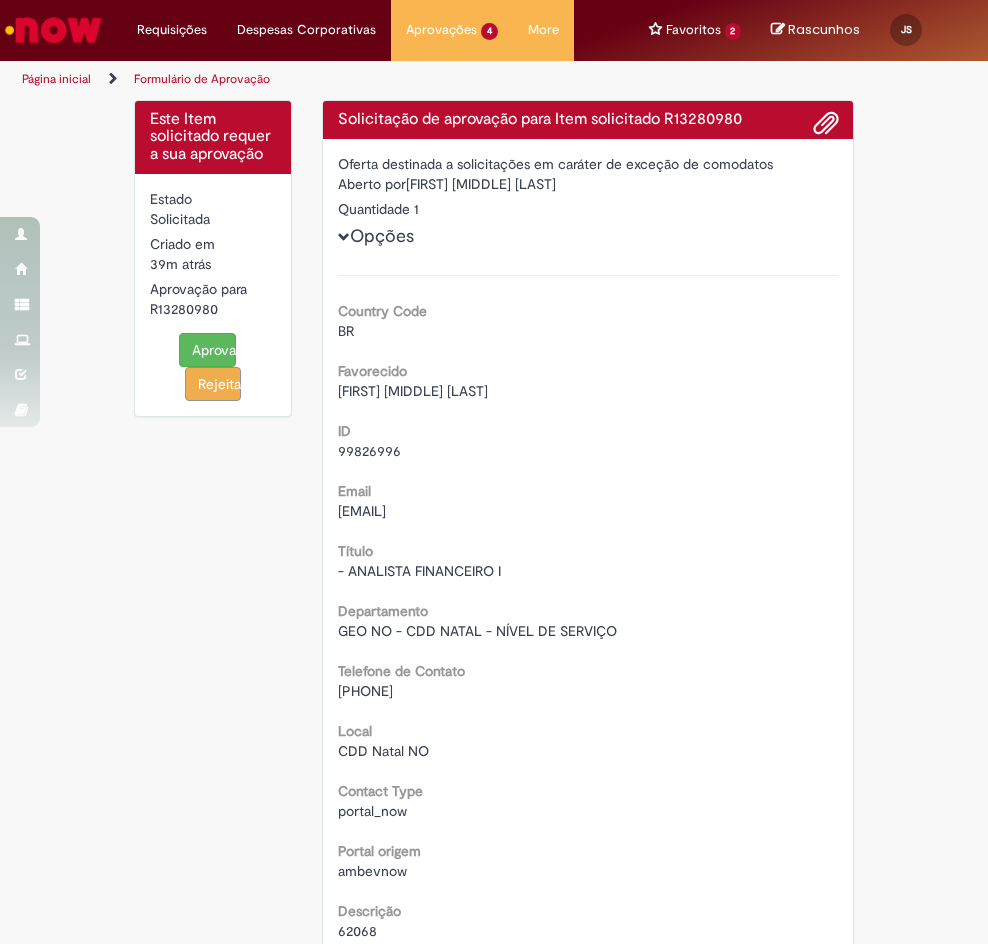 click on "Aprovar" at bounding box center (207, 350) 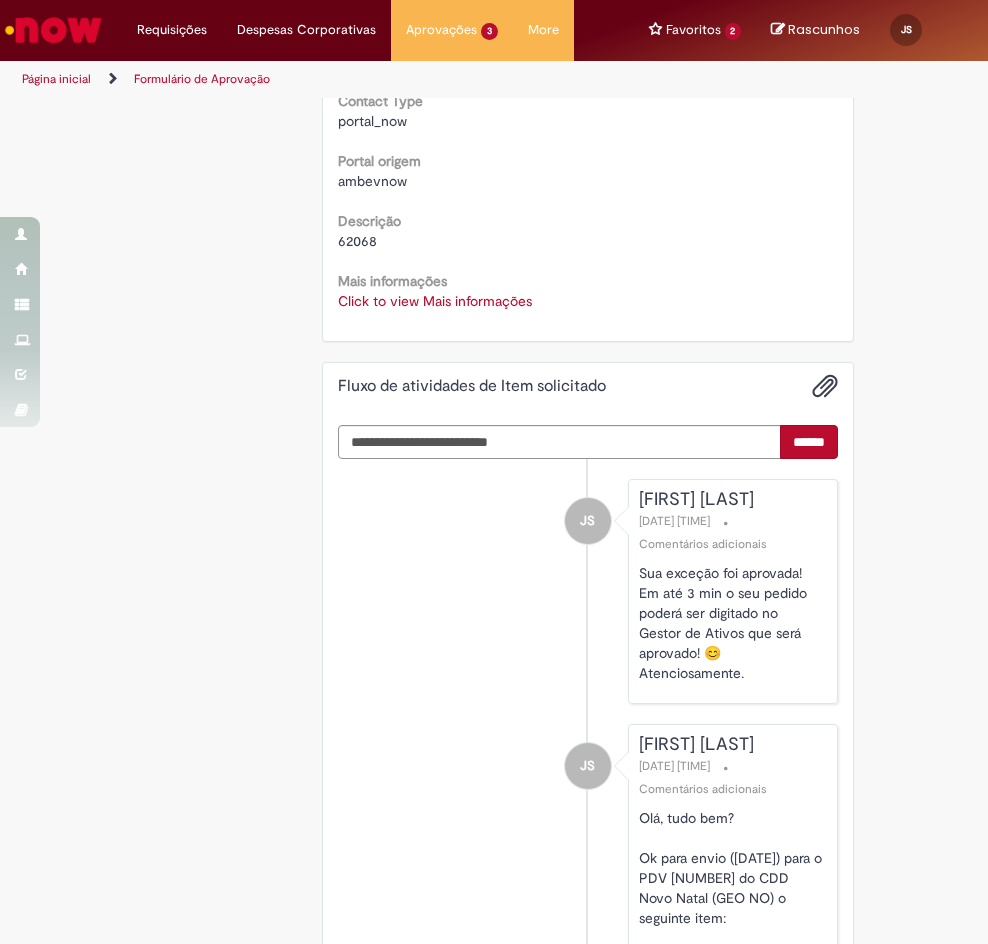 scroll, scrollTop: 700, scrollLeft: 0, axis: vertical 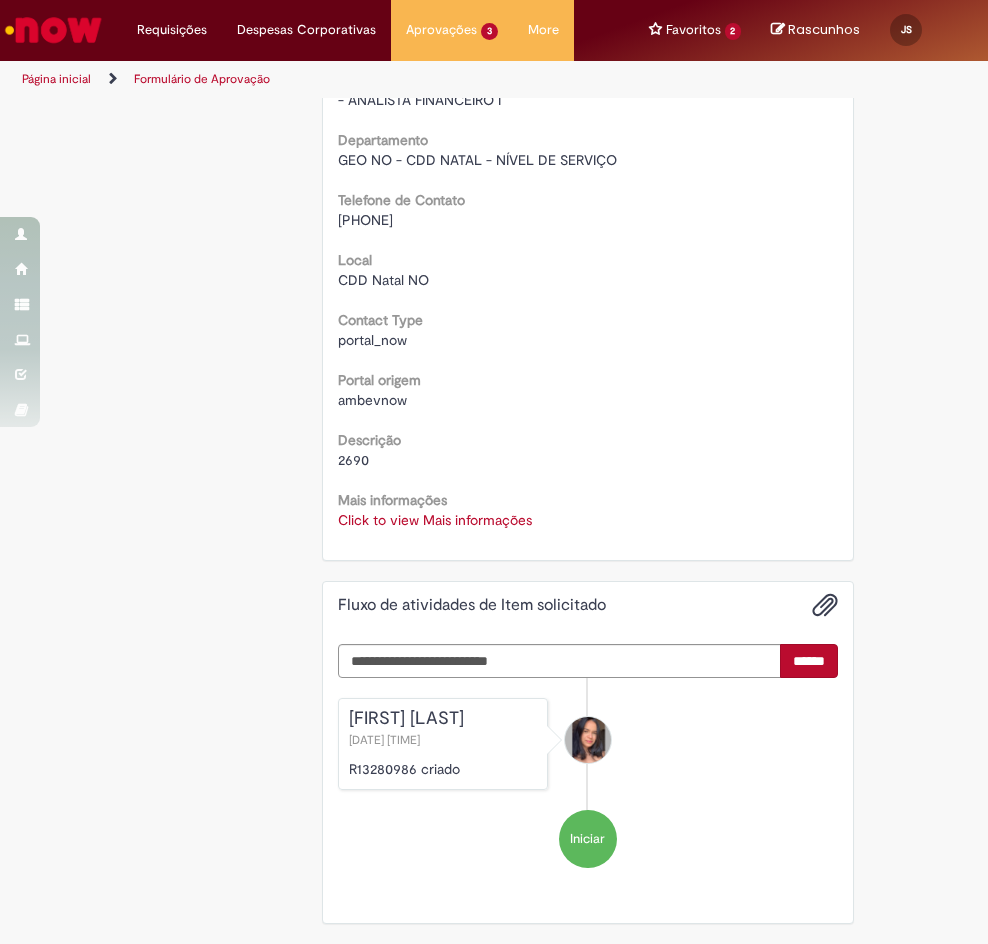 click on "Click to view Mais informações" at bounding box center (435, 520) 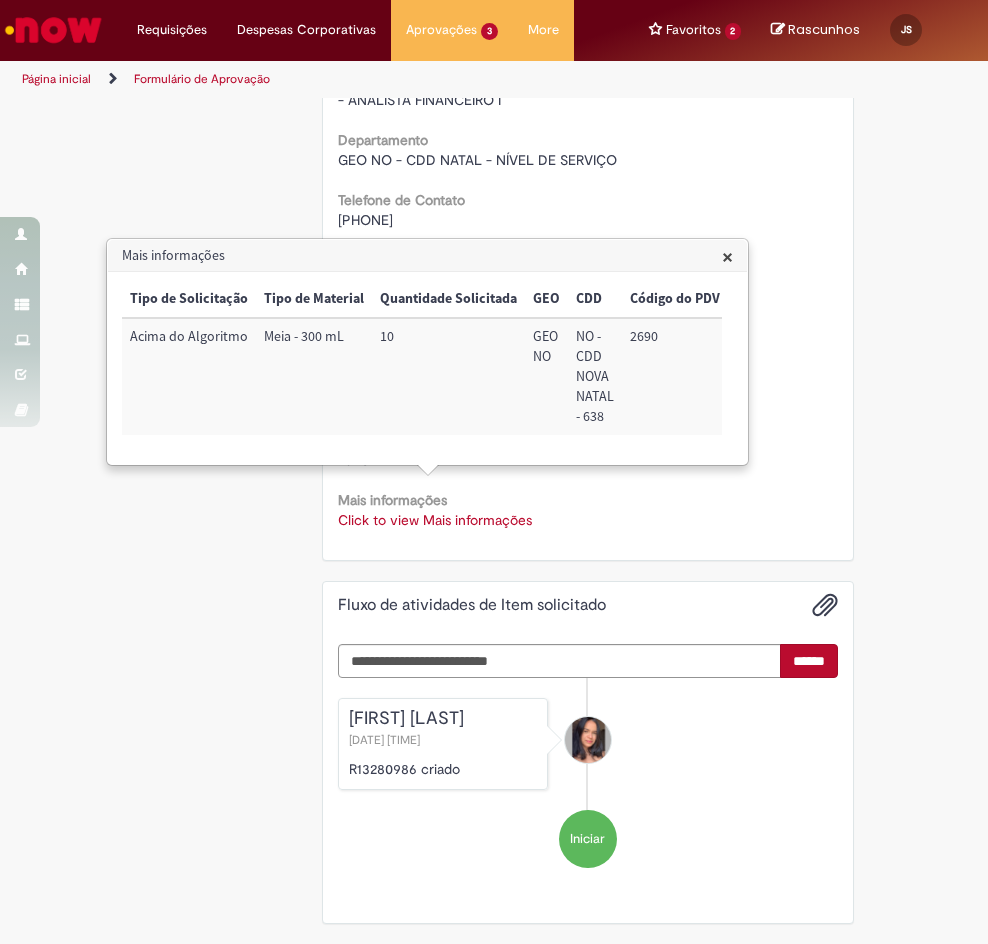 click on "2690" at bounding box center [675, 376] 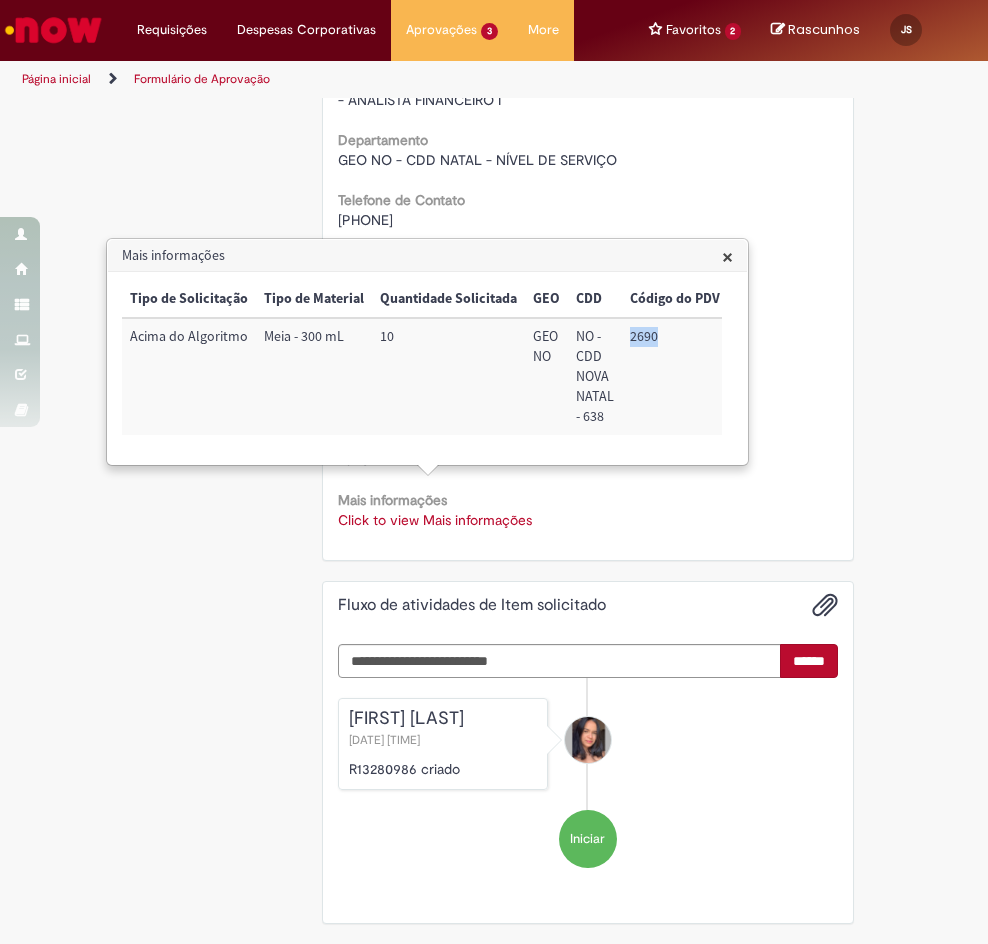 click on "2690" at bounding box center [675, 376] 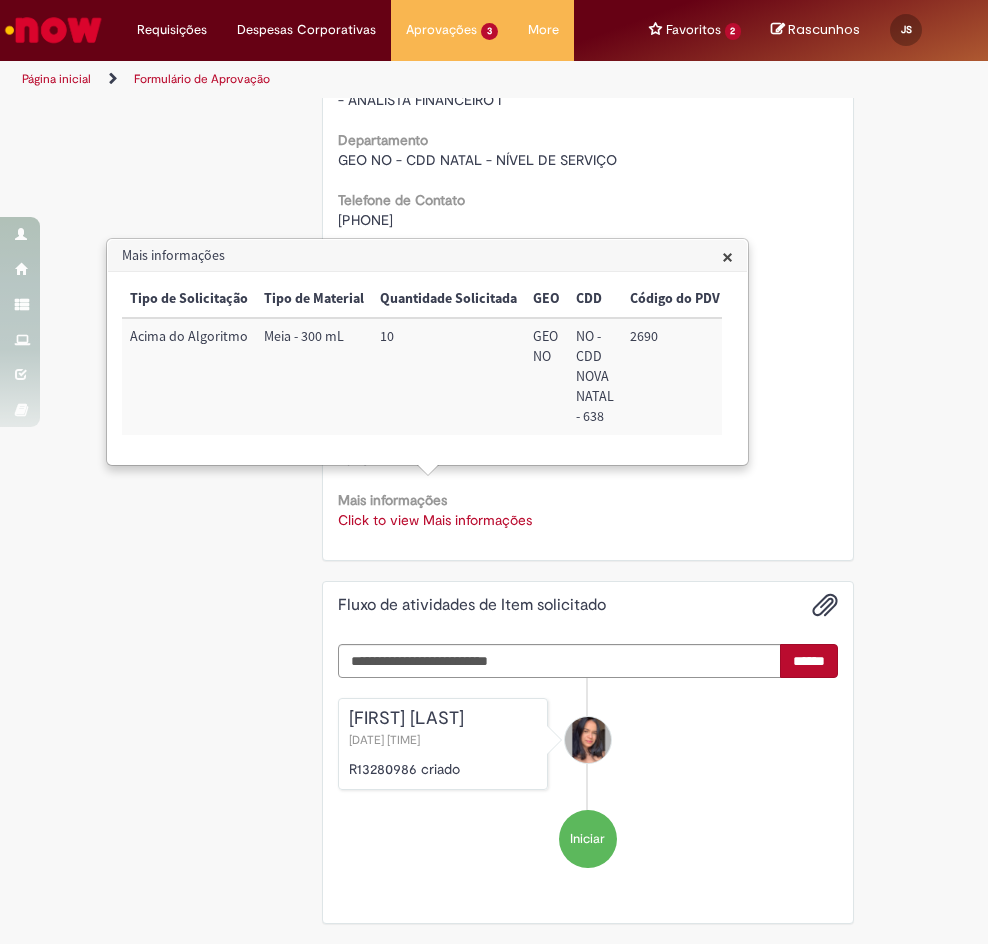 click on "Acima do Algoritmo" at bounding box center (189, 376) 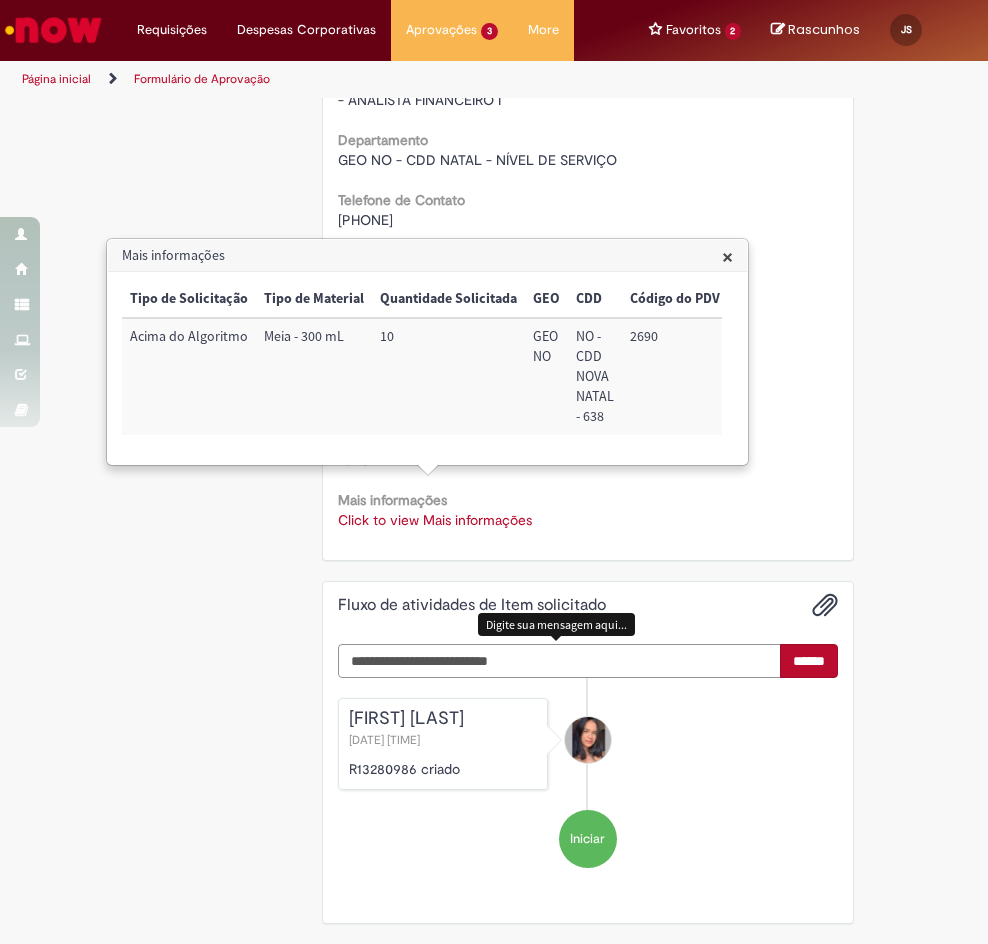 drag, startPoint x: 670, startPoint y: 632, endPoint x: 681, endPoint y: 616, distance: 19.416489 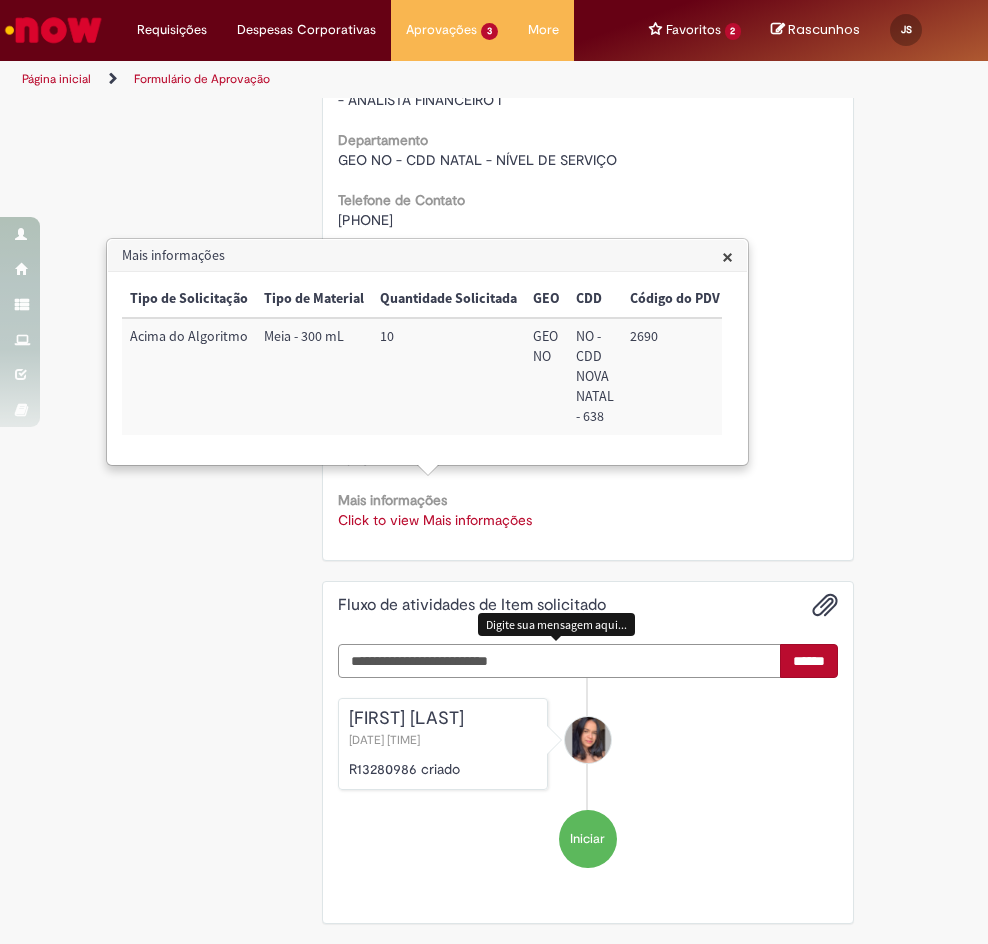 paste on "**********" 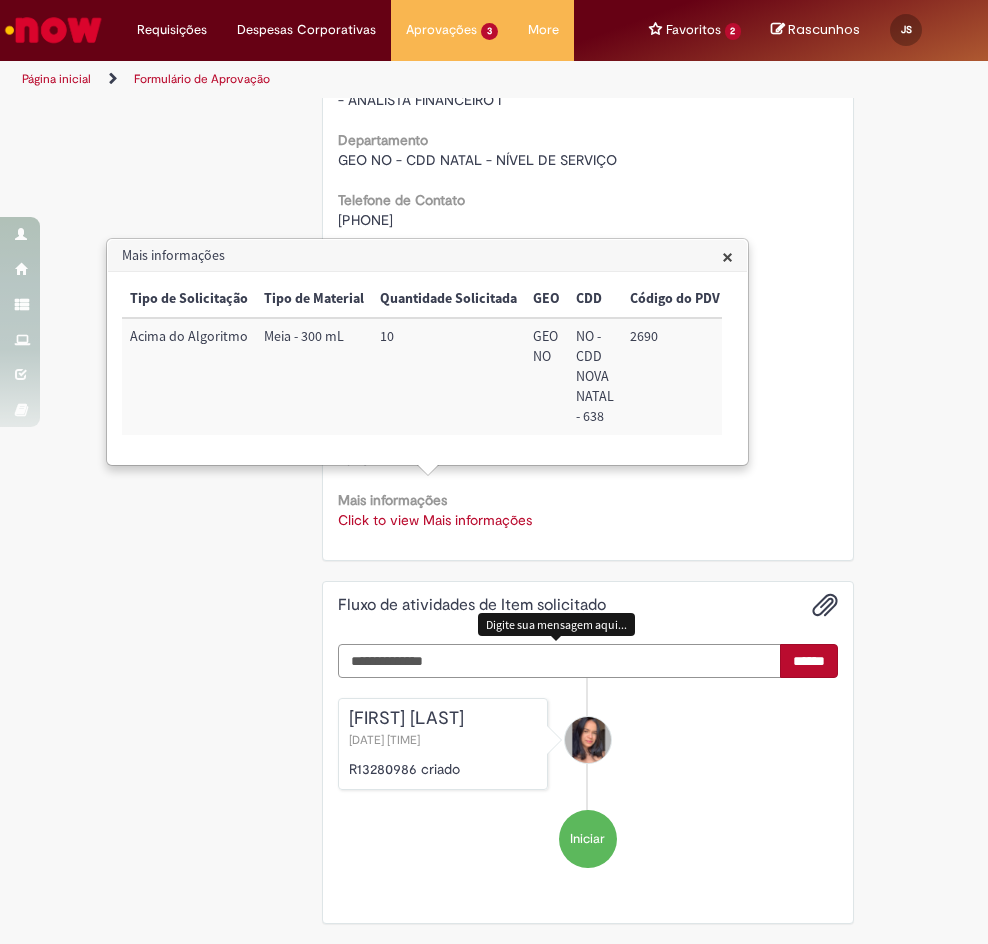 scroll, scrollTop: 818, scrollLeft: 0, axis: vertical 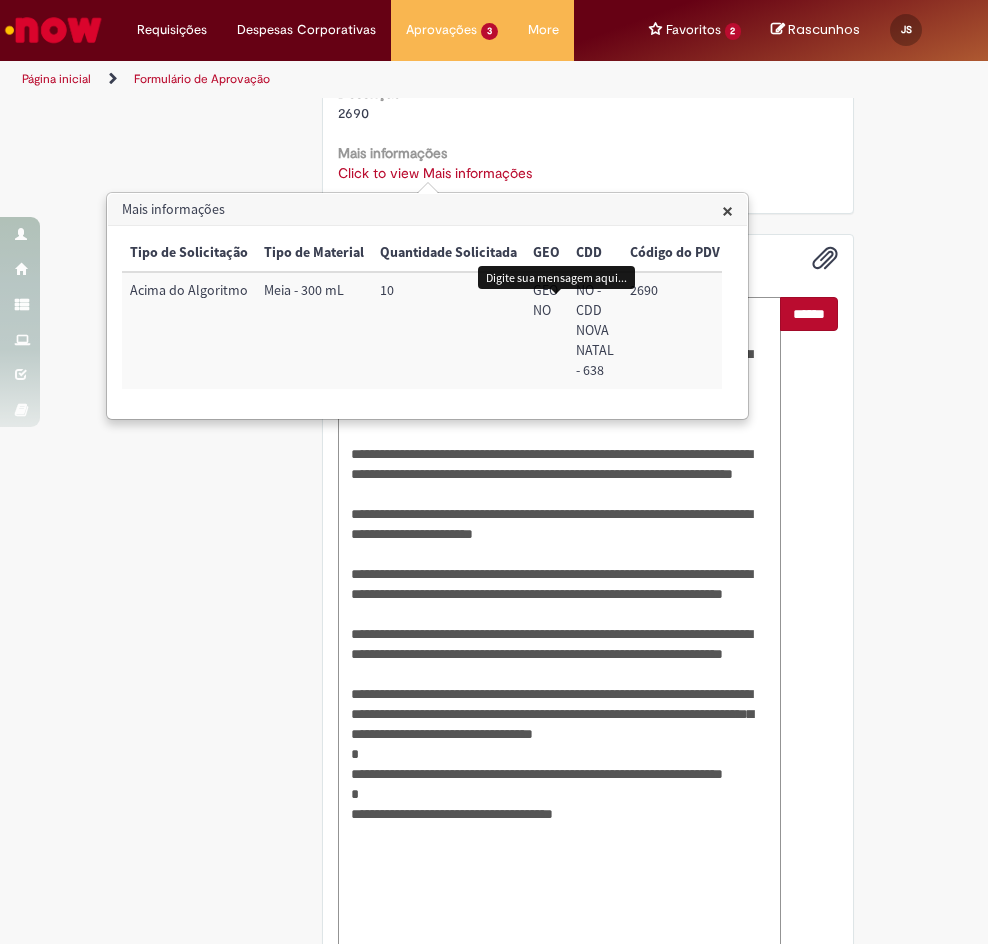 type on "**********" 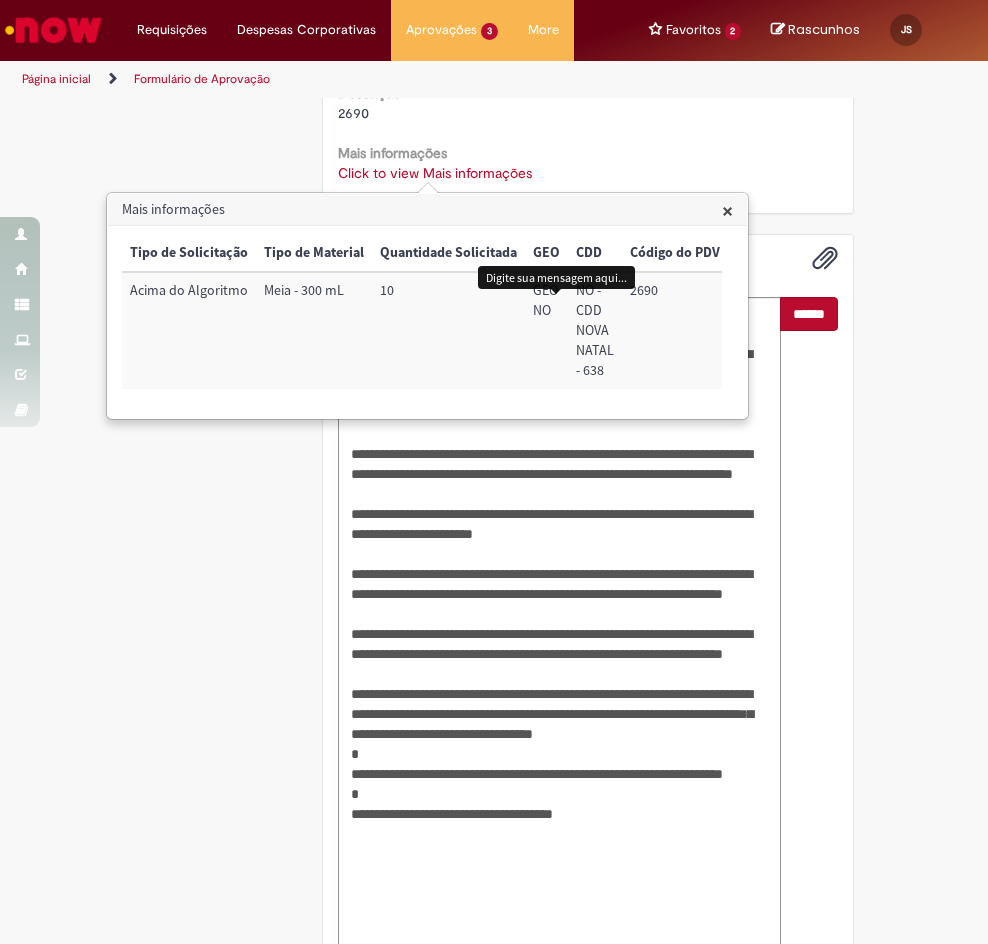 click on "******" at bounding box center [809, 314] 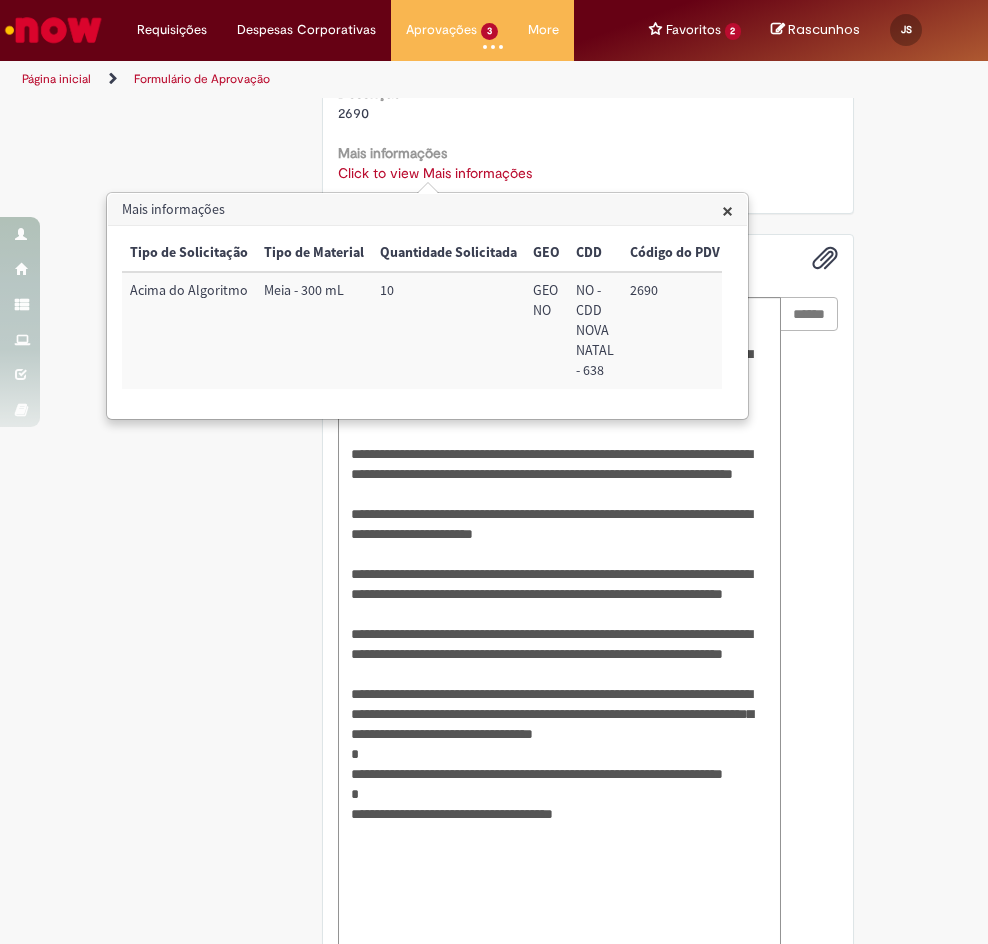 click on "Mais informações" at bounding box center (427, 210) 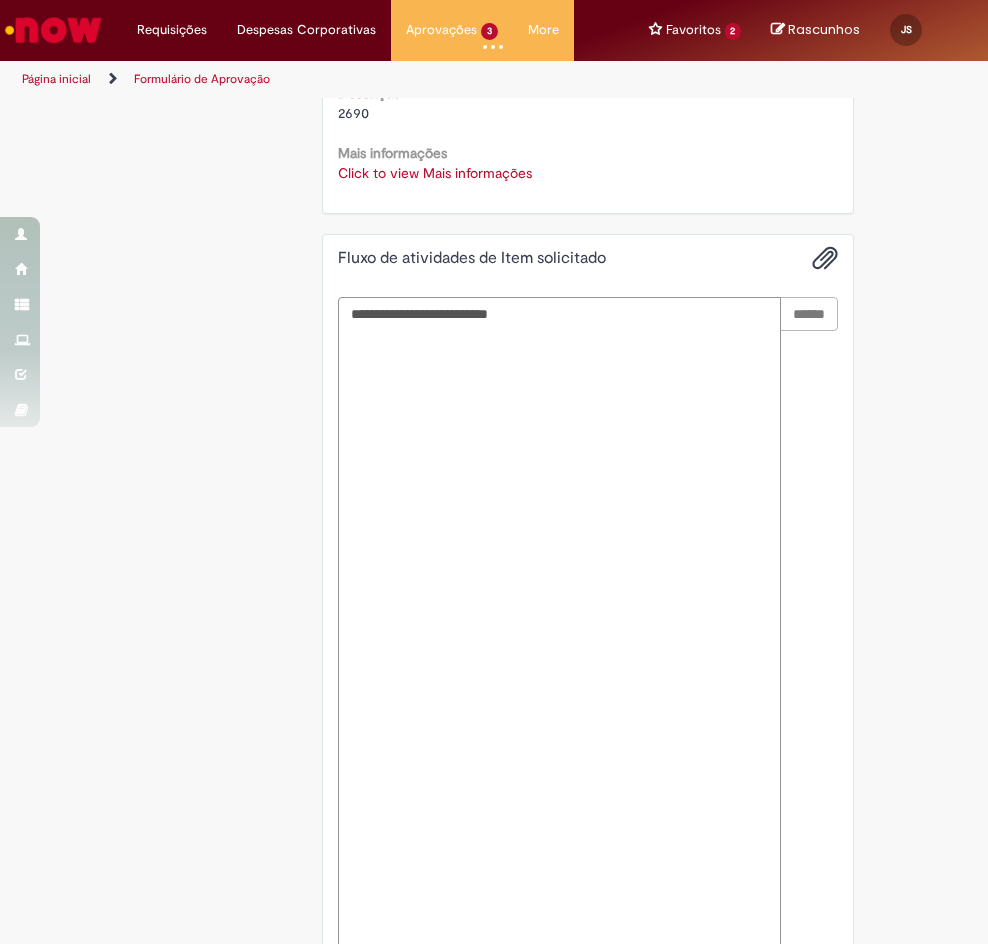 scroll, scrollTop: 491, scrollLeft: 0, axis: vertical 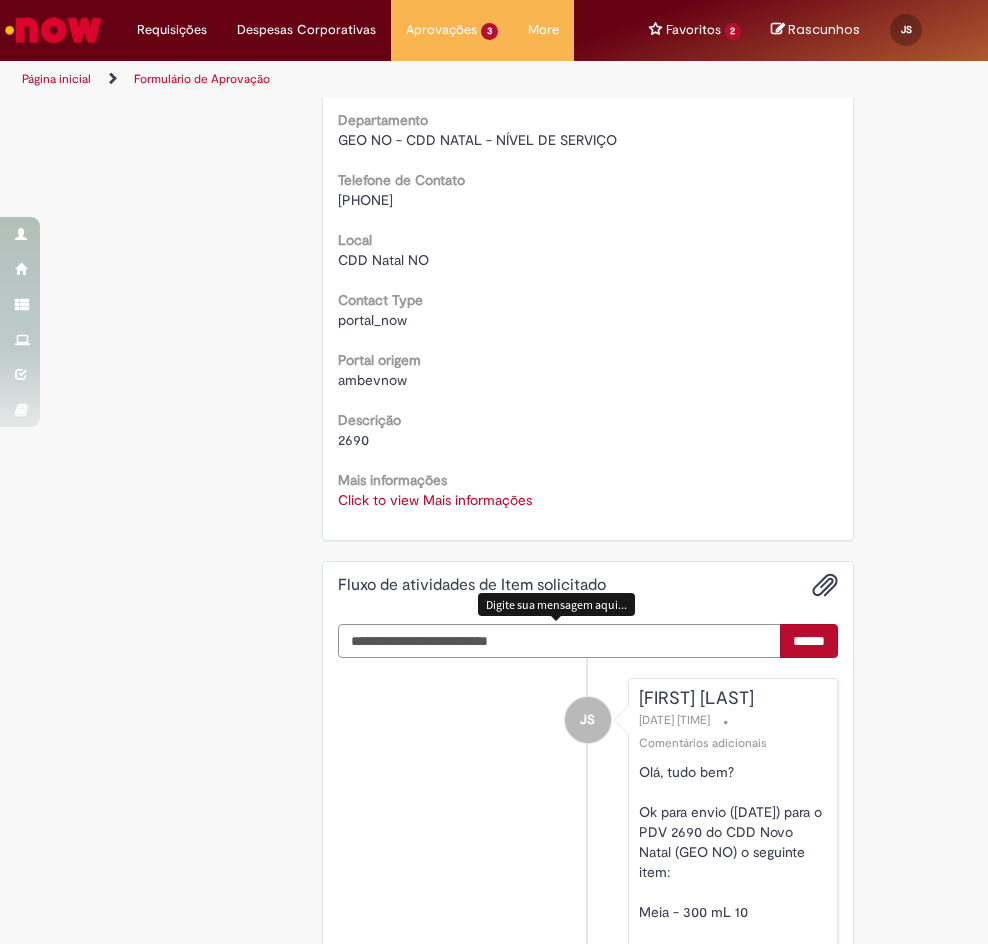 click at bounding box center [560, 641] 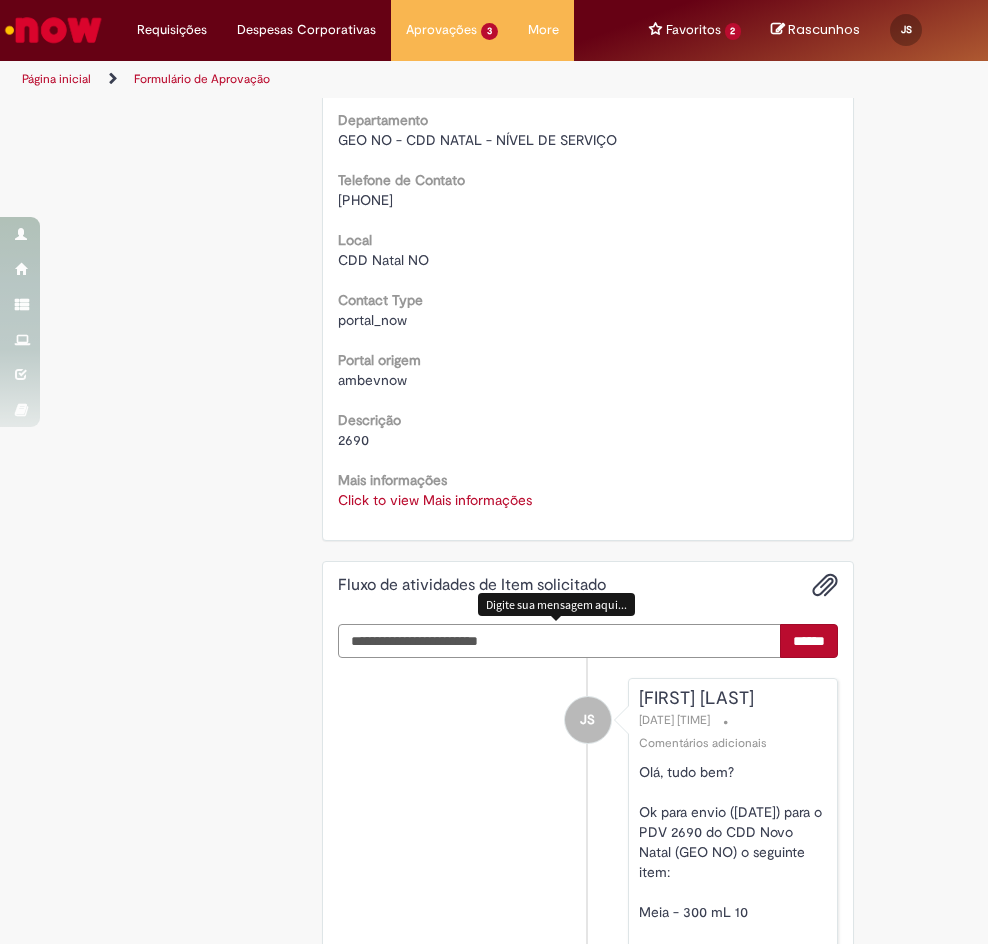 type on "**********" 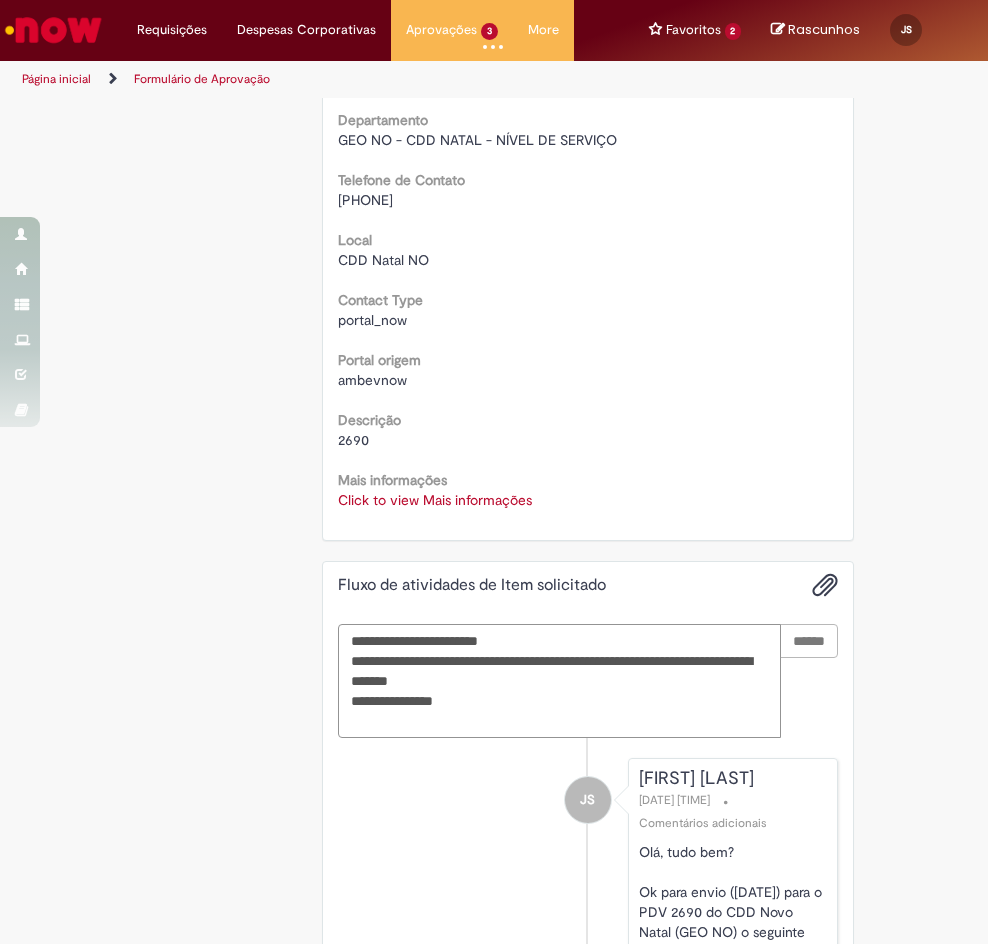 type 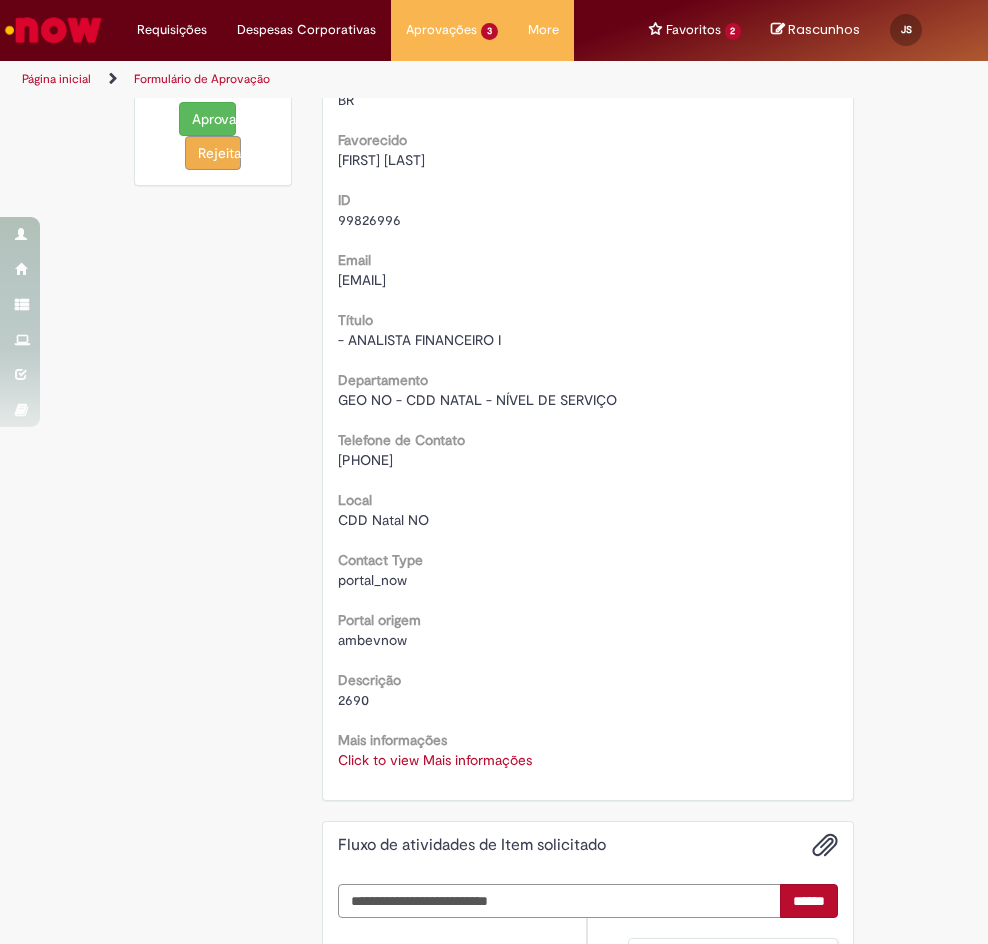 scroll, scrollTop: 0, scrollLeft: 0, axis: both 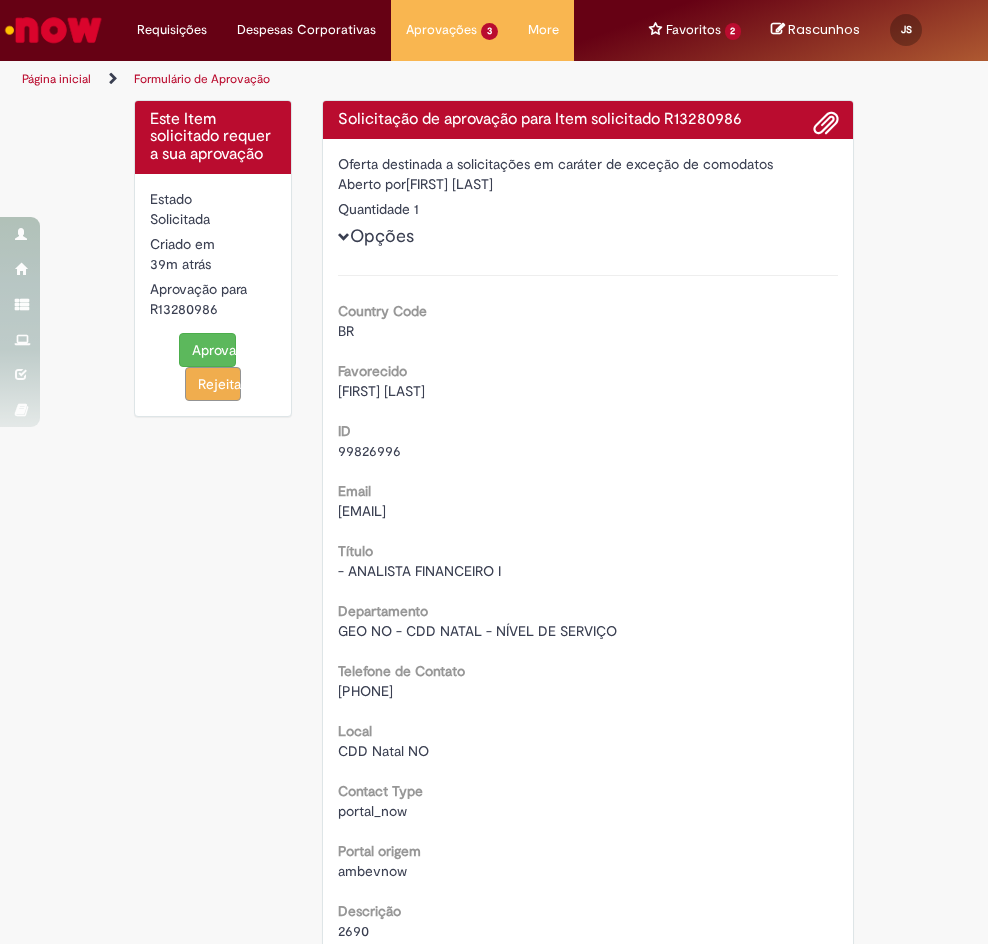 click on "Aprovar
Rejeitar" at bounding box center [213, 367] 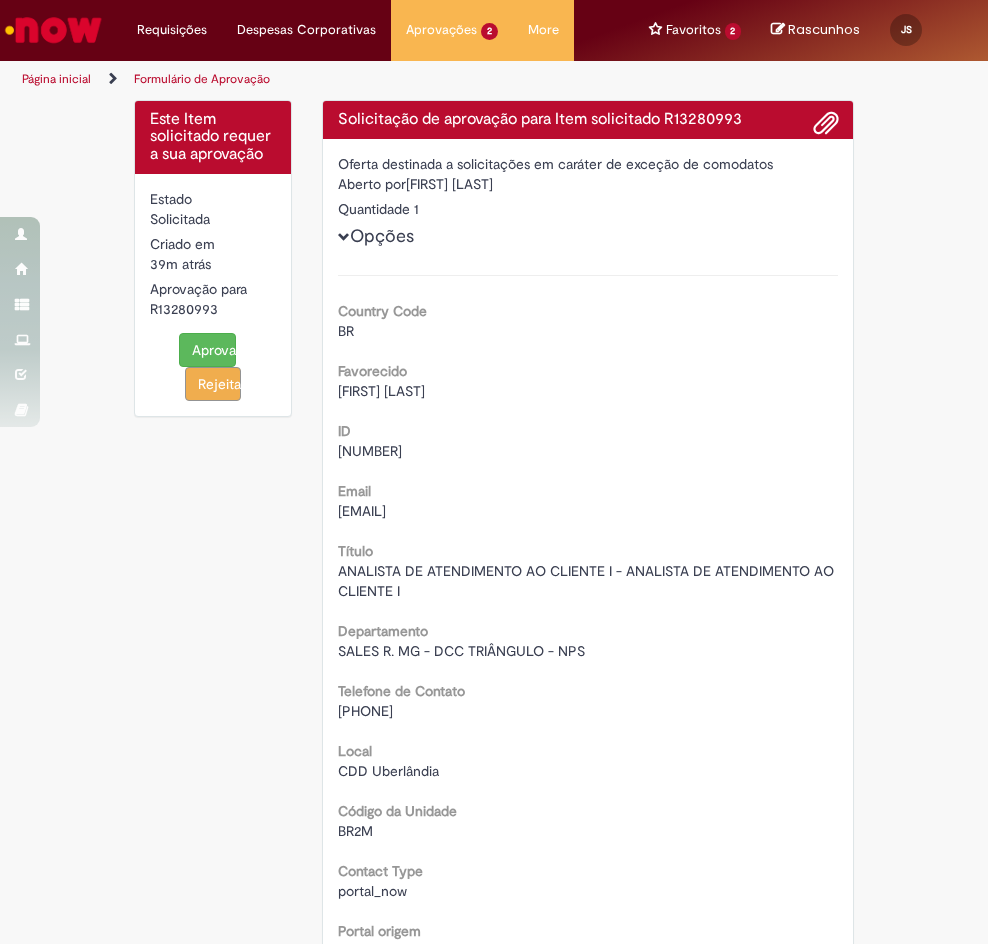 scroll, scrollTop: 0, scrollLeft: 0, axis: both 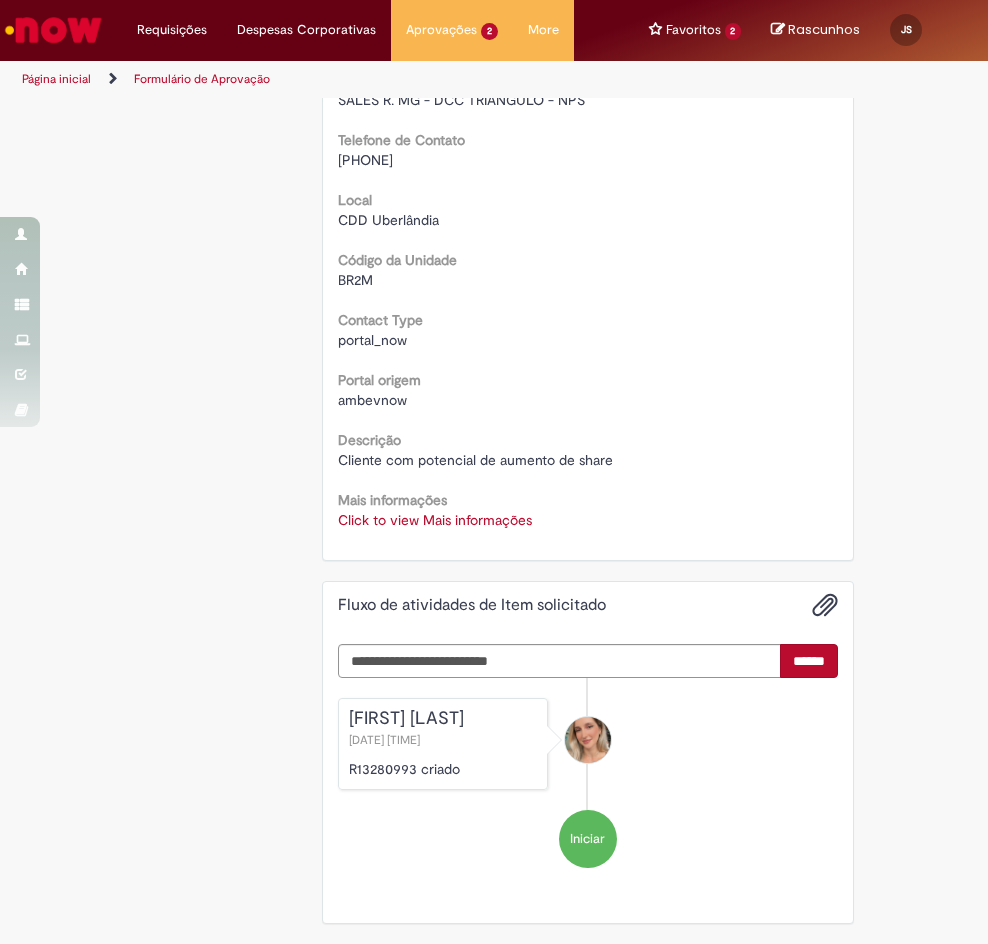 click on "Click to view Mais informações" at bounding box center (435, 520) 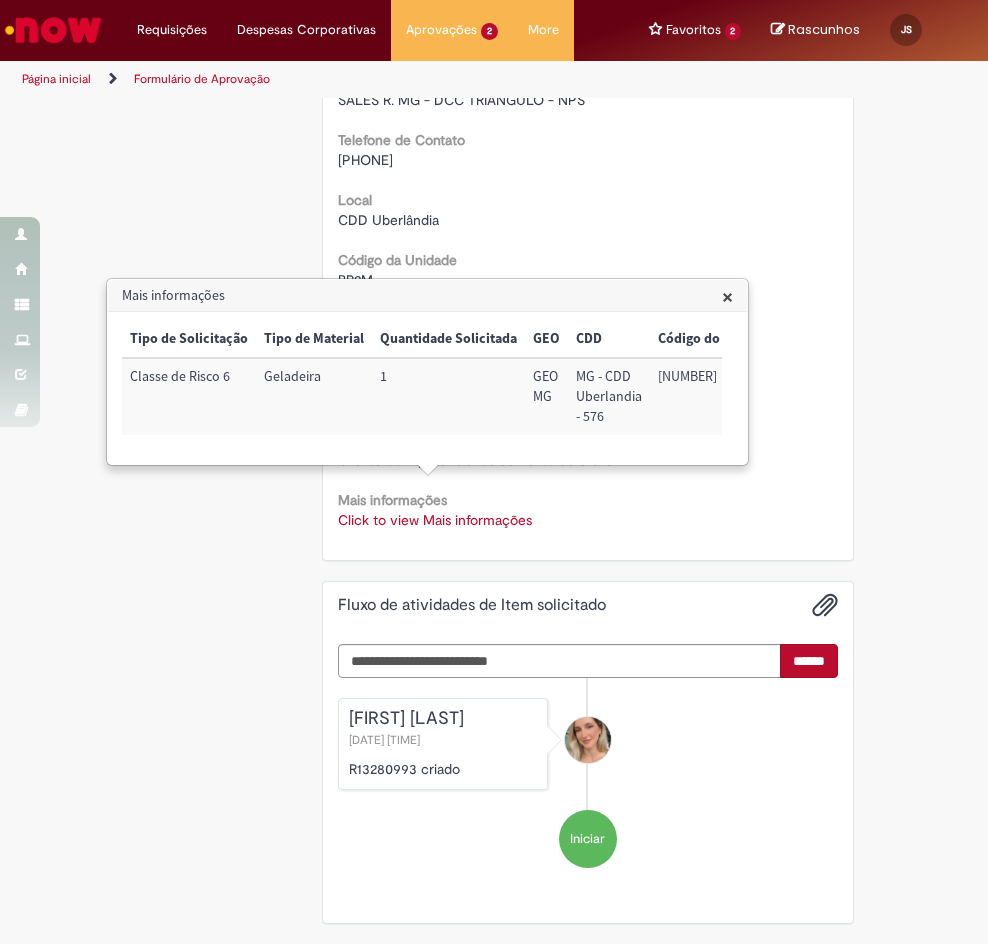 click on "[NUMBER]" at bounding box center [703, 396] 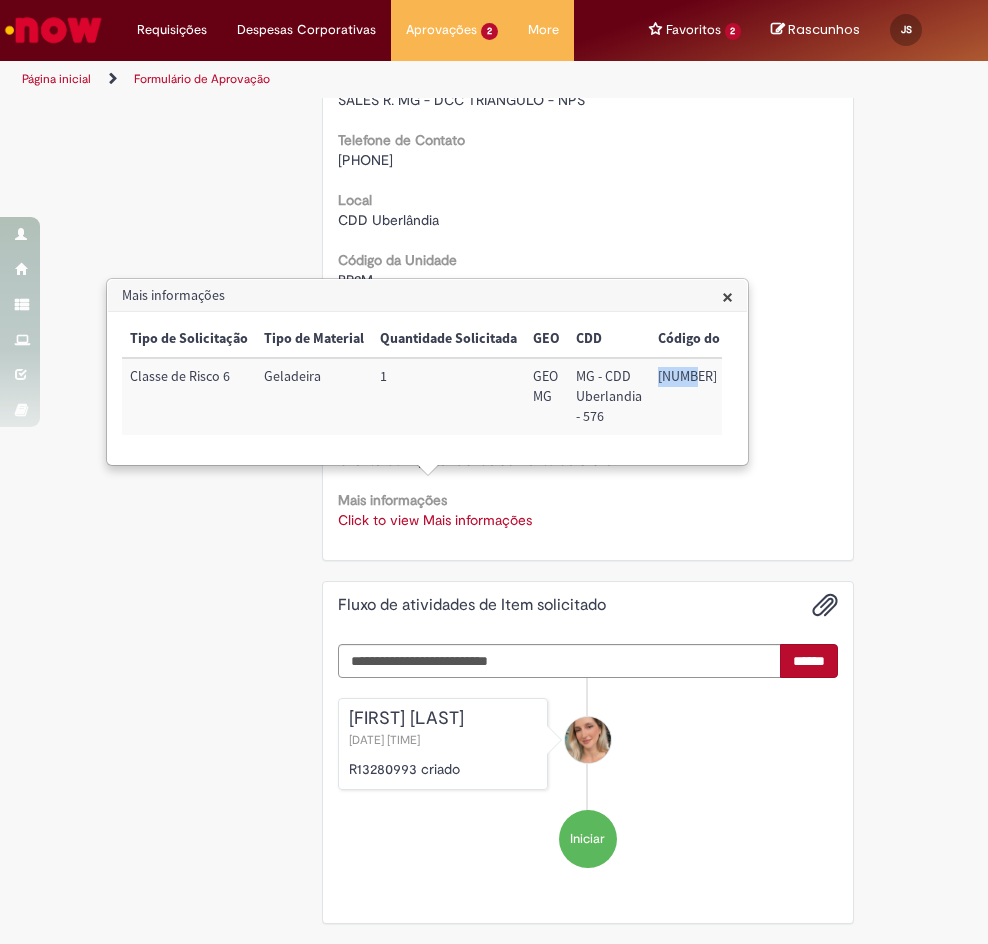 click on "[NUMBER]" at bounding box center [703, 396] 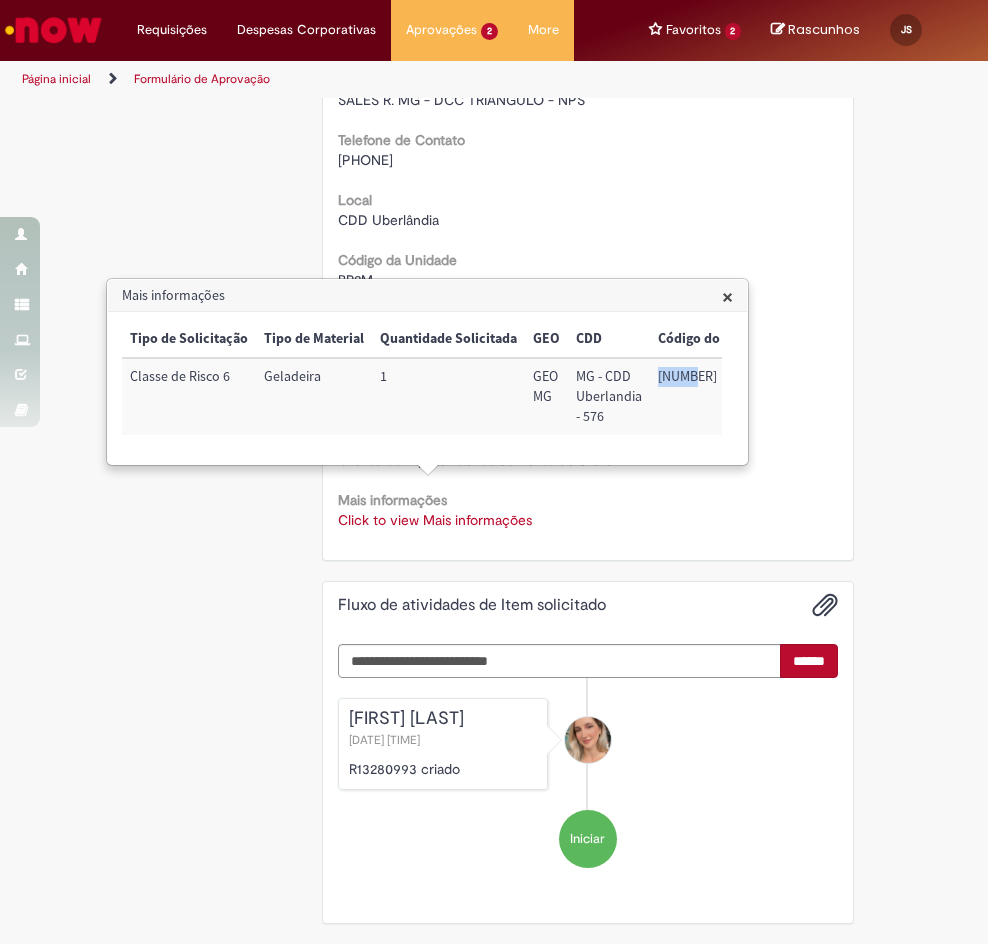 click on "×" at bounding box center [727, 296] 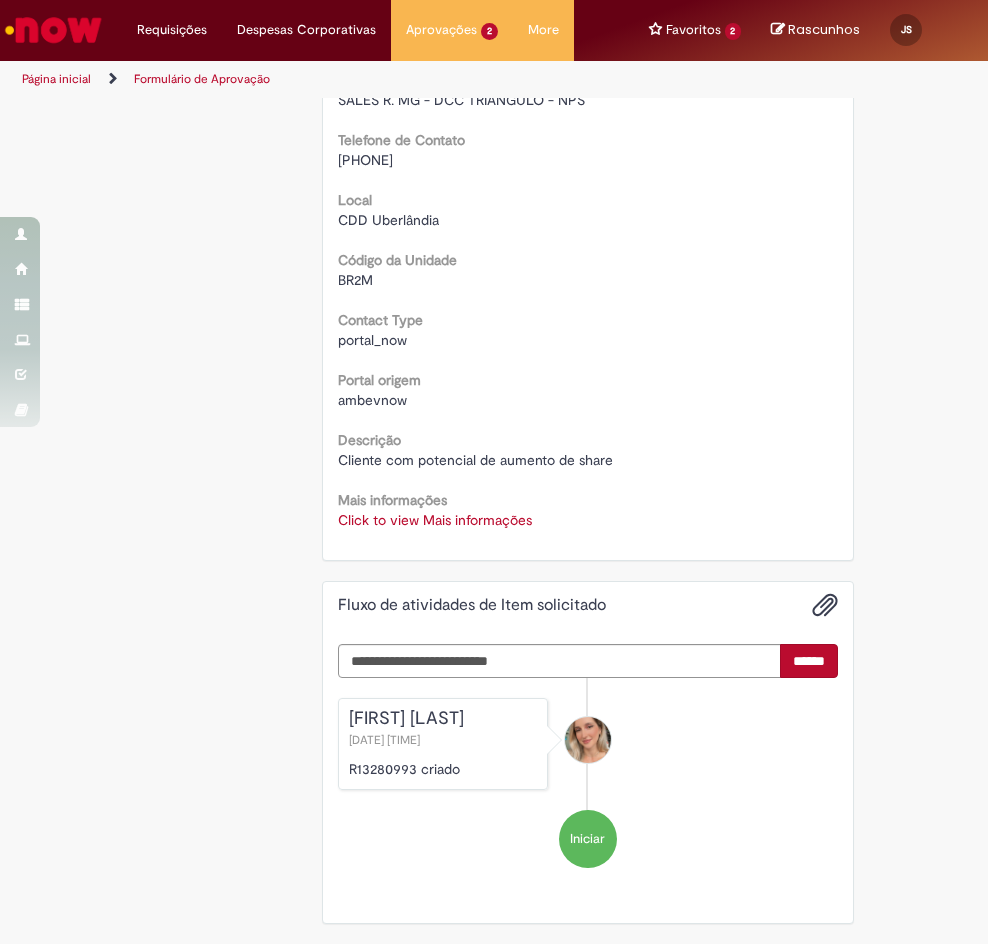 click on "Click to view Mais informações" at bounding box center [435, 520] 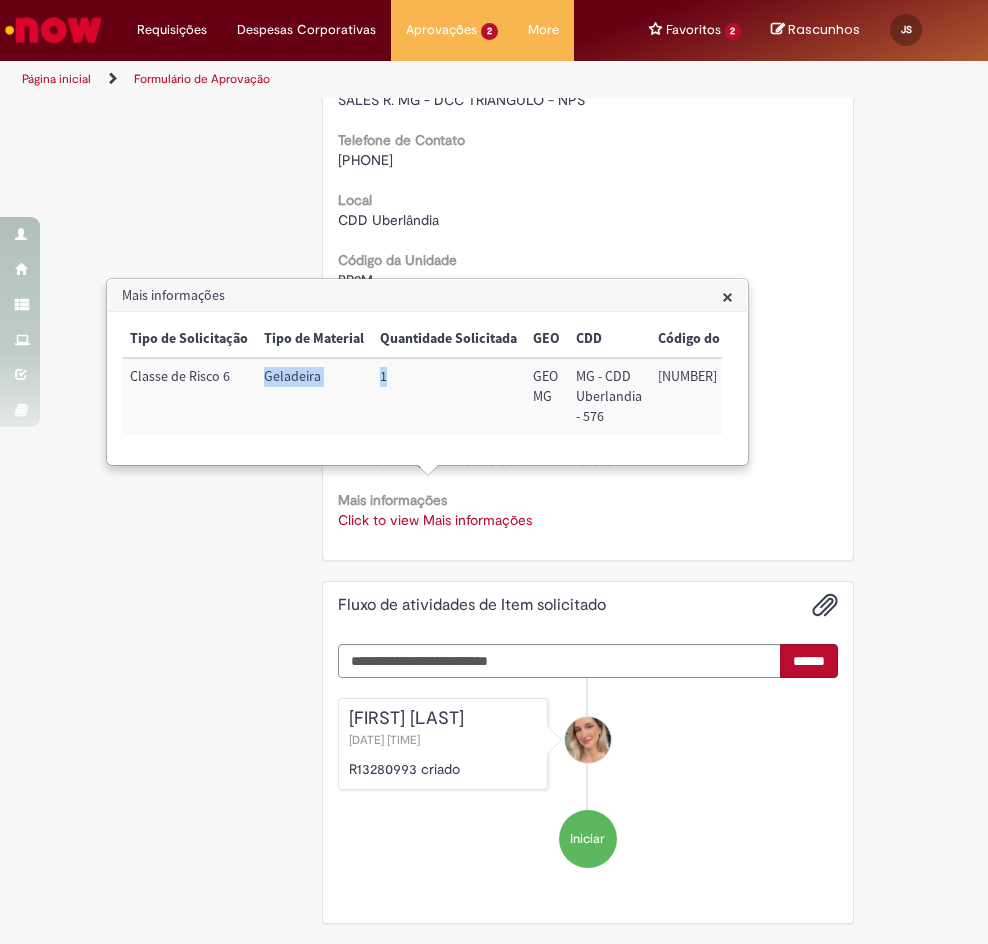 drag, startPoint x: 394, startPoint y: 395, endPoint x: 253, endPoint y: 402, distance: 141.17365 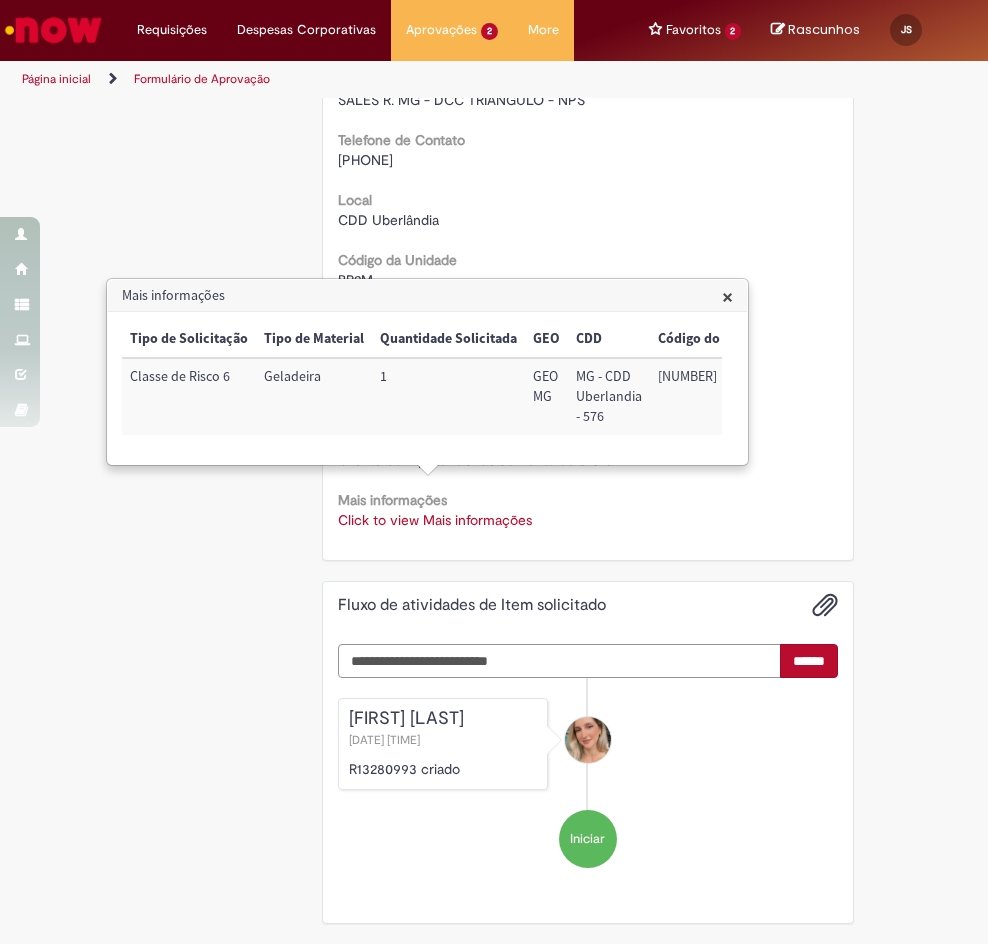 click at bounding box center (560, 661) 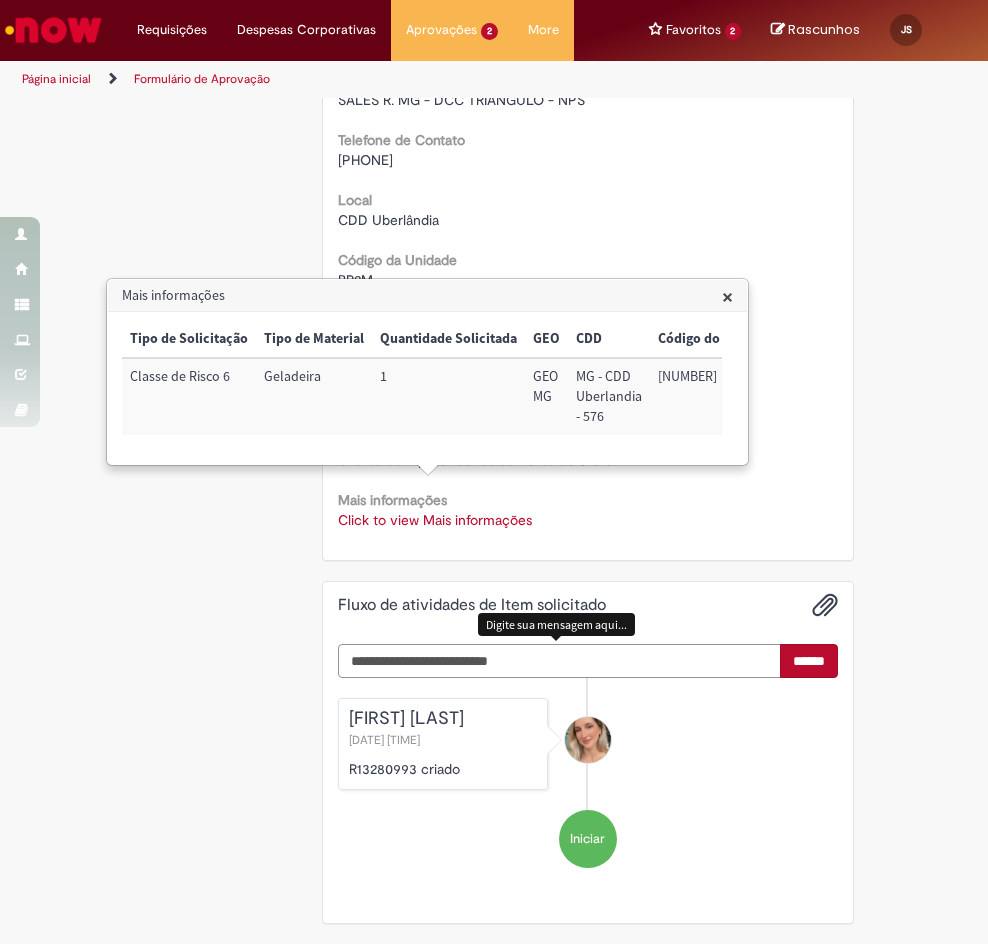 paste on "**********" 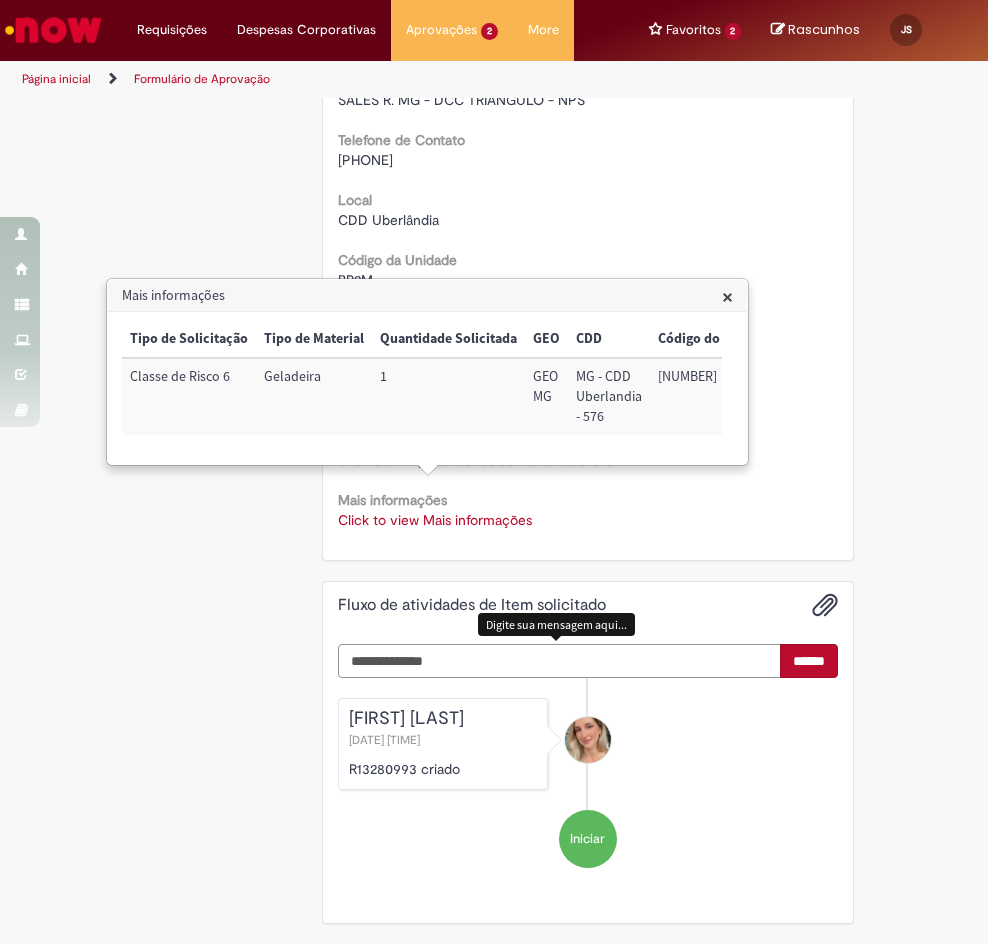 scroll, scrollTop: 898, scrollLeft: 0, axis: vertical 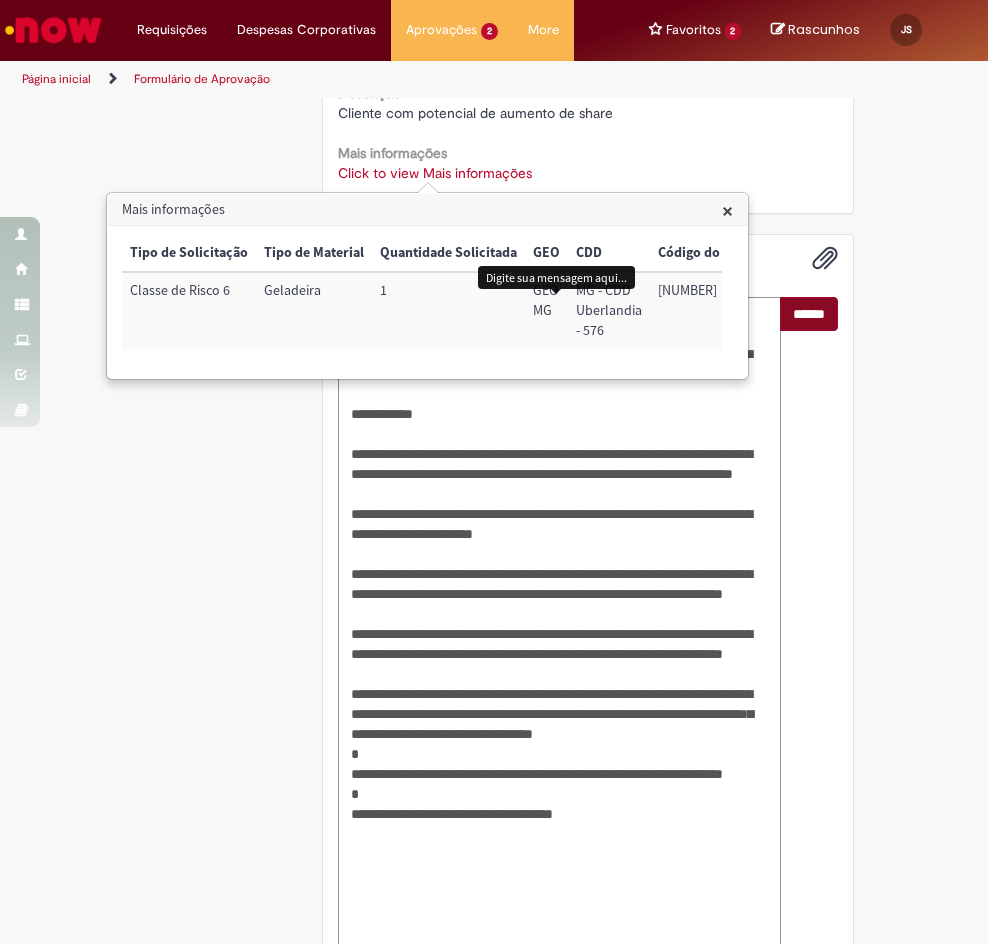 type on "**********" 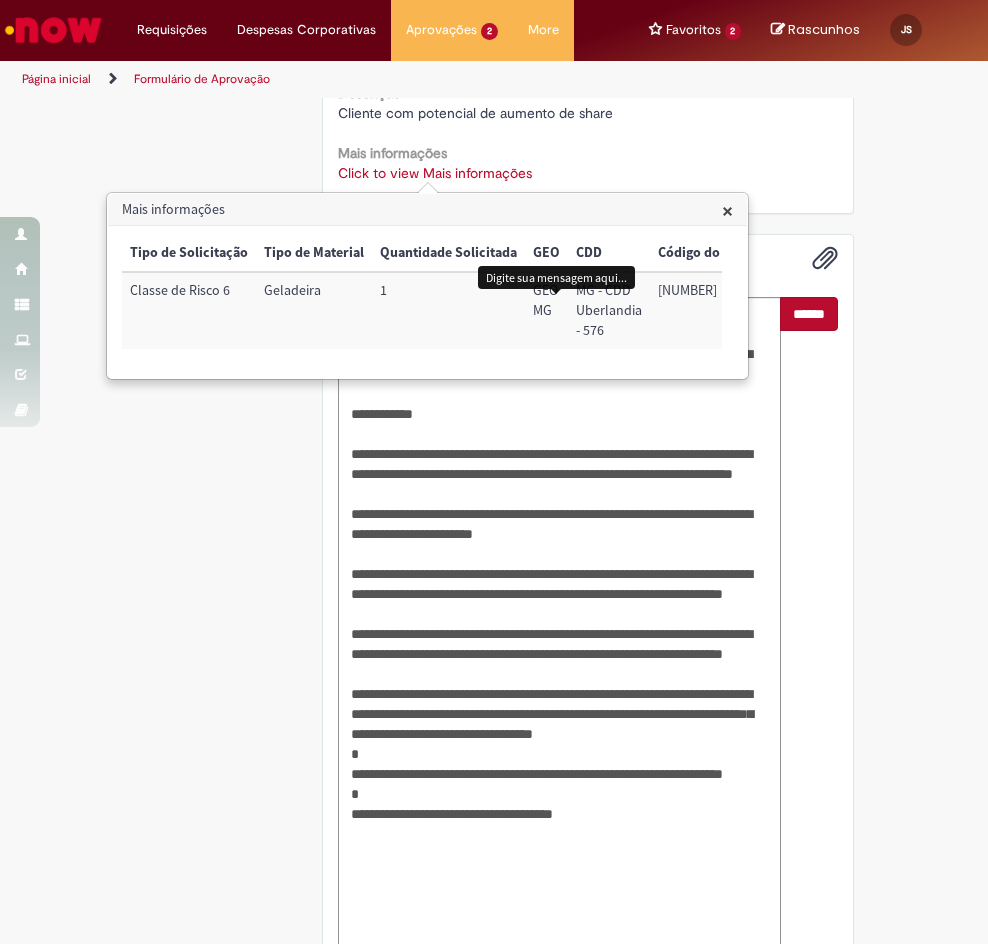 click on "******" at bounding box center [809, 314] 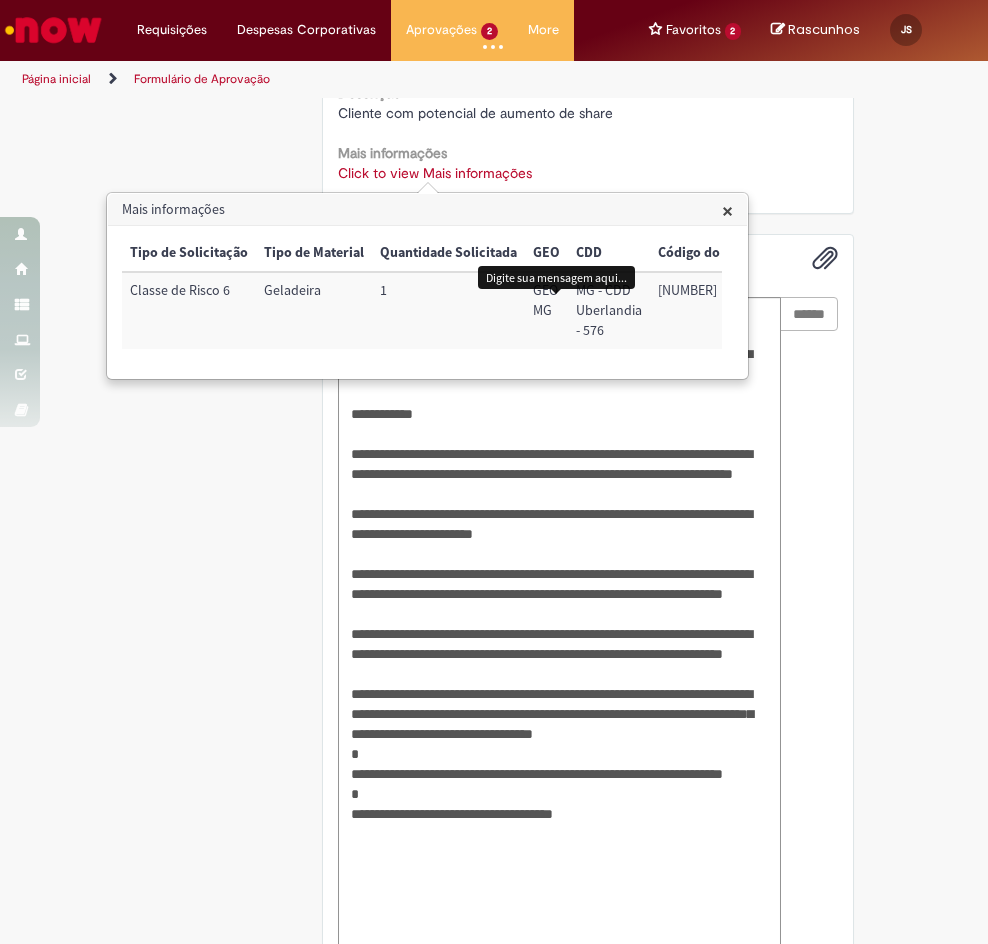 click on "Mais informações" at bounding box center (427, 210) 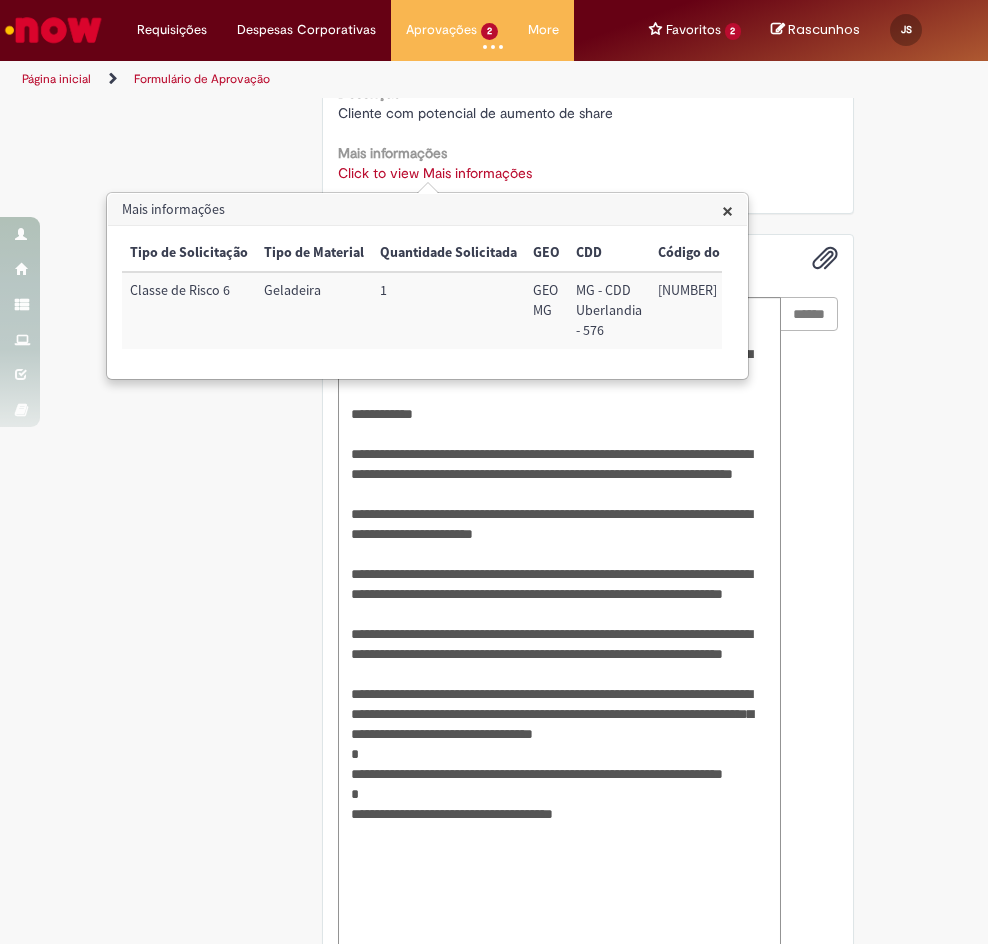 click on "×" at bounding box center [727, 210] 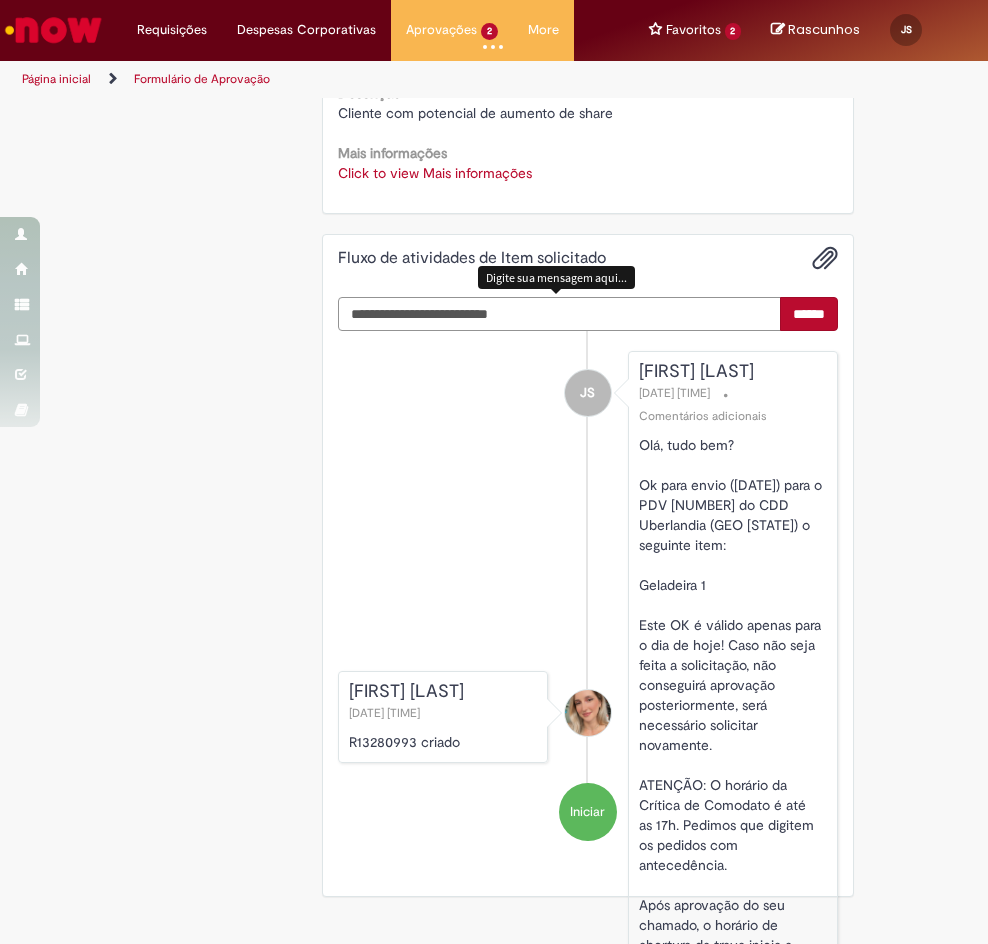 scroll, scrollTop: 571, scrollLeft: 0, axis: vertical 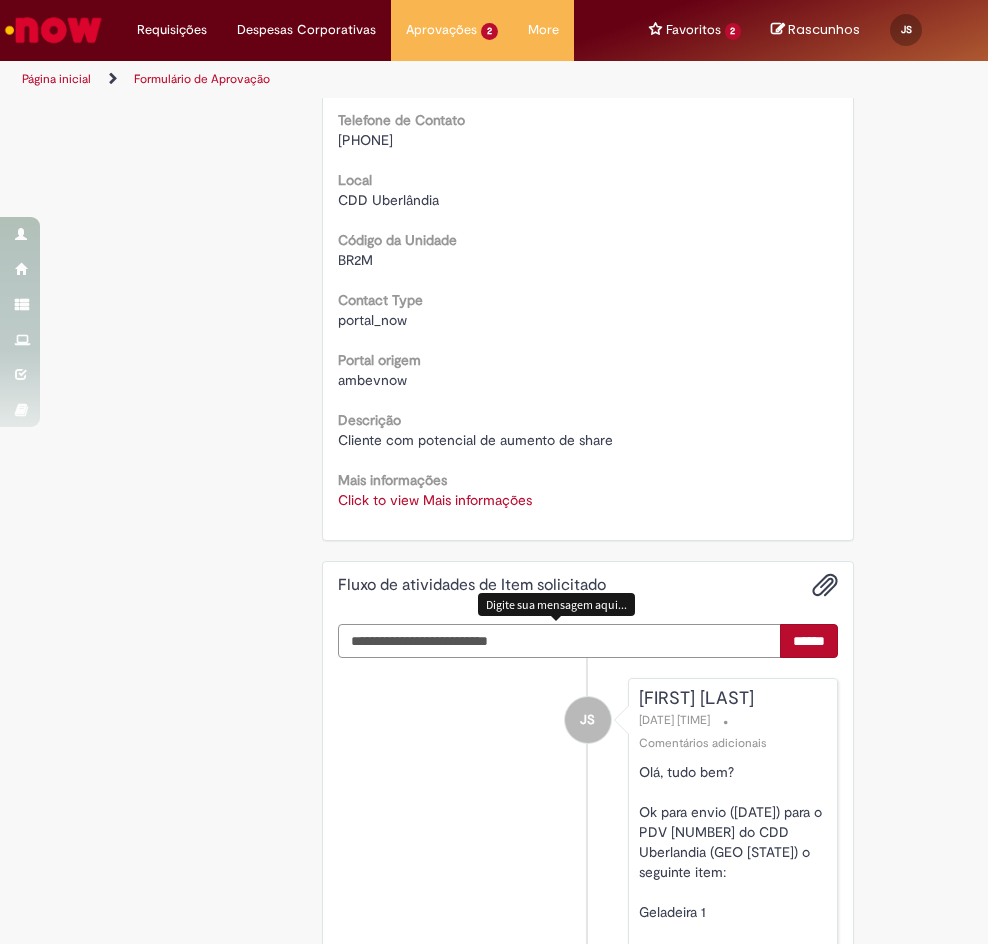 click at bounding box center (560, 641) 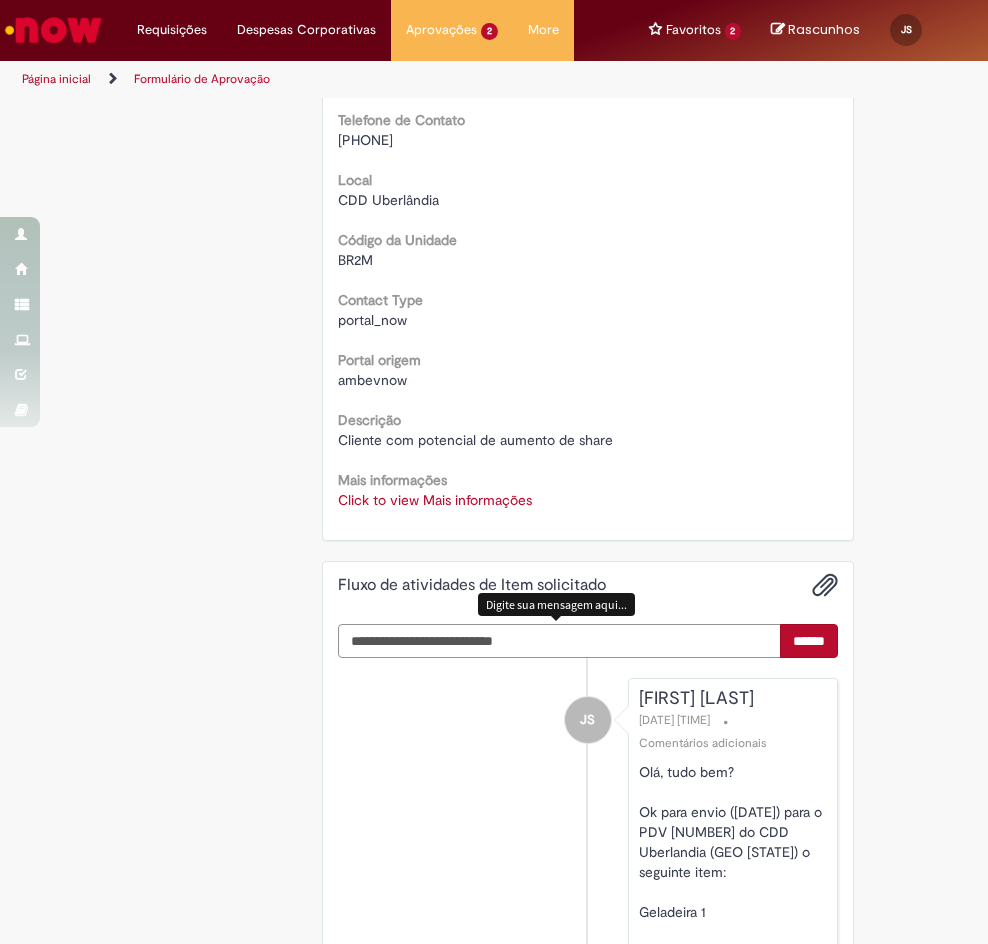 type on "**********" 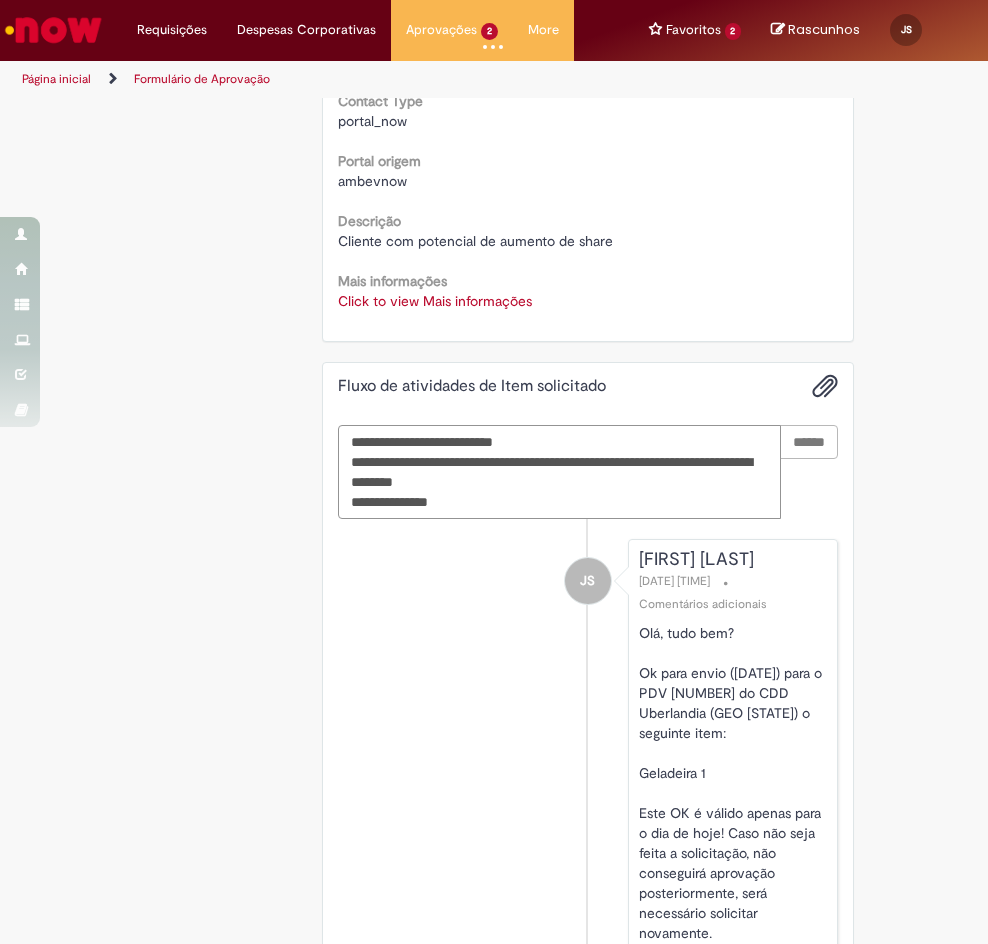 type 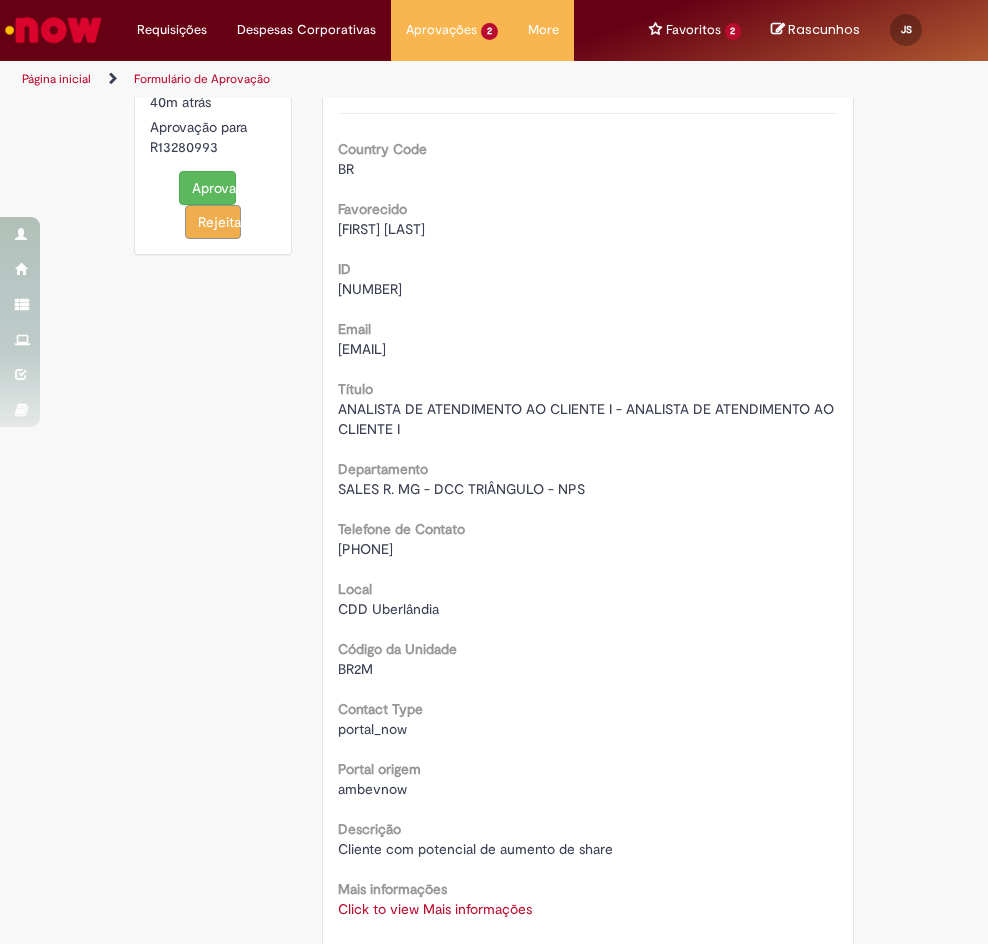 scroll, scrollTop: 0, scrollLeft: 0, axis: both 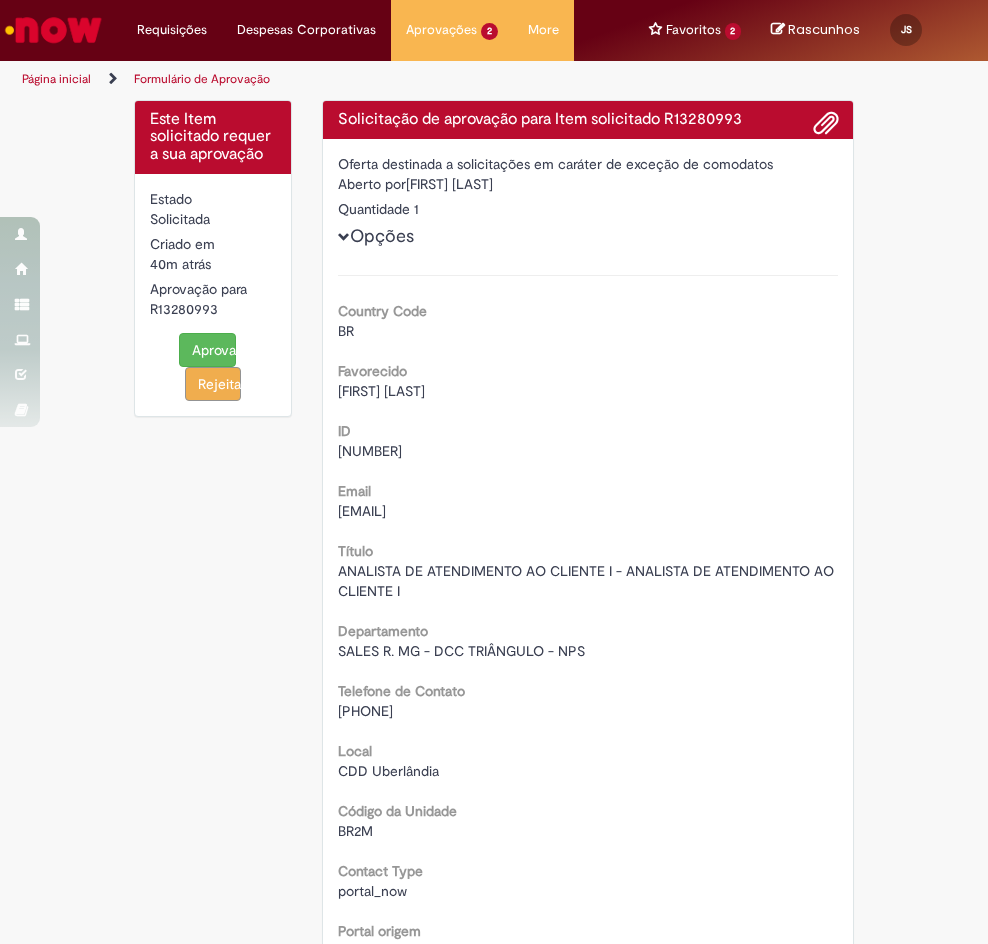 click on "Aprovar
Rejeitar" at bounding box center (213, 367) 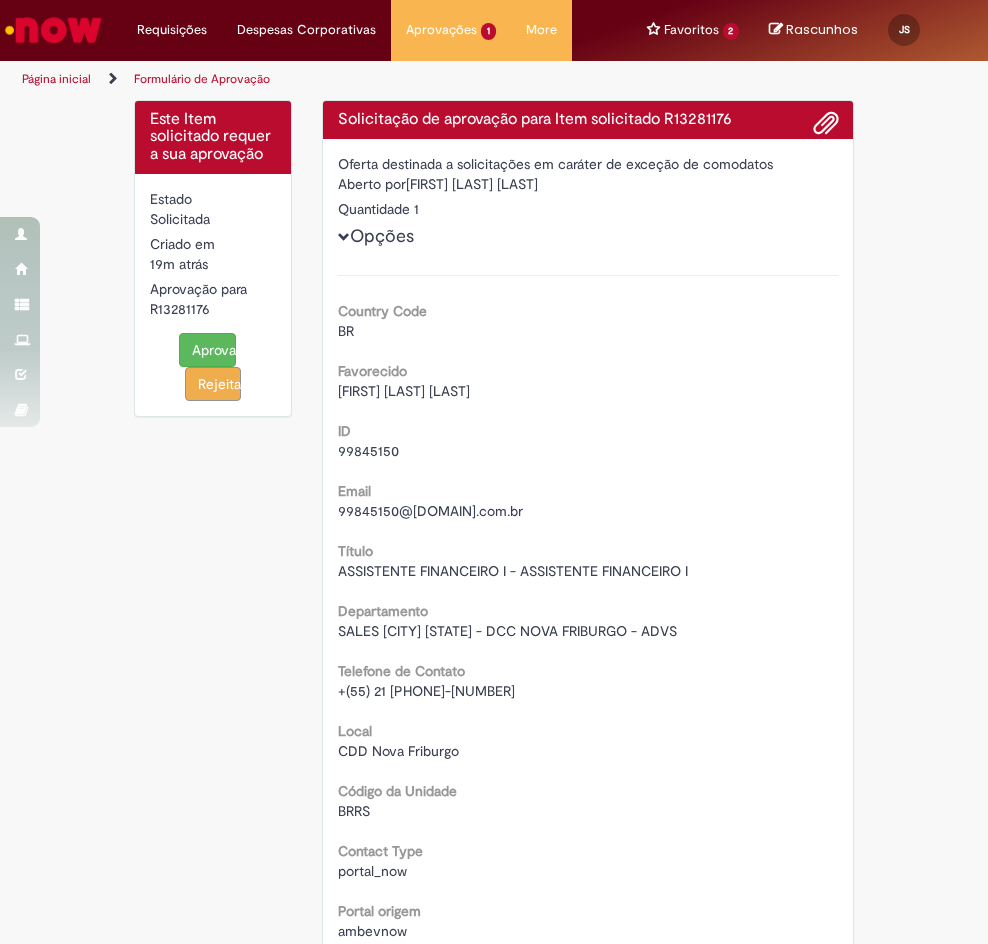 scroll, scrollTop: 0, scrollLeft: 0, axis: both 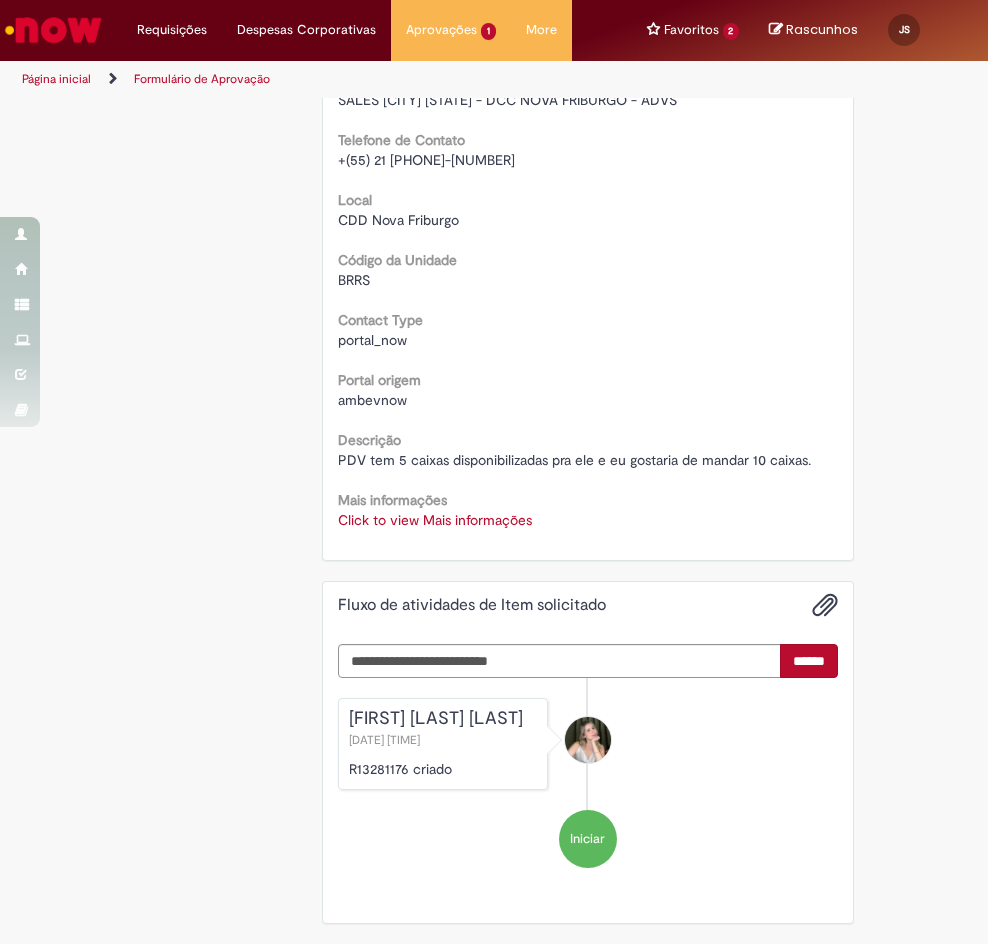 click on "Click to view Mais informações   Click to view Mais informações" at bounding box center (588, 520) 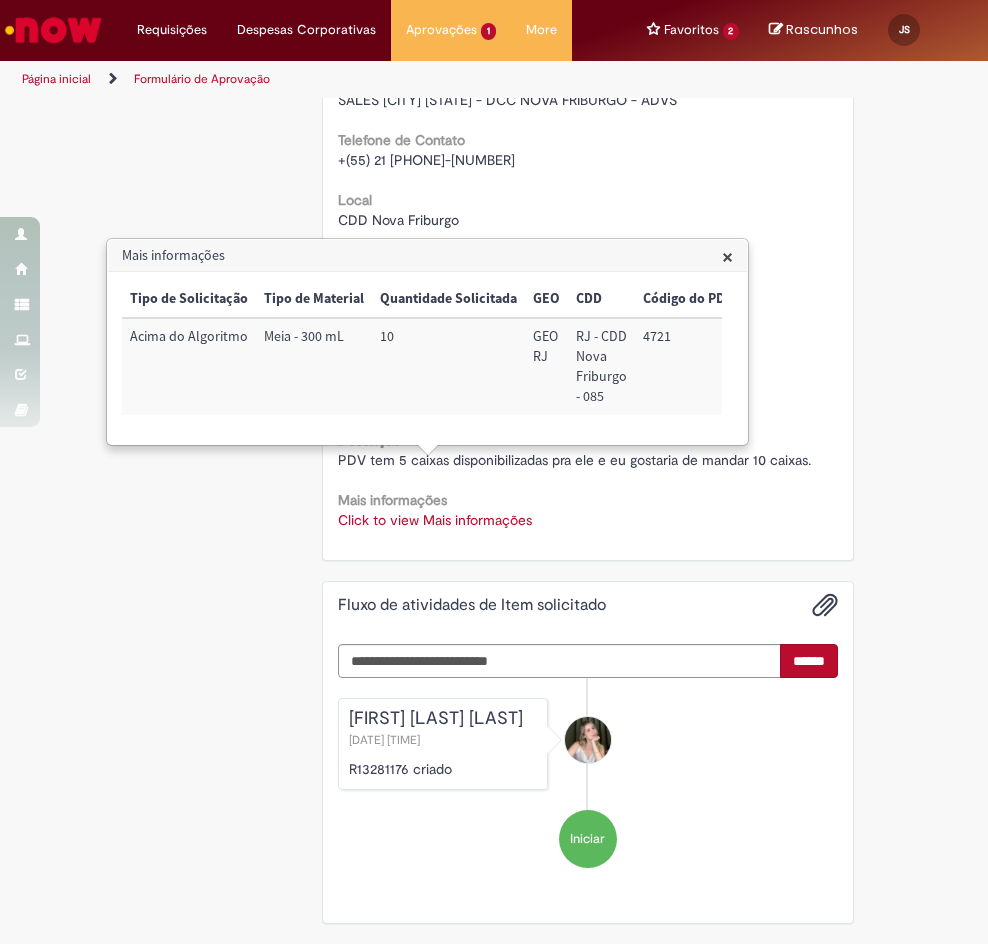 click on "4721" at bounding box center (688, 366) 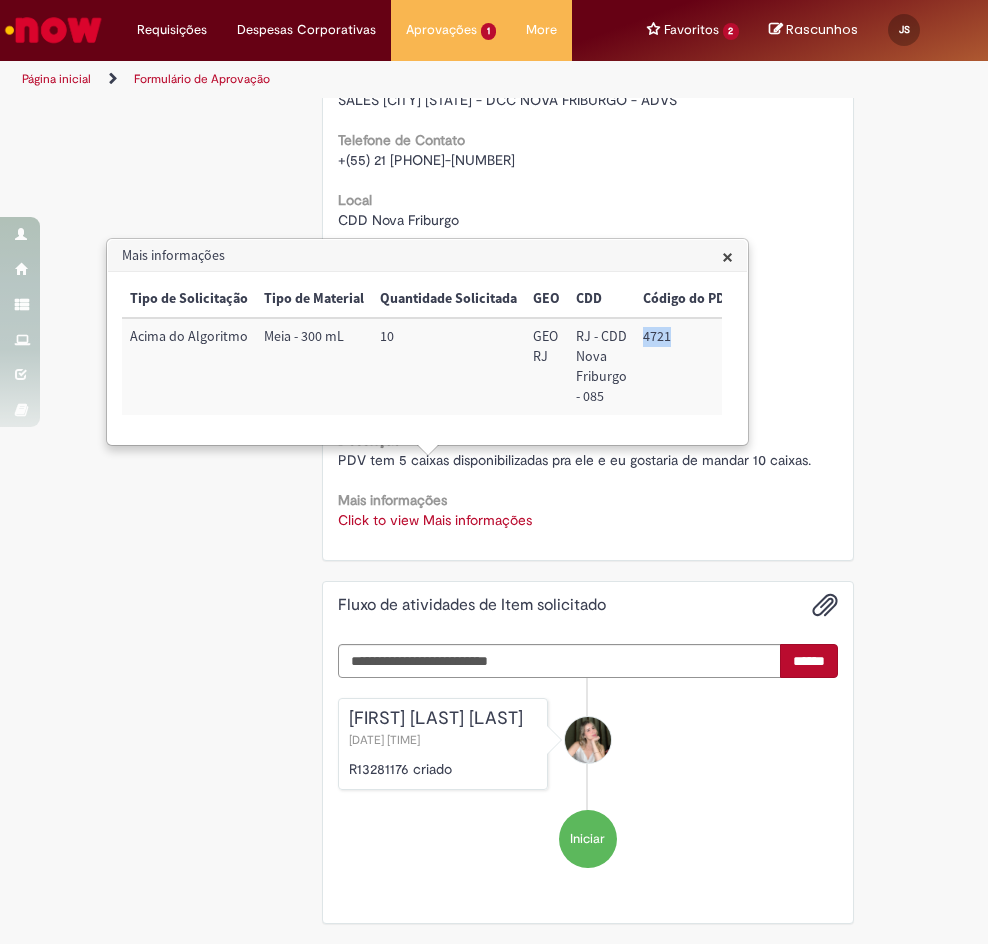 click on "4721" at bounding box center (688, 366) 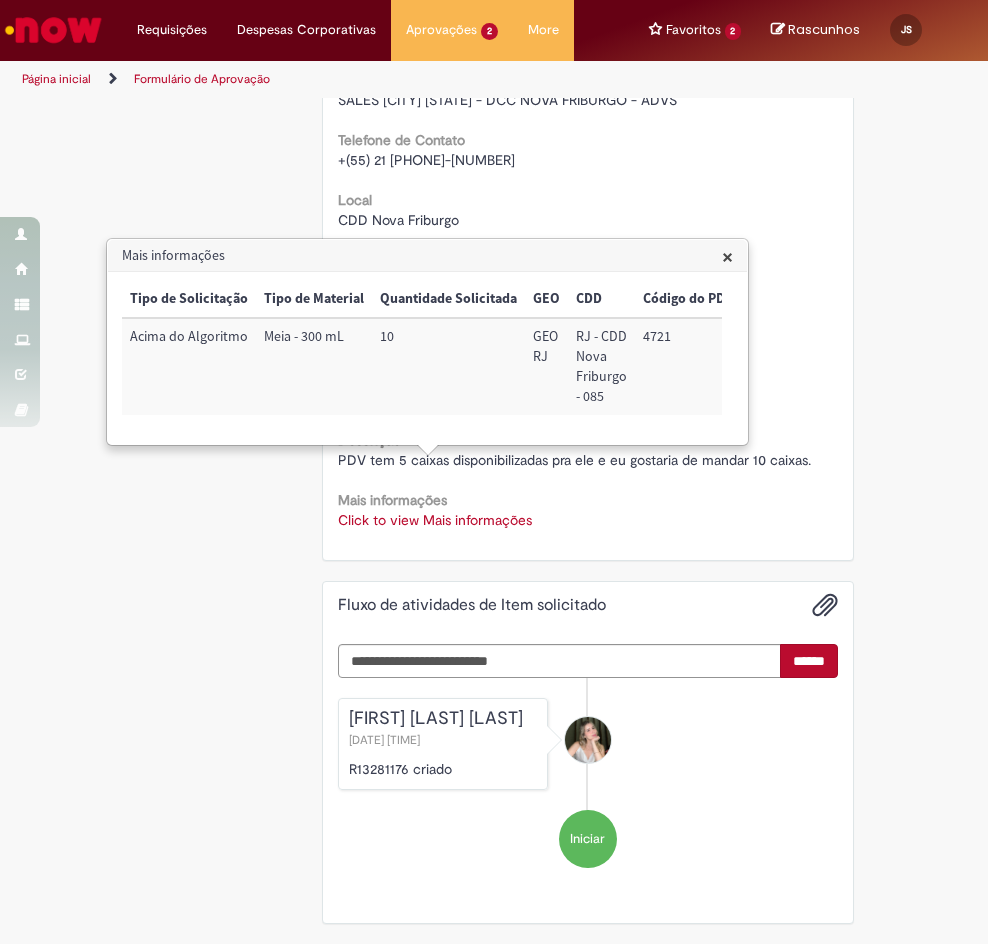 click on "Mais informações" at bounding box center (427, 256) 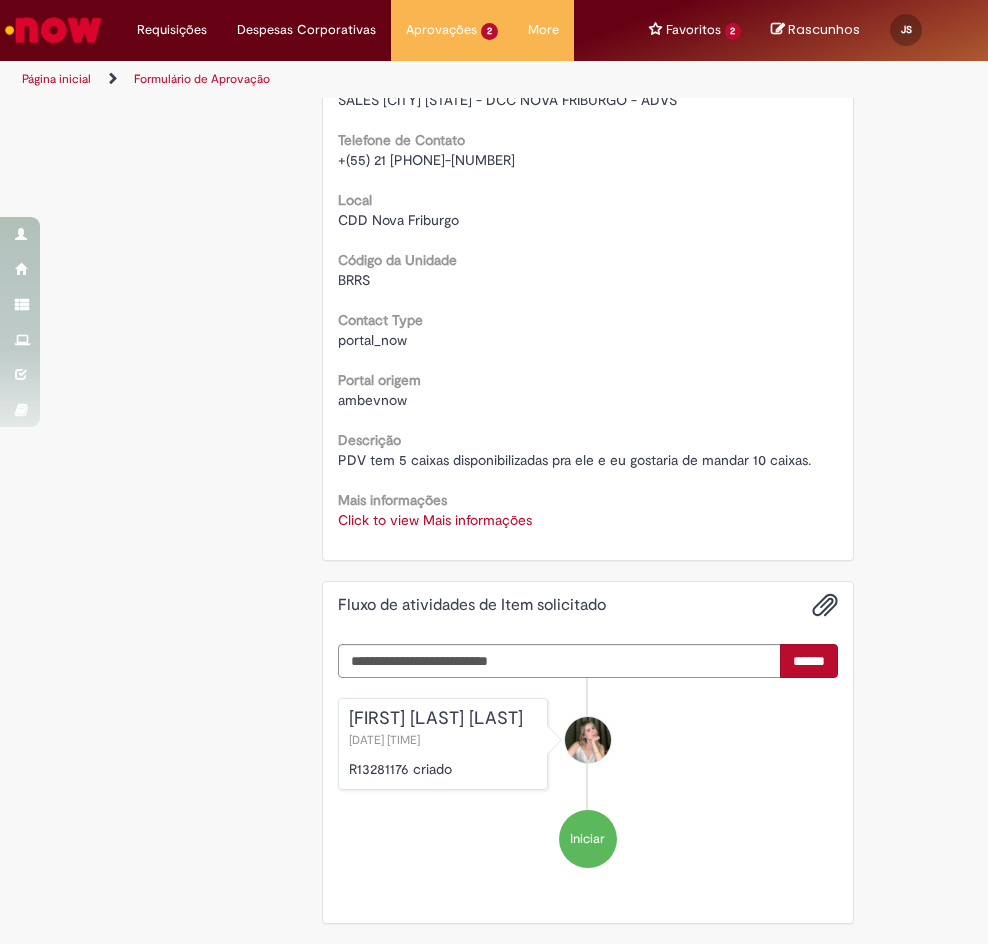 click on "Click to view Mais informações   Click to view Mais informações" at bounding box center (588, 520) 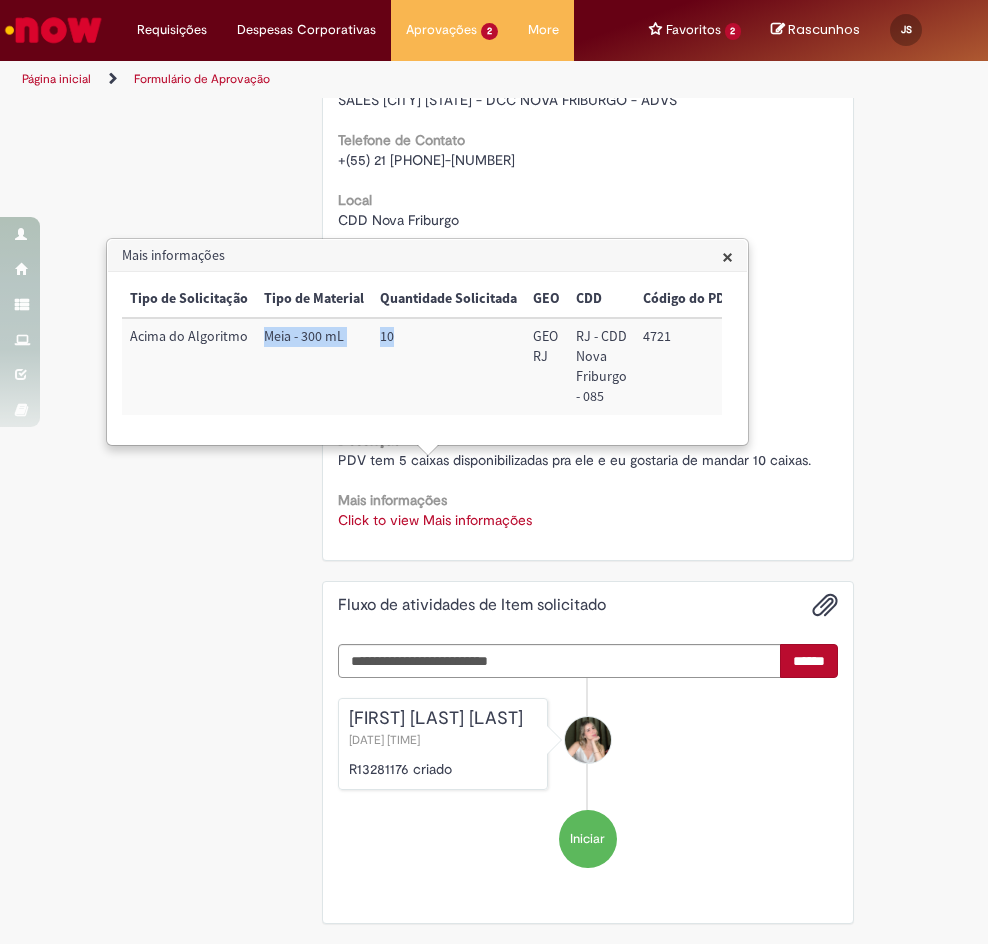 drag, startPoint x: 418, startPoint y: 341, endPoint x: 256, endPoint y: 333, distance: 162.19742 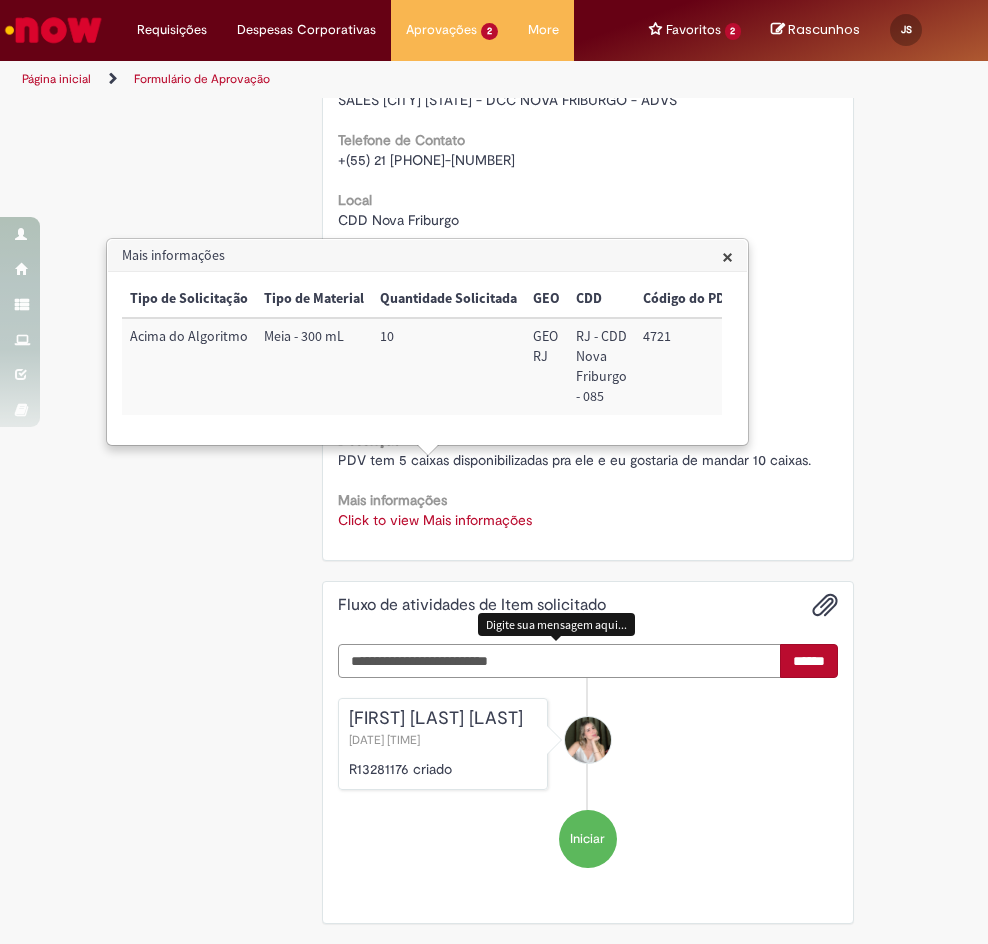 drag, startPoint x: 688, startPoint y: 632, endPoint x: 698, endPoint y: 628, distance: 10.770329 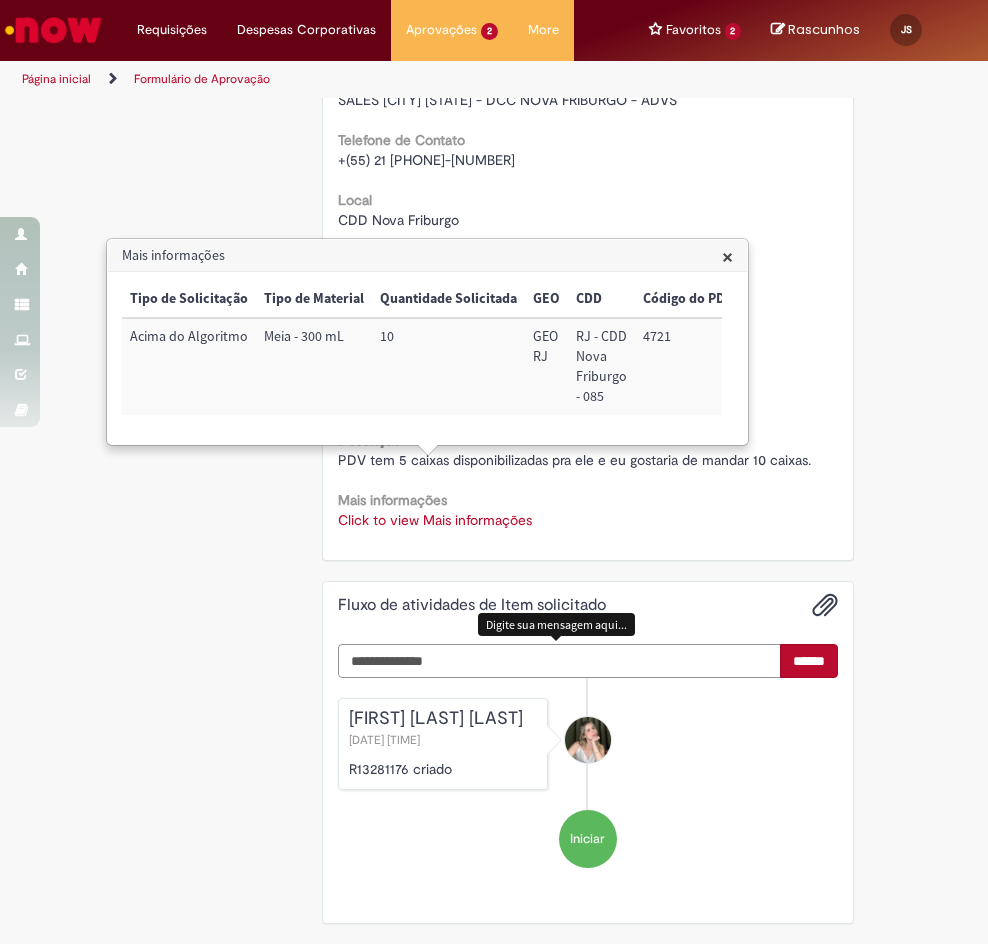 scroll, scrollTop: 878, scrollLeft: 0, axis: vertical 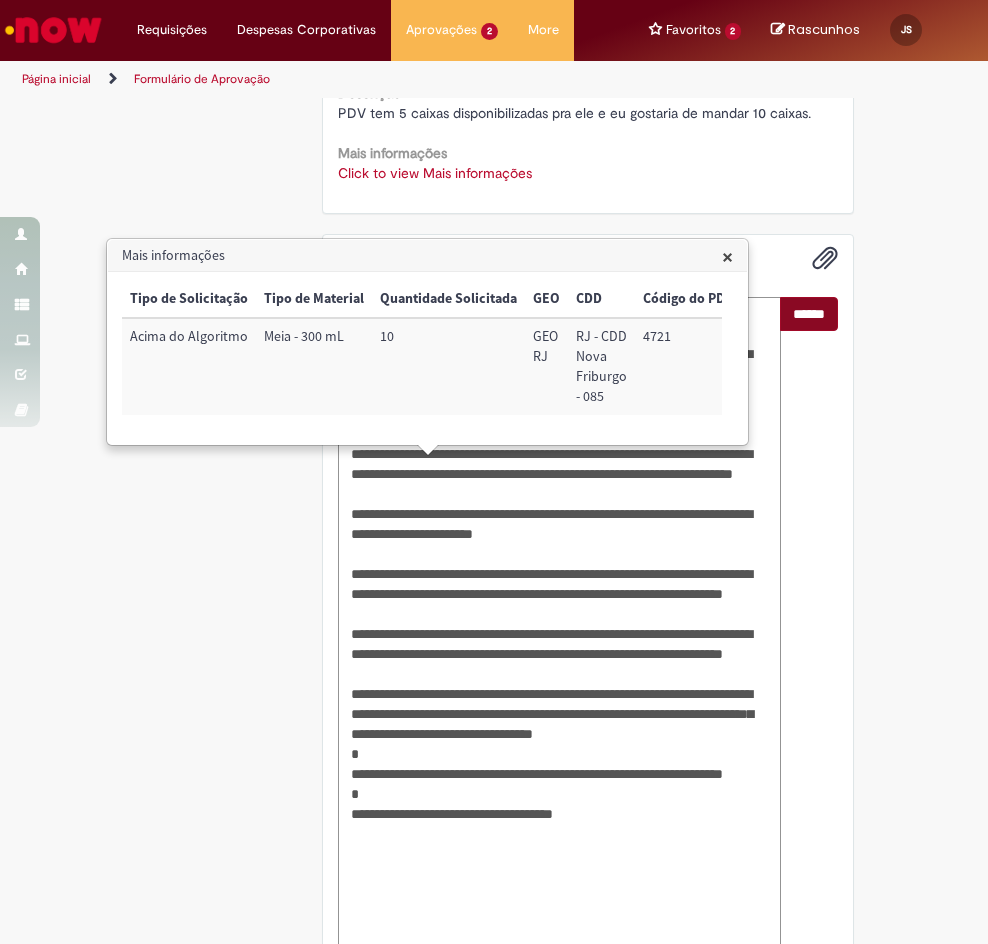 type on "**********" 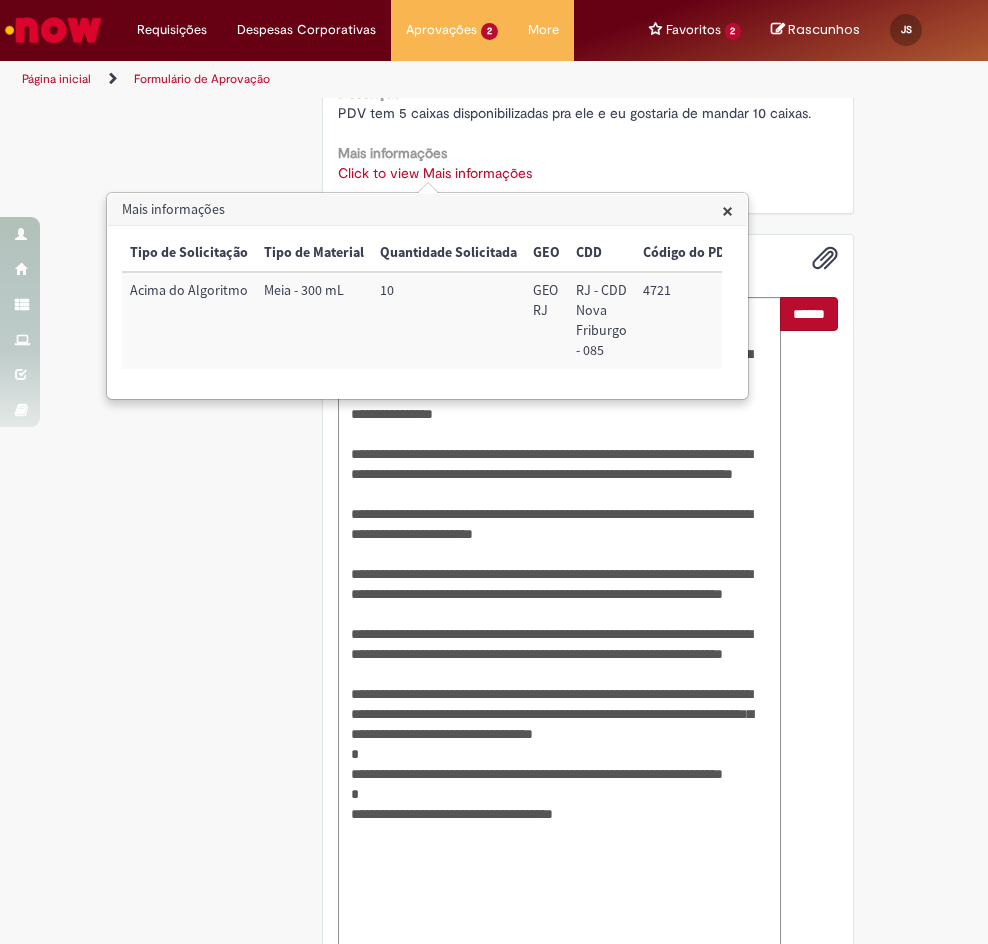 click on "******" at bounding box center [809, 314] 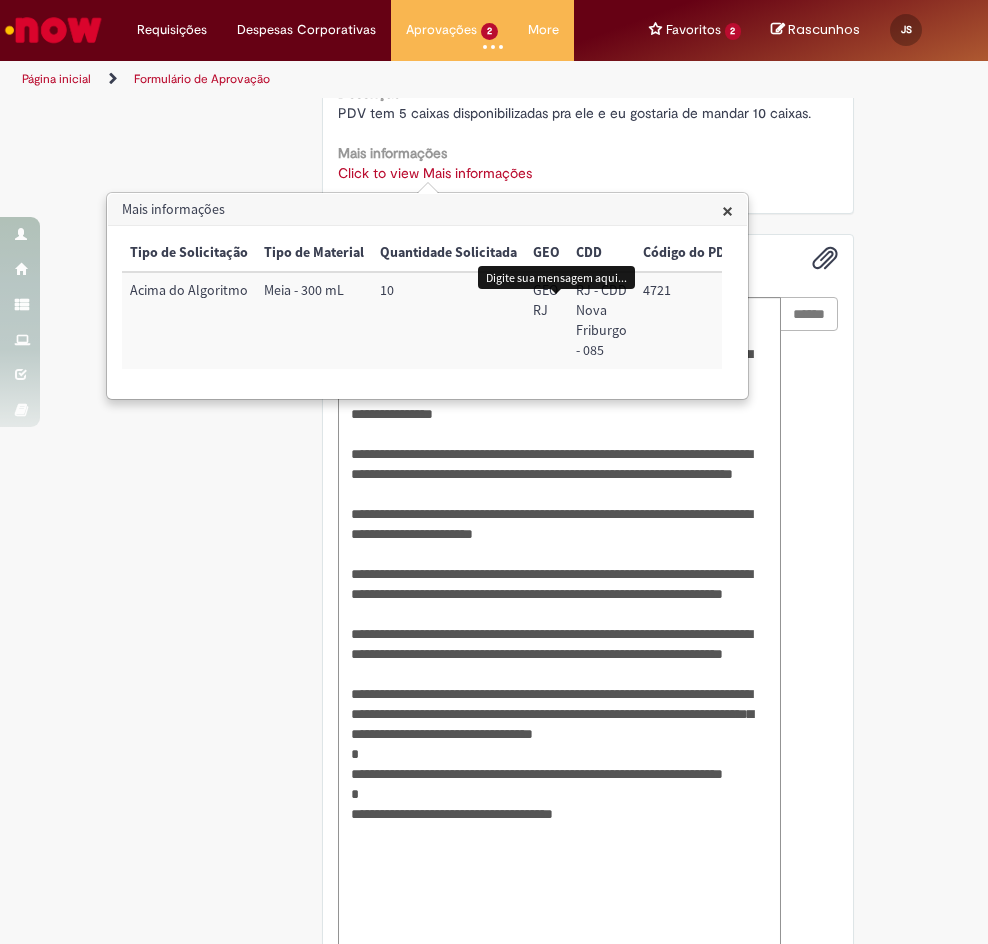 click on "×" at bounding box center (727, 210) 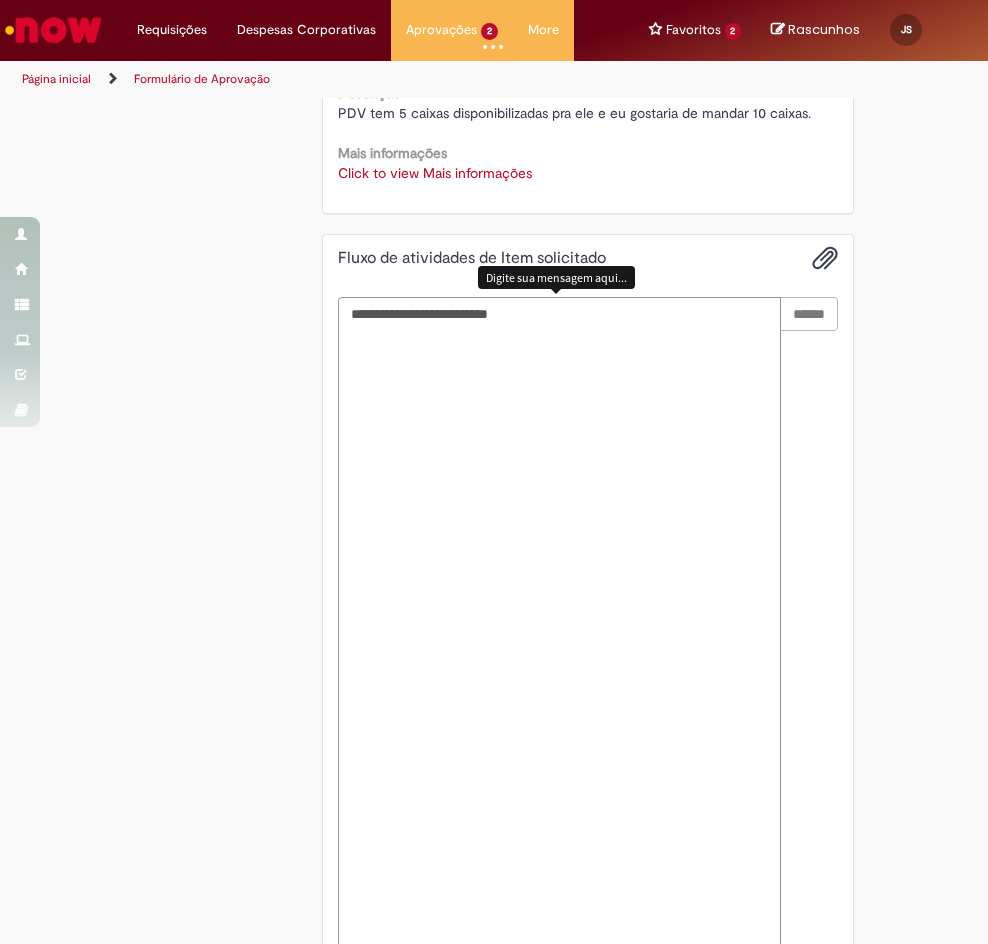 scroll, scrollTop: 551, scrollLeft: 0, axis: vertical 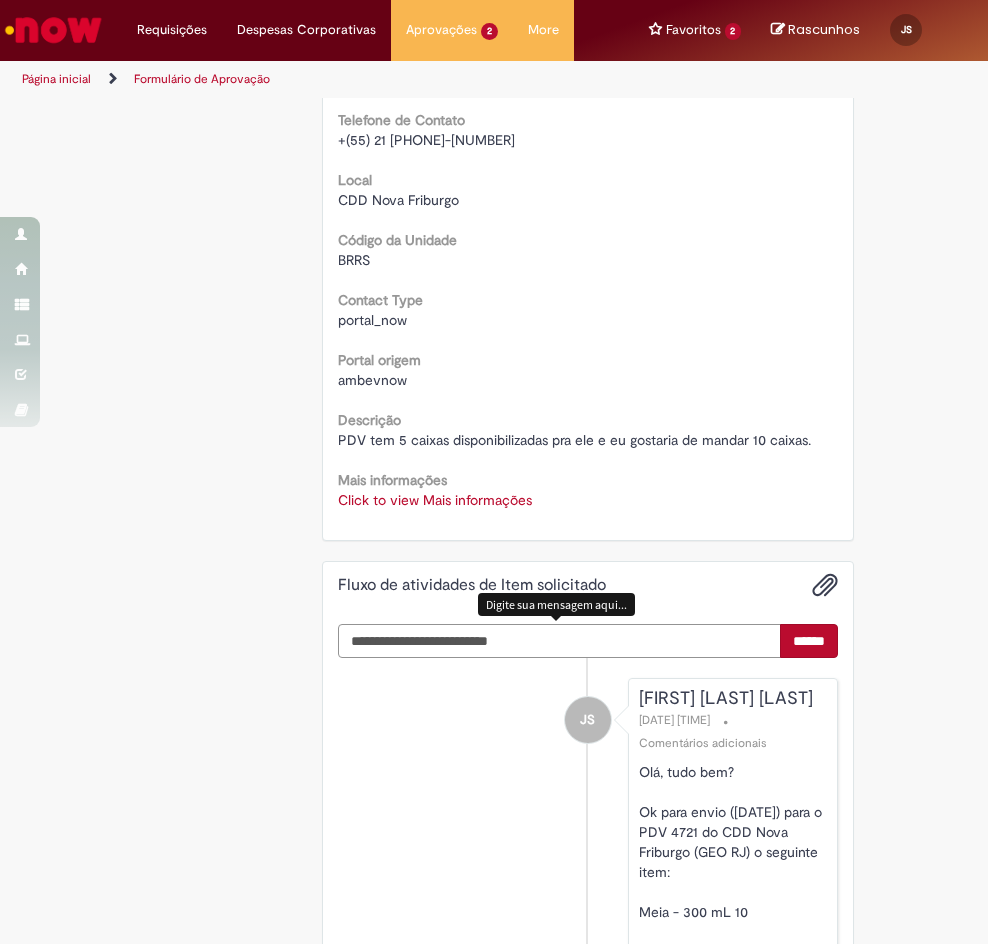 click at bounding box center [560, 641] 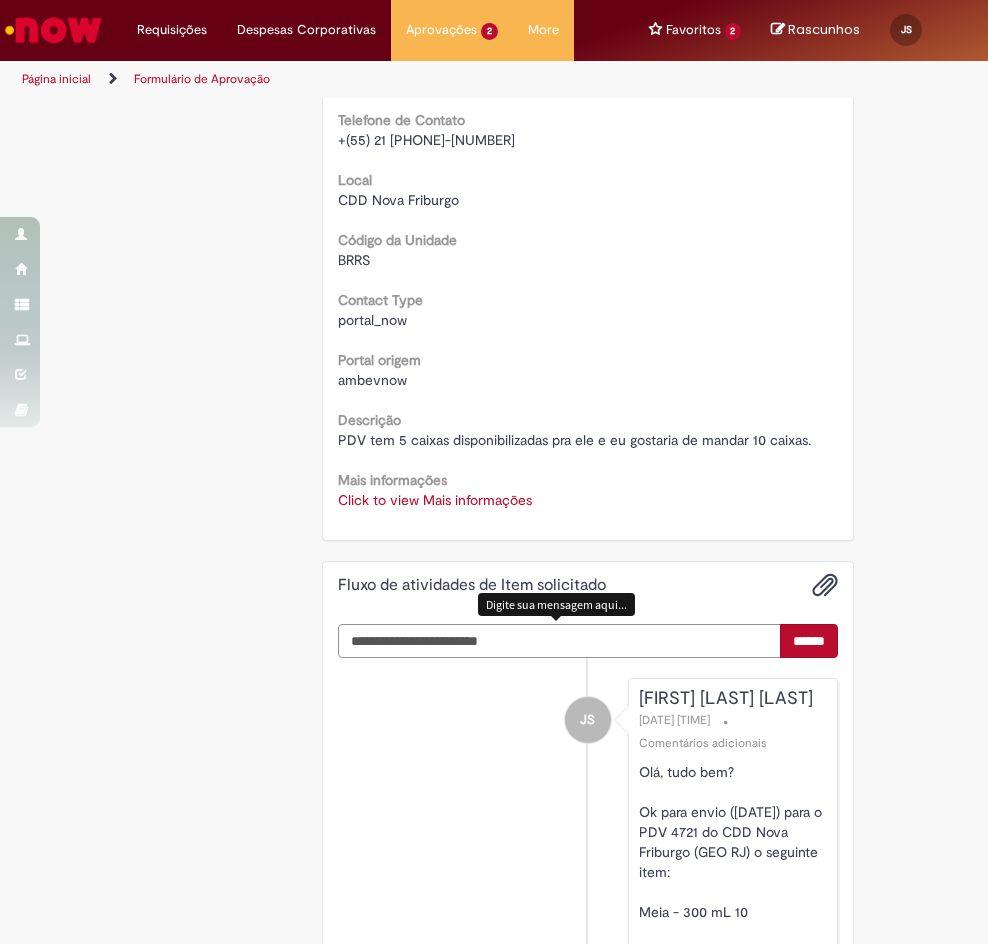 type on "**********" 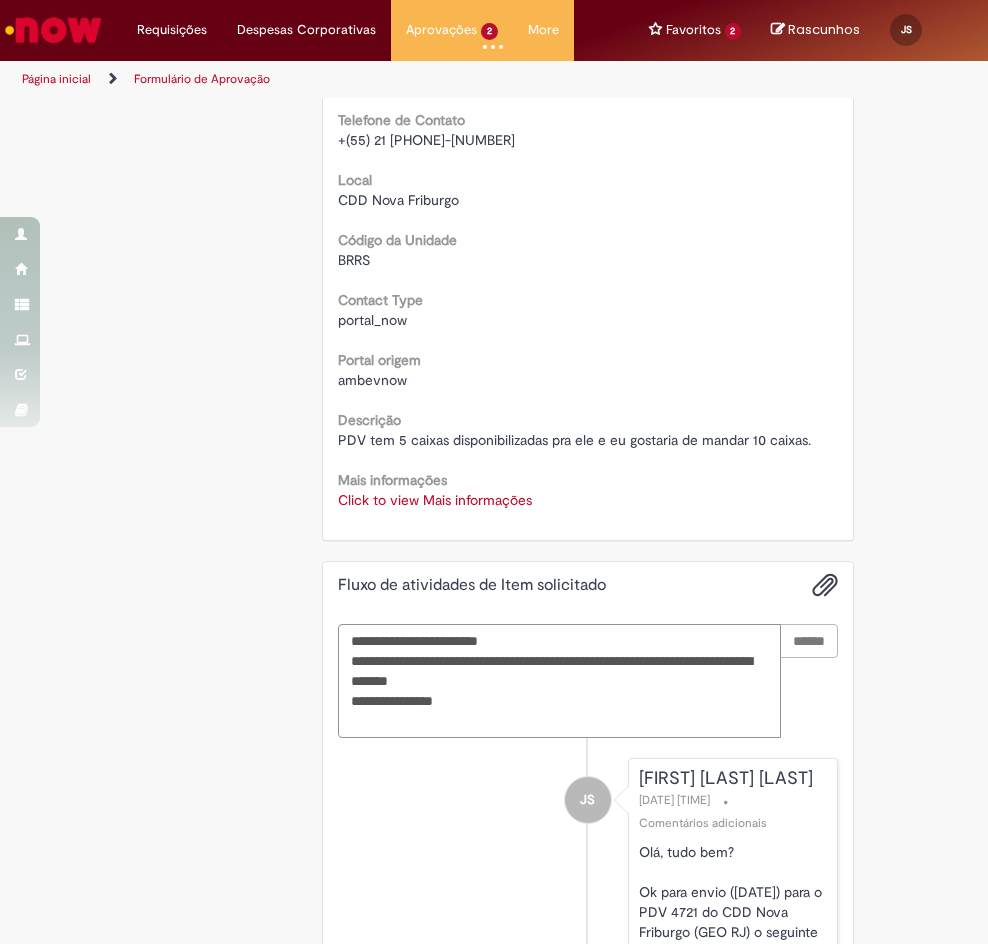 type 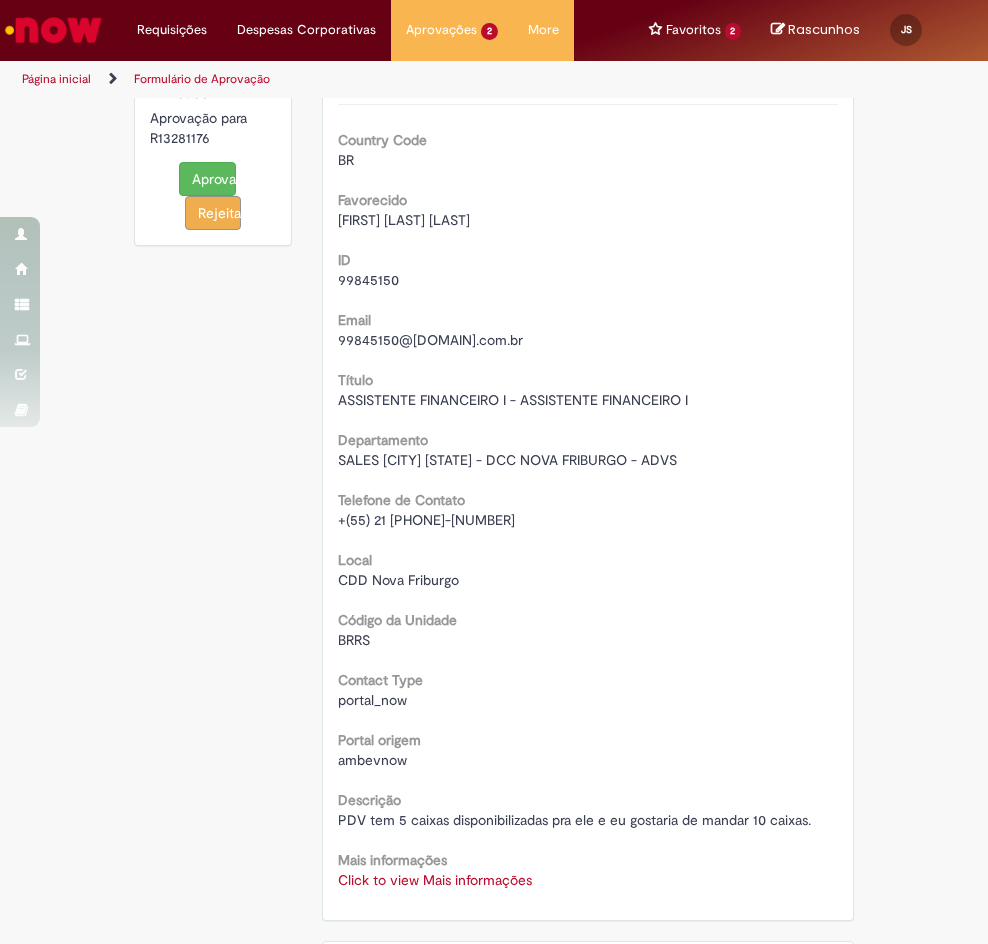 scroll, scrollTop: 0, scrollLeft: 0, axis: both 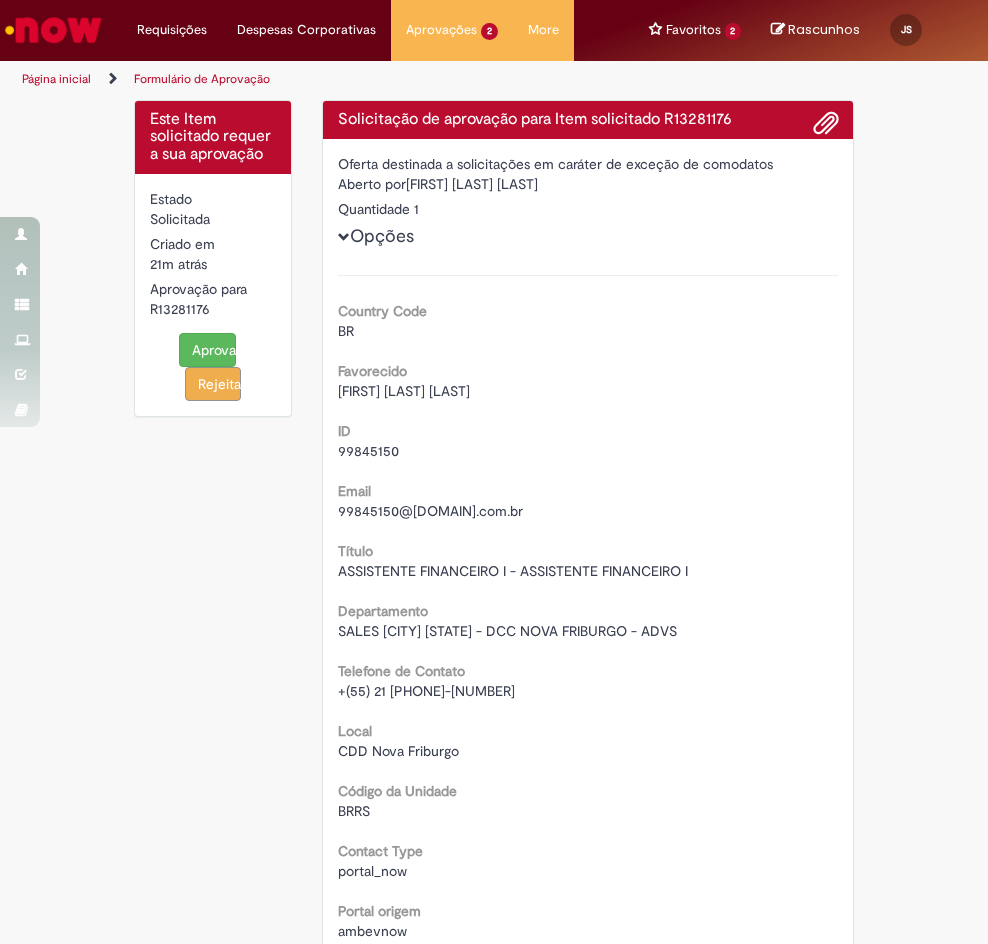 click on "Aprovar" at bounding box center [207, 350] 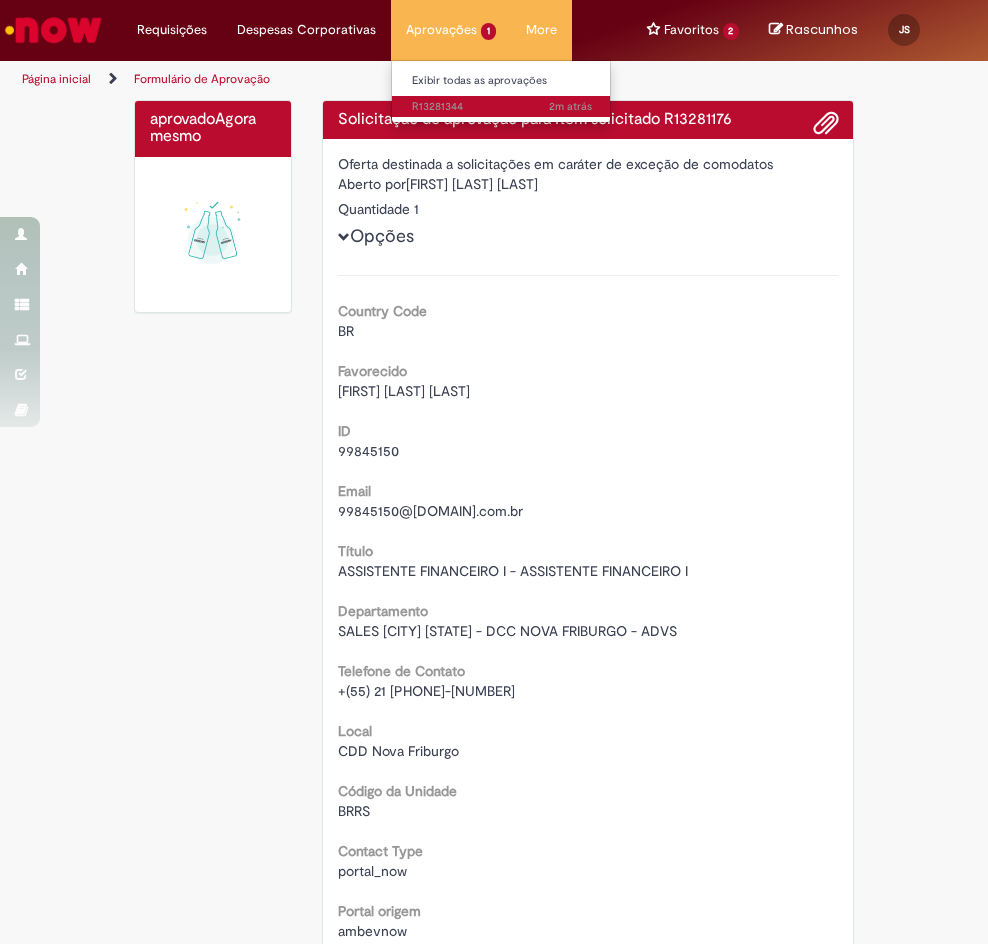 click on "2m atrás 2 minutos atrás  R13281344" at bounding box center (502, 107) 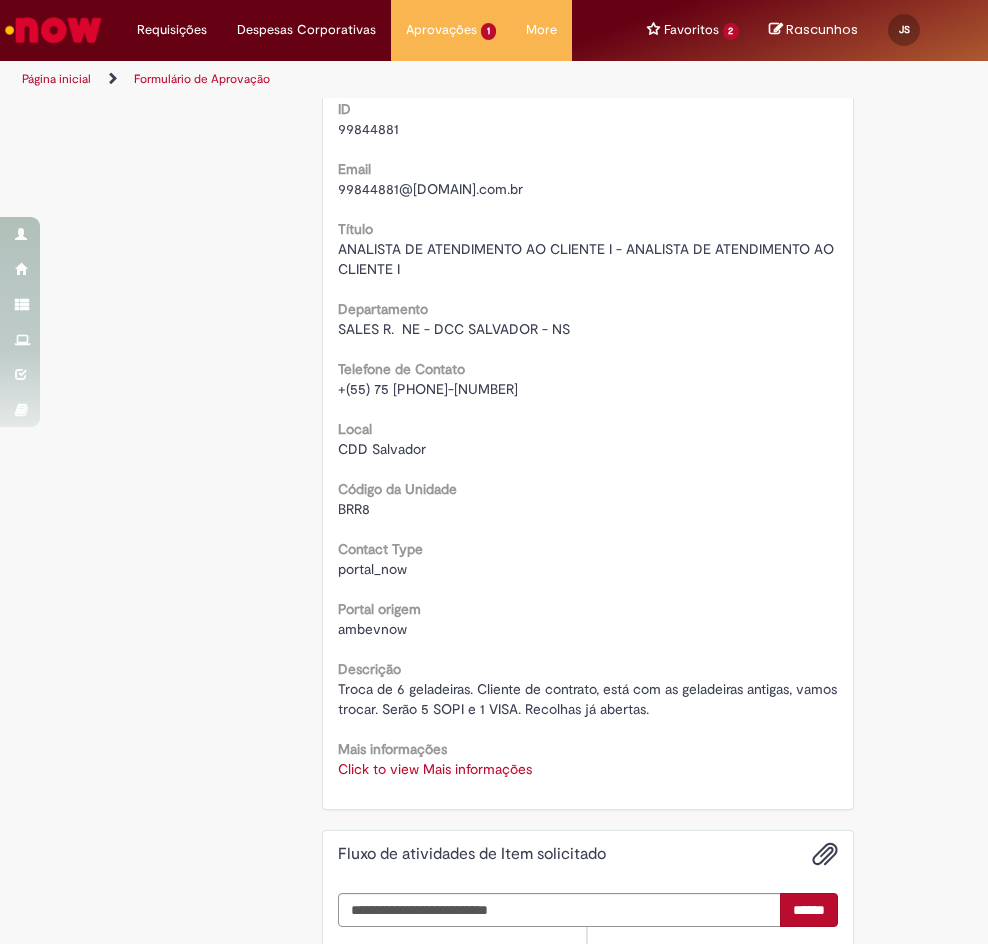 scroll, scrollTop: 700, scrollLeft: 0, axis: vertical 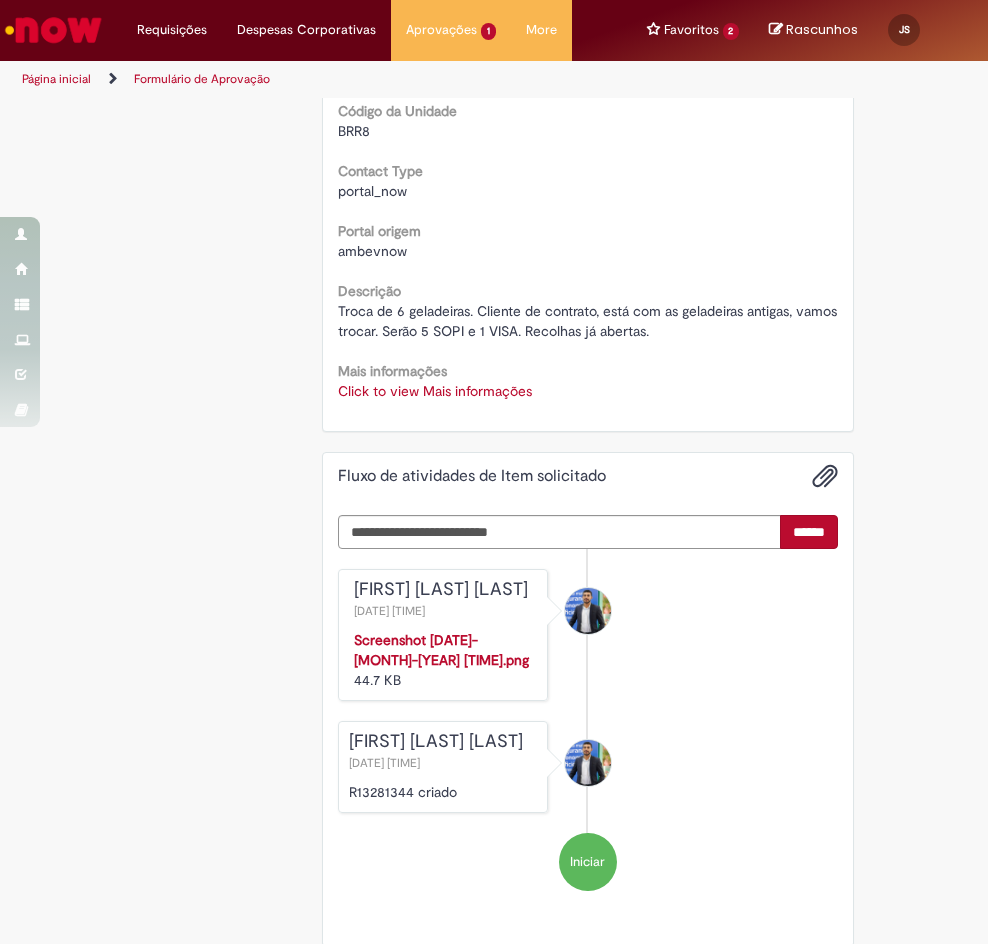 click on "Click to view Mais informações" at bounding box center [435, 391] 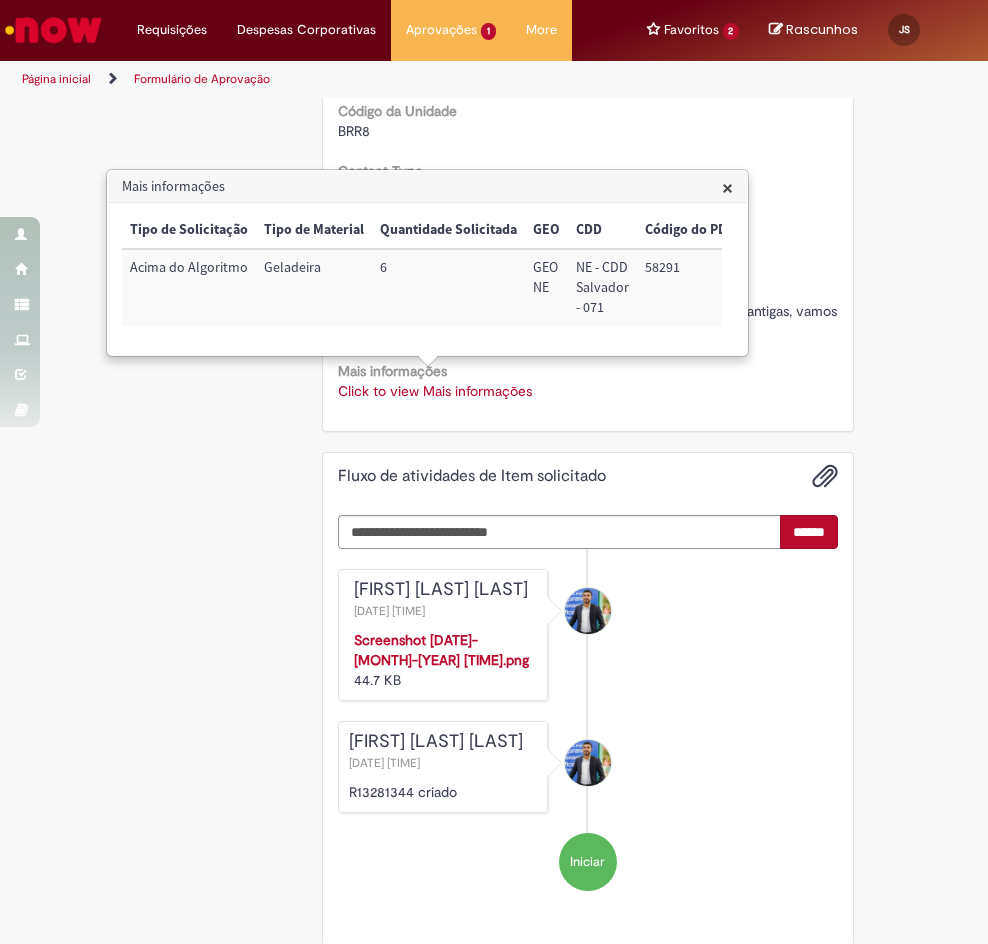click on "58291" at bounding box center [690, 287] 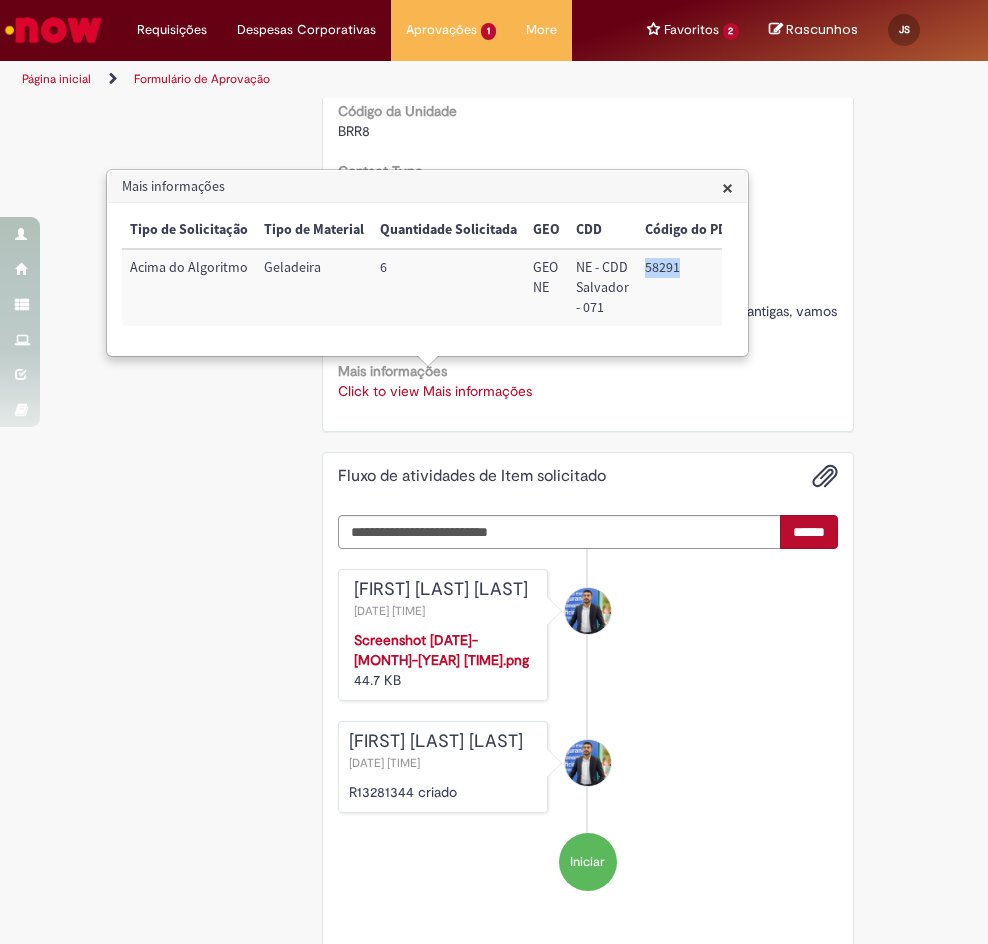 click on "58291" at bounding box center [690, 287] 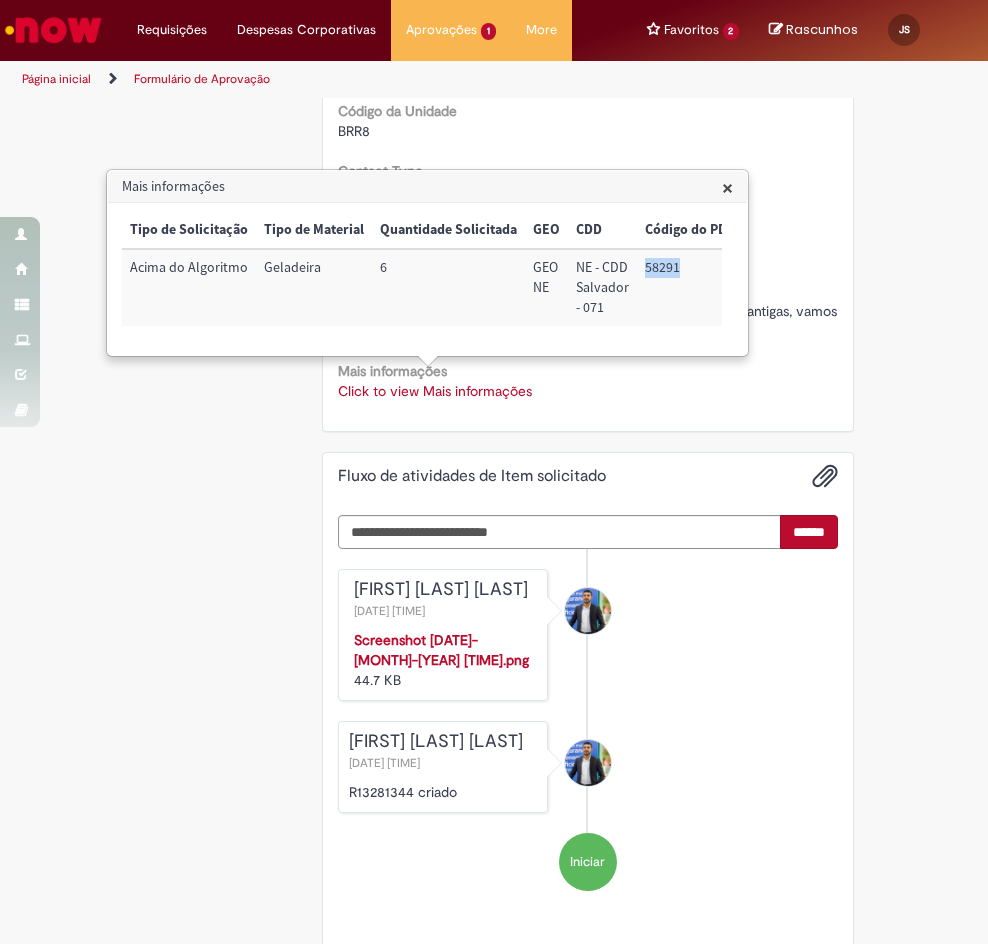 click on "×" at bounding box center [727, 187] 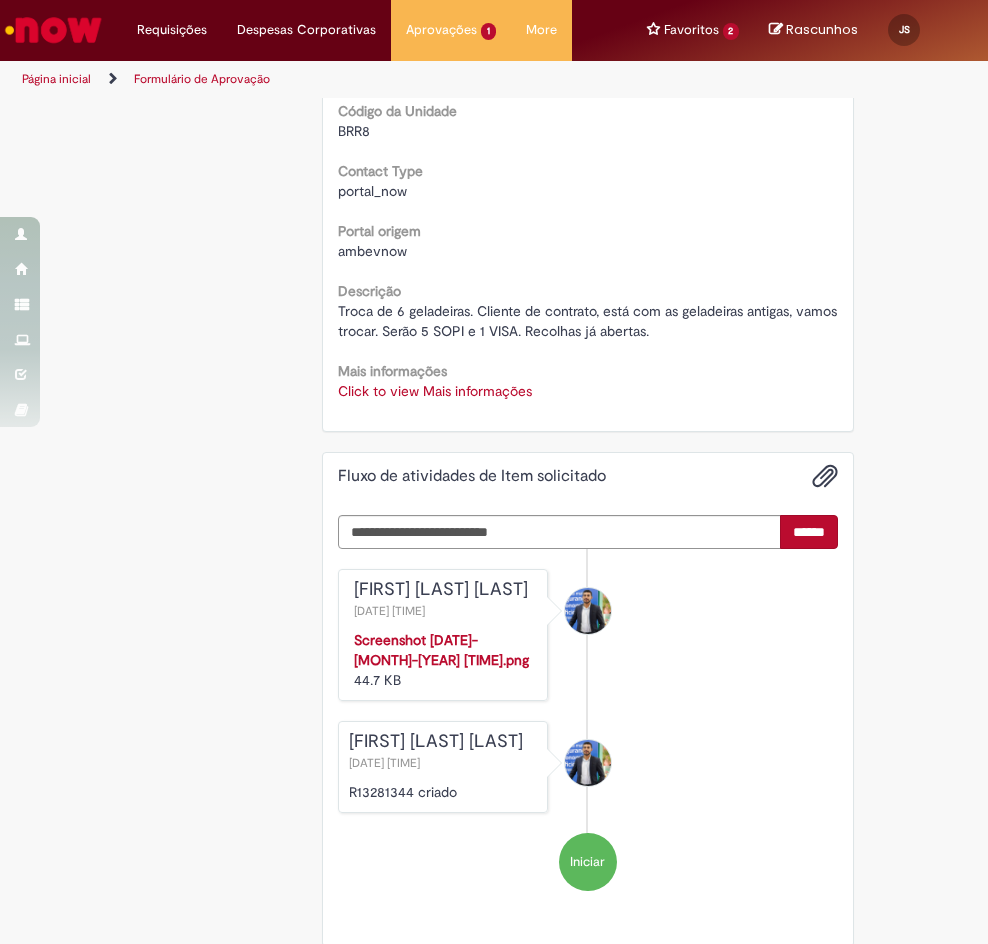 click on "Click to view Mais informações" at bounding box center (435, 391) 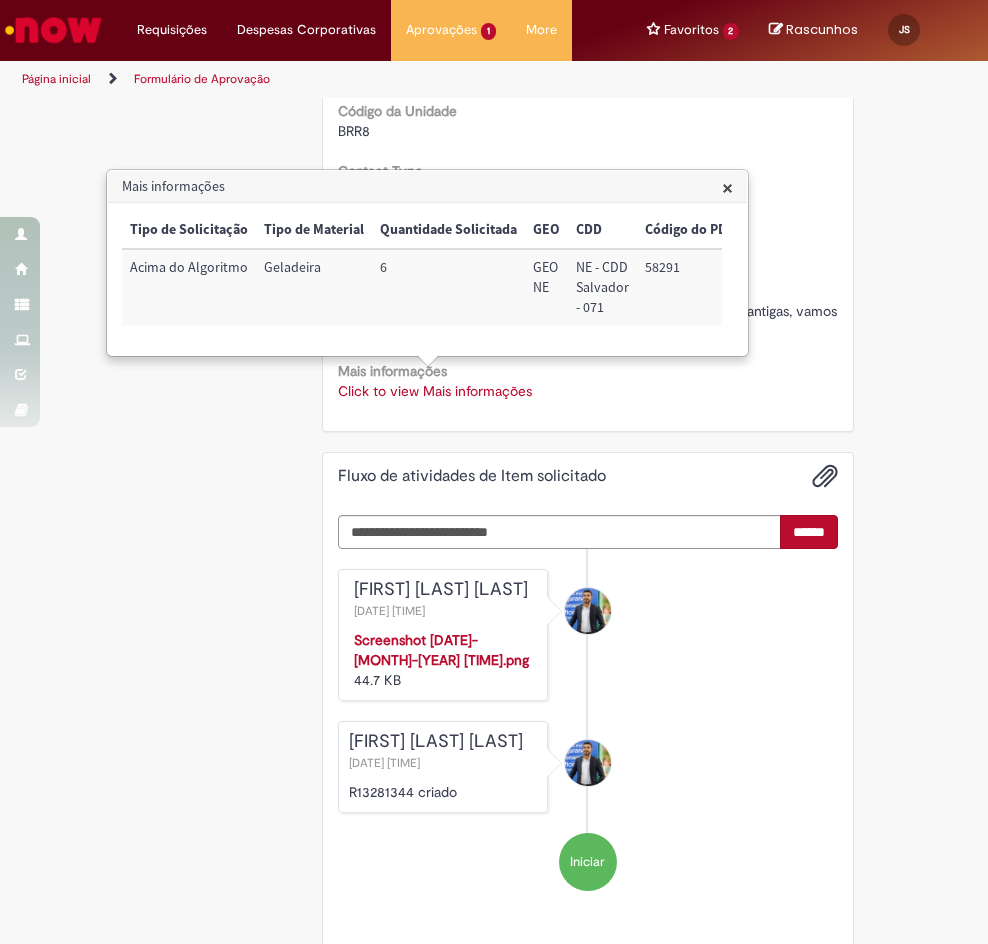click on "58291" at bounding box center (690, 287) 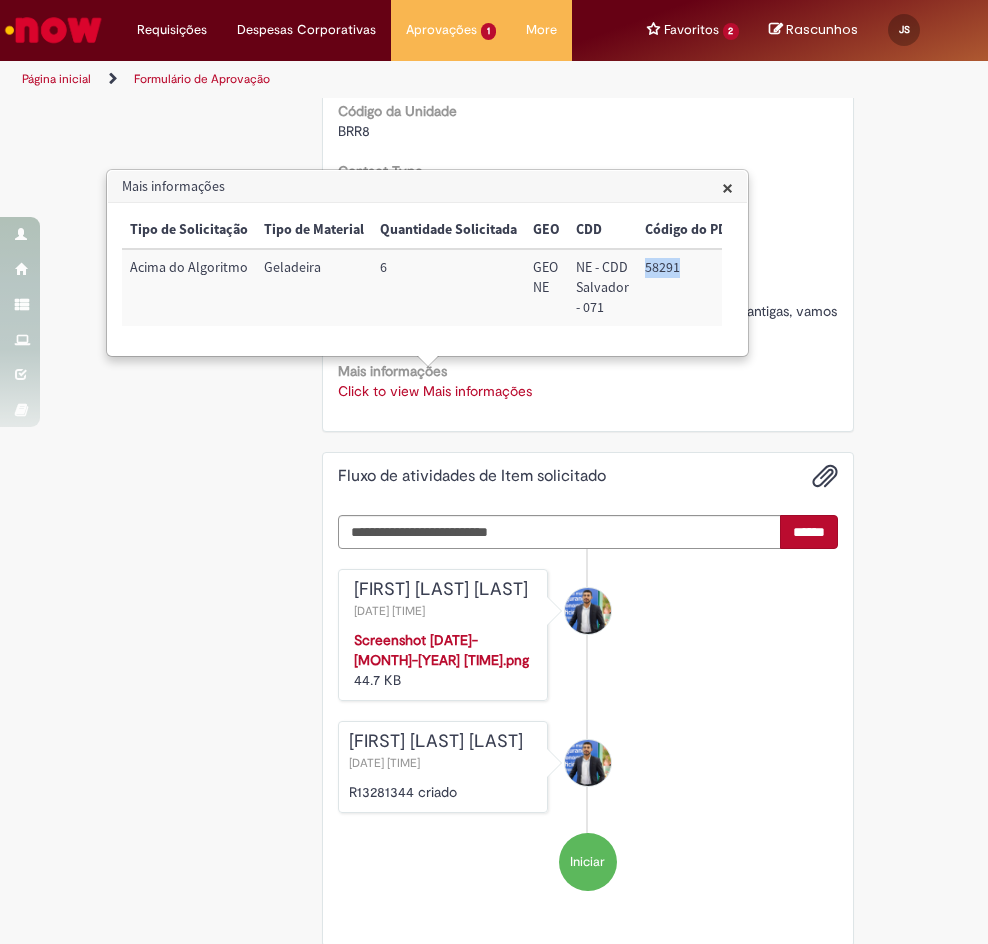 click on "58291" at bounding box center (690, 287) 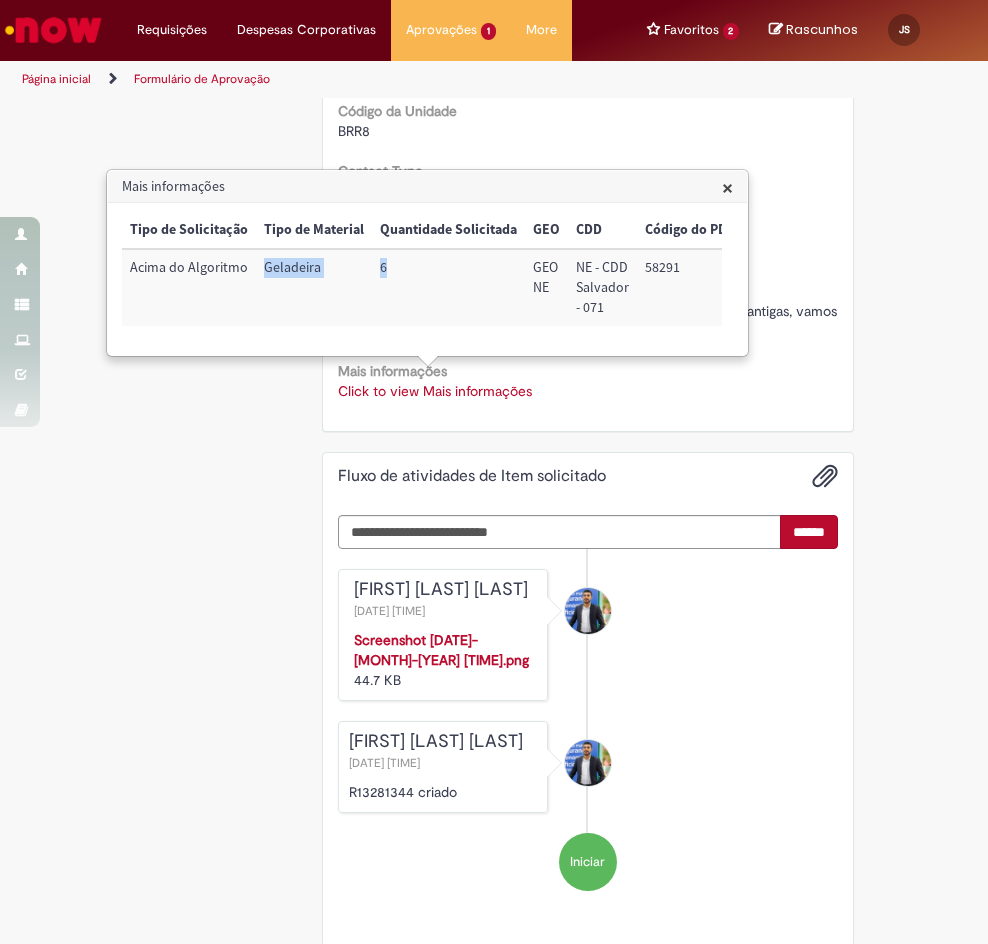 drag, startPoint x: 414, startPoint y: 283, endPoint x: 244, endPoint y: 285, distance: 170.01176 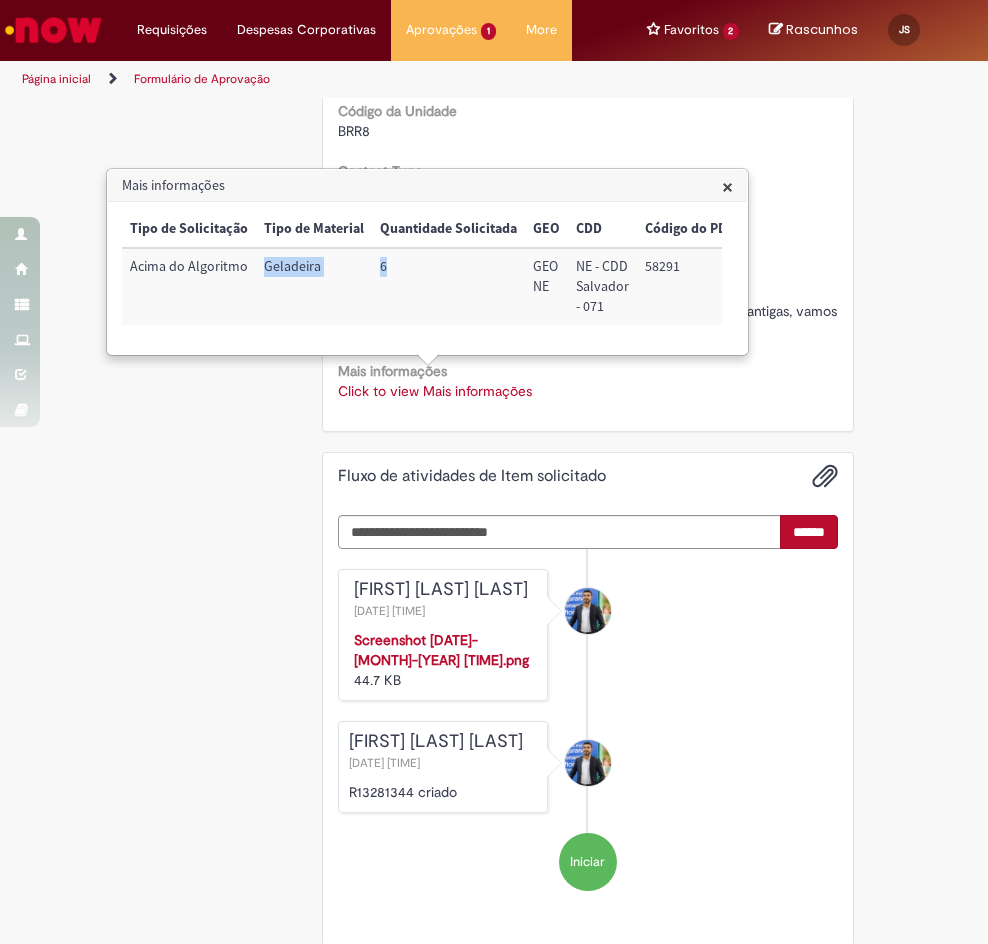 click on "×" at bounding box center [727, 186] 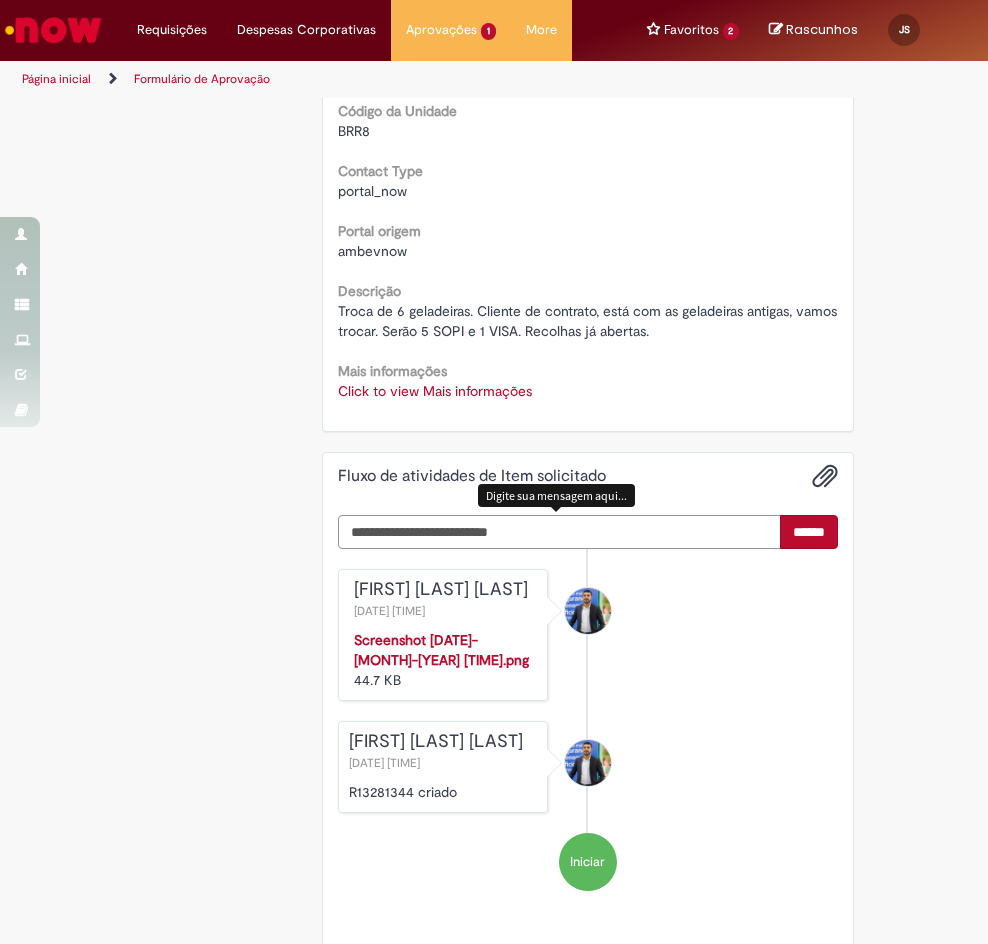click at bounding box center [560, 532] 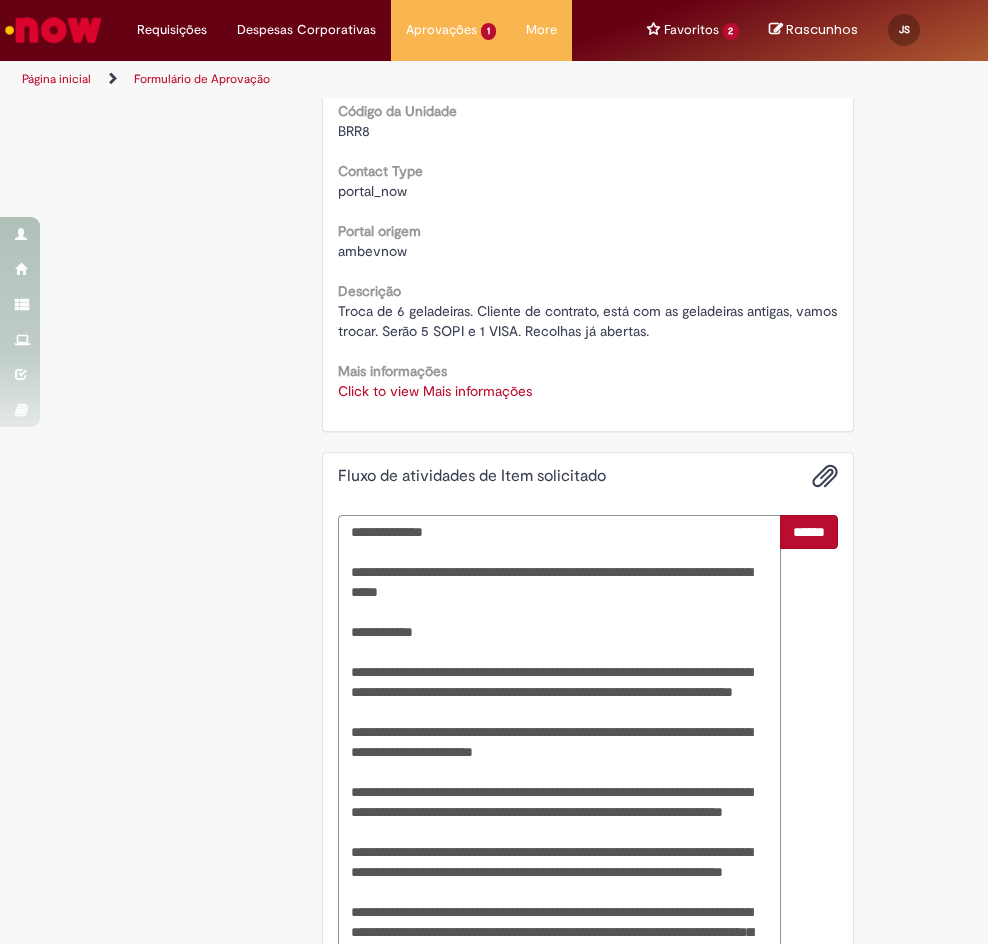 scroll, scrollTop: 918, scrollLeft: 0, axis: vertical 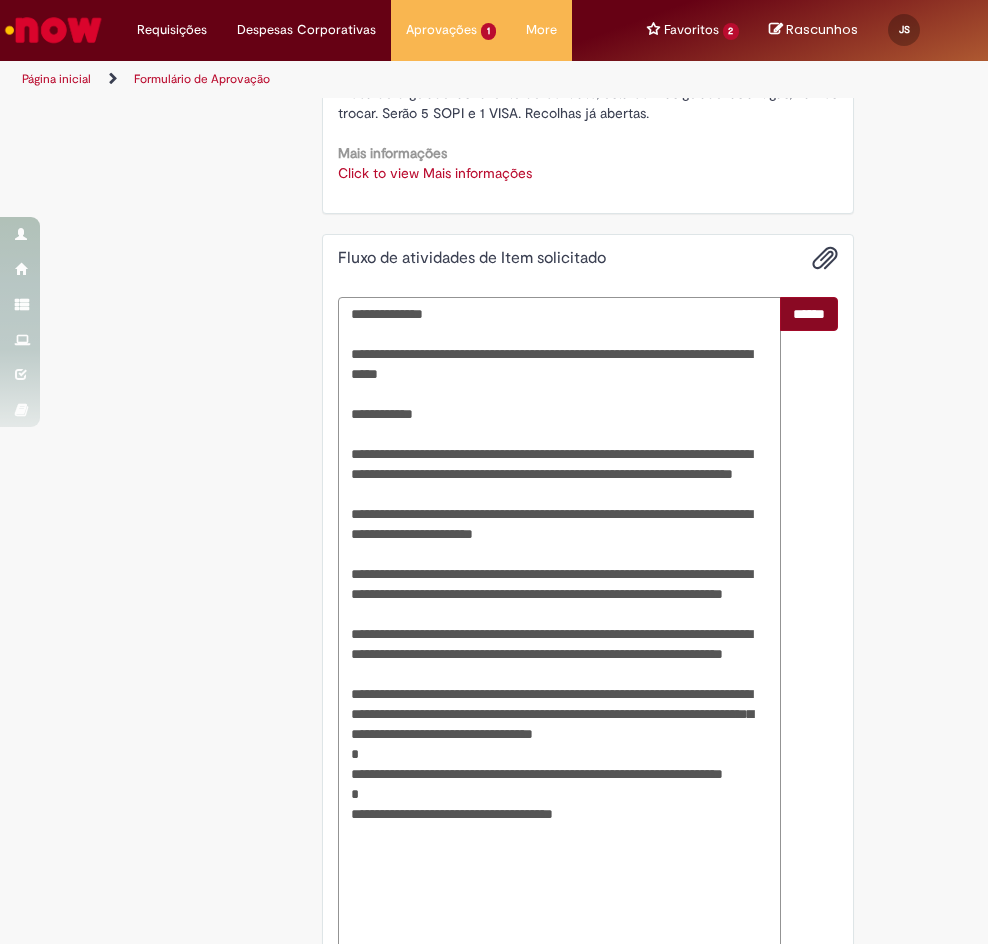 type on "**********" 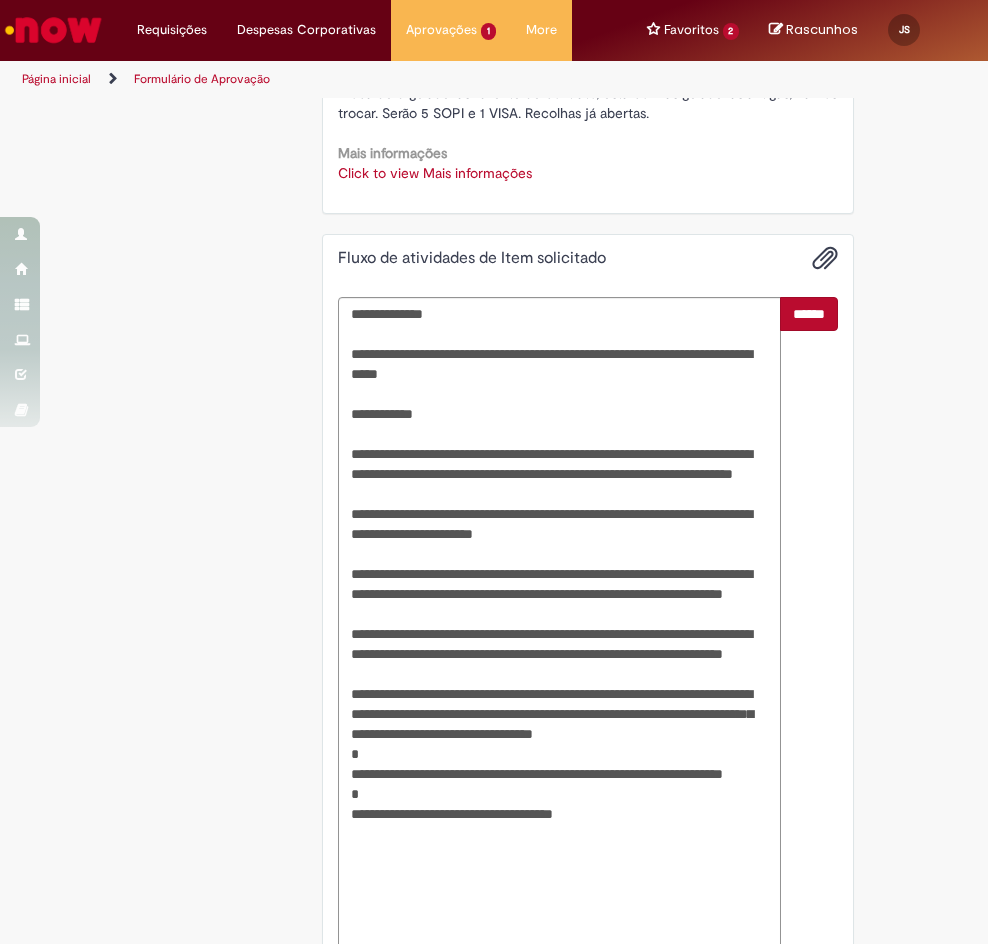click on "******" at bounding box center [809, 314] 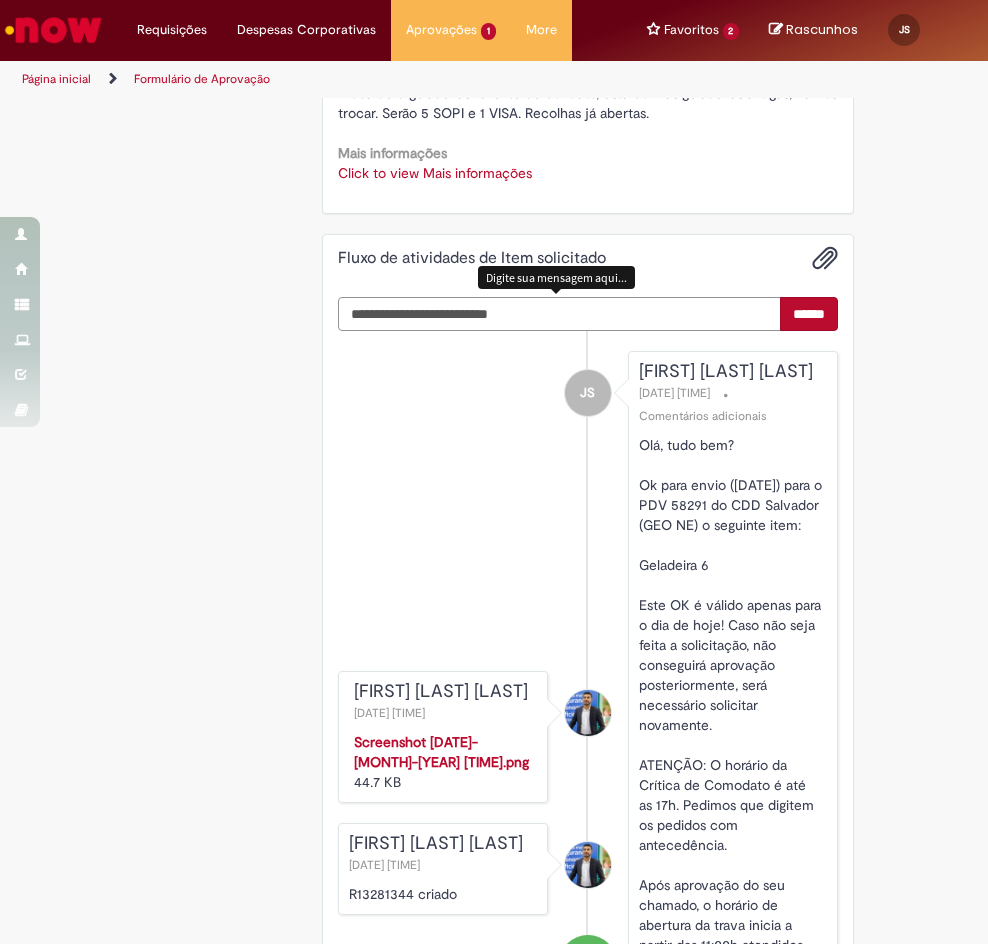 scroll, scrollTop: 918, scrollLeft: 0, axis: vertical 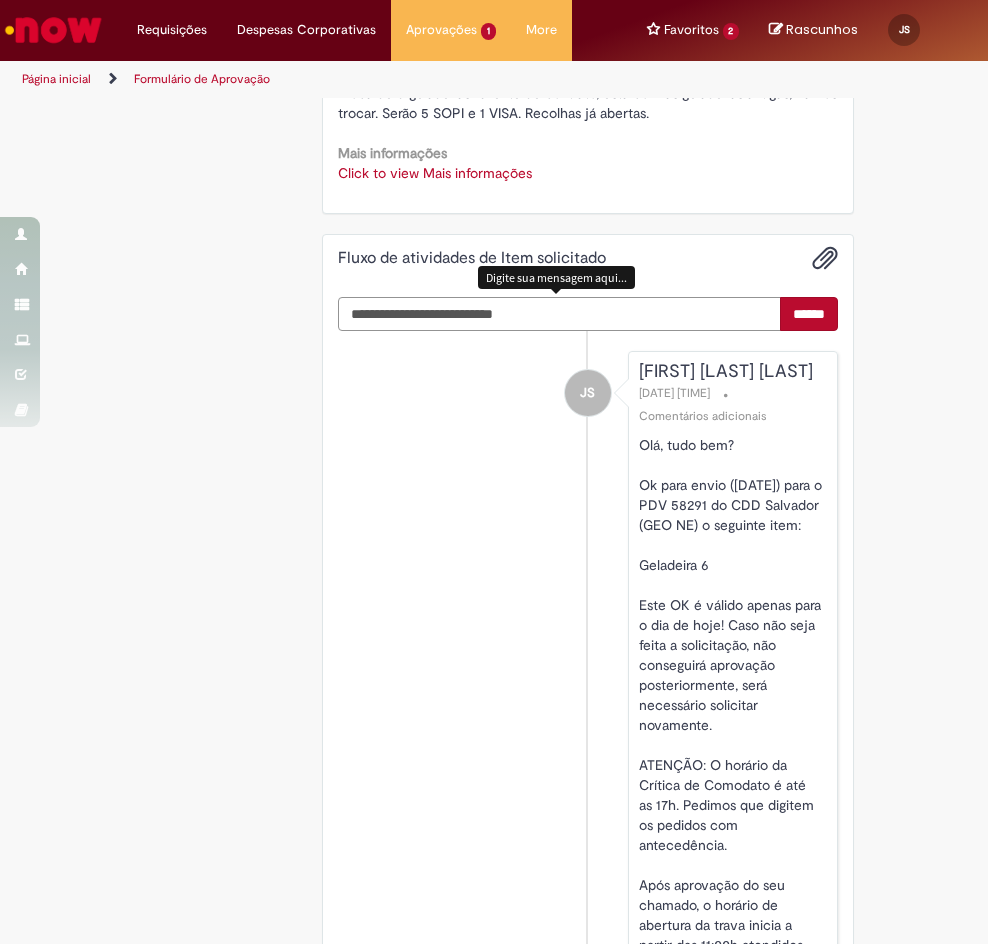 type on "**********" 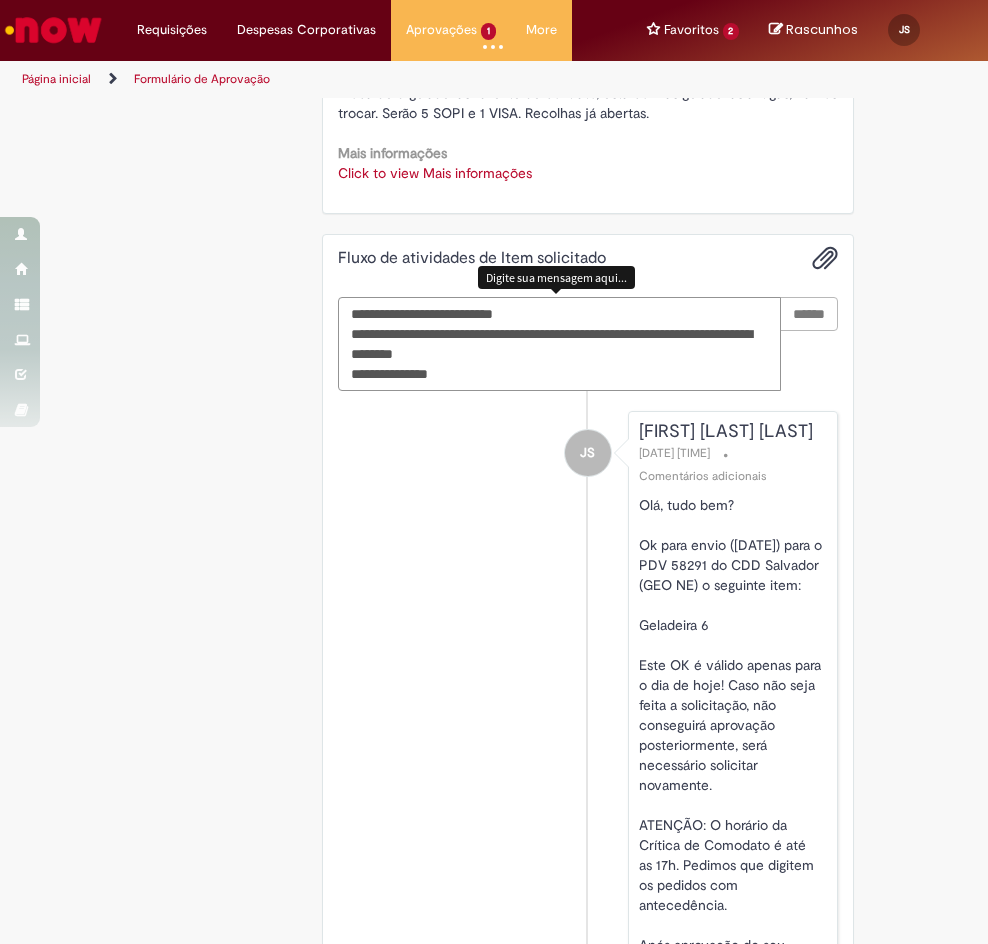 type 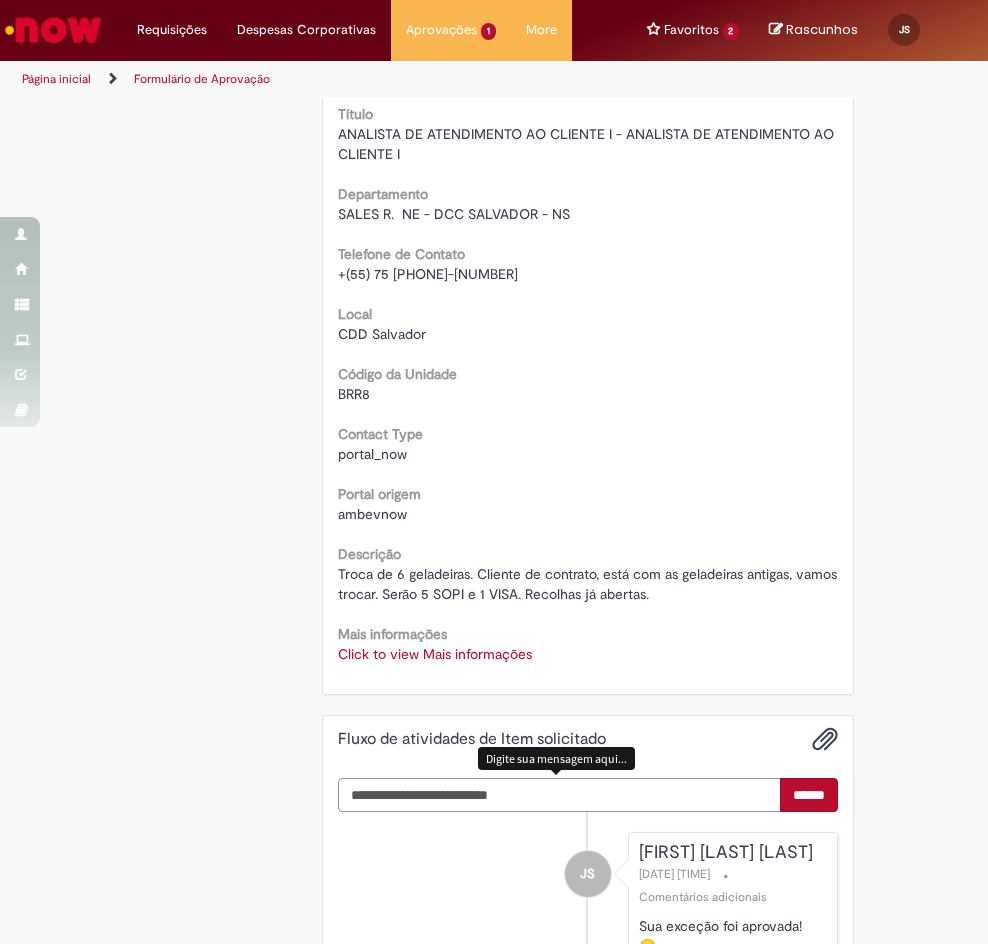 scroll, scrollTop: 218, scrollLeft: 0, axis: vertical 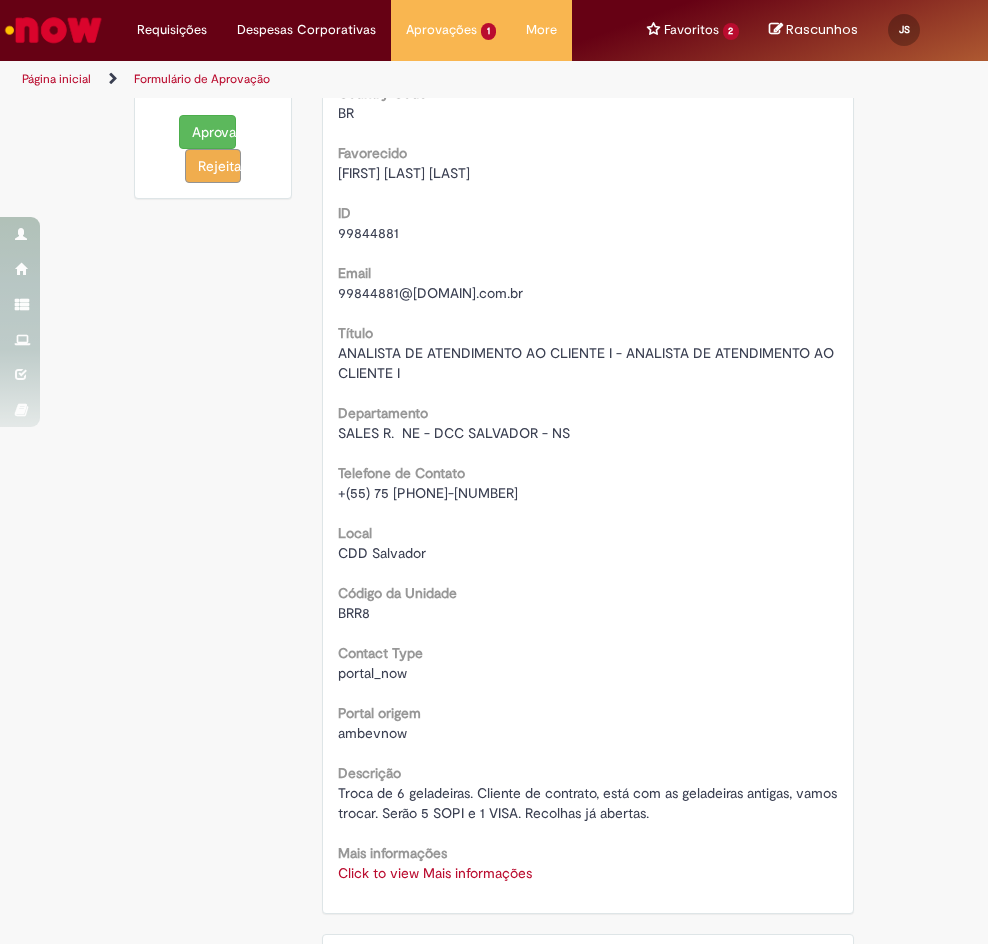 click on "Aprovar" at bounding box center [207, 132] 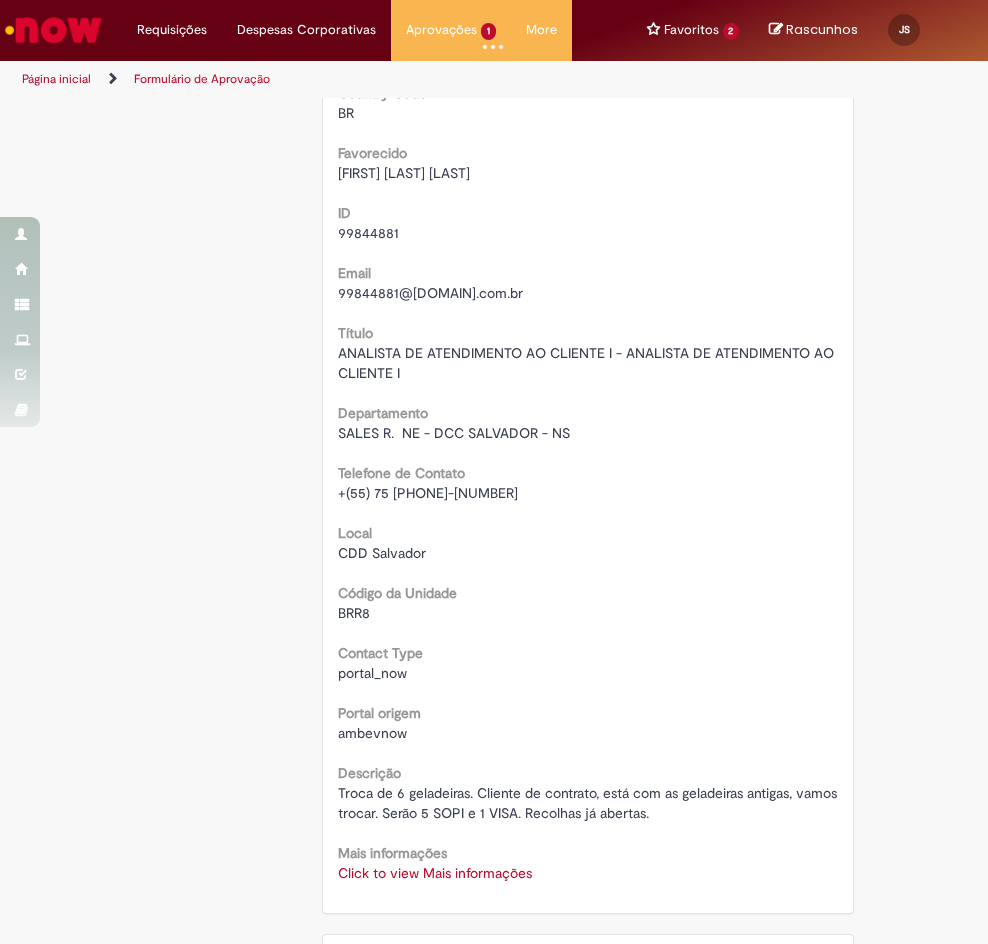 scroll, scrollTop: 200, scrollLeft: 0, axis: vertical 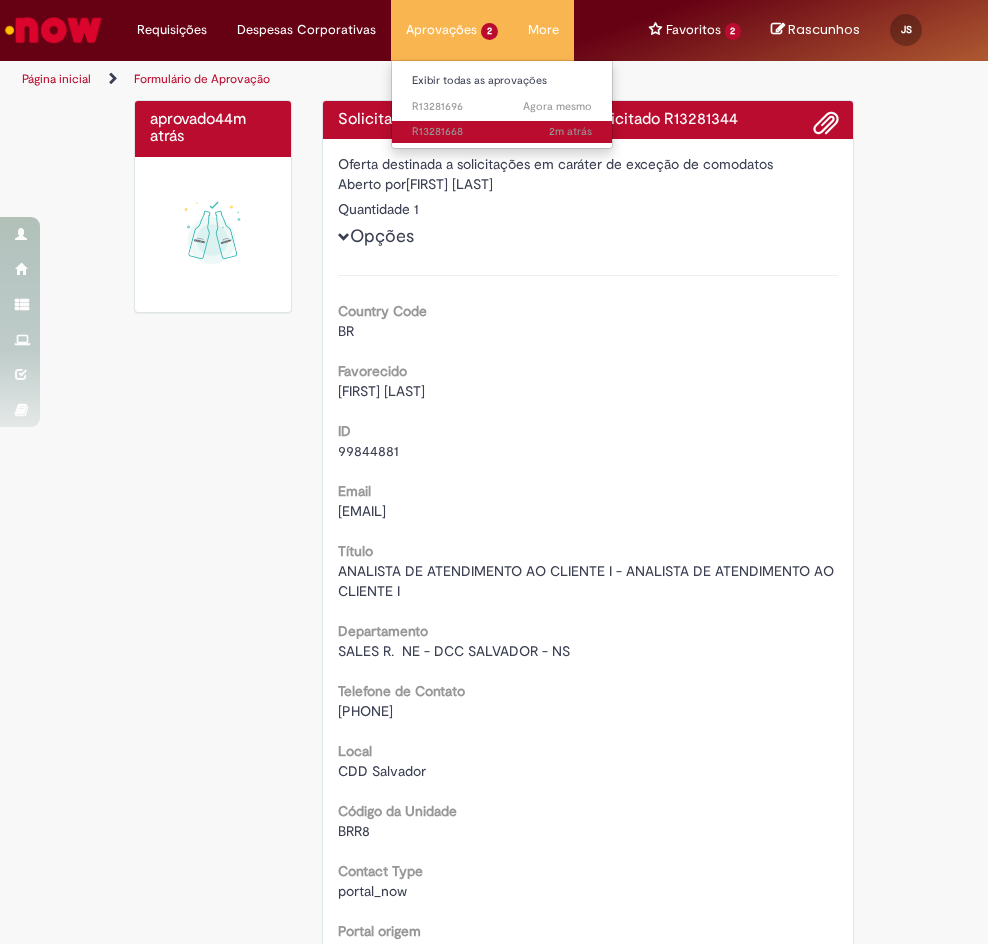 click on "2m atrás 2 minutos atrás  R13281668" at bounding box center (502, 132) 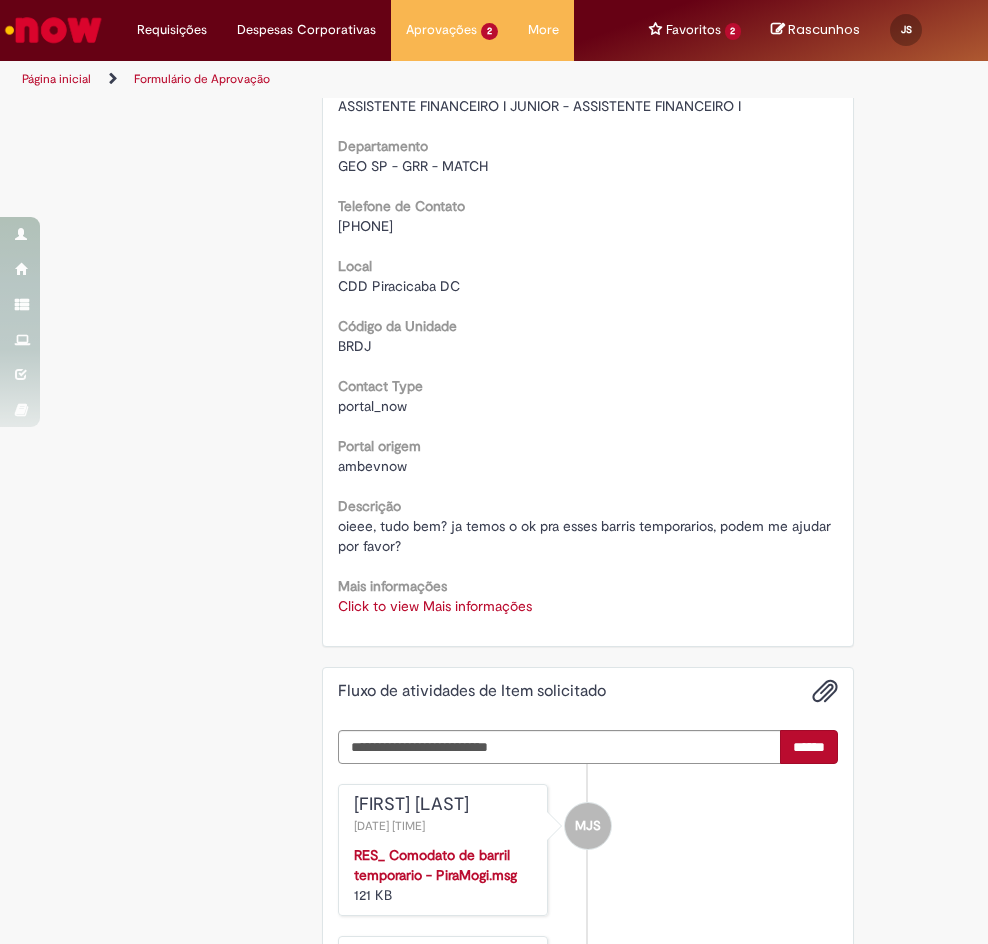 scroll, scrollTop: 500, scrollLeft: 0, axis: vertical 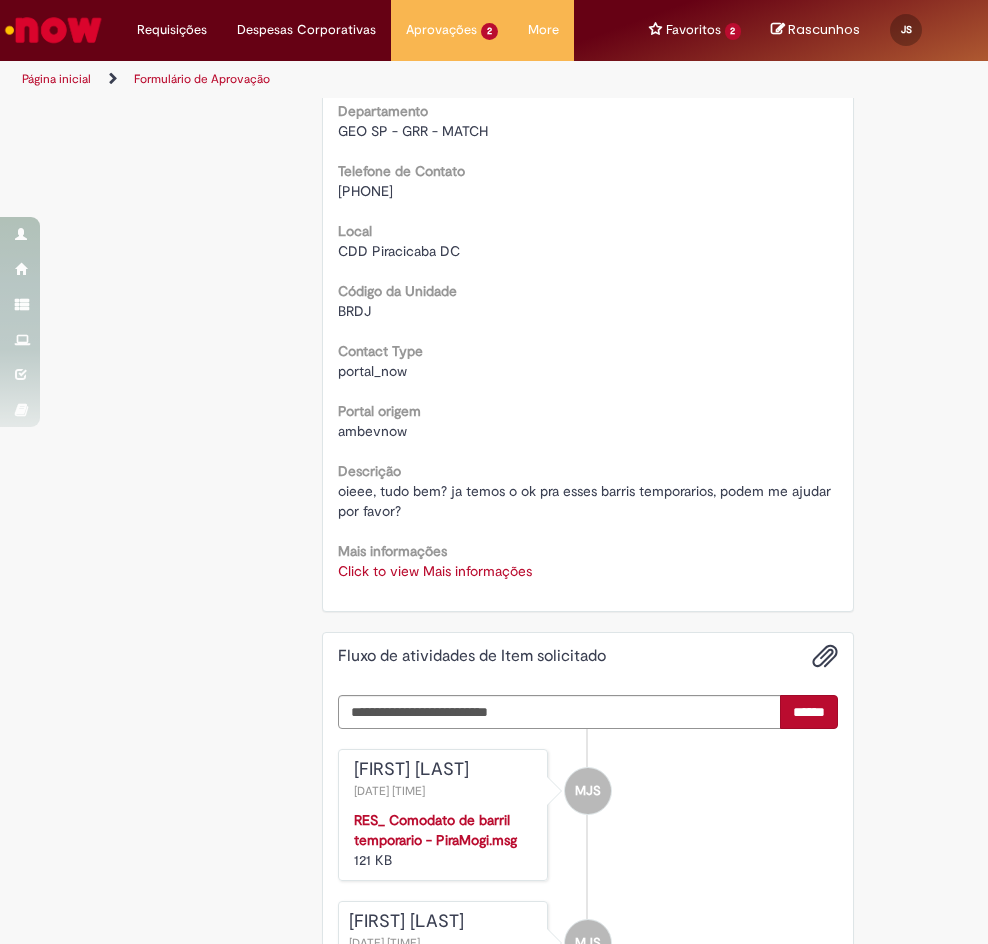 click on "Click to view Mais informações" at bounding box center (435, 571) 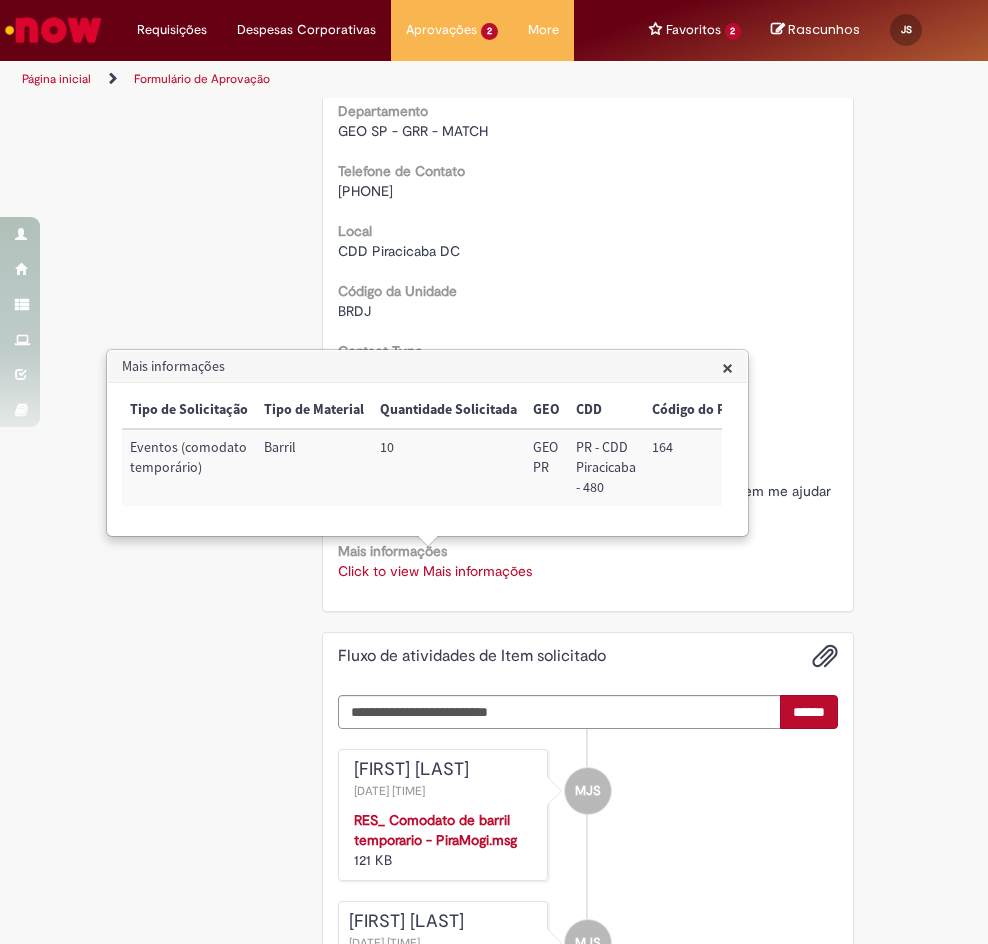 click on "164" at bounding box center (697, 467) 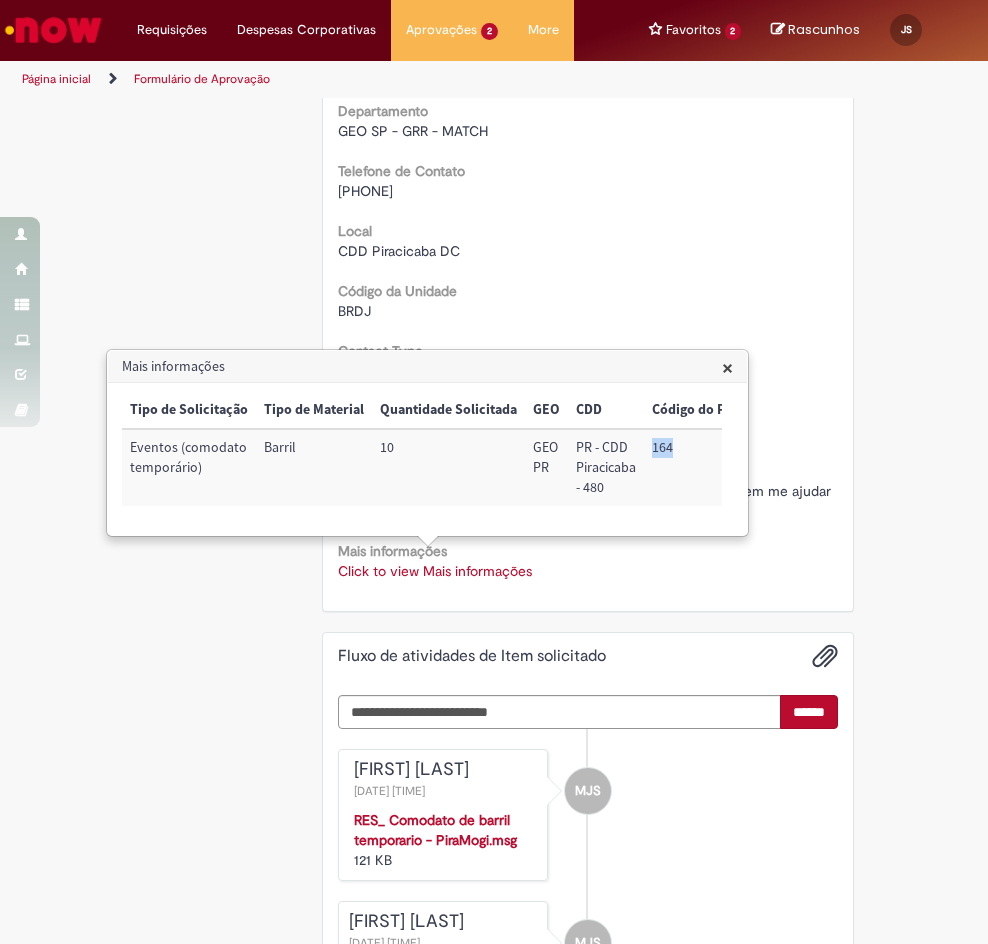 click on "164" at bounding box center [697, 467] 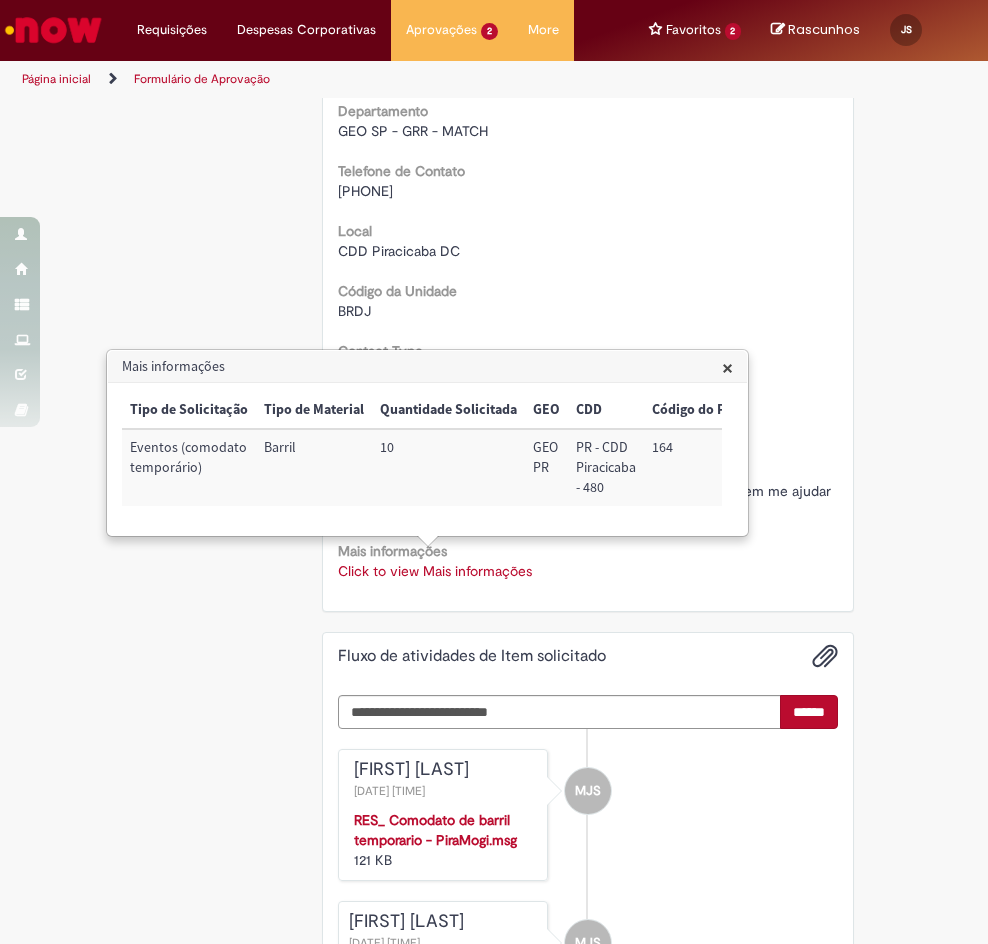 click on "Mais informações" at bounding box center [427, 367] 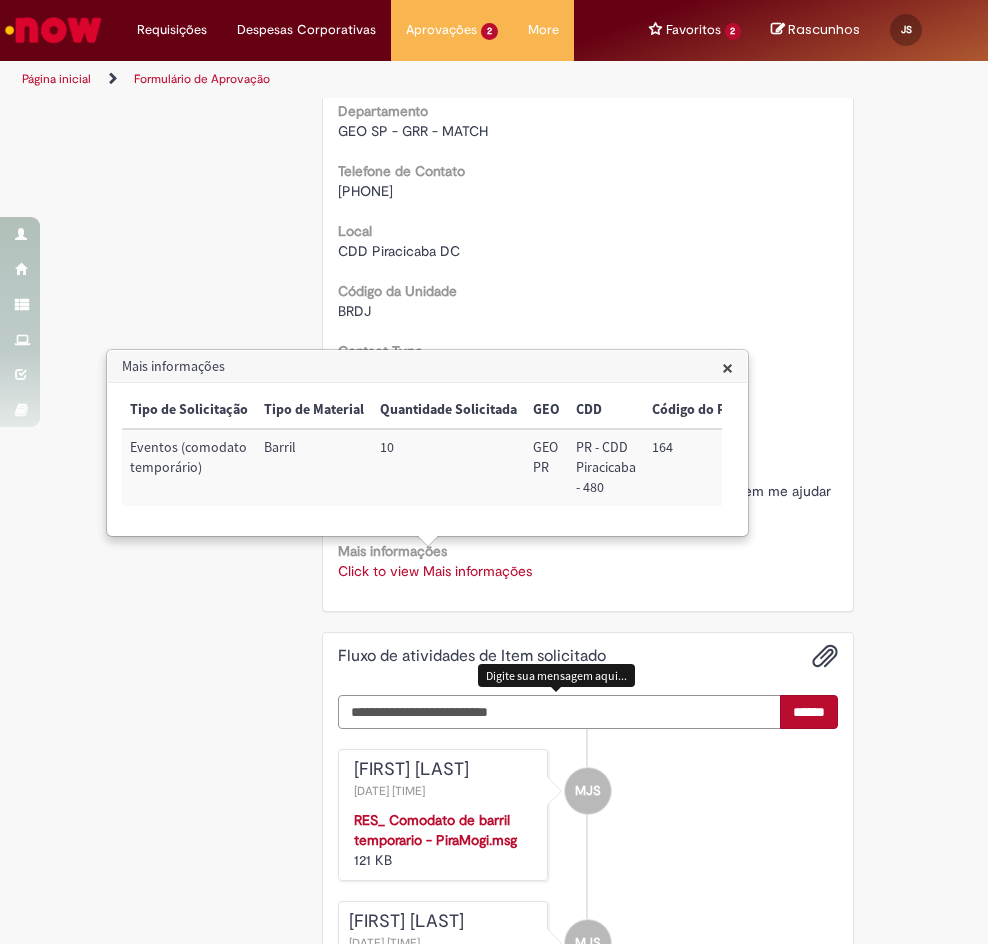 click at bounding box center [560, 712] 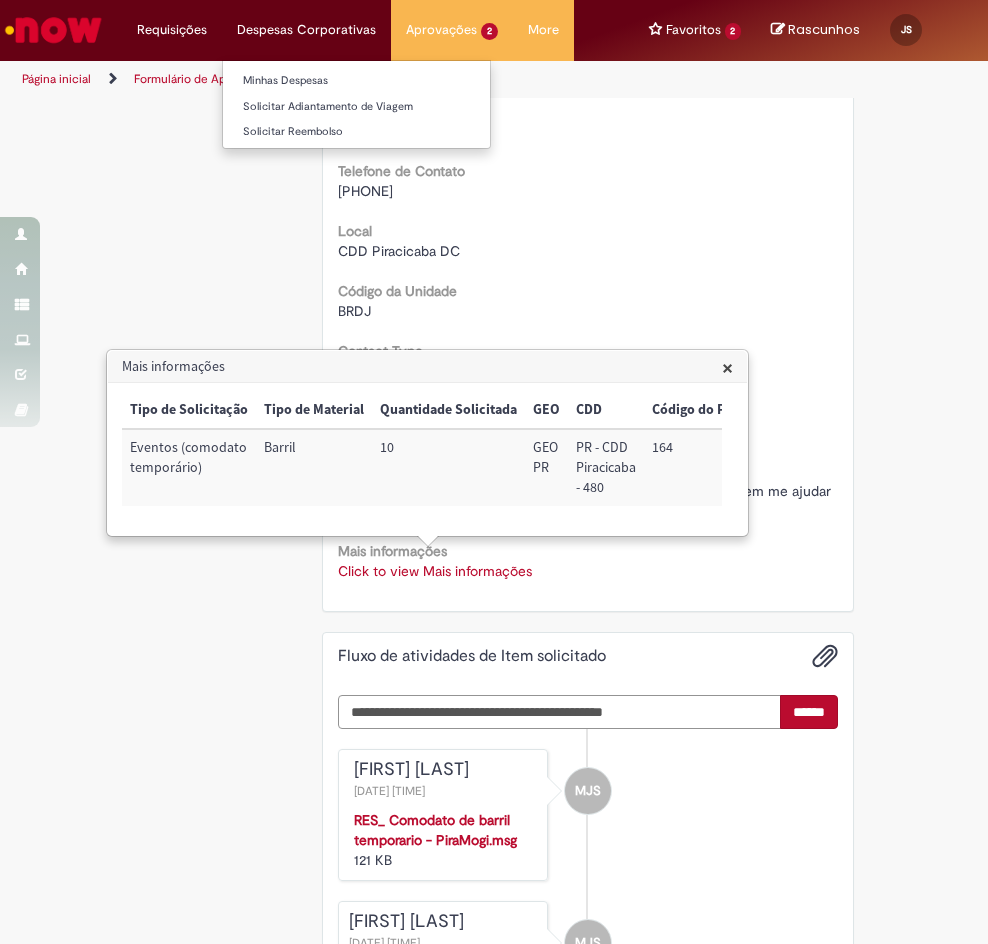 type on "**********" 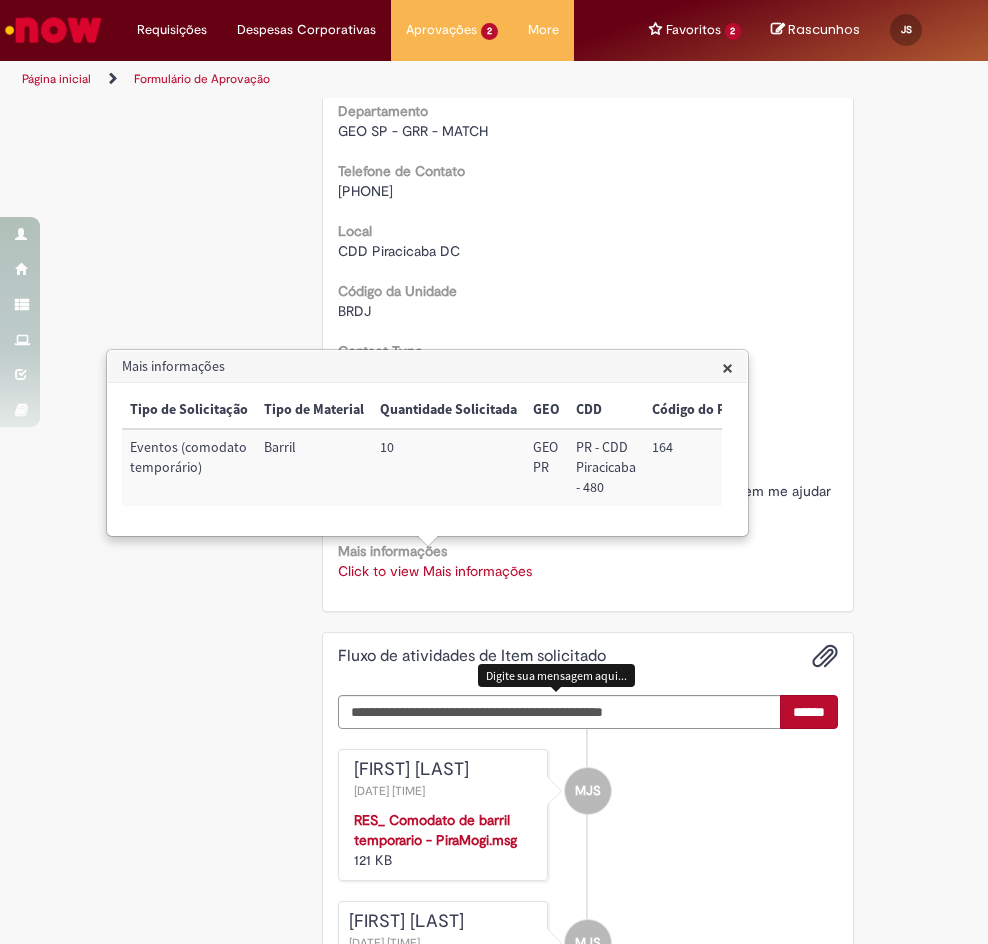 click on "×" at bounding box center (727, 367) 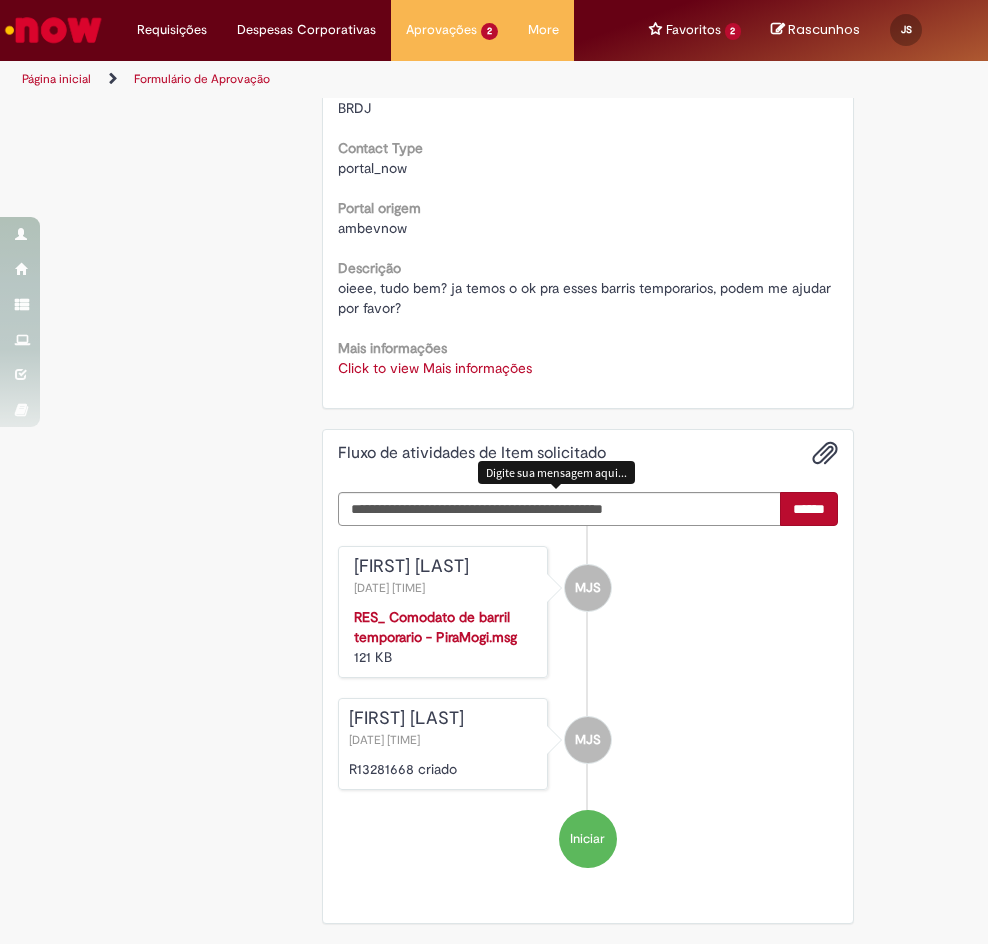 scroll, scrollTop: 742, scrollLeft: 0, axis: vertical 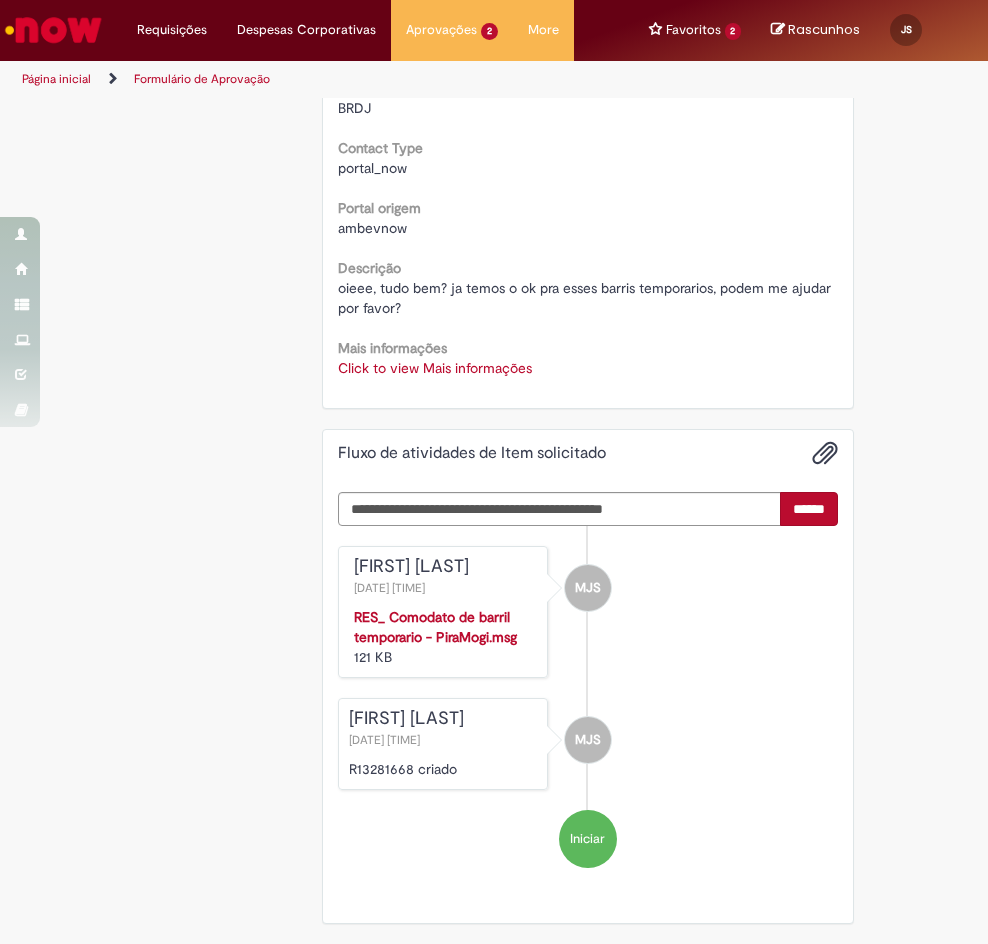 click on "******" at bounding box center [809, 509] 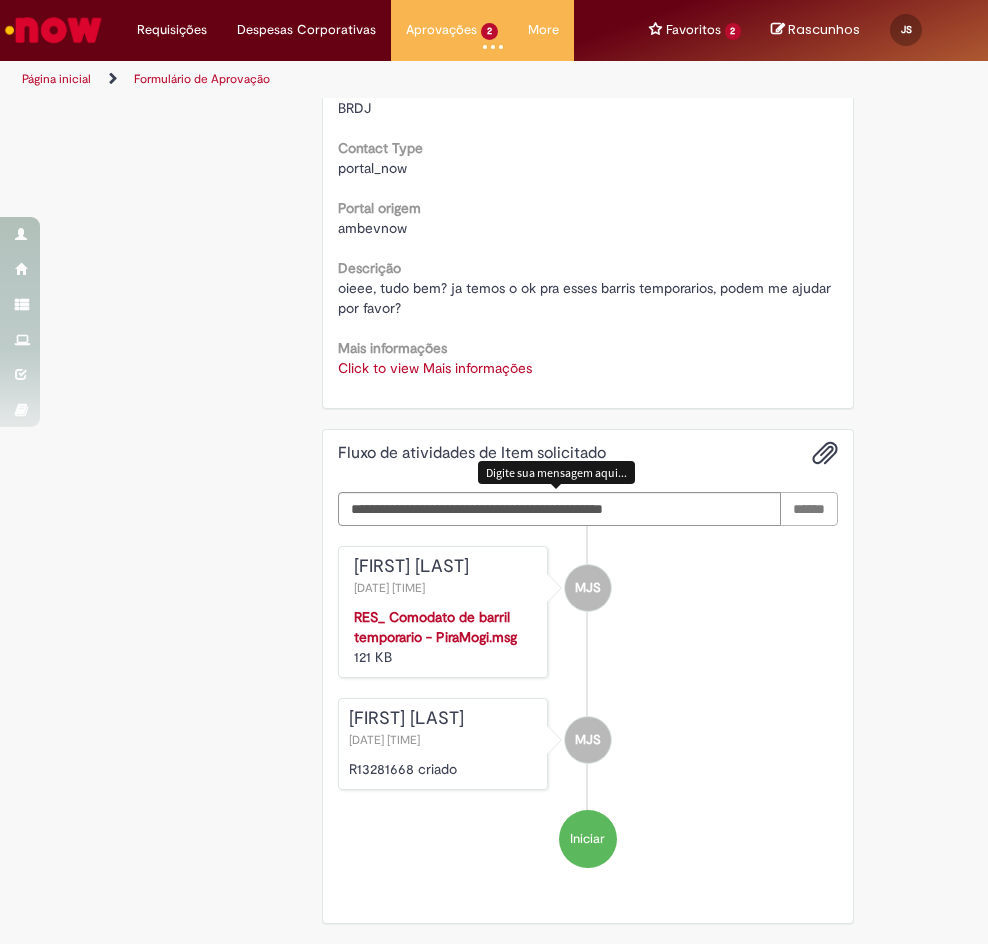 type 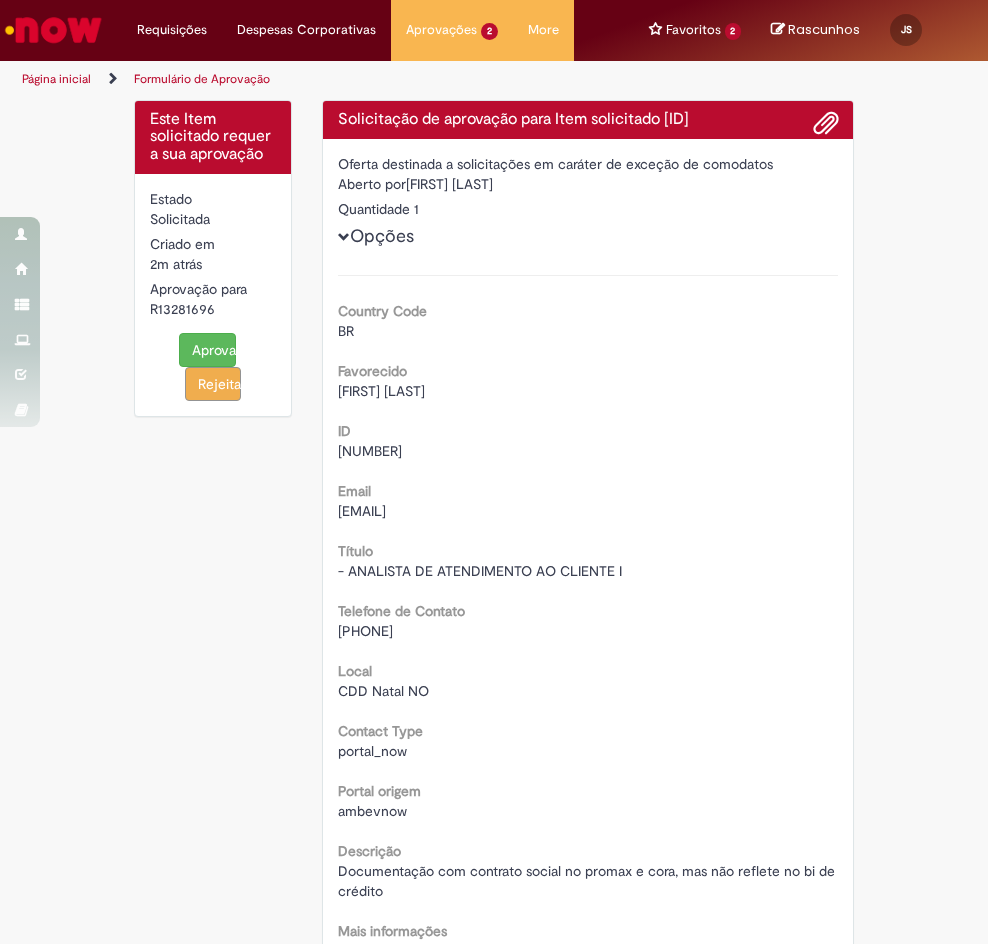 scroll, scrollTop: 0, scrollLeft: 0, axis: both 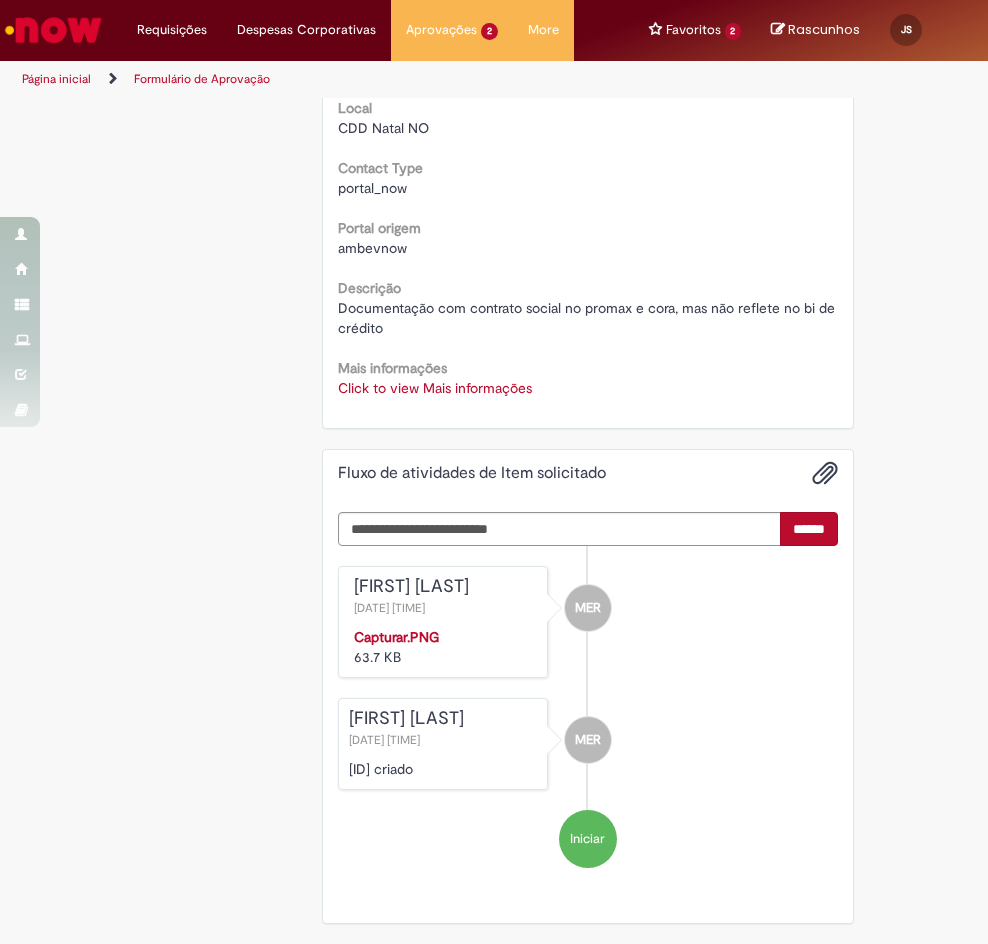 click on "Click to view Mais informações" at bounding box center (435, 388) 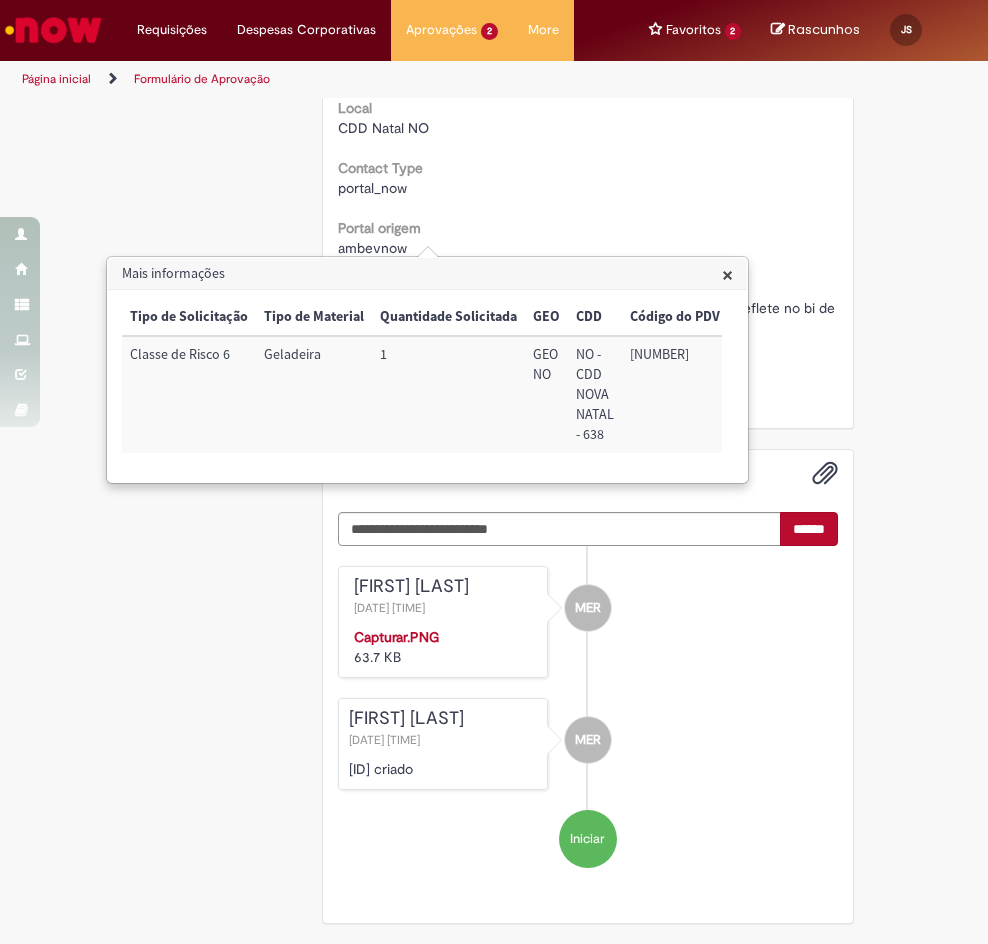 click on "74884" at bounding box center [675, 394] 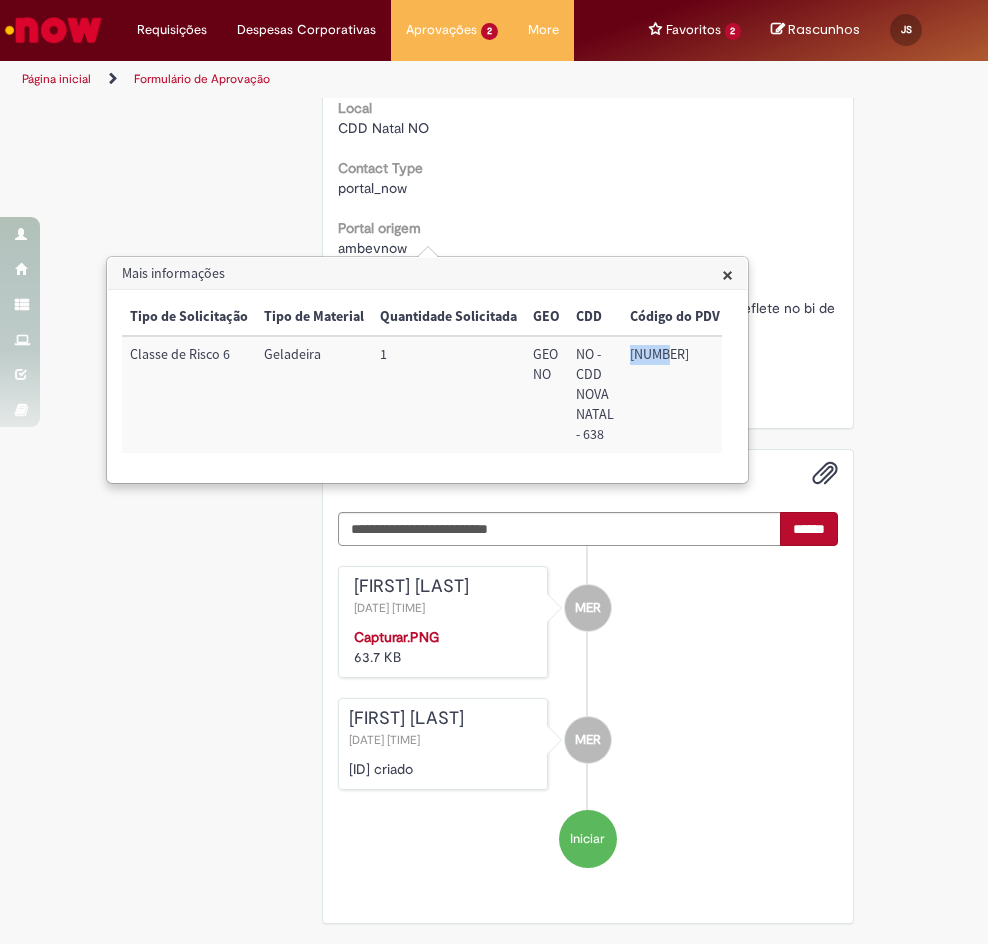 click on "74884" at bounding box center [675, 394] 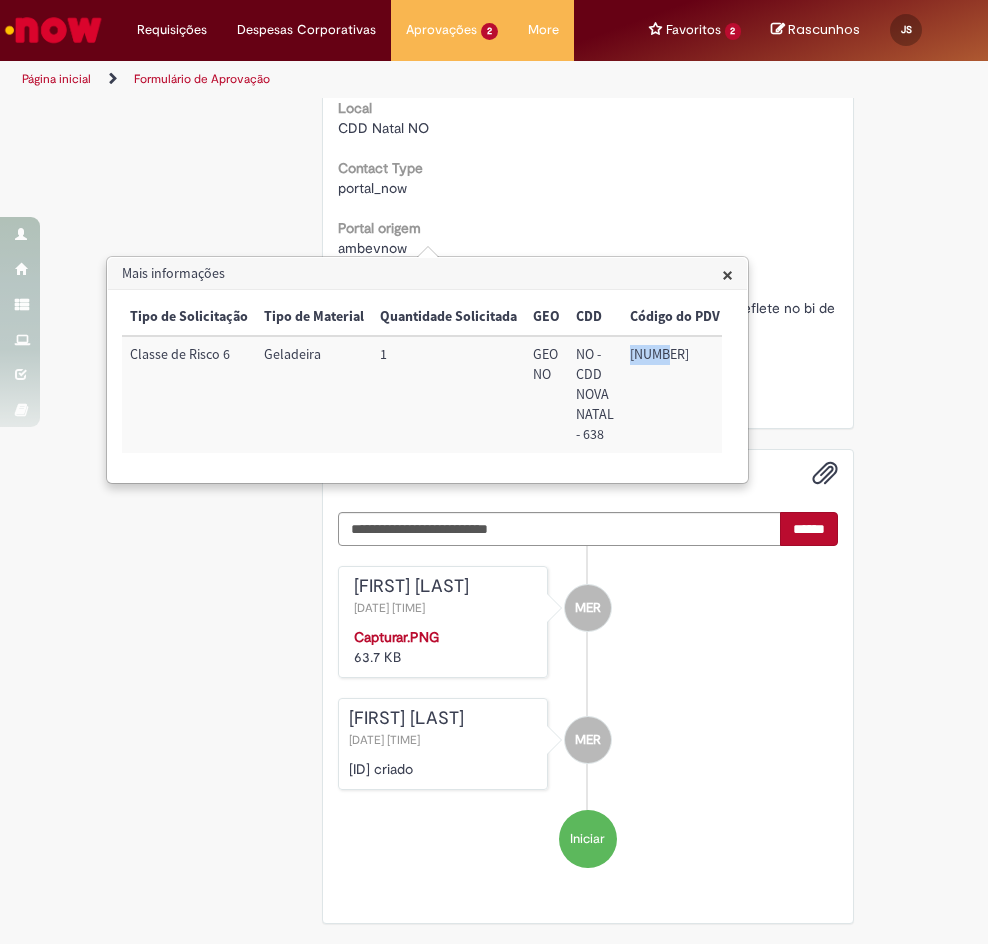 click on "74884" at bounding box center (675, 394) 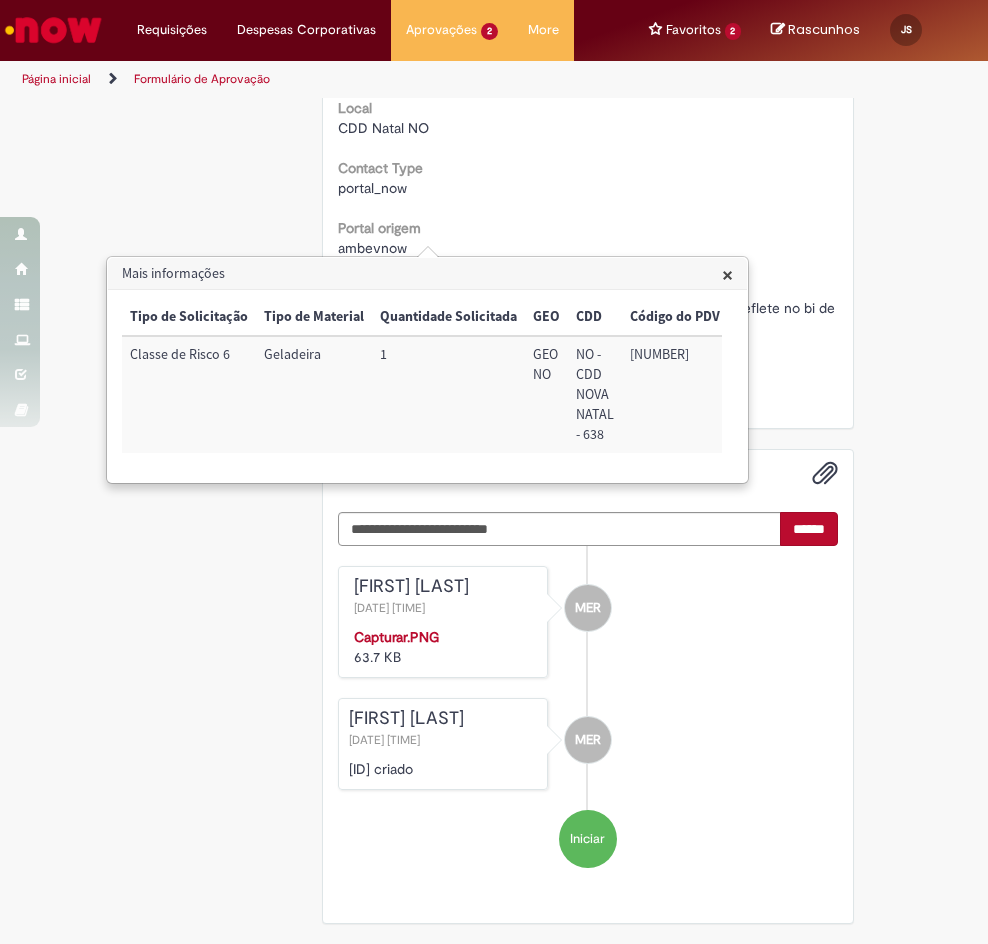 click on "Mais informações" at bounding box center (427, 274) 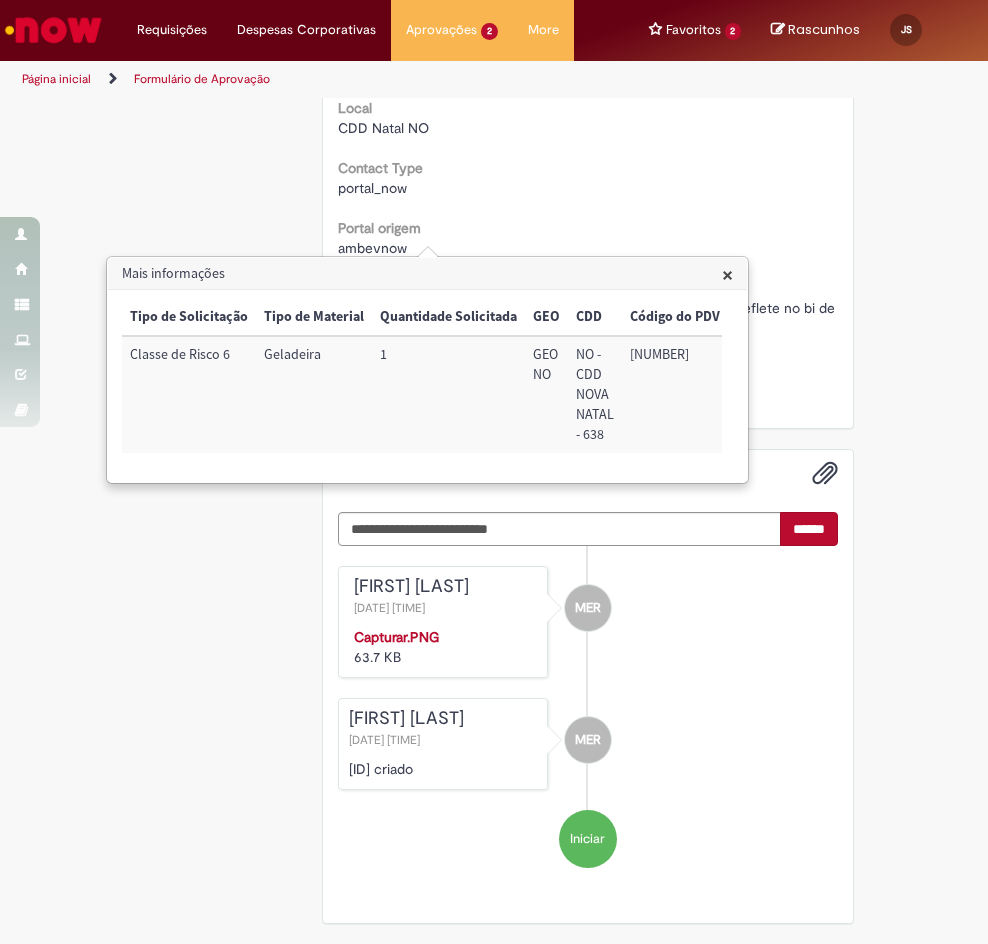 click on "Mais informações" at bounding box center [427, 274] 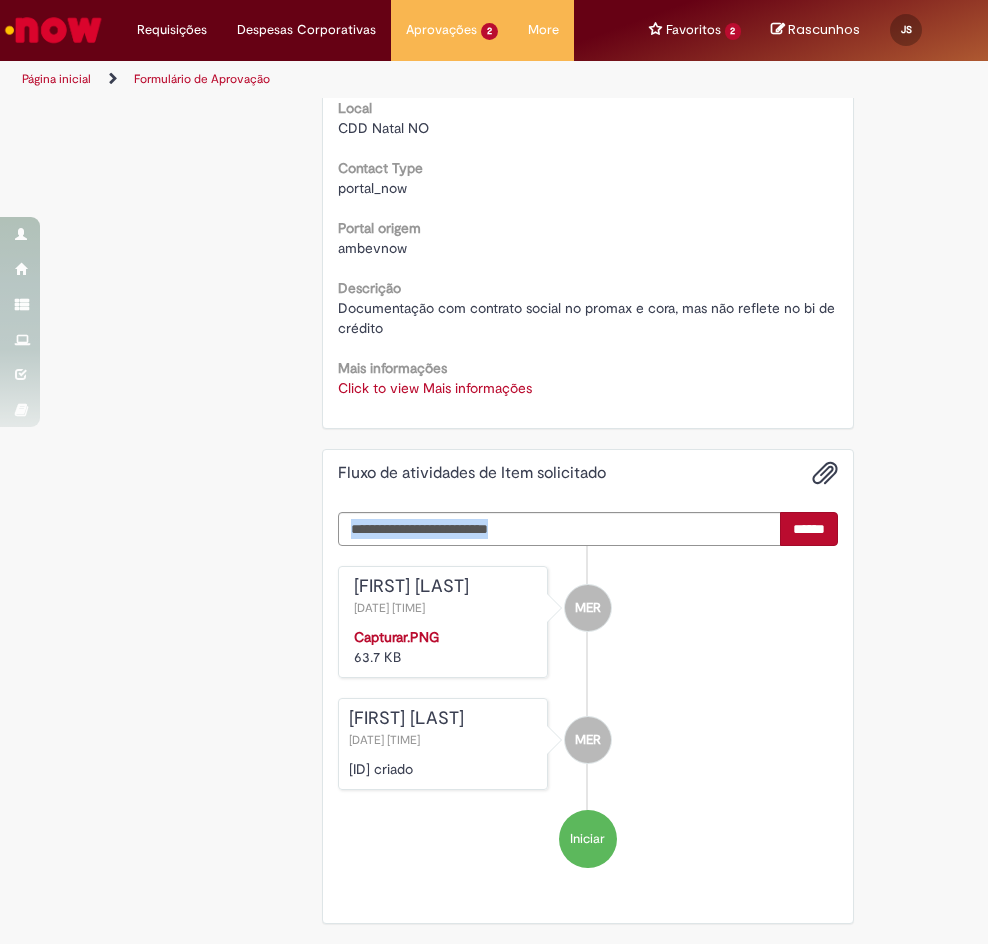 click on "******
MER
Maria Eduarda Rodrigues Da Silveira
11/07/2025 16:42:50
Capturar.PNG  63.7 KB
MER
Maria Eduarda Rodrigues Da Silveira
11/07/2025 16:42:53
R13281696 criado
Iniciar" at bounding box center [588, 710] 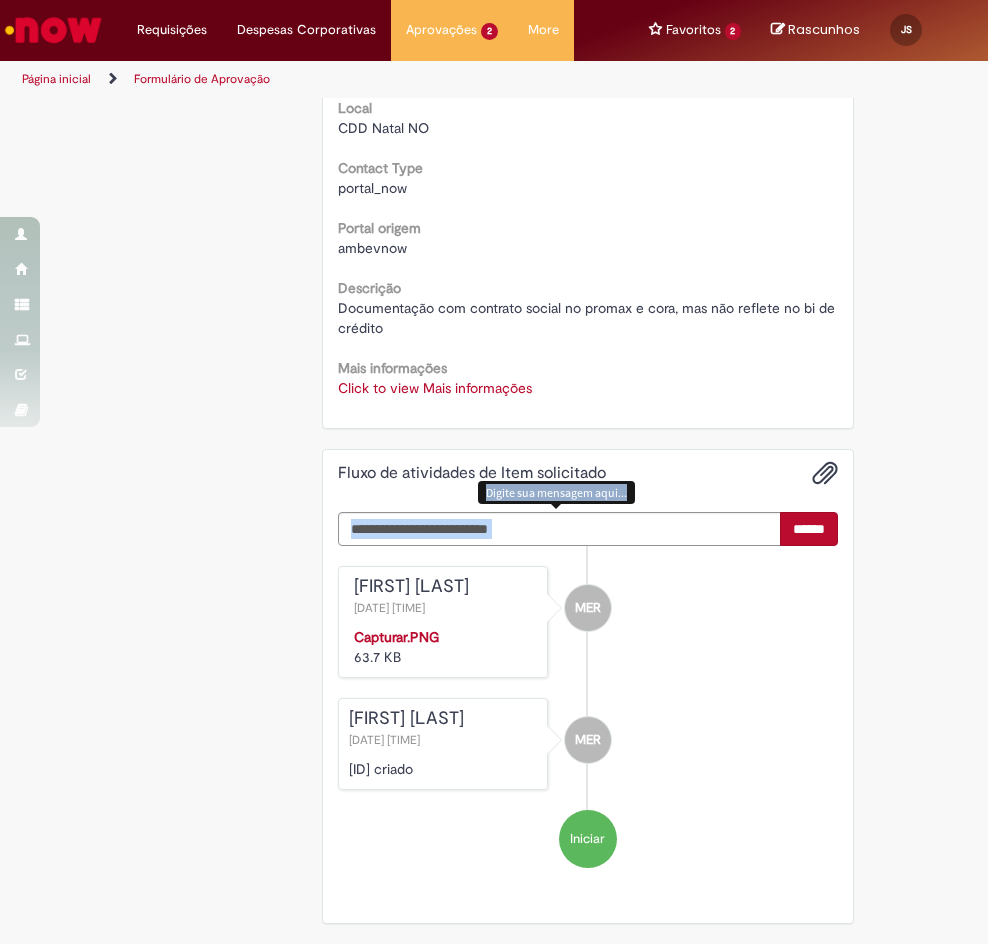 click at bounding box center (560, 529) 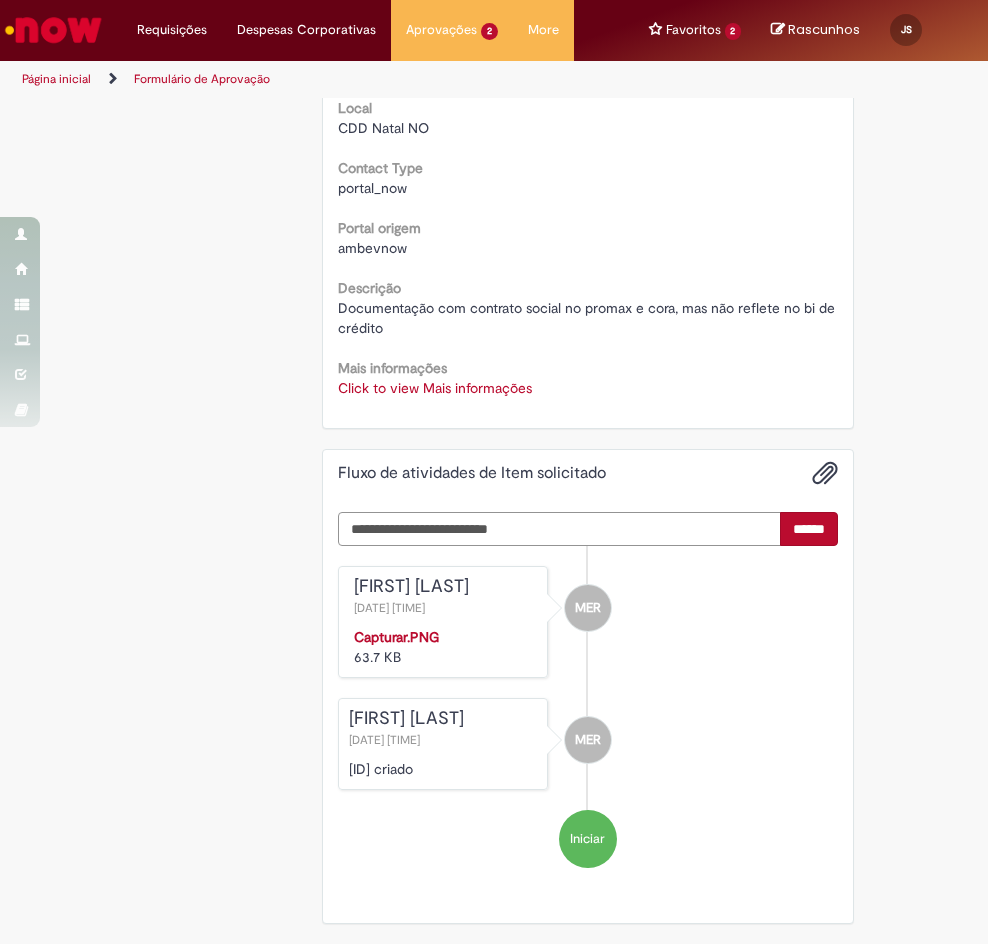 paste on "**********" 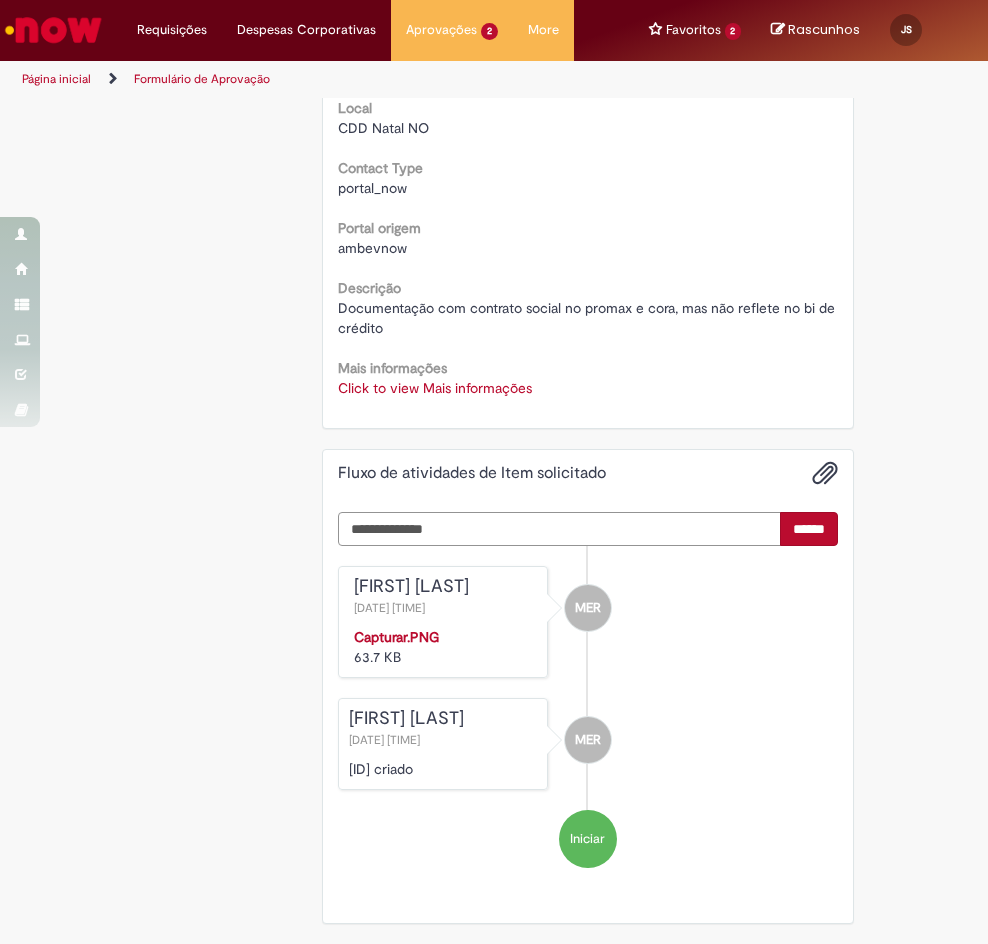 type on "**********" 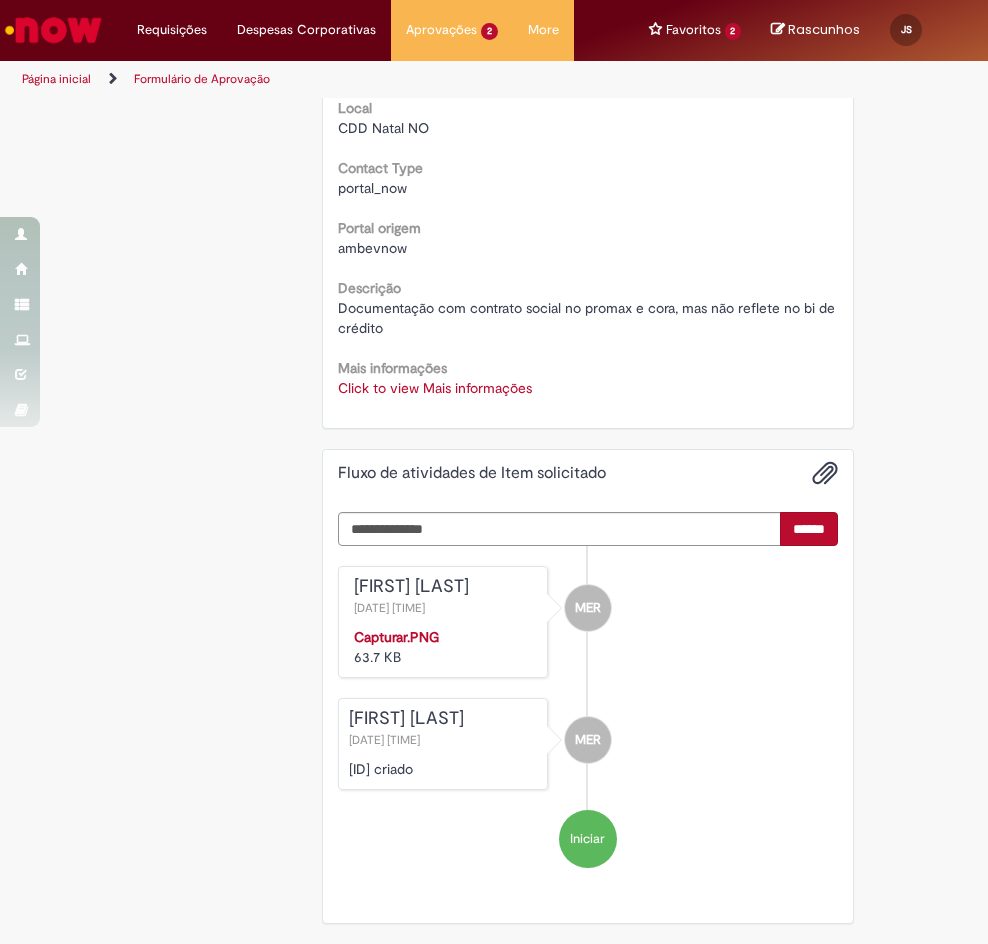 scroll, scrollTop: 778, scrollLeft: 0, axis: vertical 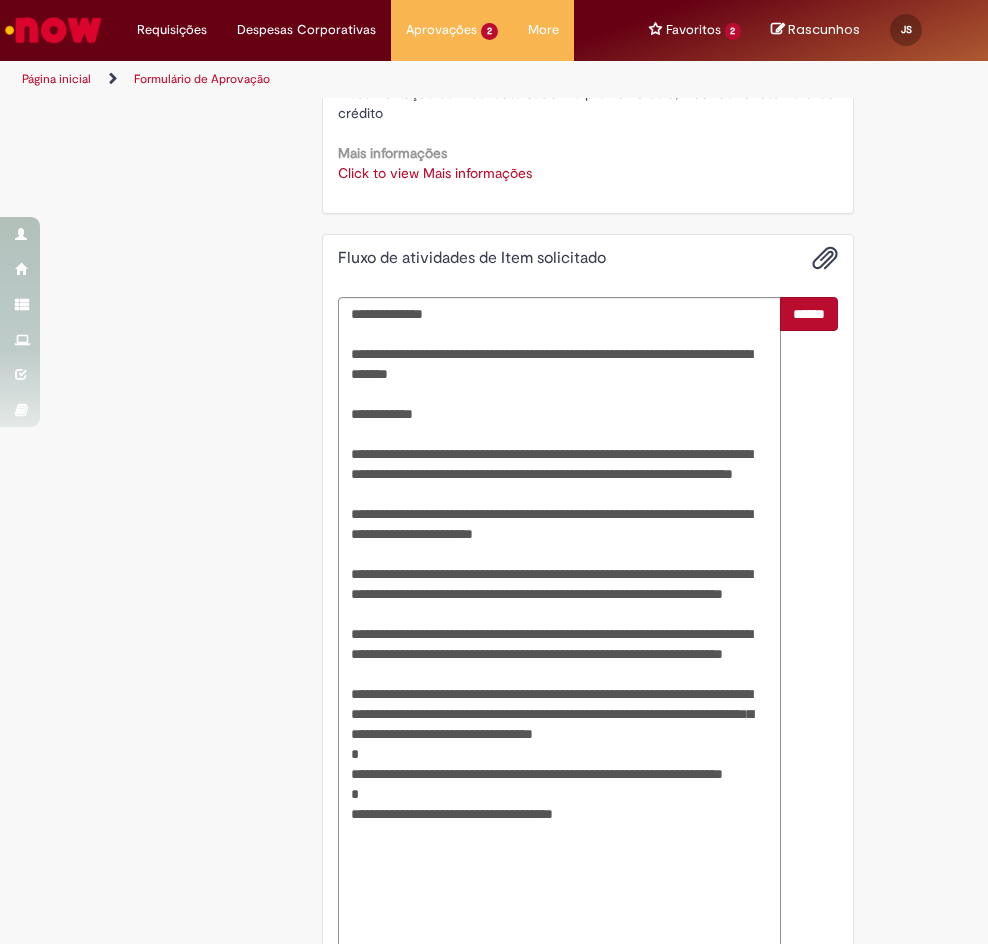 click on "******" at bounding box center (809, 624) 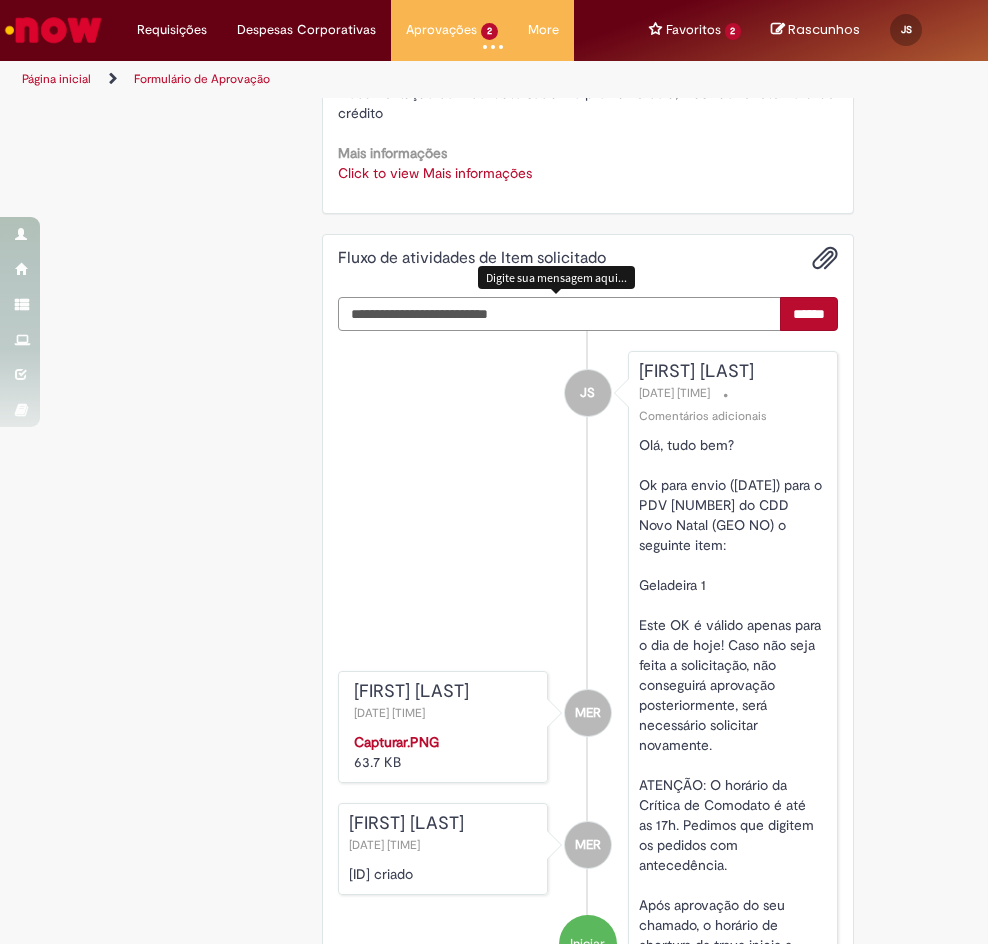 scroll, scrollTop: 778, scrollLeft: 0, axis: vertical 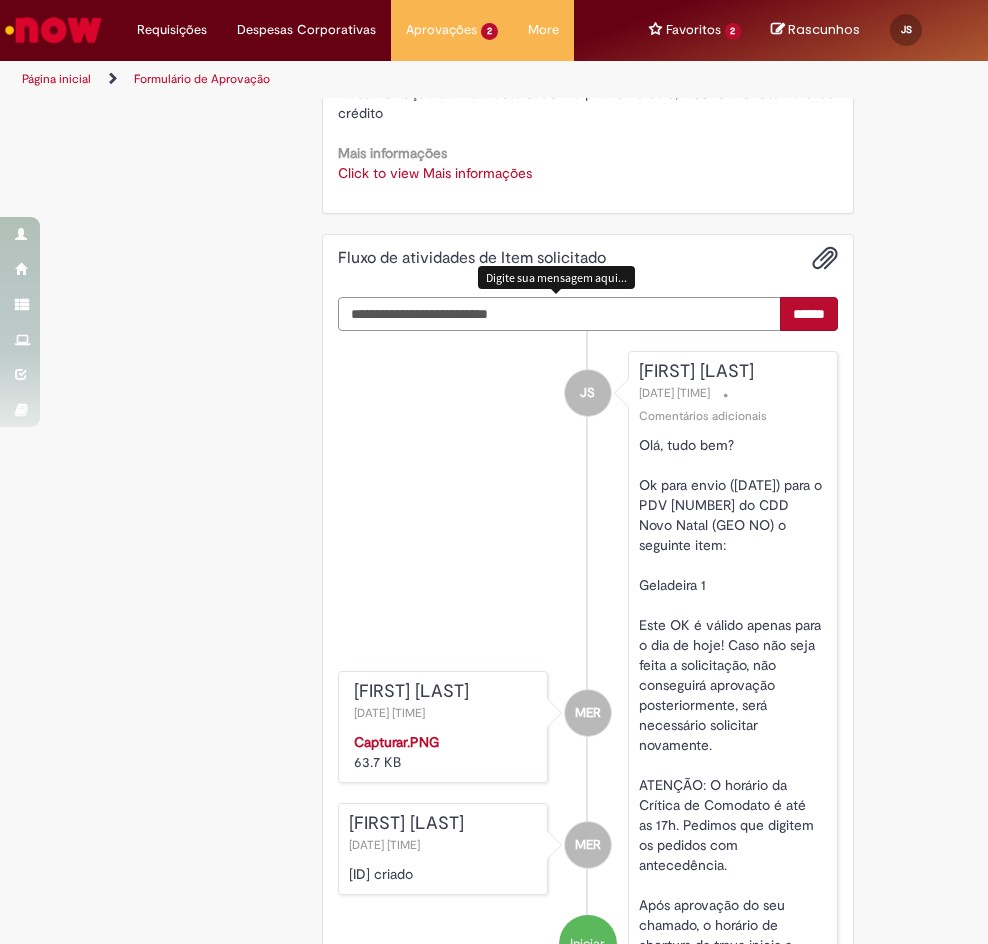 click at bounding box center [560, 314] 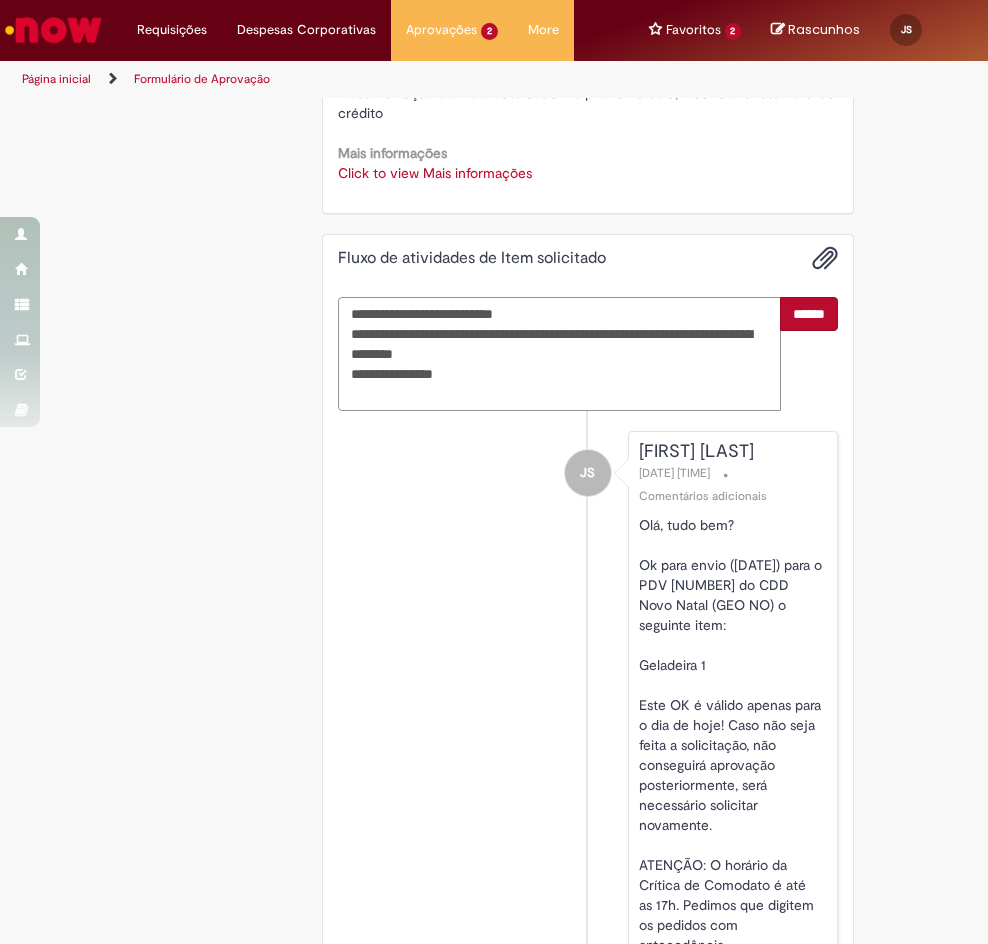type on "**********" 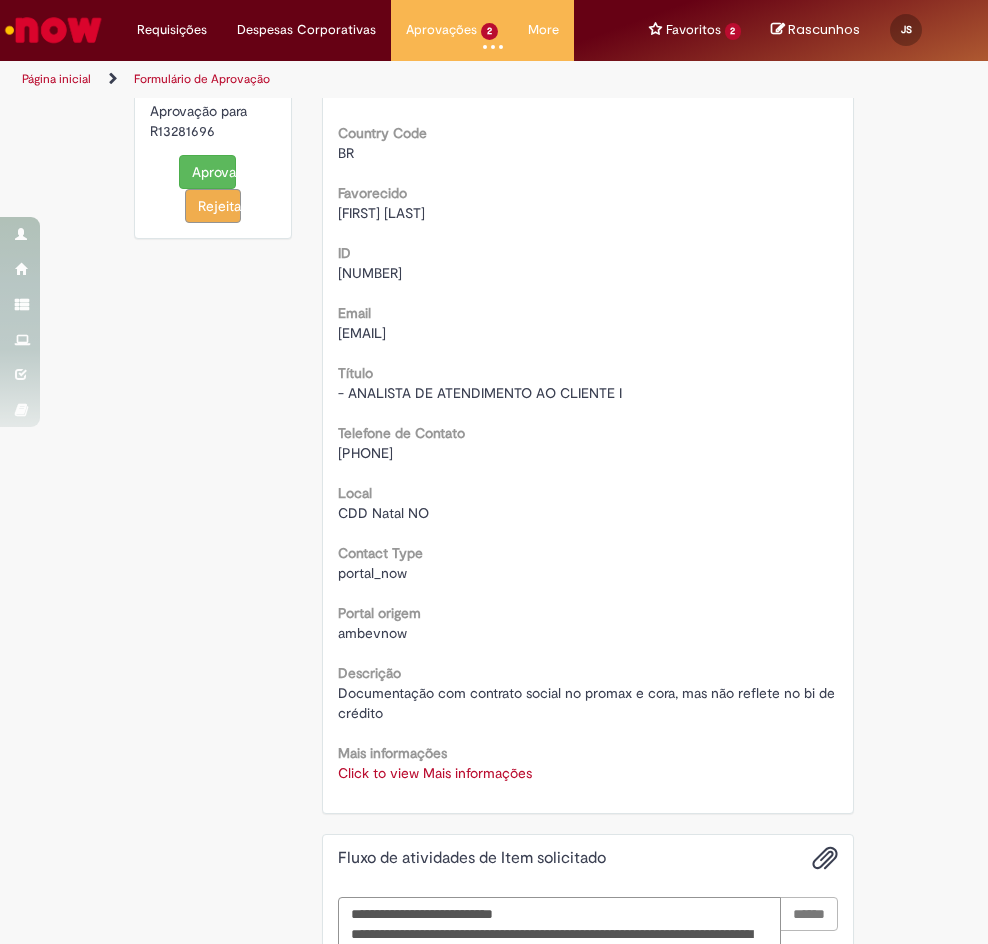 type 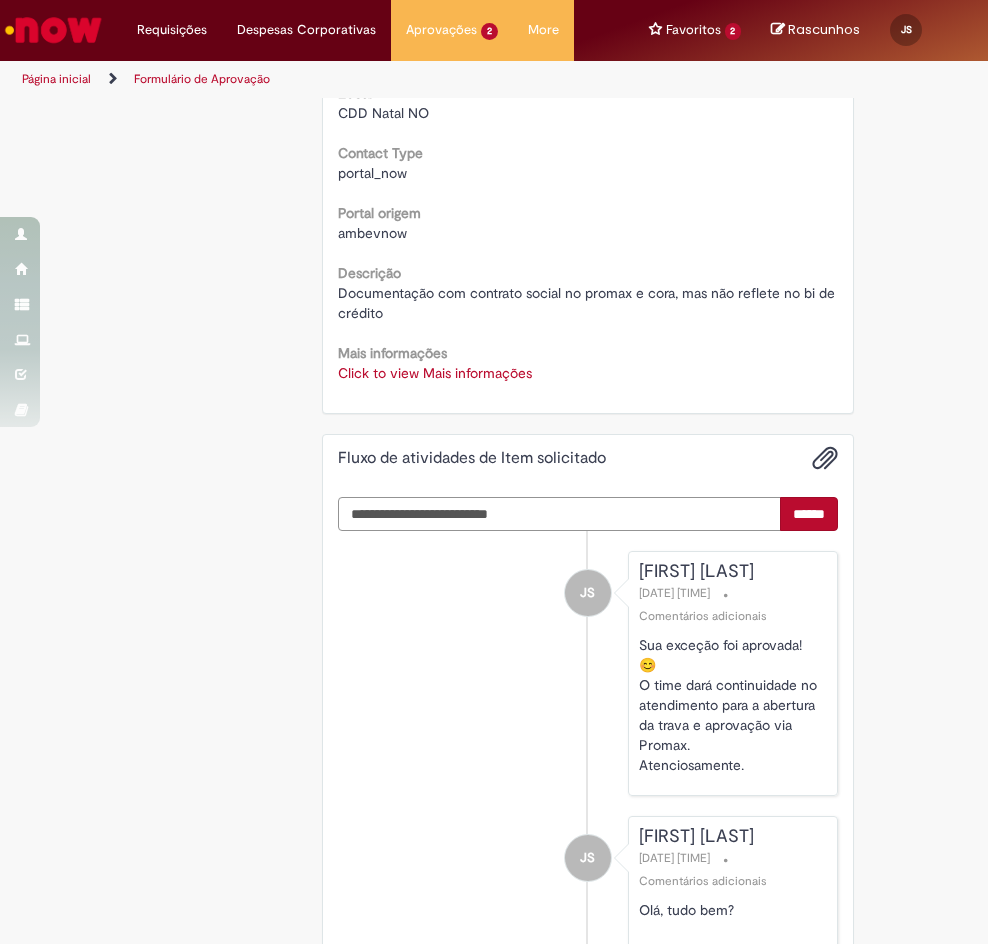 scroll, scrollTop: 0, scrollLeft: 0, axis: both 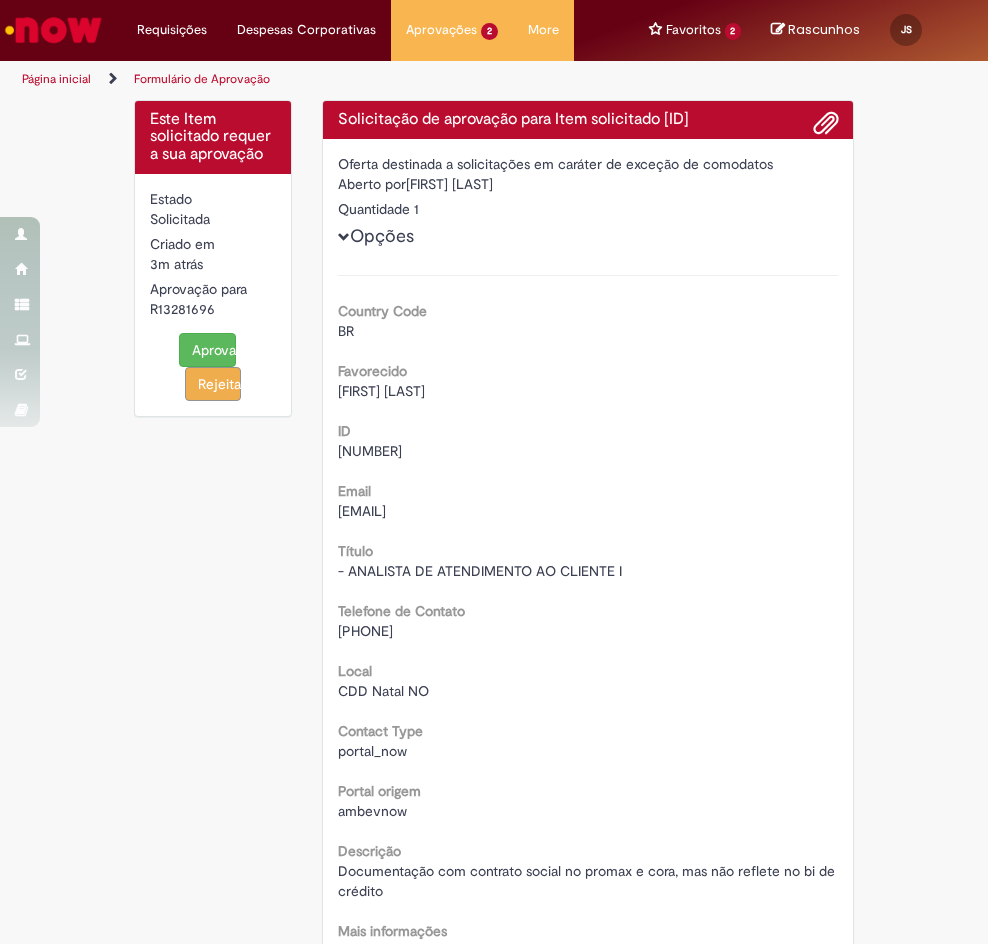 click on "Aprovar" at bounding box center (207, 350) 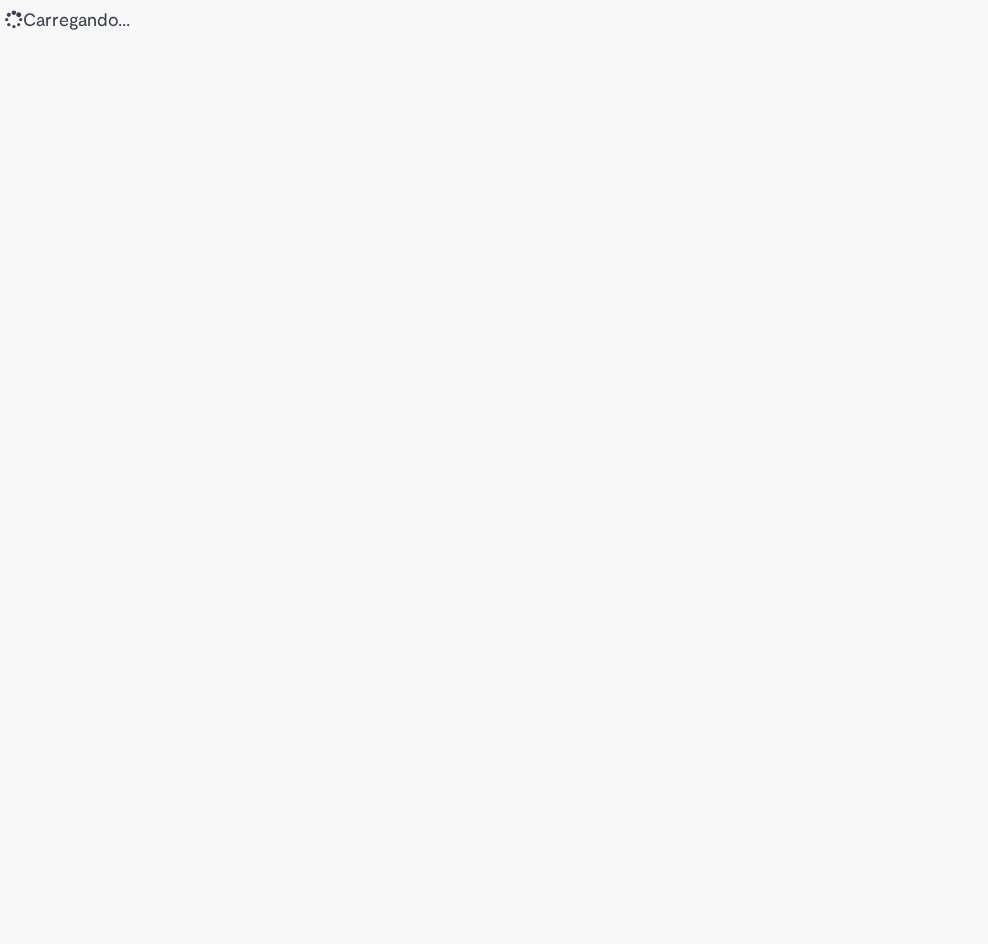 scroll, scrollTop: 0, scrollLeft: 0, axis: both 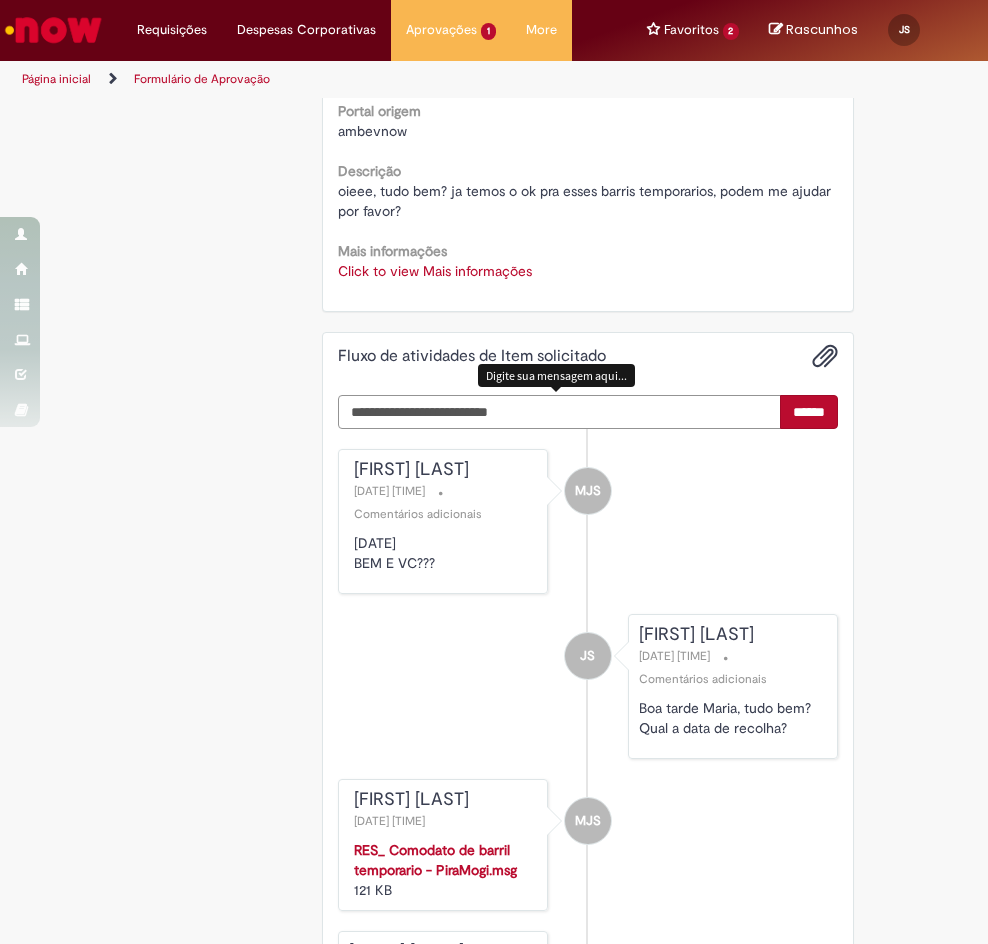 click at bounding box center (560, 412) 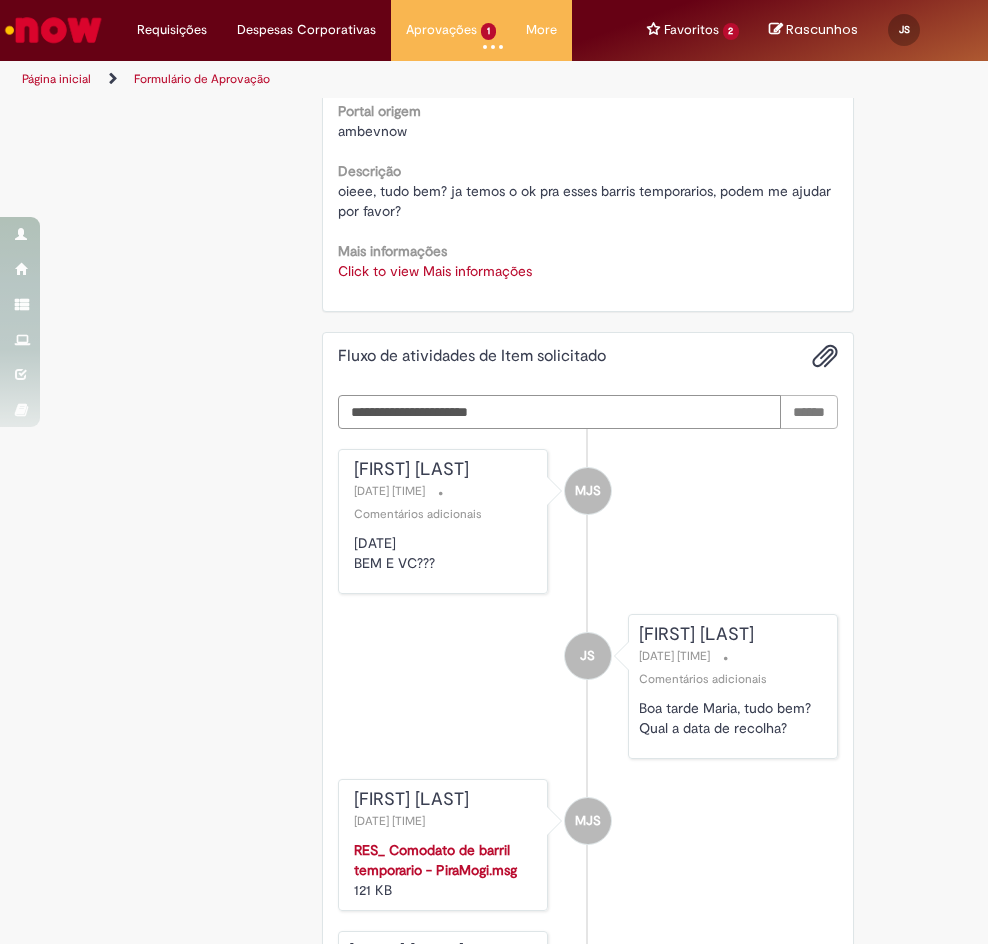 type on "**********" 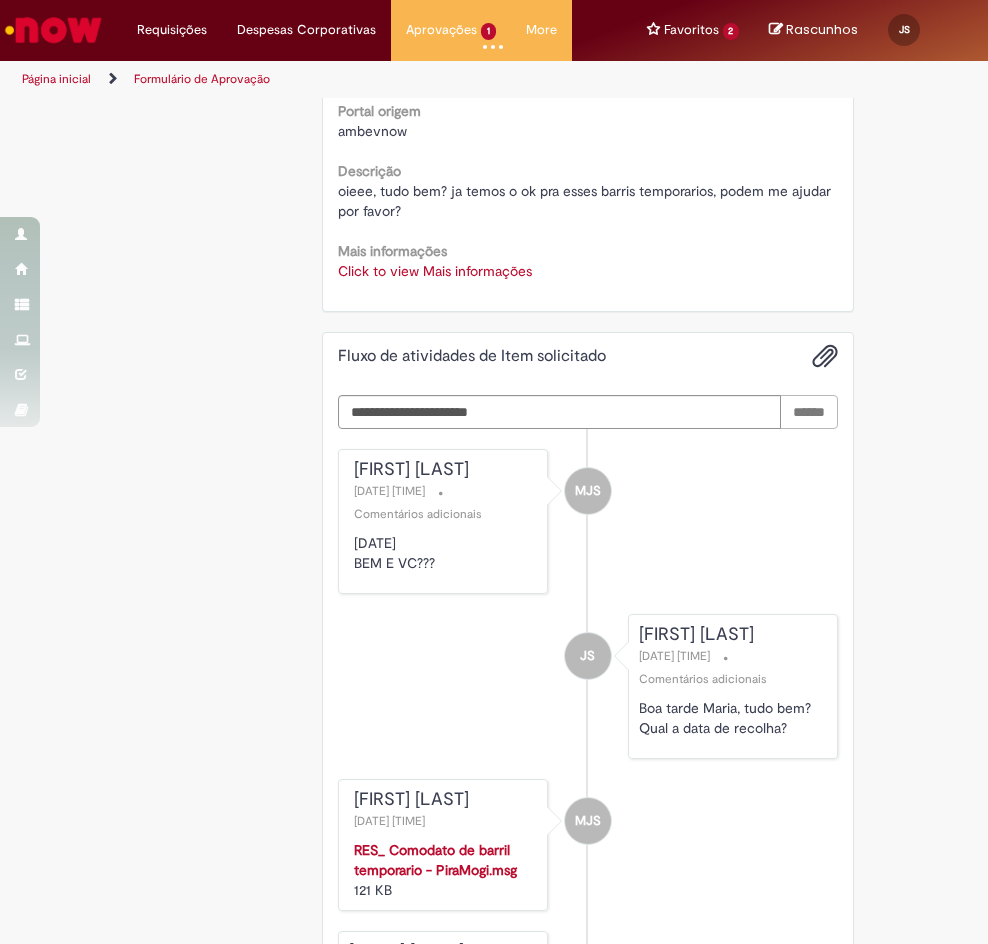 click on "Click to view Mais informações" at bounding box center (435, 271) 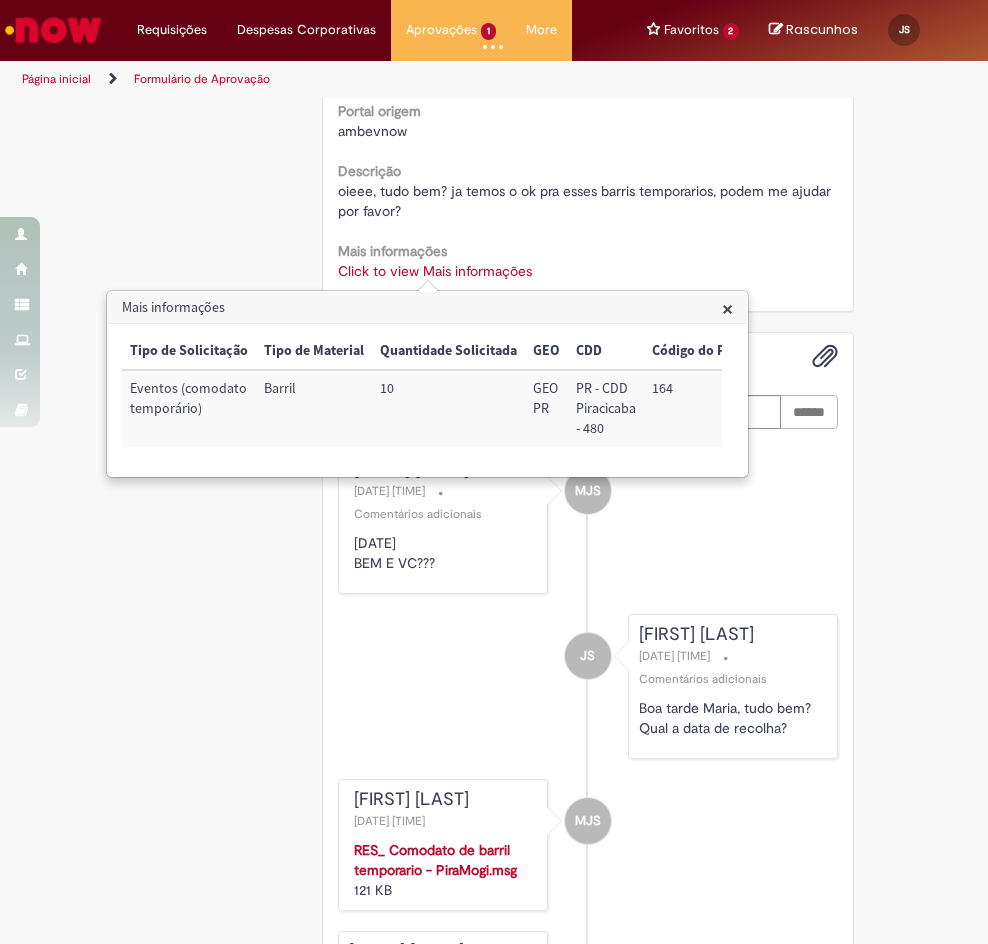 click on "164" at bounding box center (697, 408) 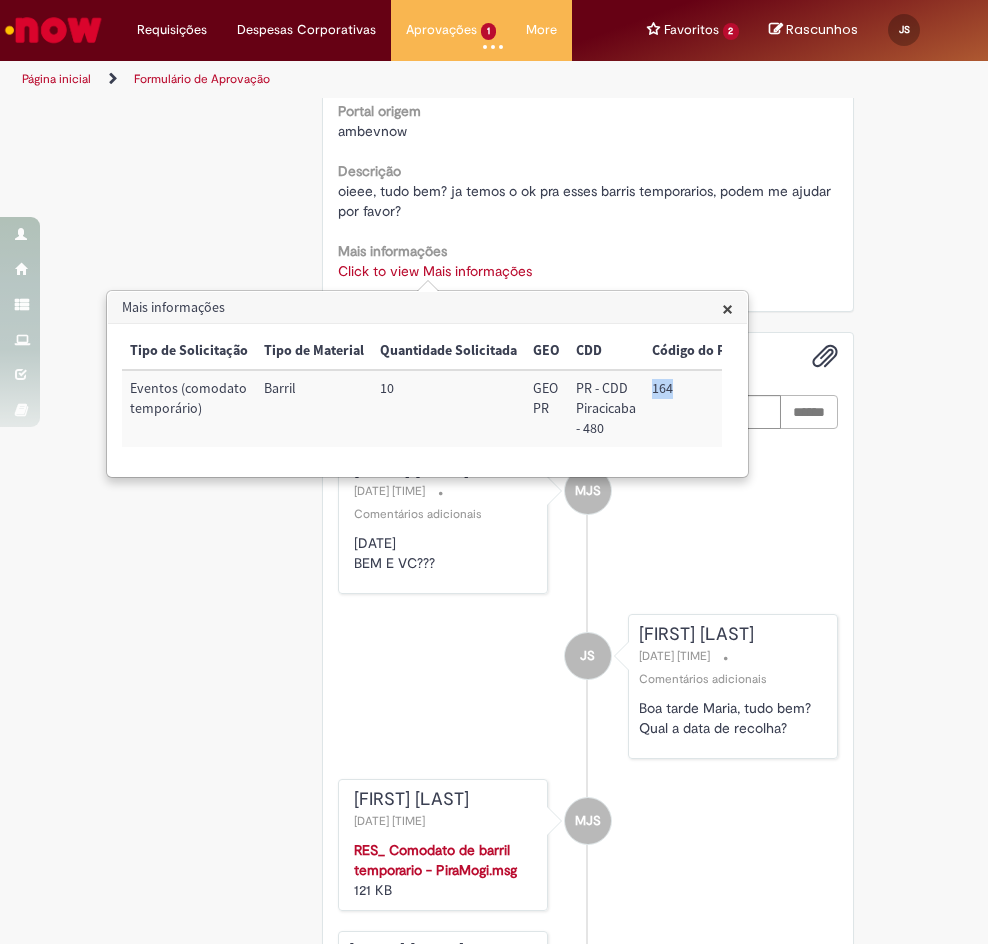 click on "164" at bounding box center (697, 408) 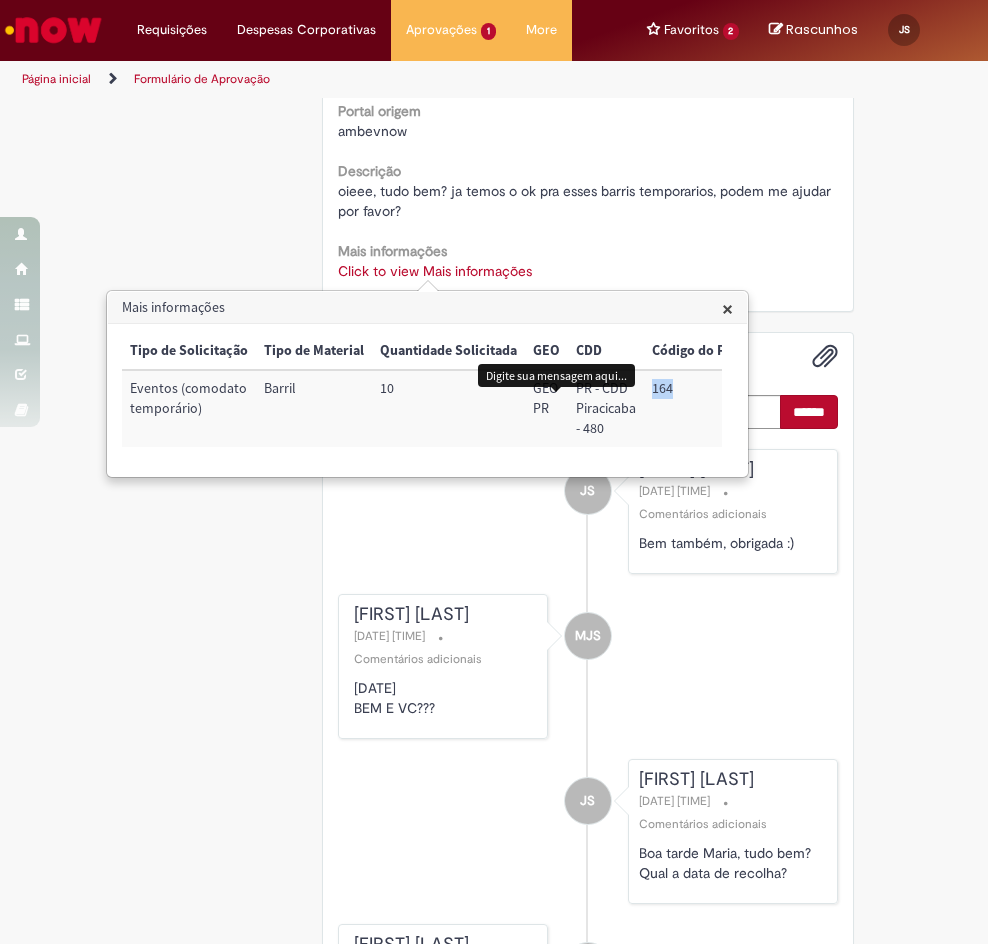 click on "164" at bounding box center (697, 408) 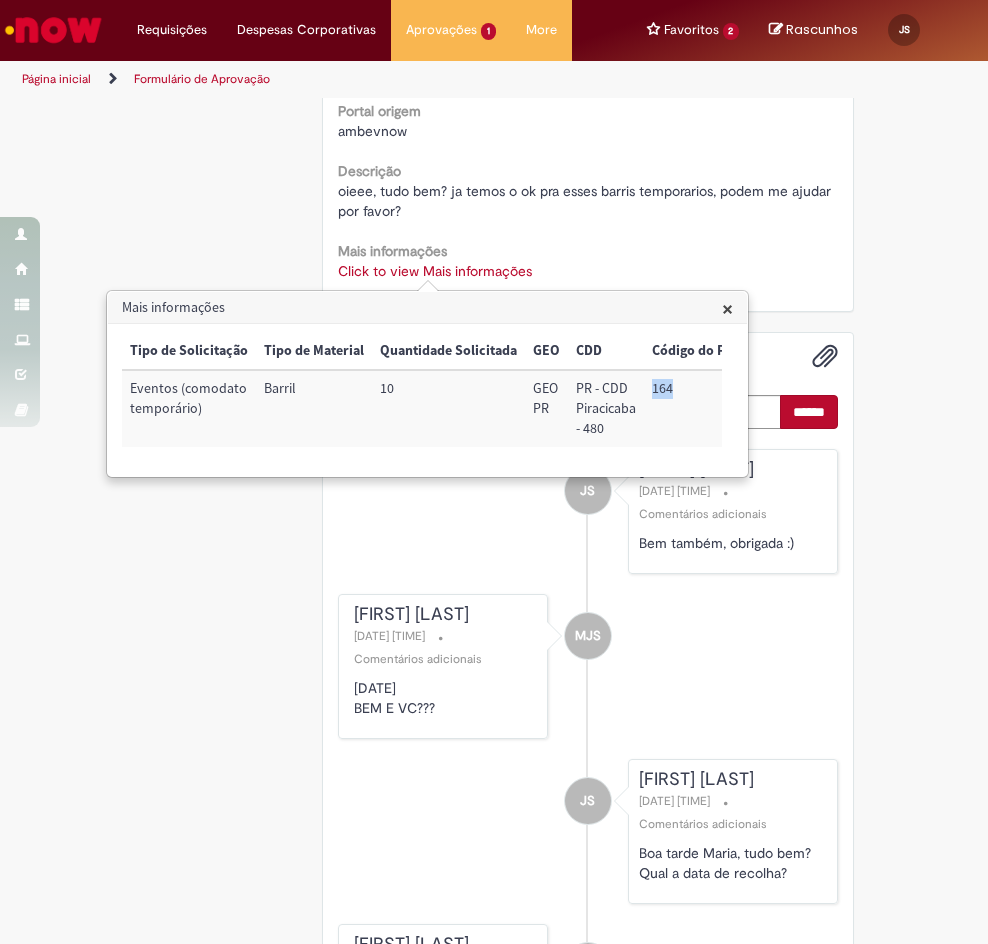 copy on "164" 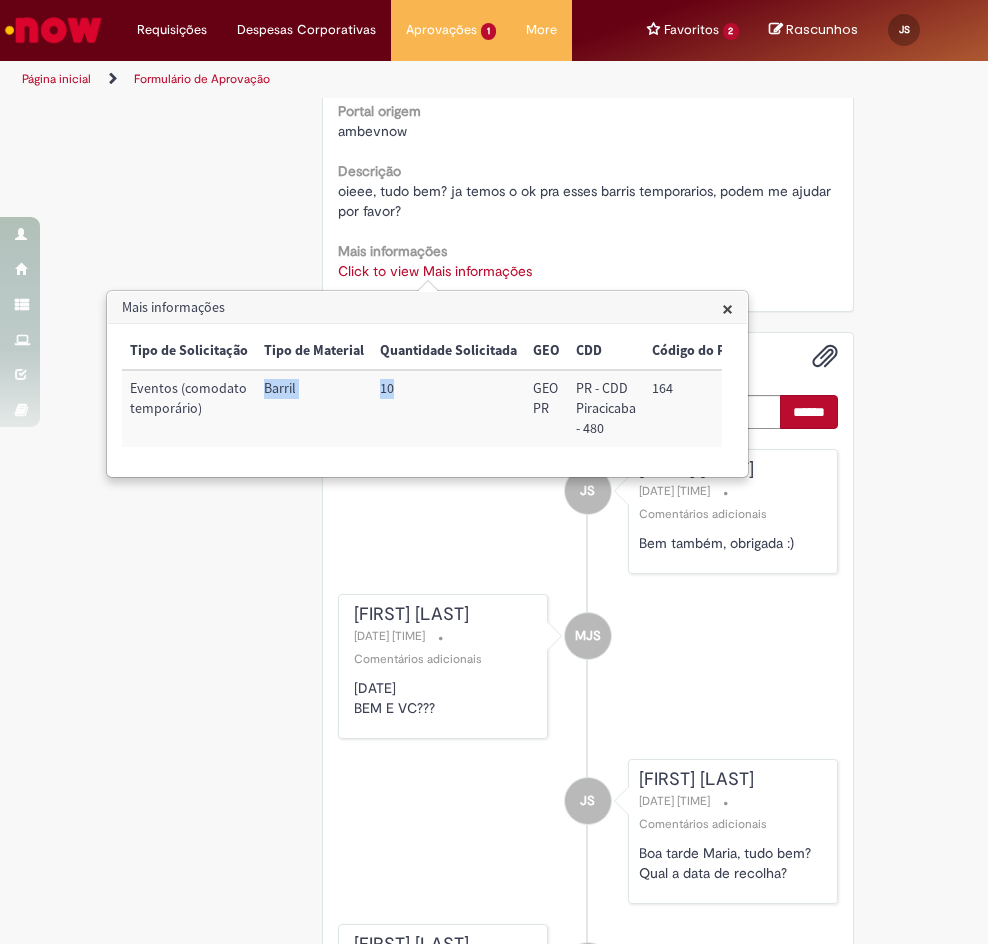 drag, startPoint x: 402, startPoint y: 392, endPoint x: 256, endPoint y: 395, distance: 146.03082 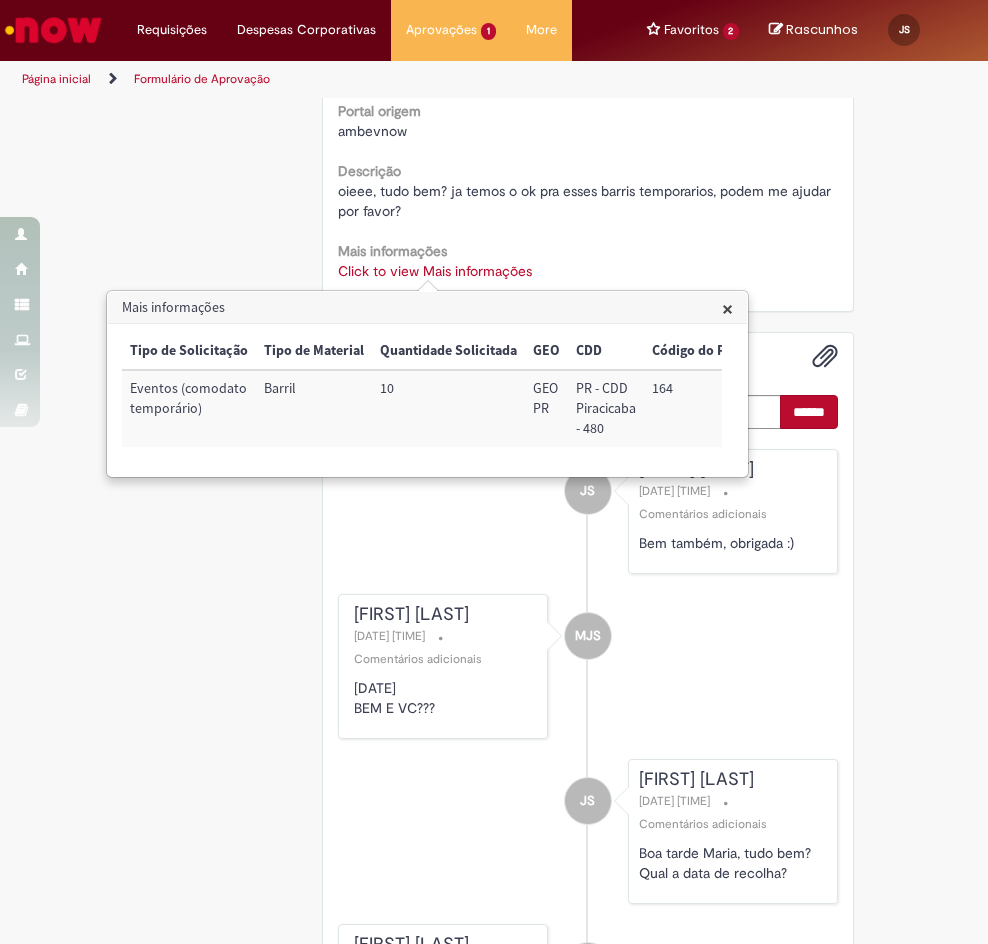 click on "Mais informações" at bounding box center [427, 308] 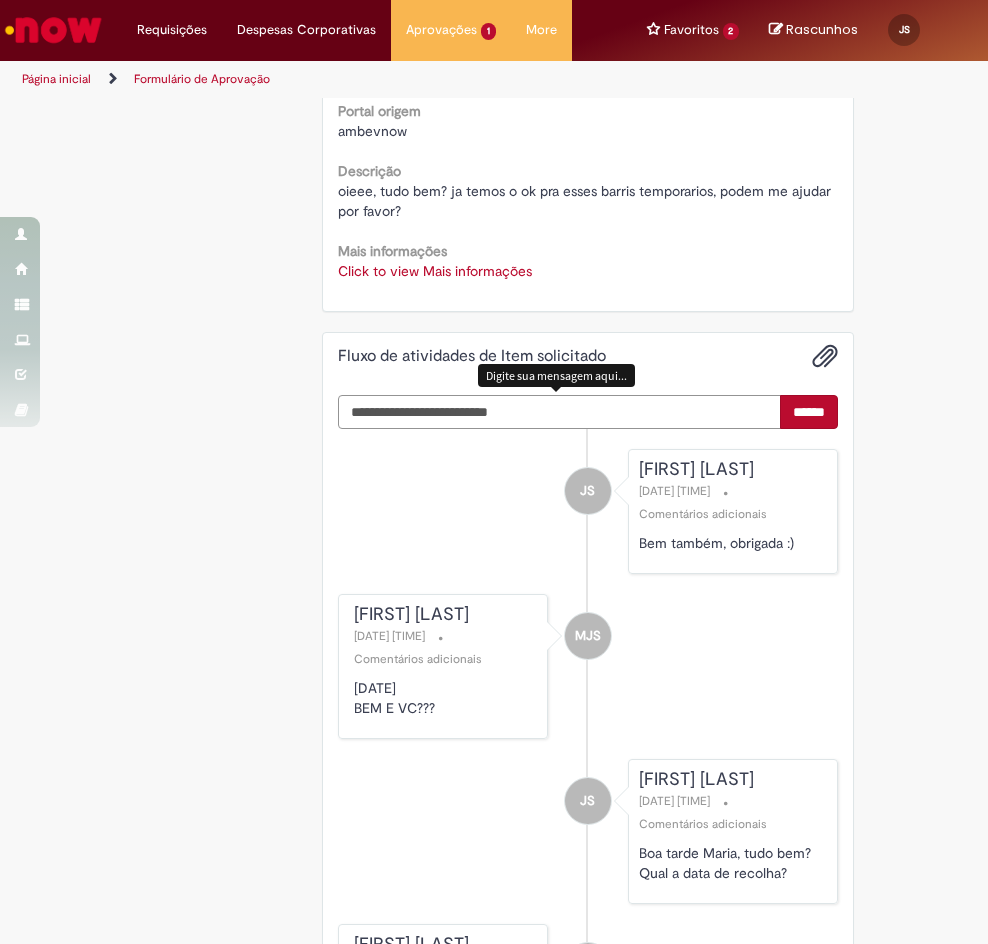 click at bounding box center [560, 412] 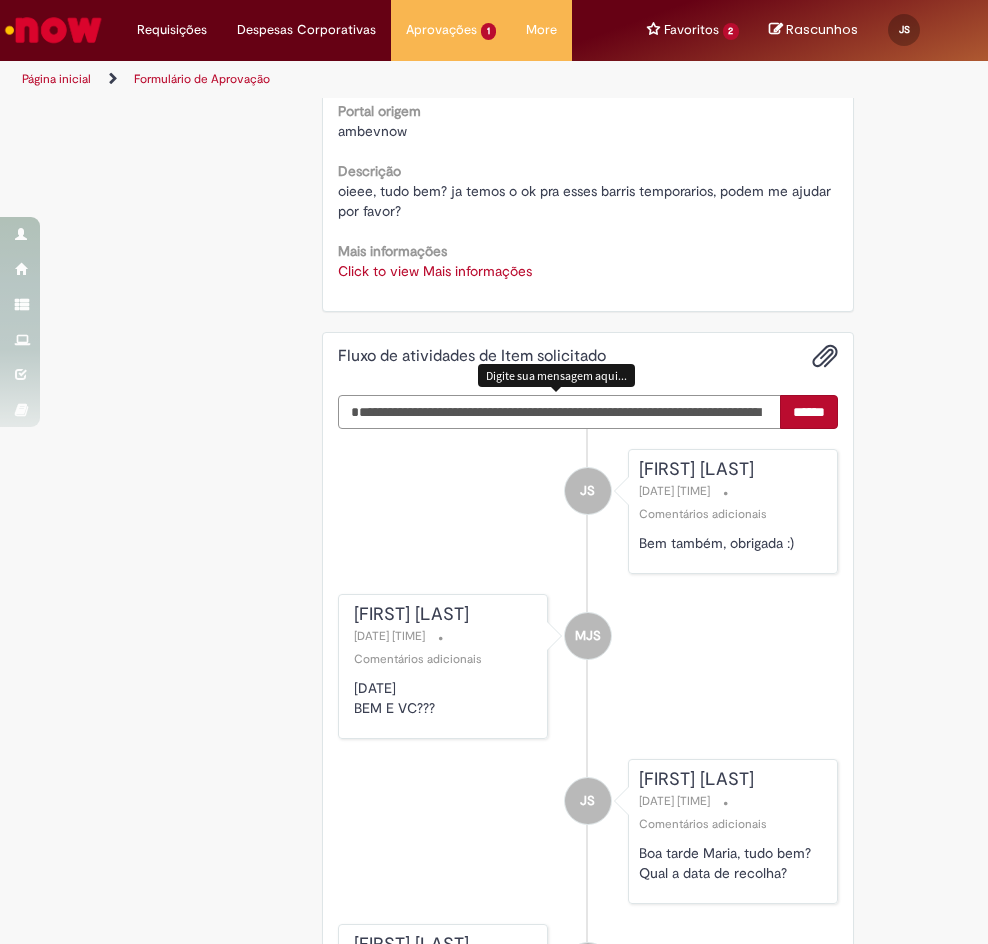 scroll, scrollTop: 858, scrollLeft: 0, axis: vertical 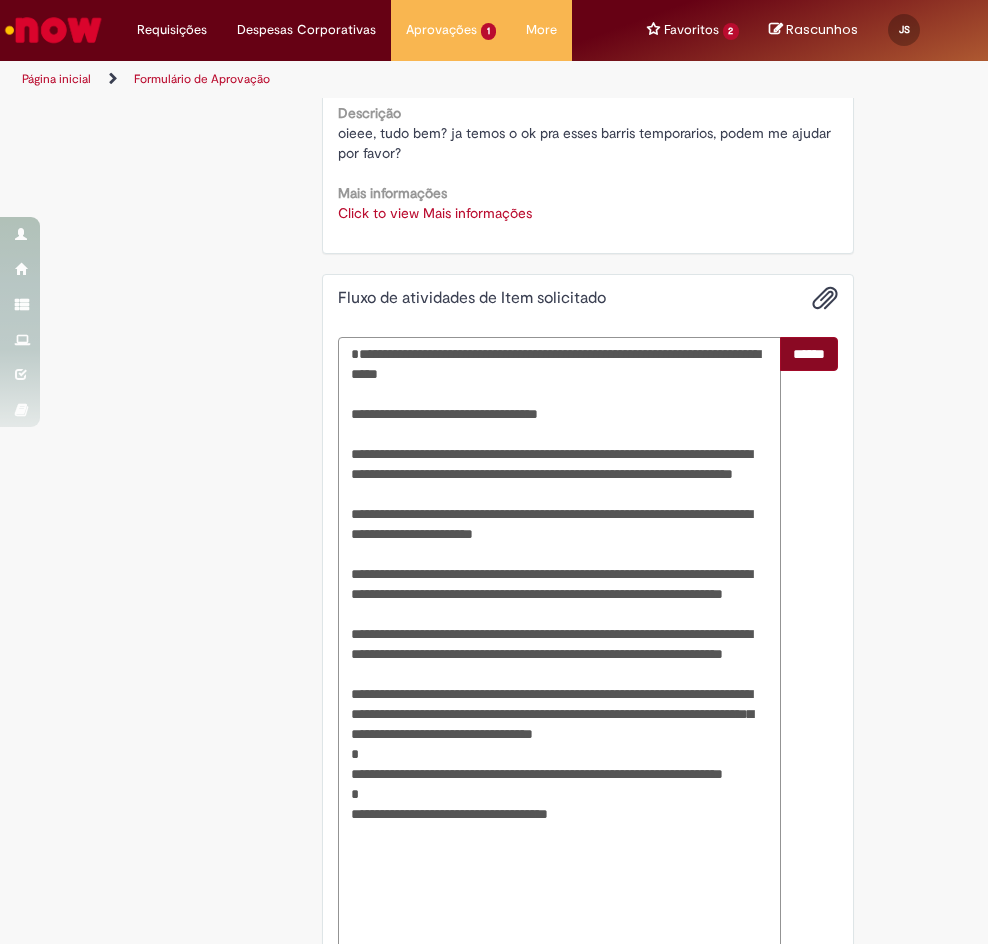 type on "**********" 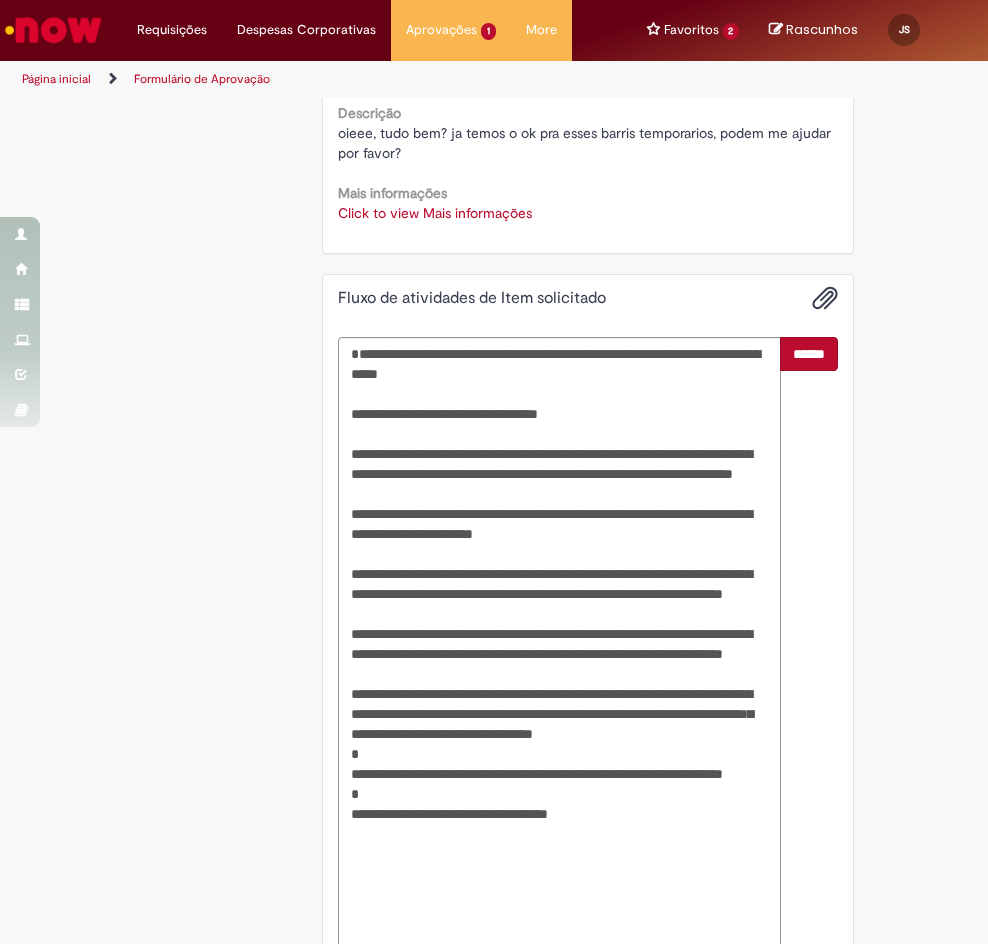 click on "******" at bounding box center (809, 354) 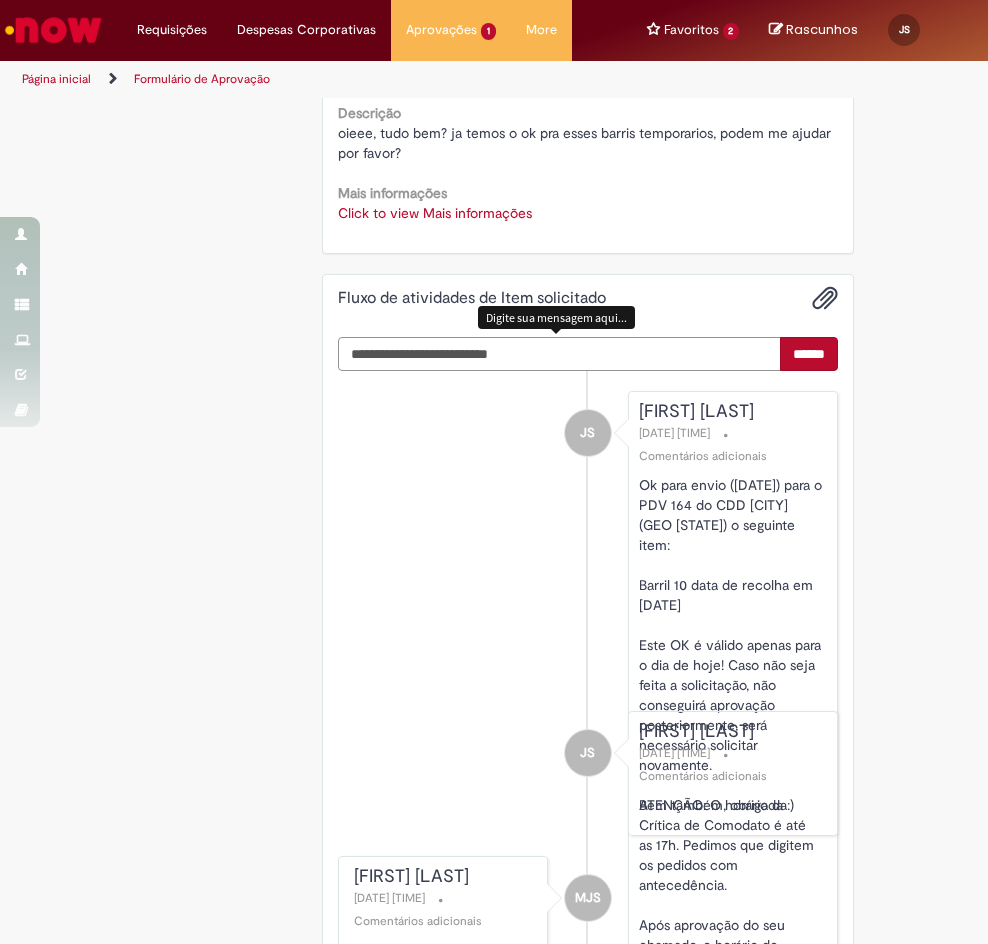 click at bounding box center [560, 354] 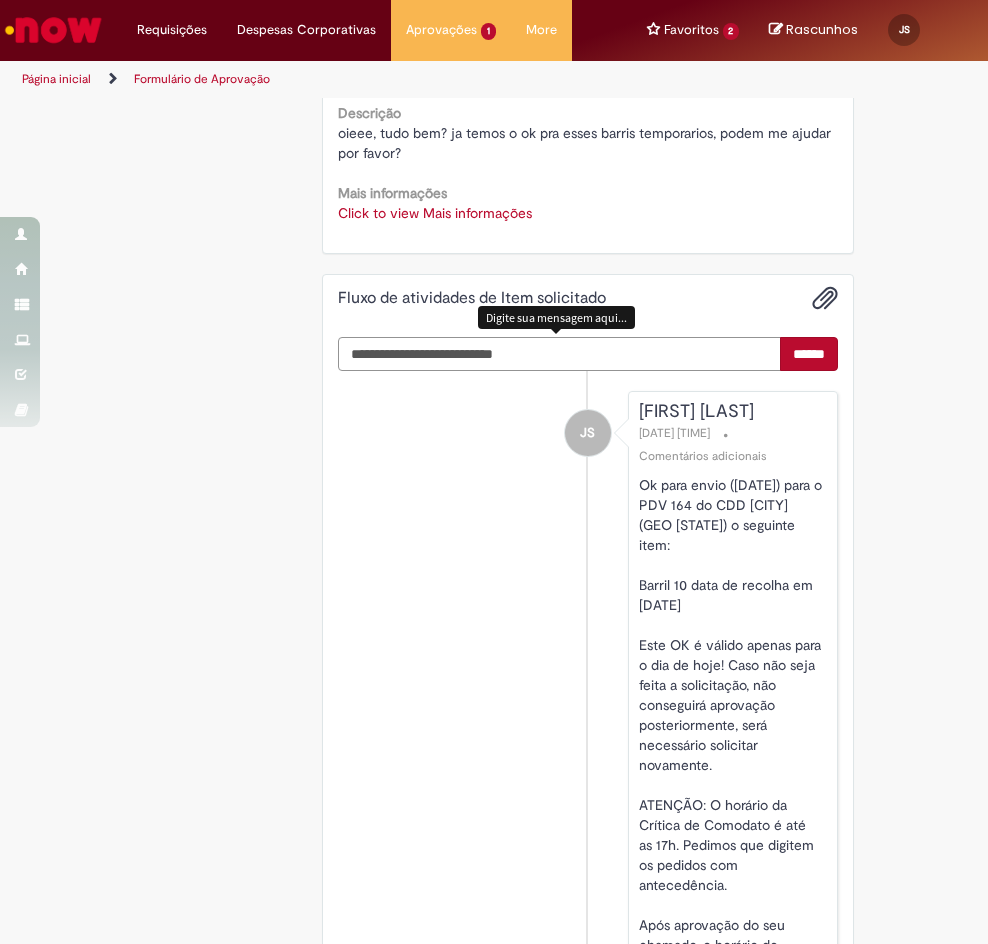 type on "**********" 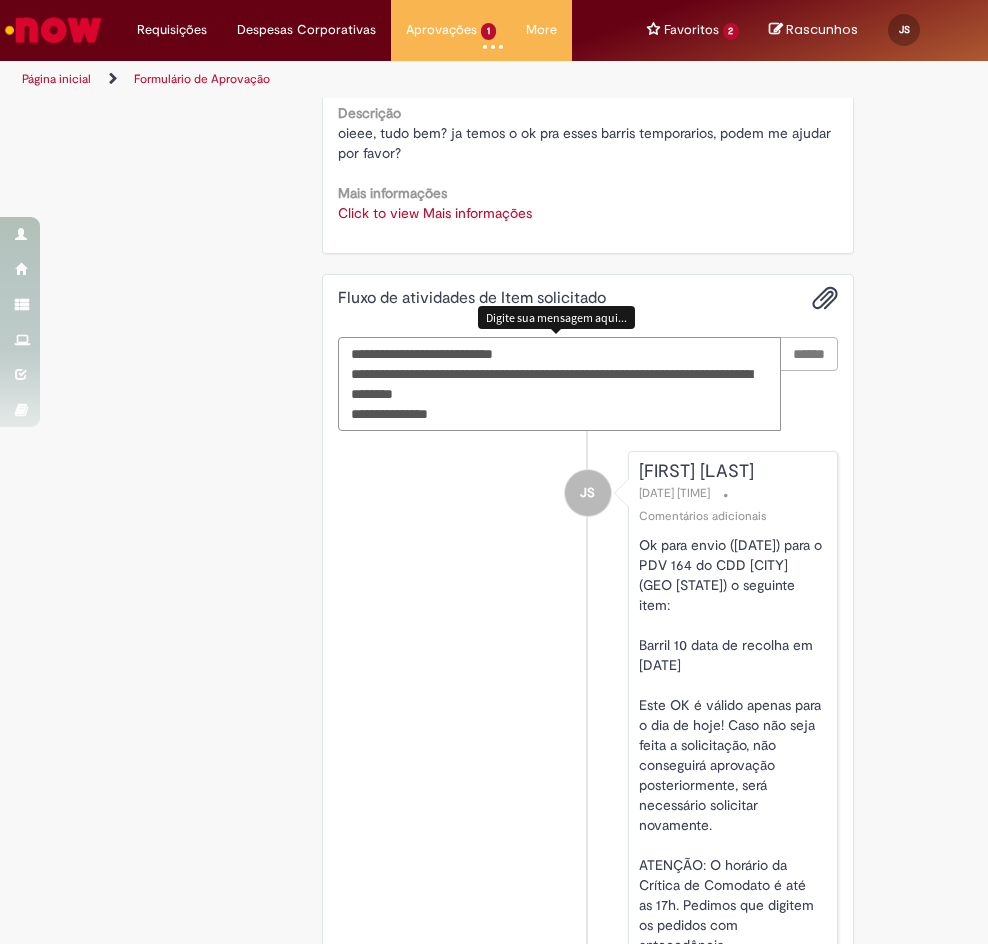 type 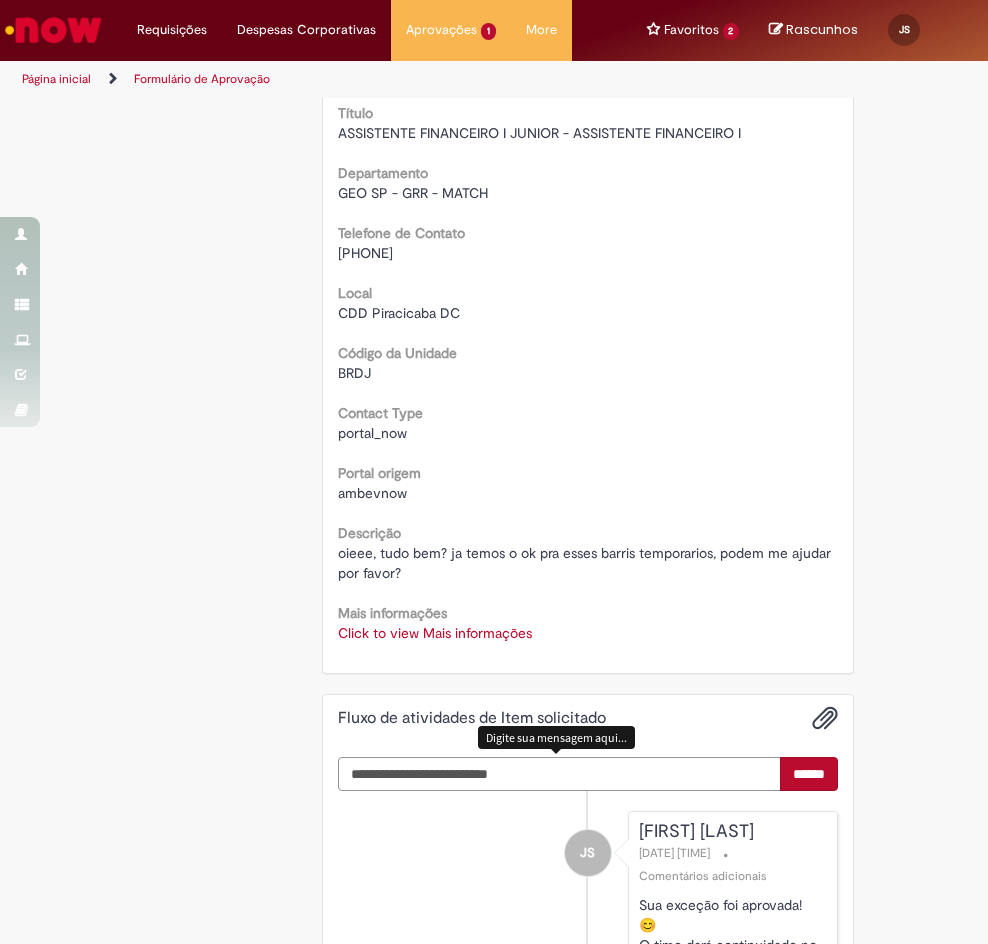 scroll, scrollTop: 58, scrollLeft: 0, axis: vertical 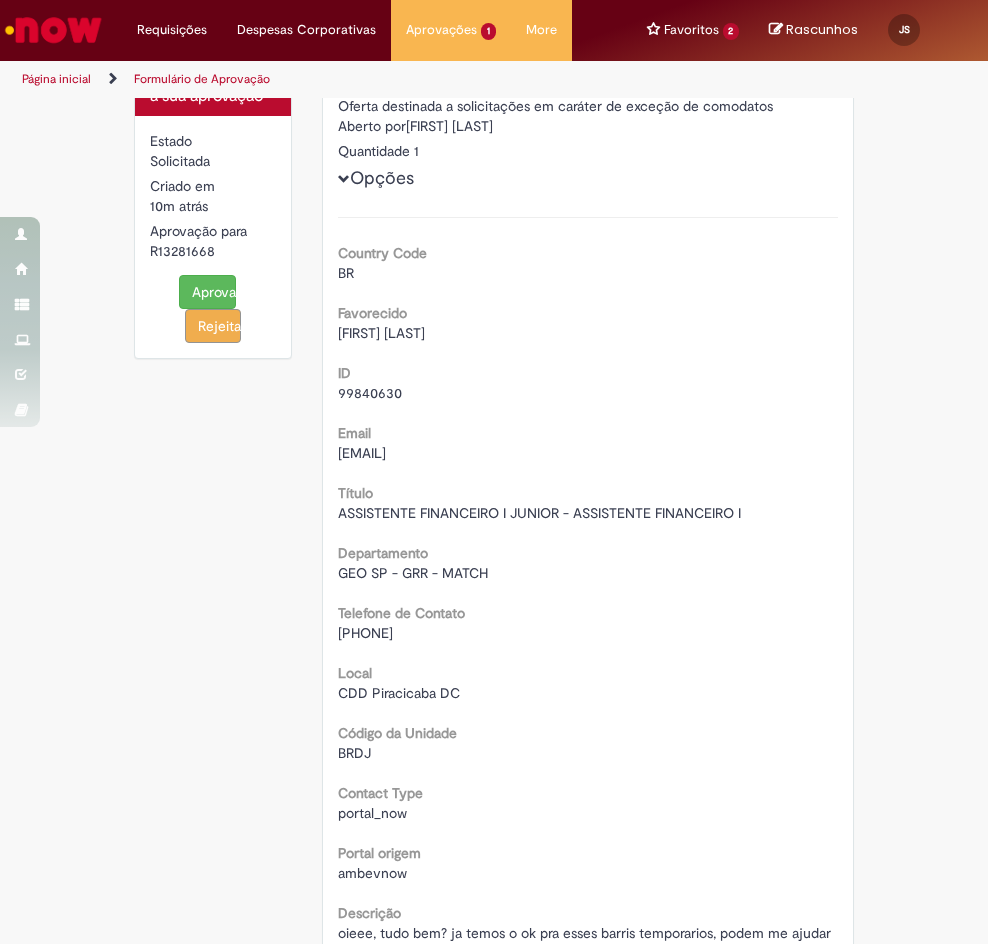 click on "Aprovar" at bounding box center [207, 292] 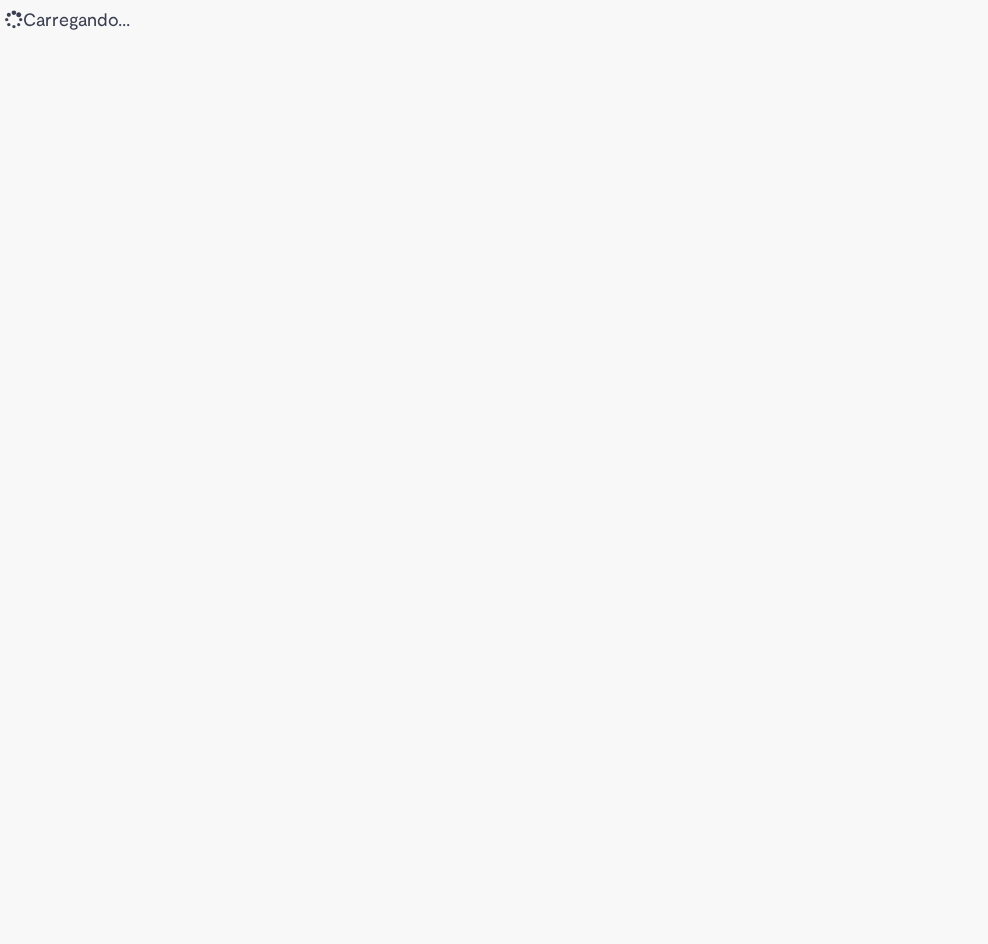 scroll, scrollTop: 0, scrollLeft: 0, axis: both 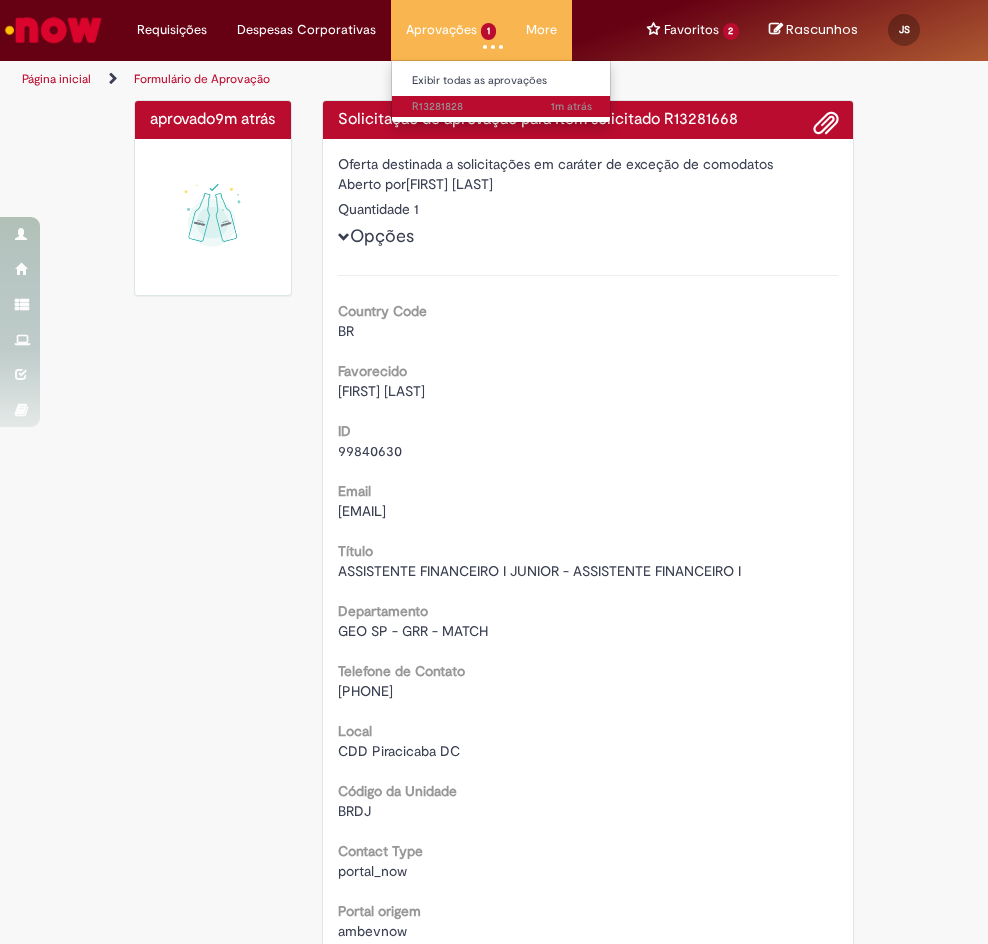 click on "1m atrás 1m atrás  R13281828" at bounding box center (502, 107) 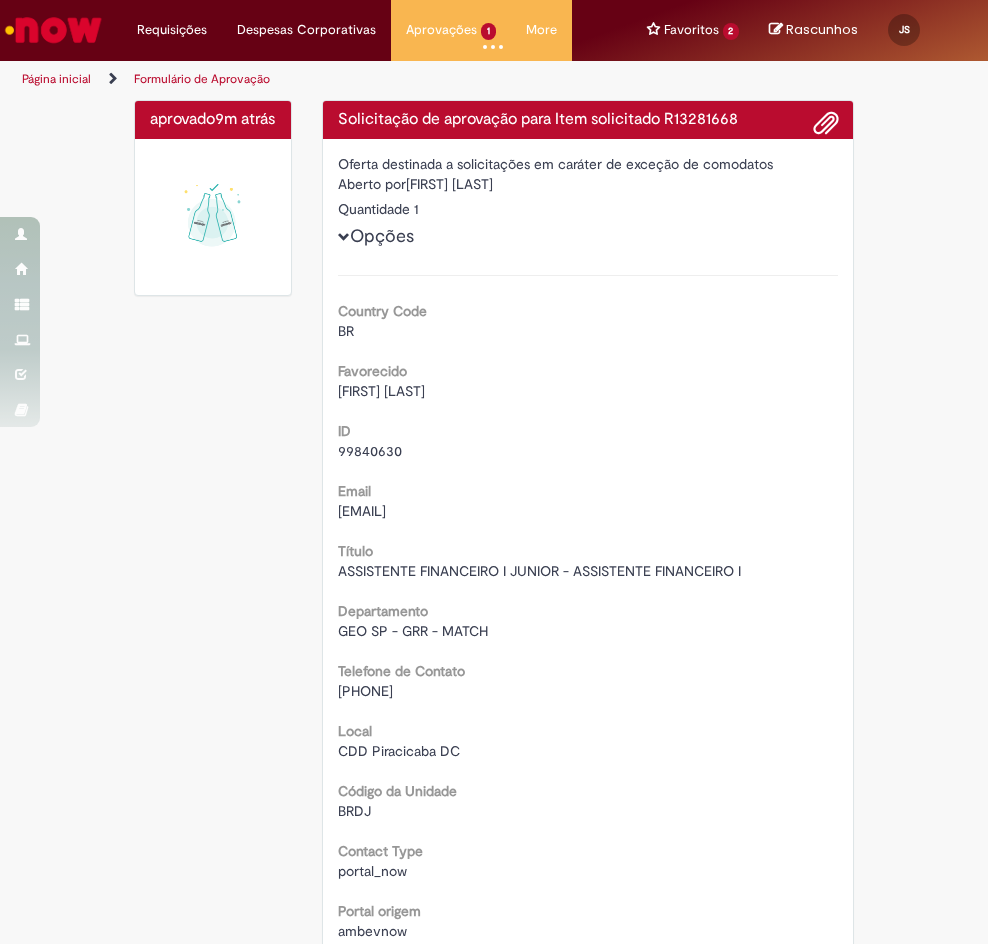scroll, scrollTop: 70, scrollLeft: 0, axis: vertical 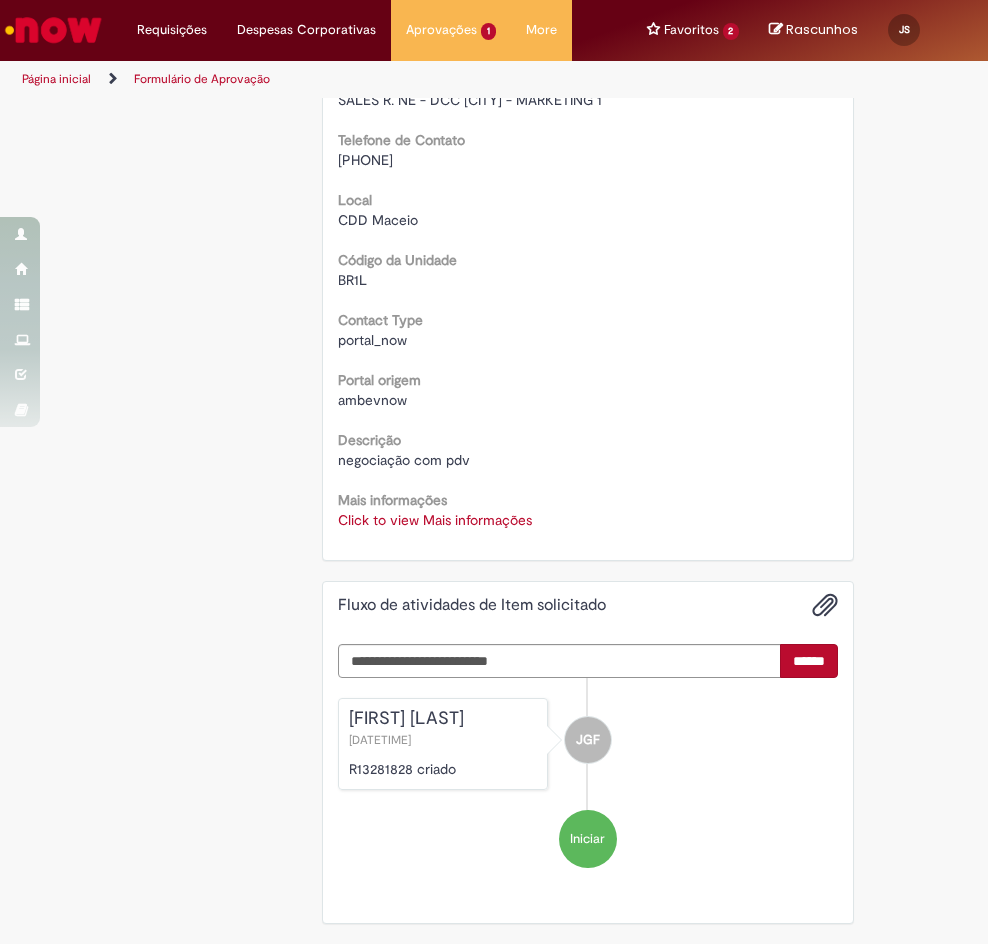 click on "Mais informações
Click to view Mais informações   Click to view Mais informações" at bounding box center [588, 507] 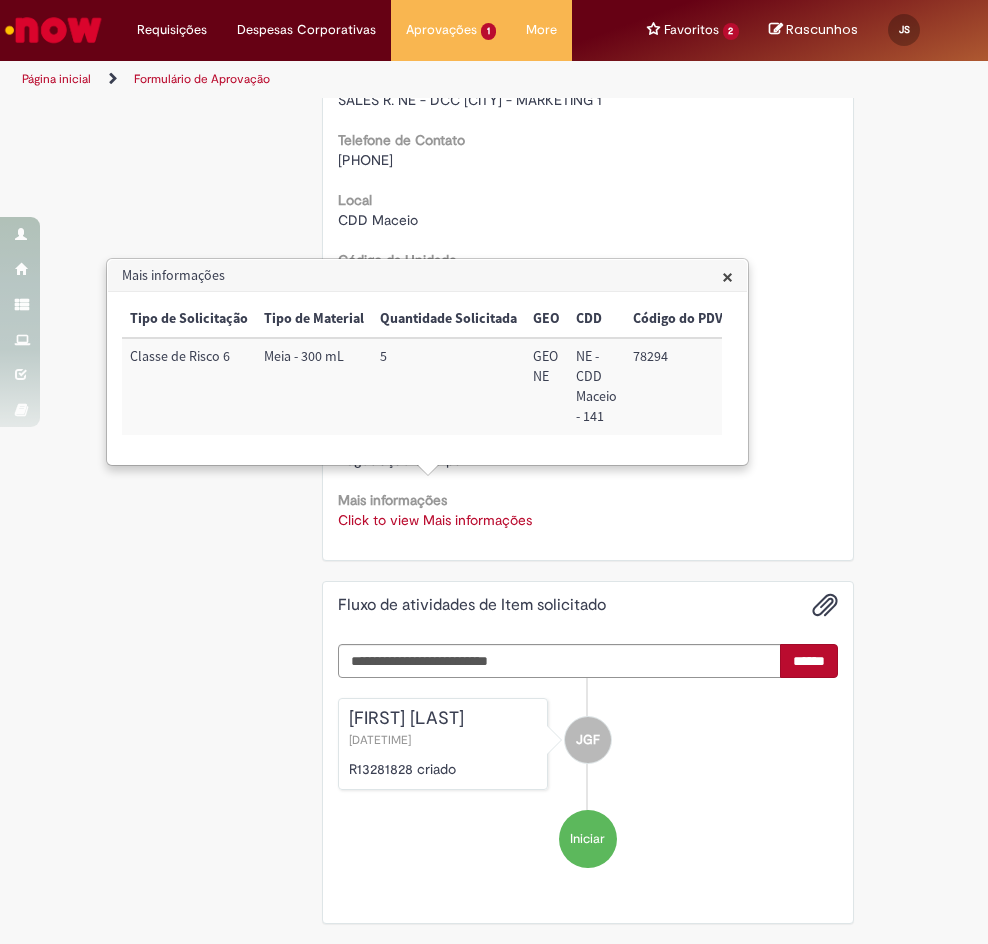 click on "Mais informações" at bounding box center (427, 276) 